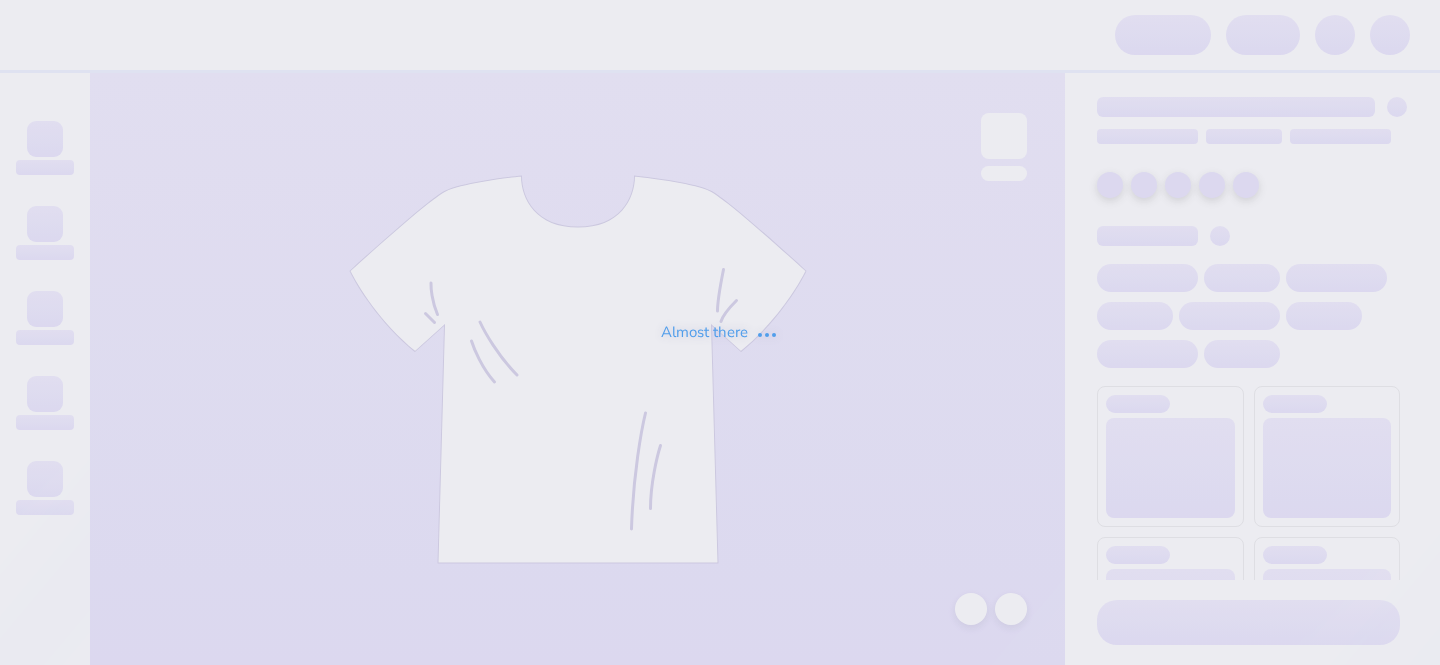 scroll, scrollTop: 0, scrollLeft: 0, axis: both 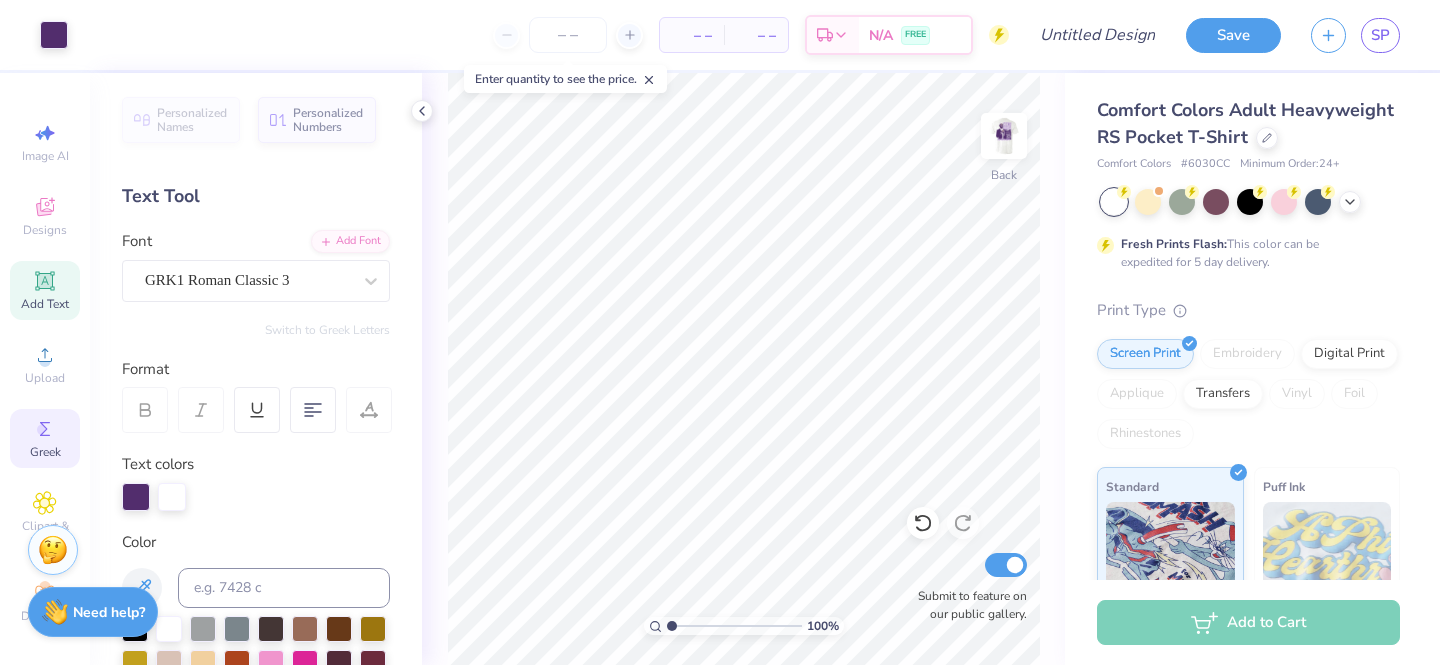 click 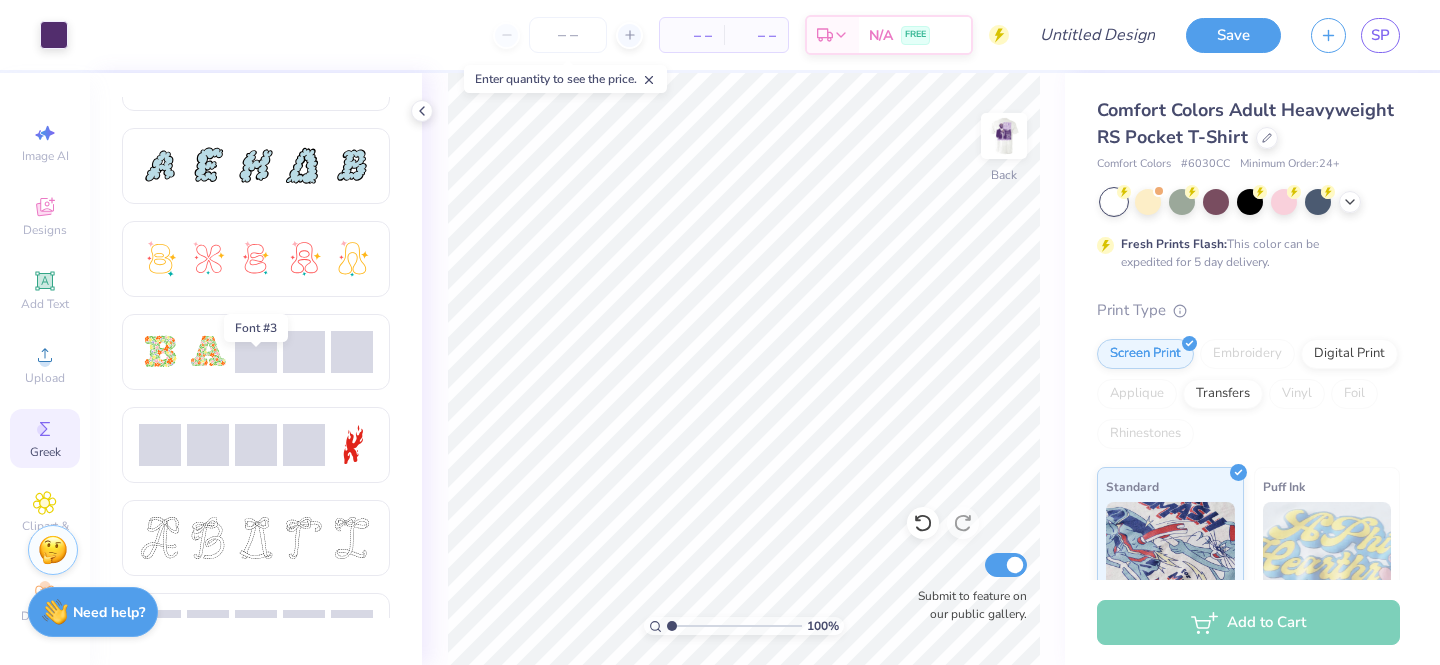 scroll, scrollTop: 0, scrollLeft: 0, axis: both 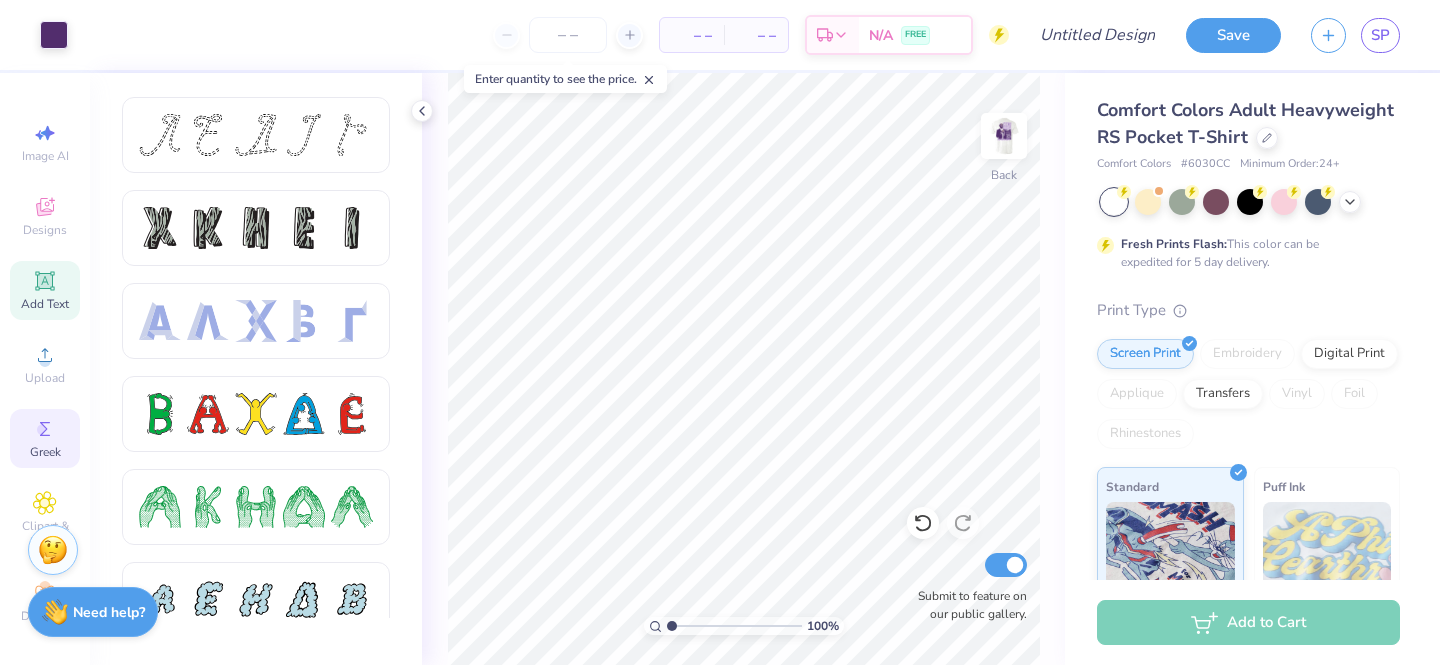 click 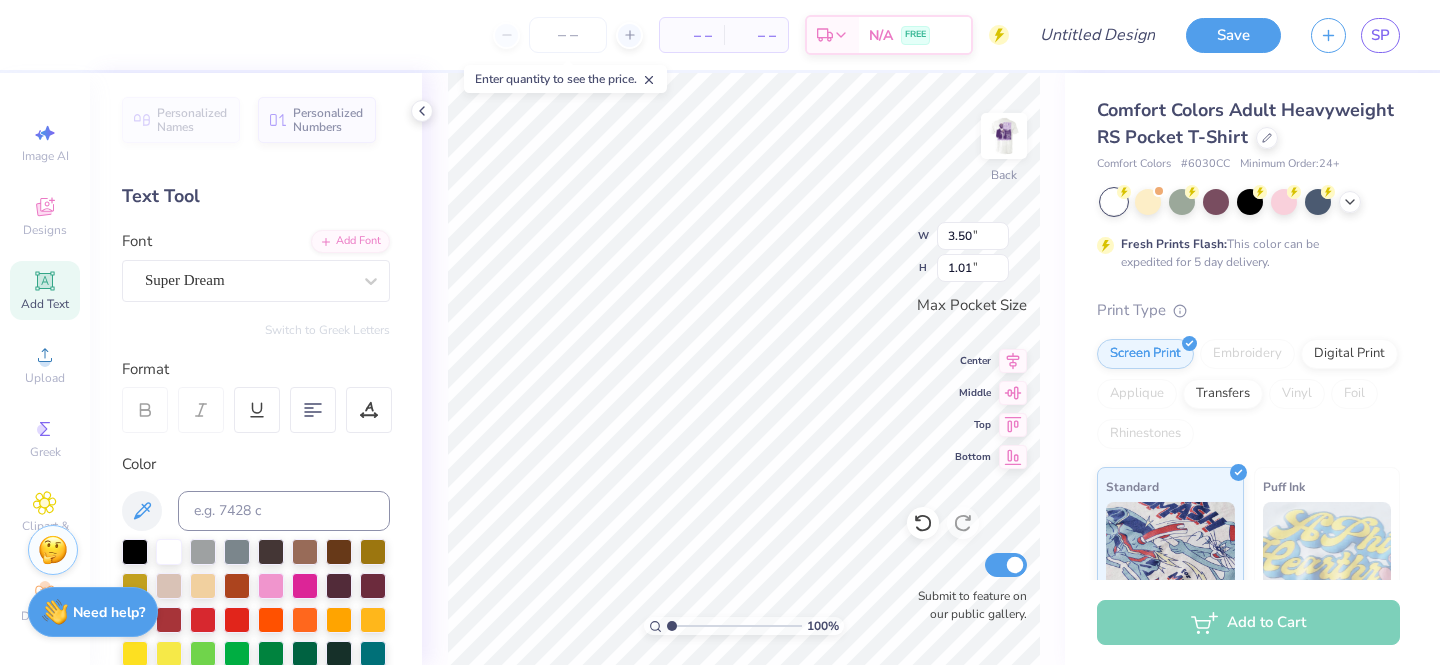 click on "Font Super Dream" at bounding box center (256, 266) 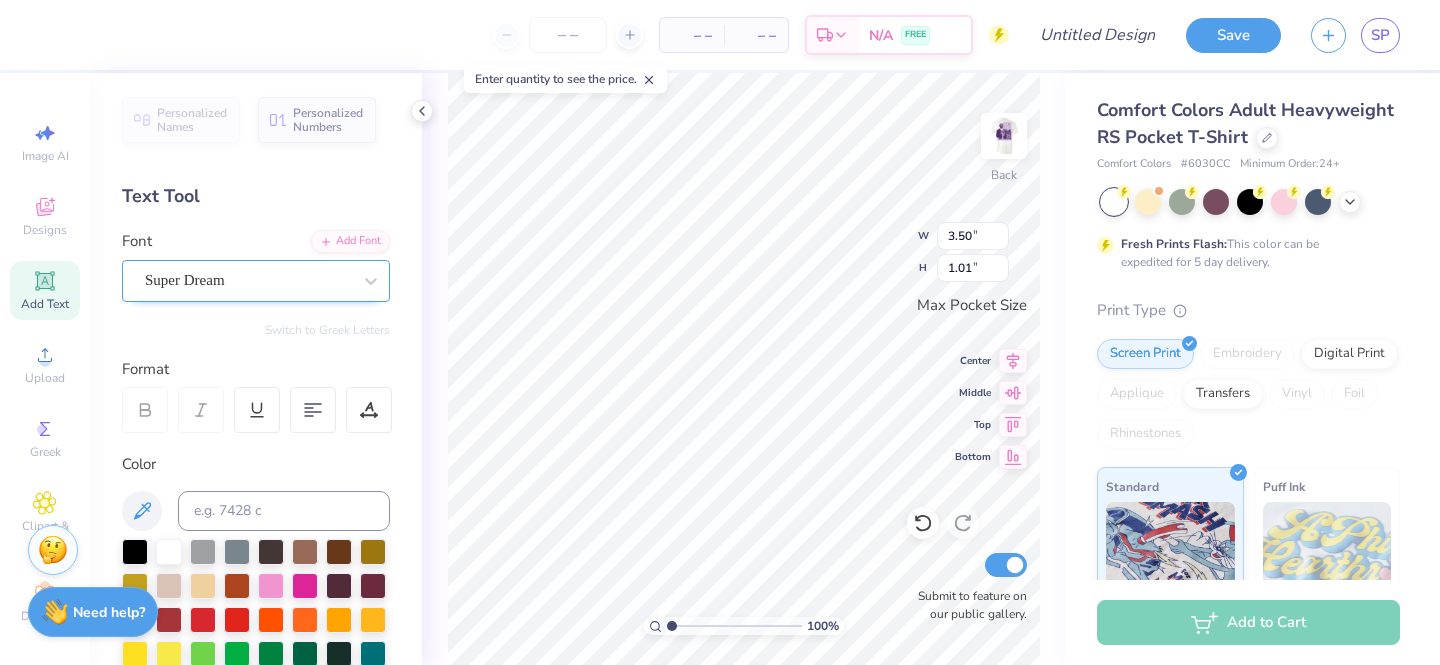 click on "Super Dream" at bounding box center (248, 280) 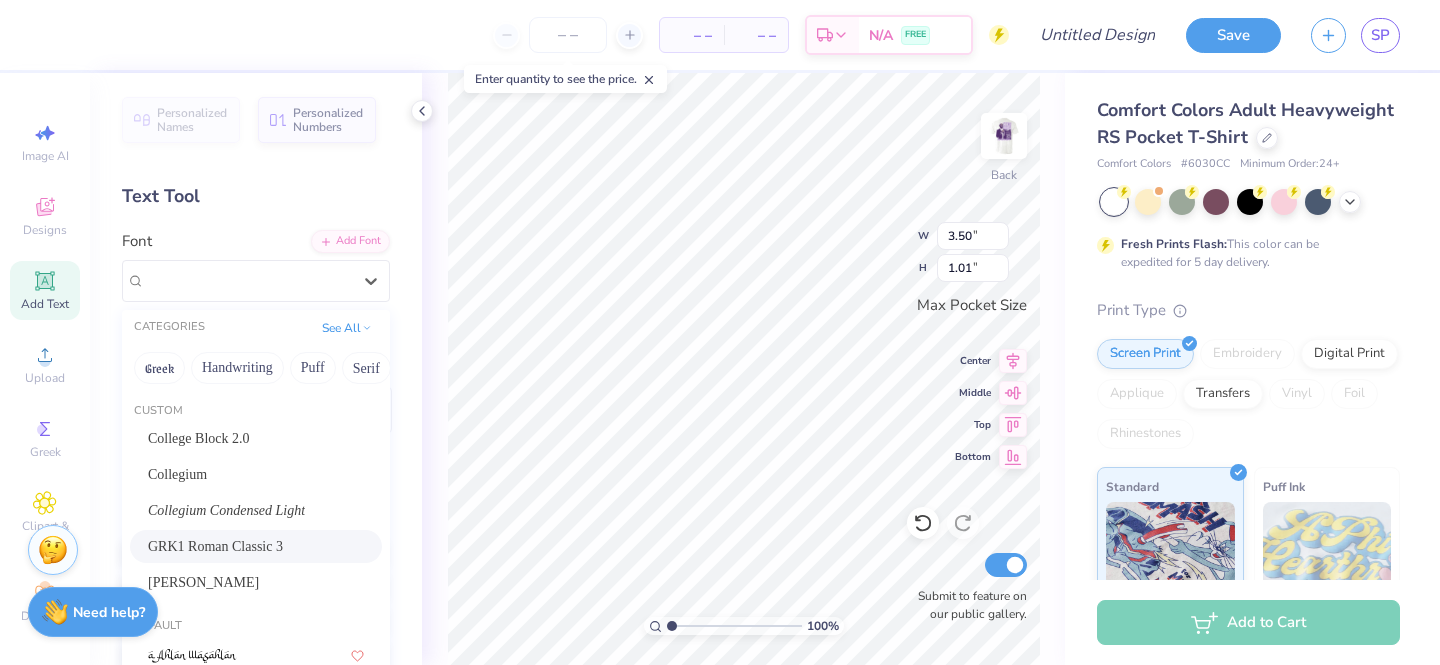 click on "GRK1 Roman Classic 3" at bounding box center (215, 546) 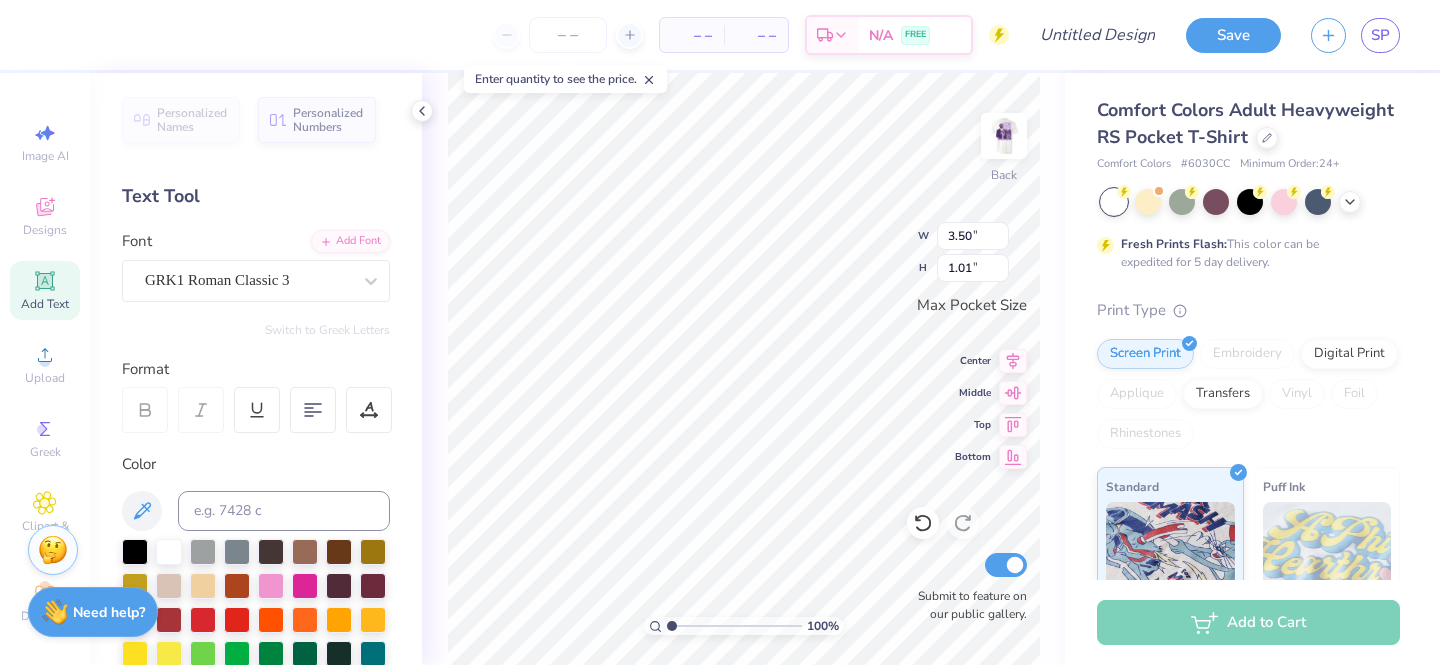 type on "3.44" 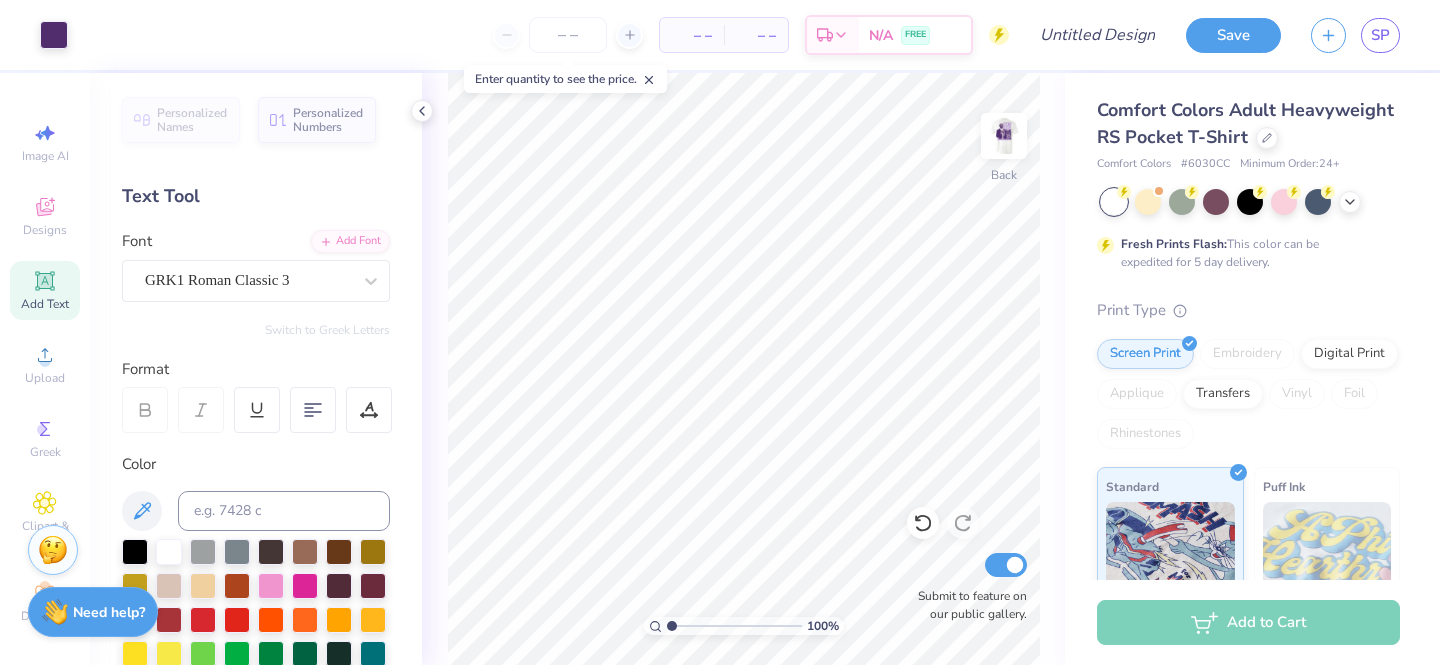 scroll, scrollTop: 7, scrollLeft: 0, axis: vertical 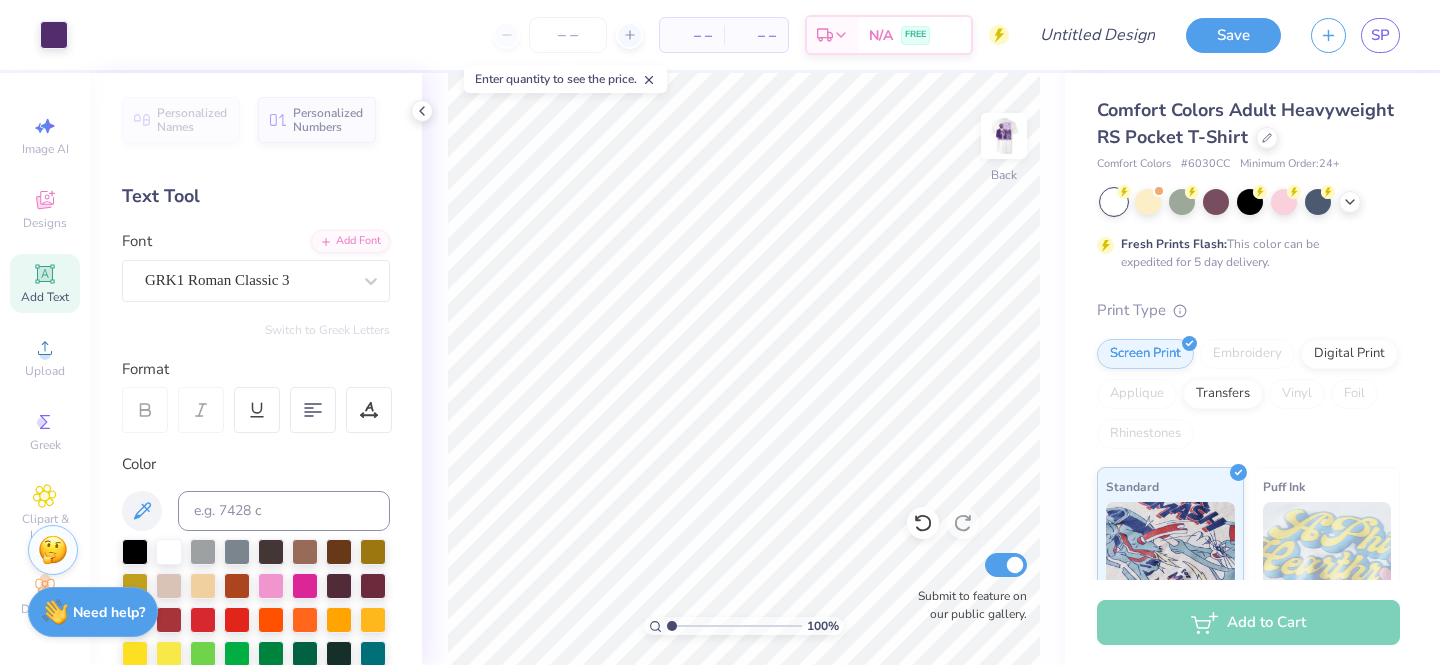 click 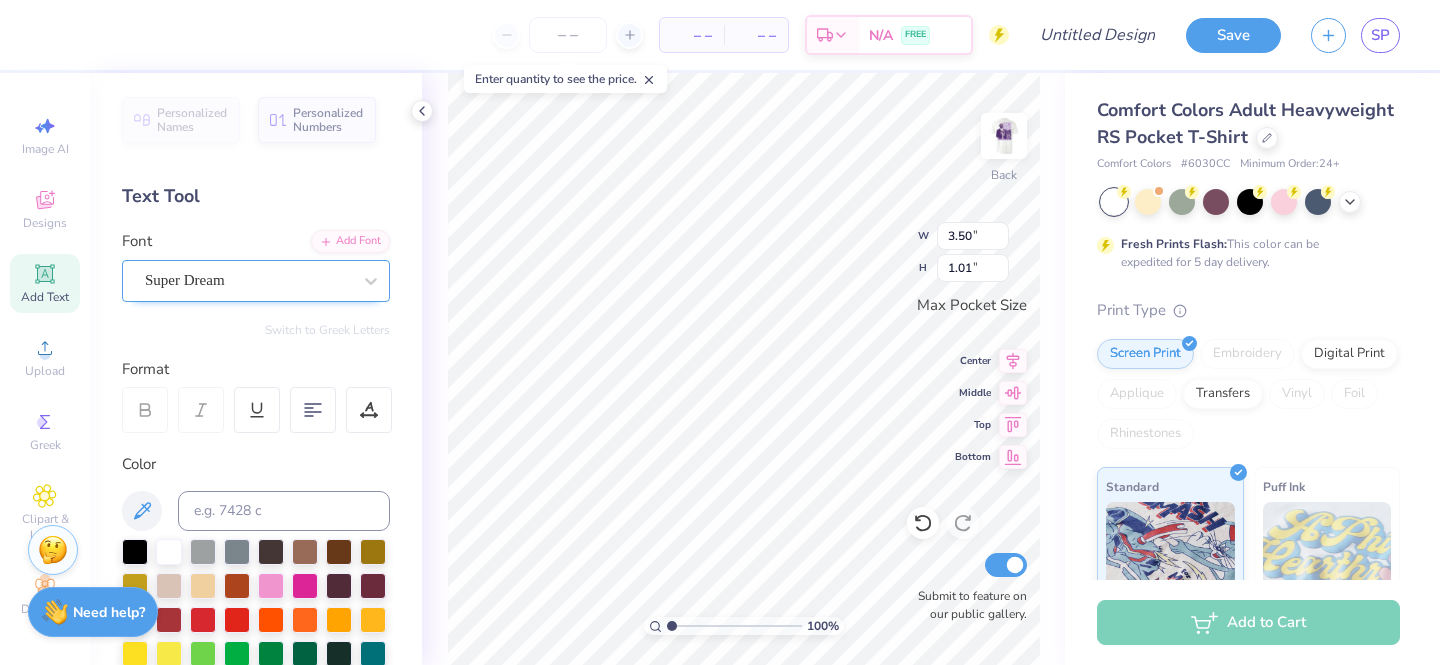 click on "Super Dream" at bounding box center [248, 280] 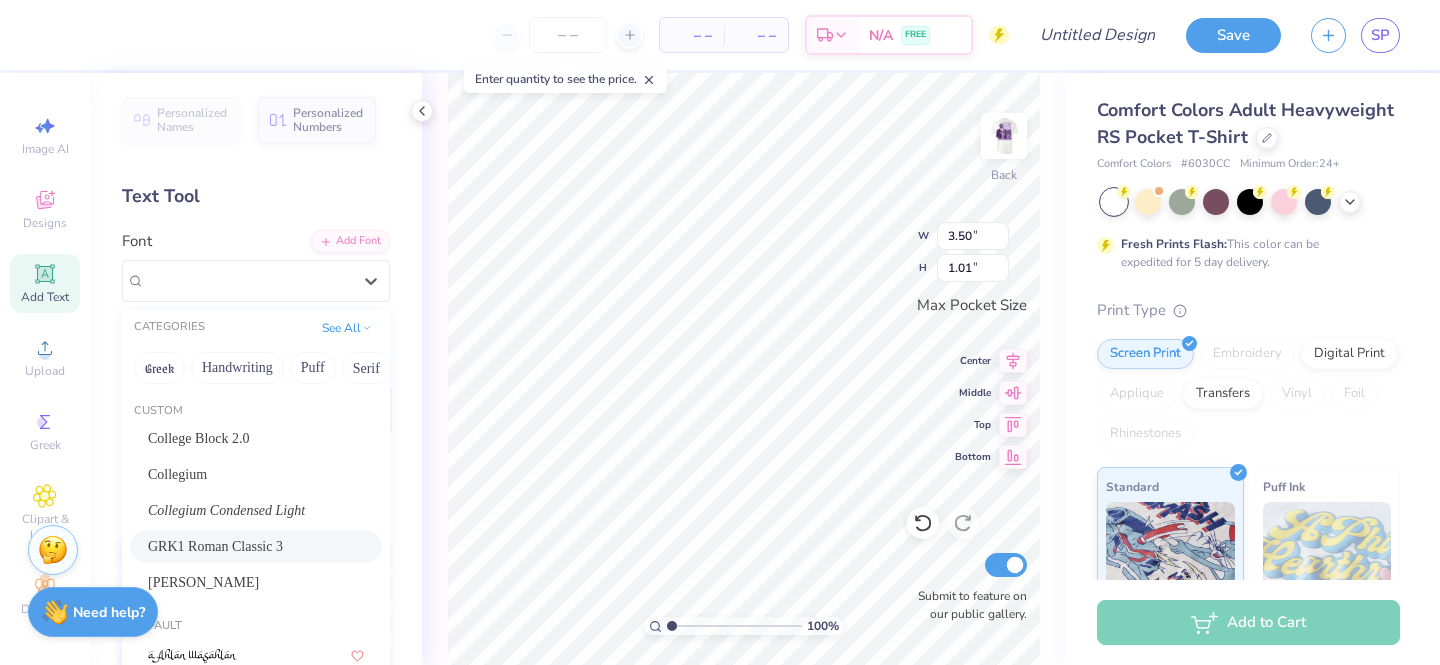 click on "GRK1 Roman Classic 3" at bounding box center (215, 546) 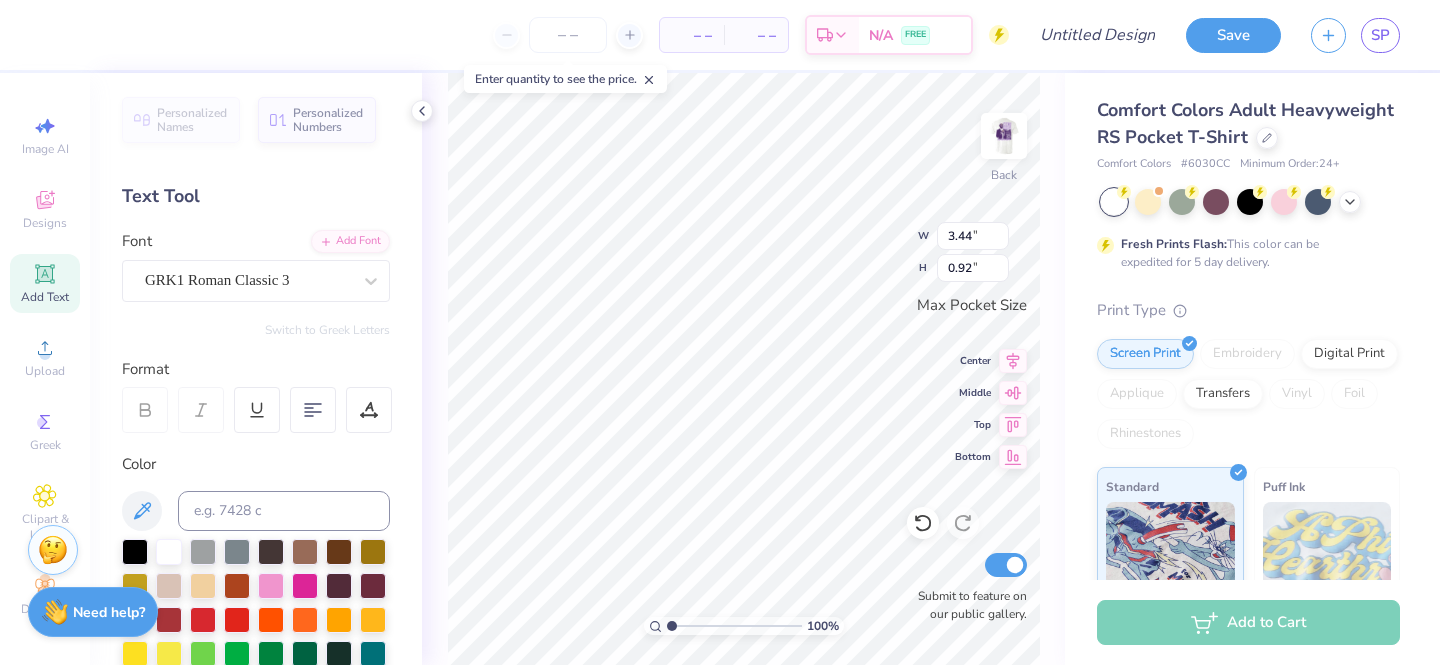 type on "3.44" 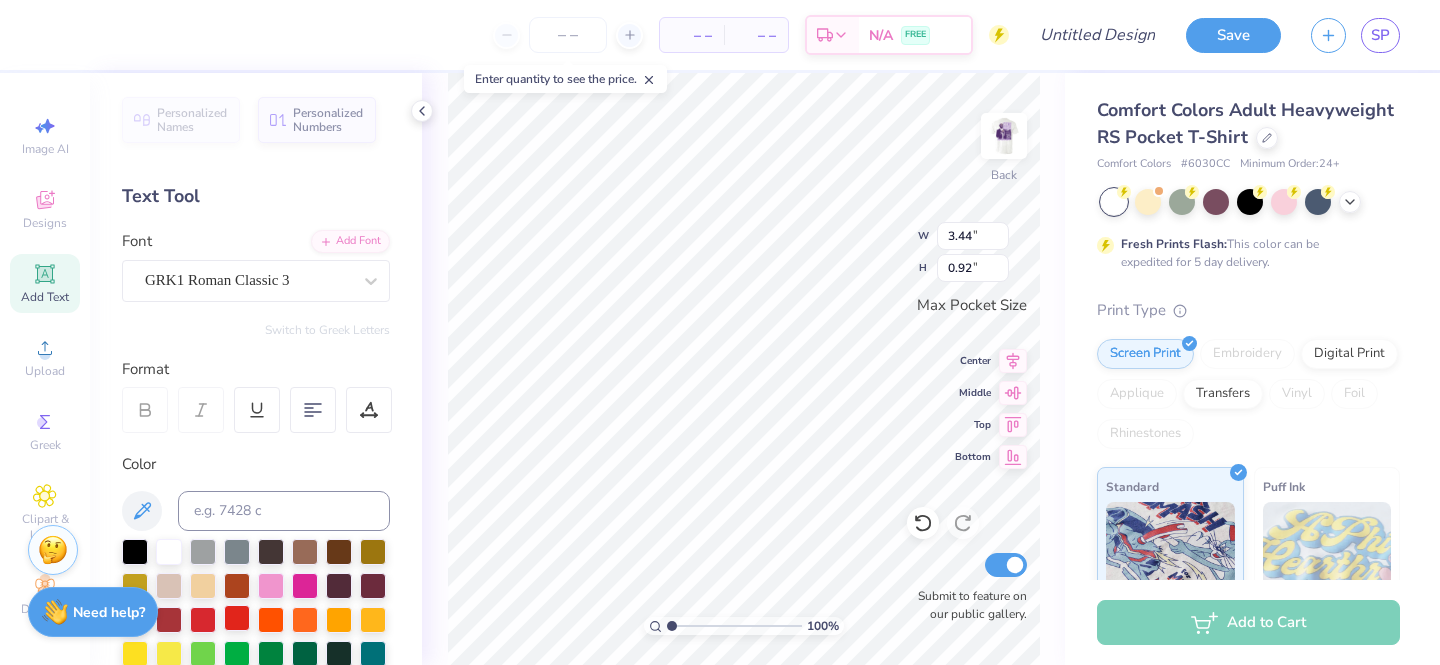 click at bounding box center (237, 618) 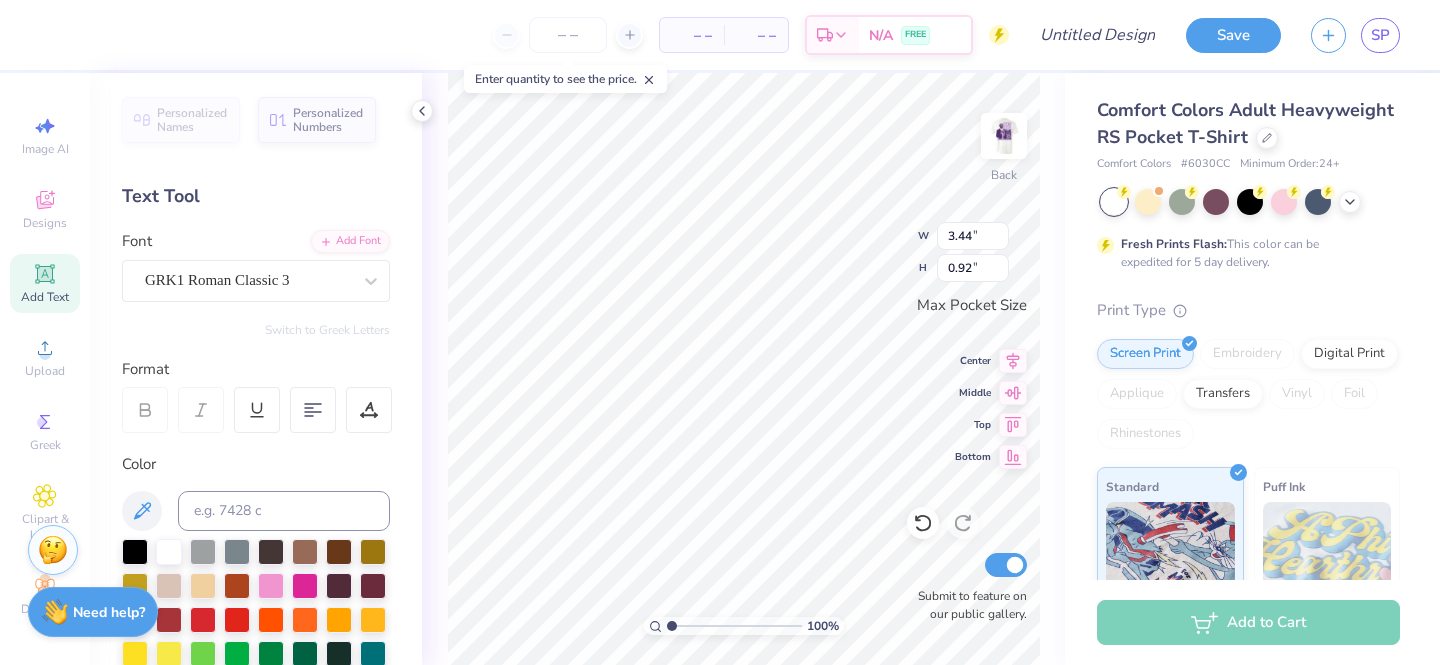 type on "D" 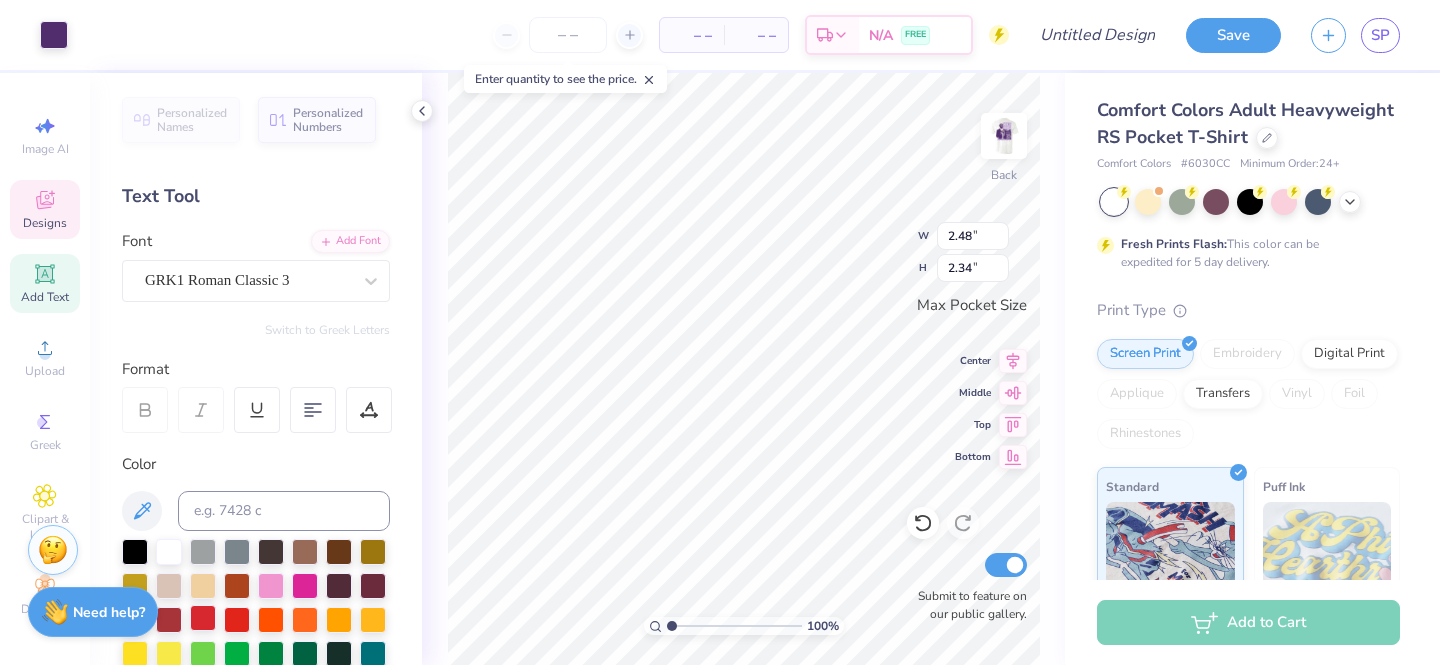 click at bounding box center [203, 618] 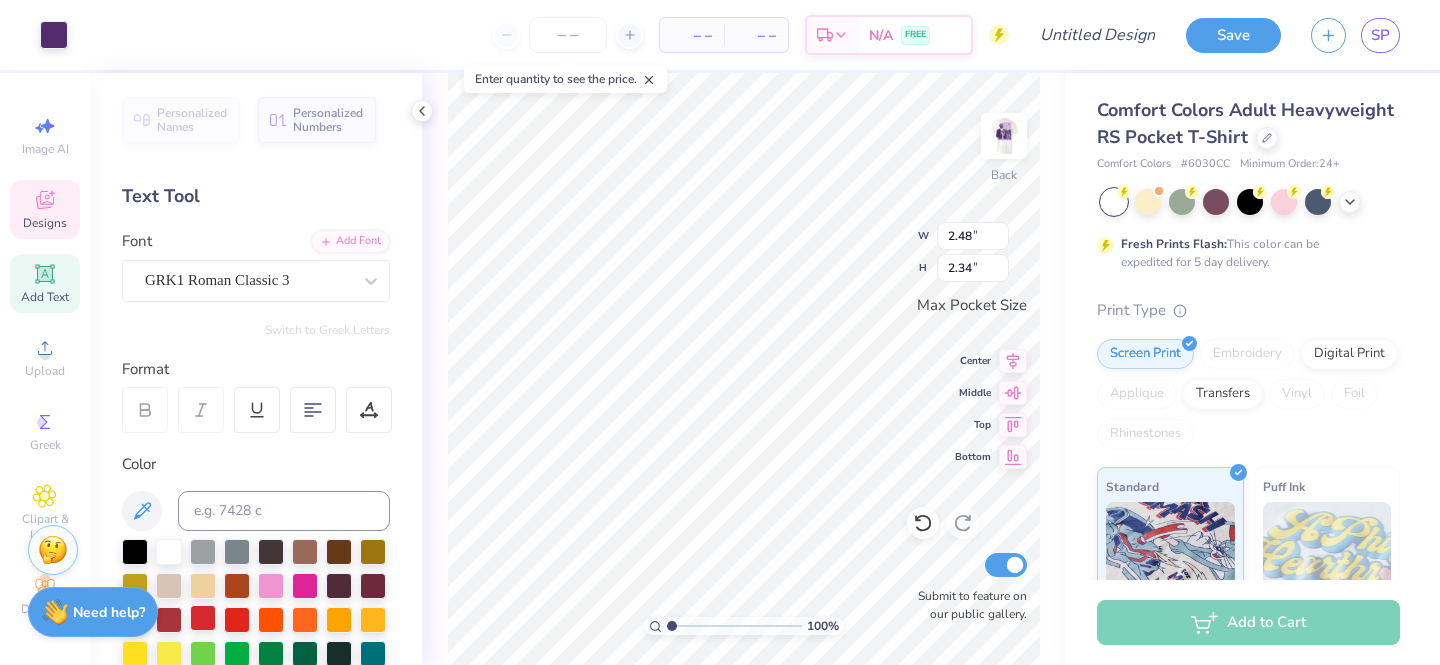 click at bounding box center [203, 618] 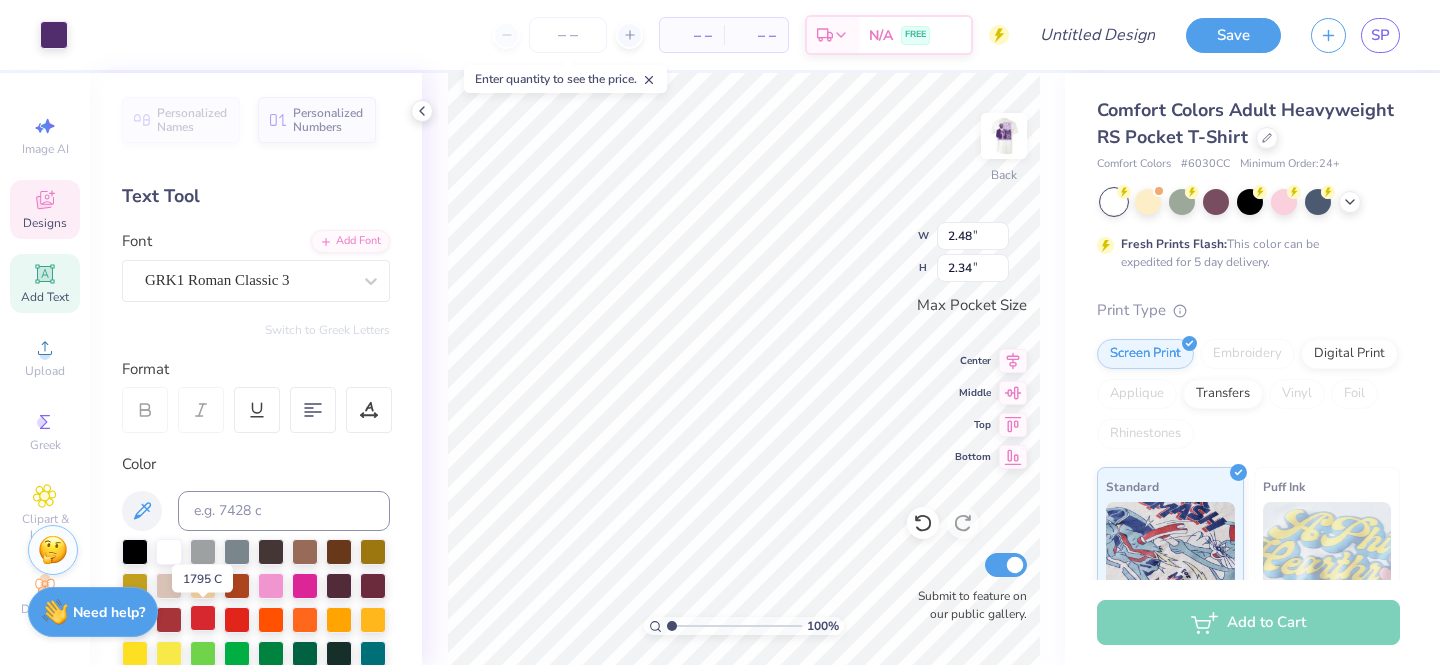 click at bounding box center (203, 618) 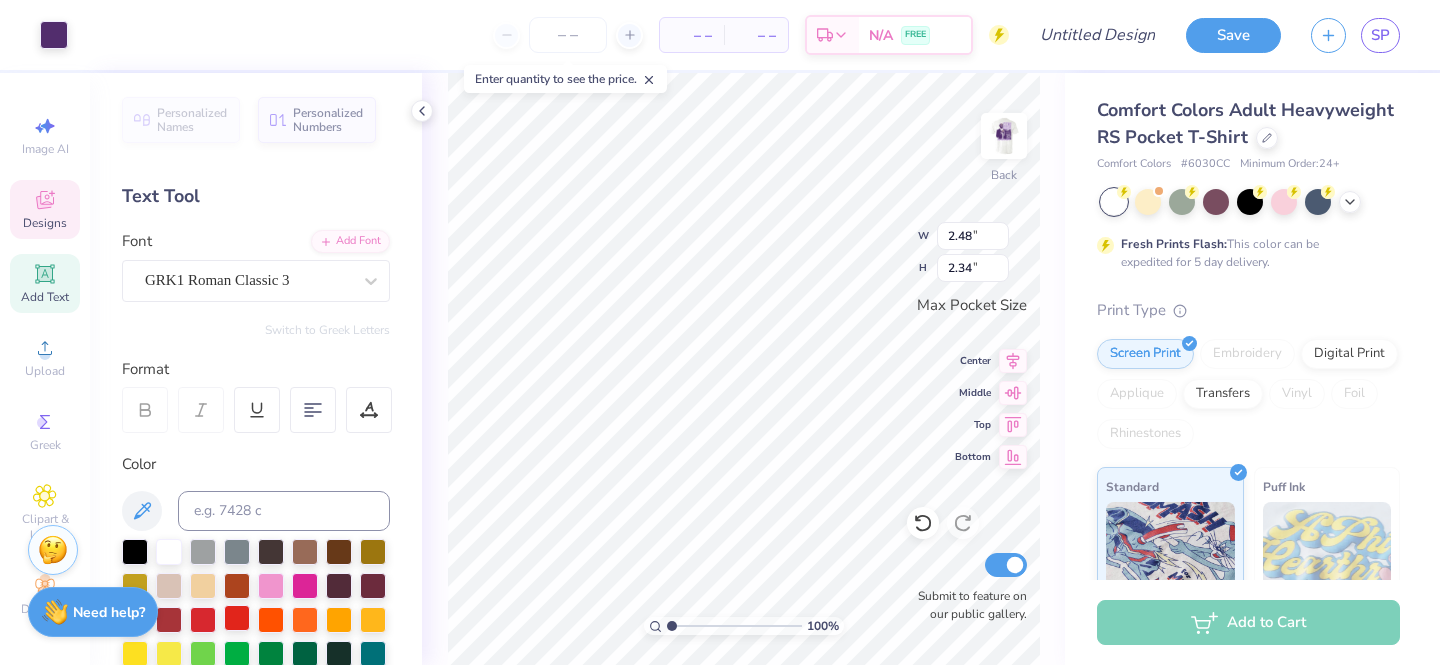 click at bounding box center (237, 618) 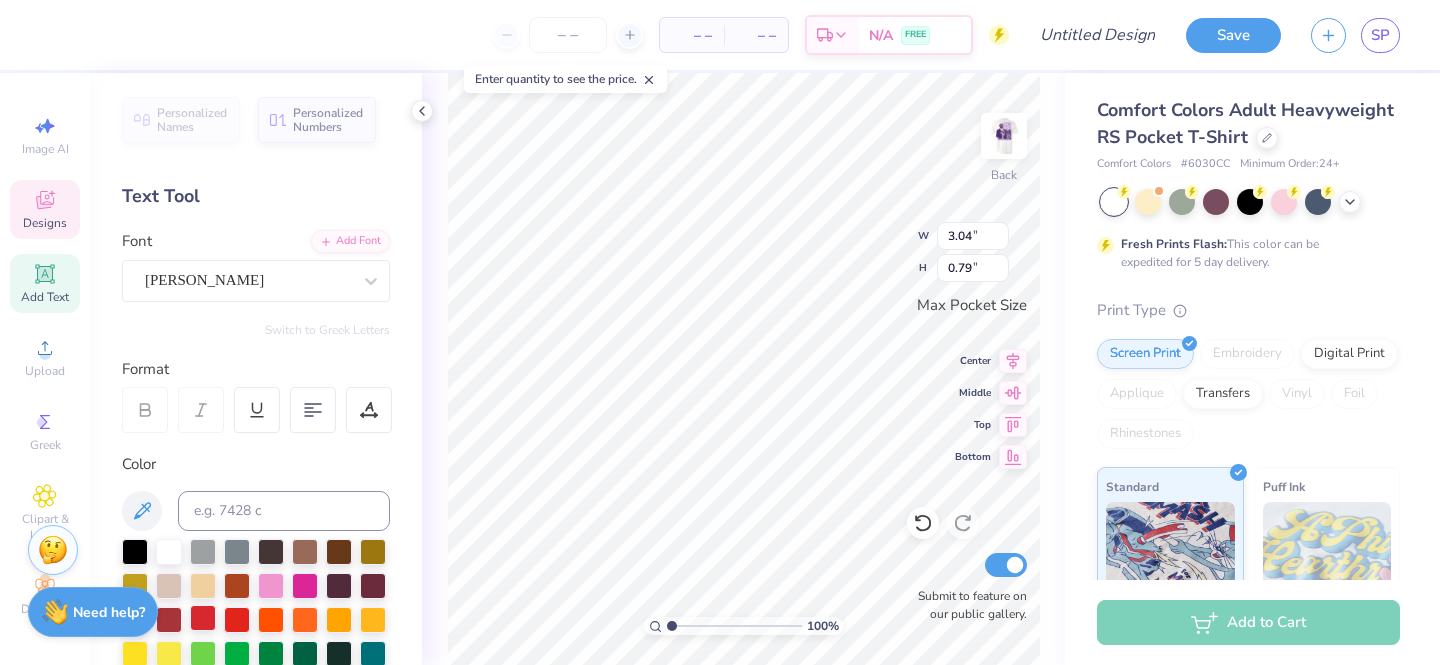 click at bounding box center [203, 618] 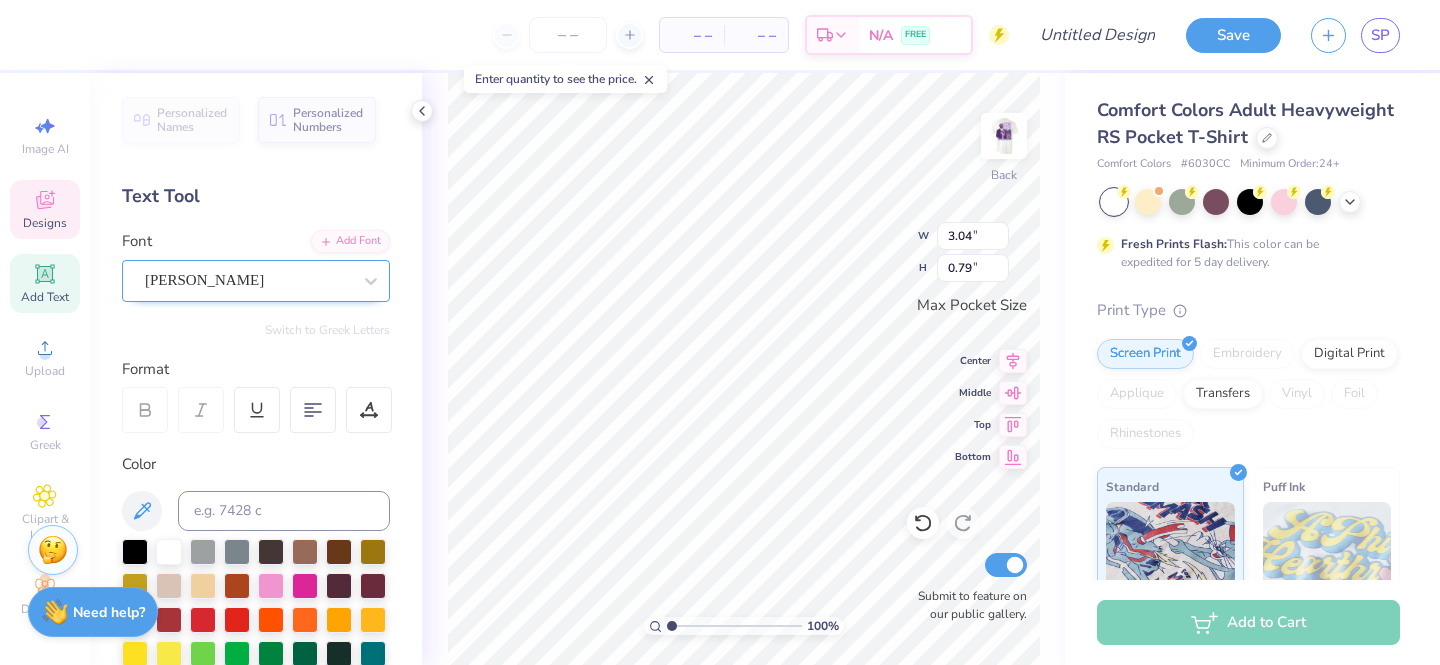 click on "Hughs" at bounding box center [248, 280] 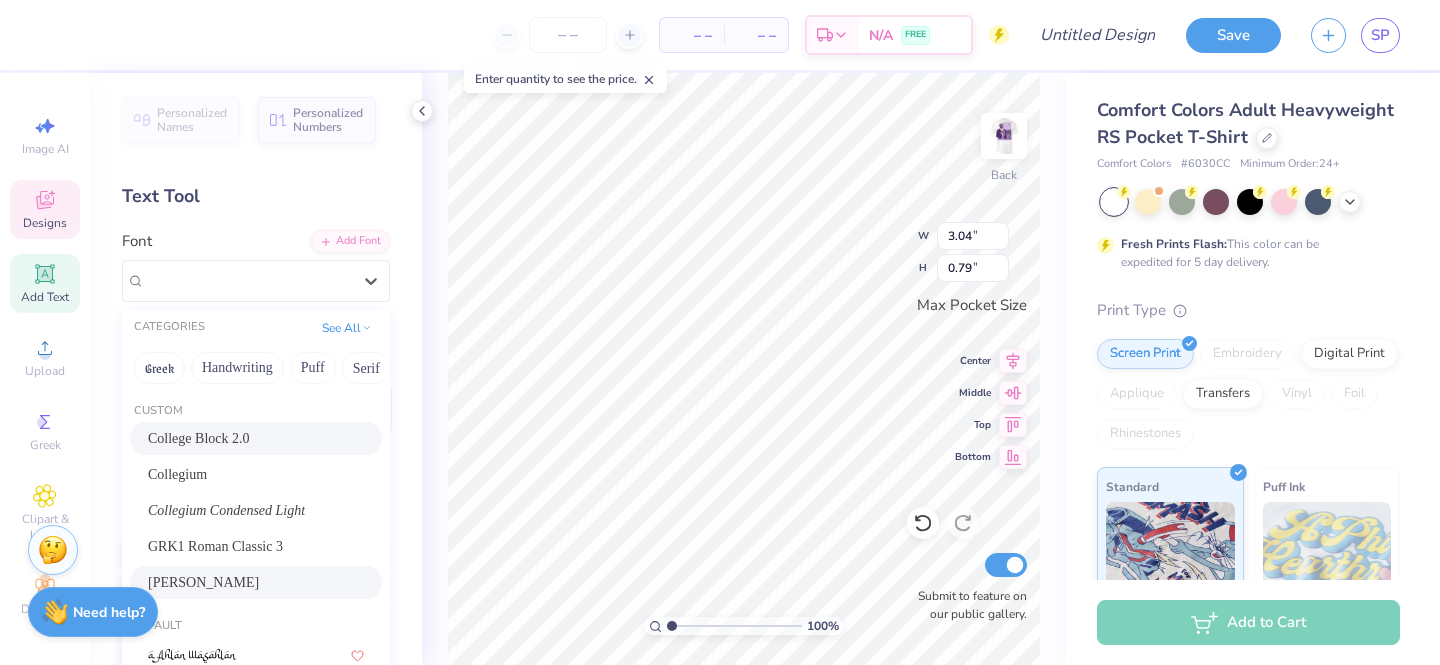 click on "College Block 2.0" at bounding box center (199, 438) 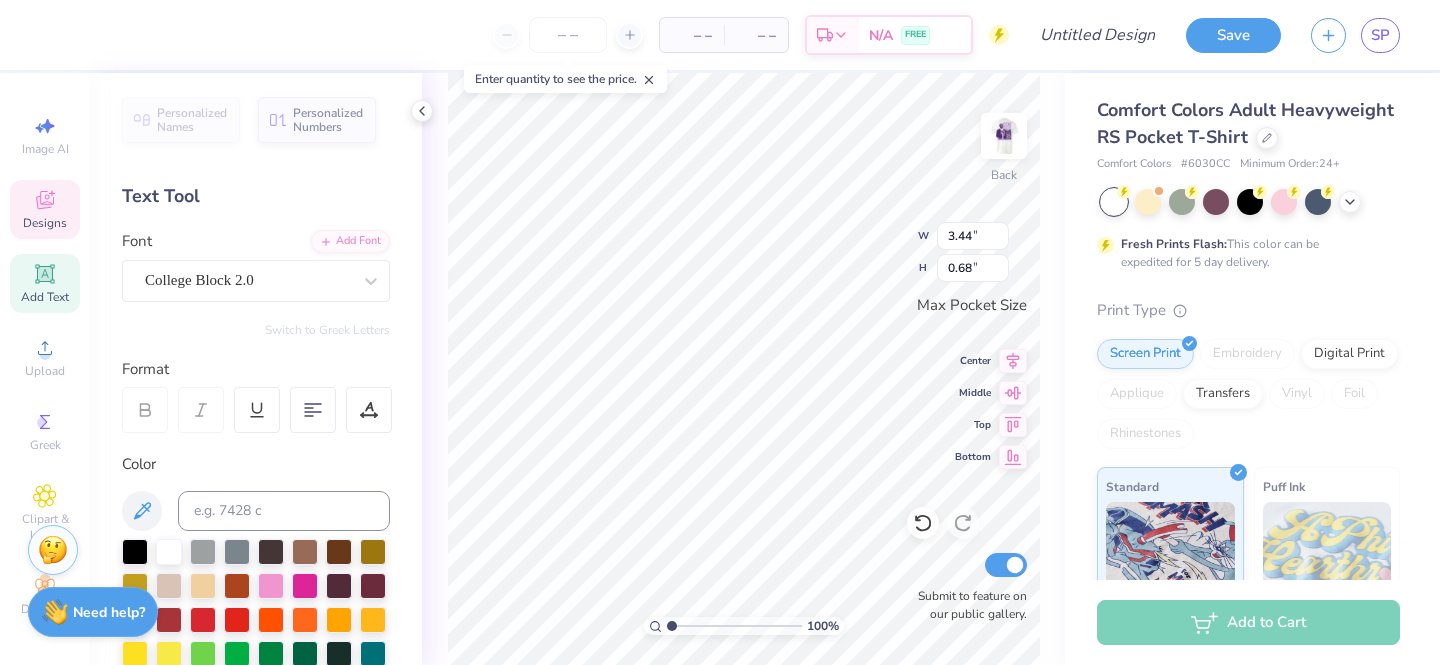 type on "3.44" 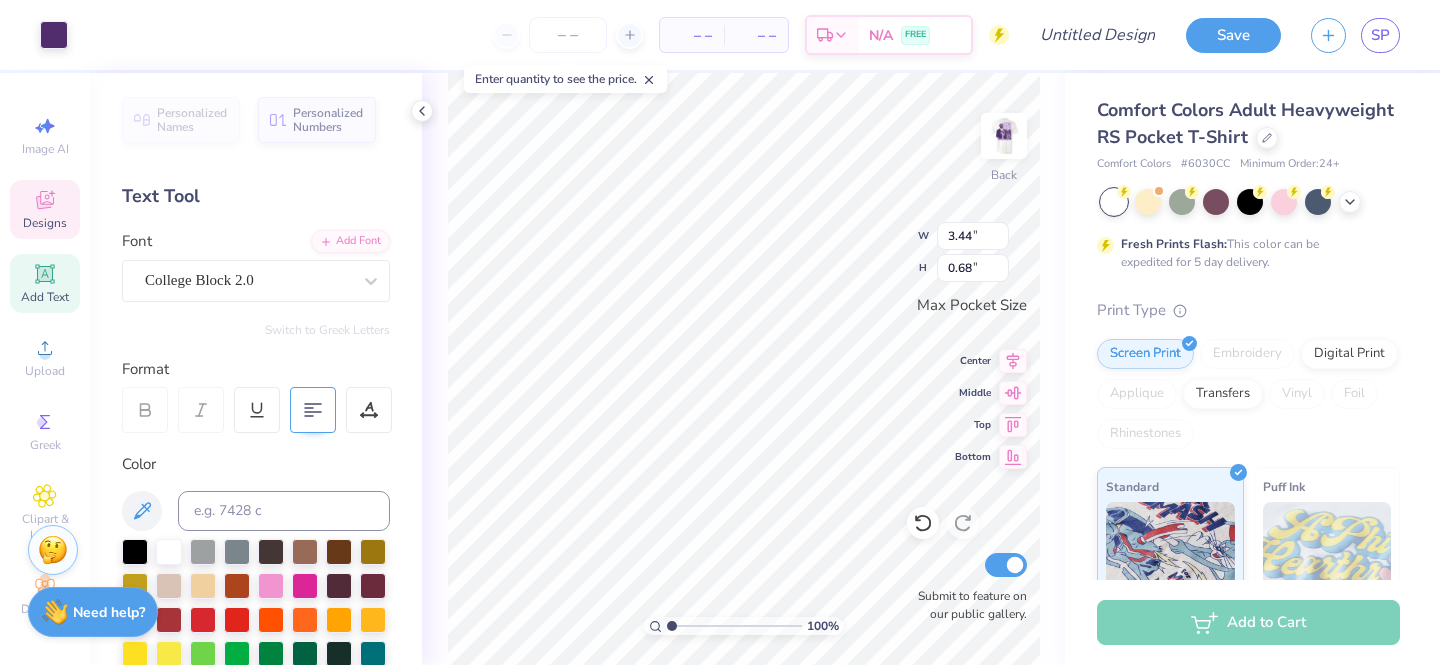 type on "2.48" 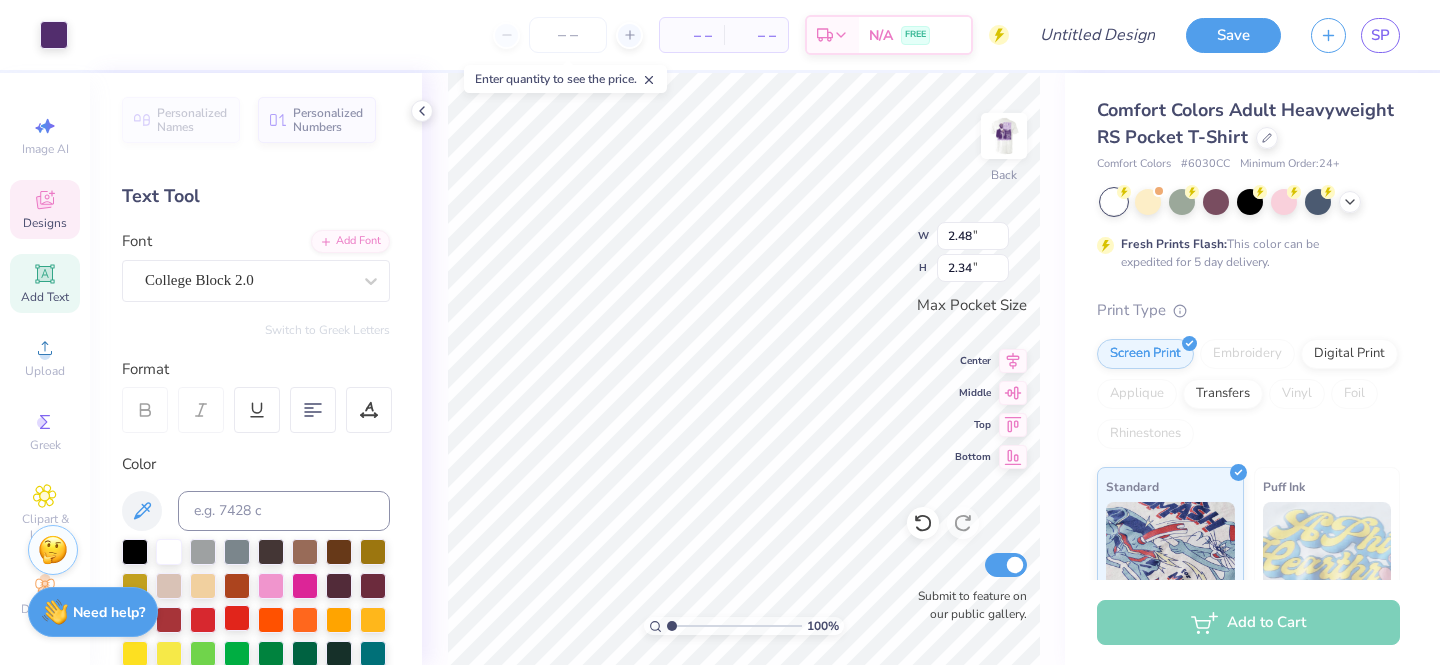 click at bounding box center [237, 618] 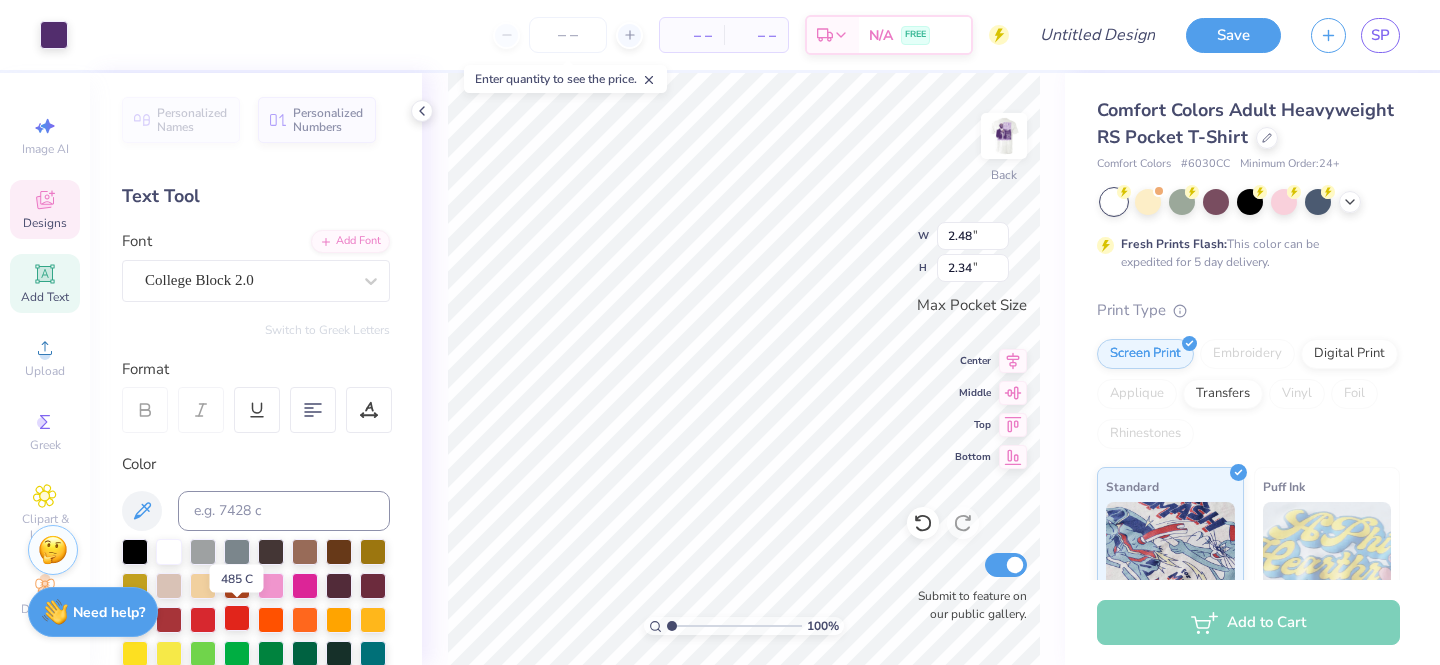 click at bounding box center (237, 618) 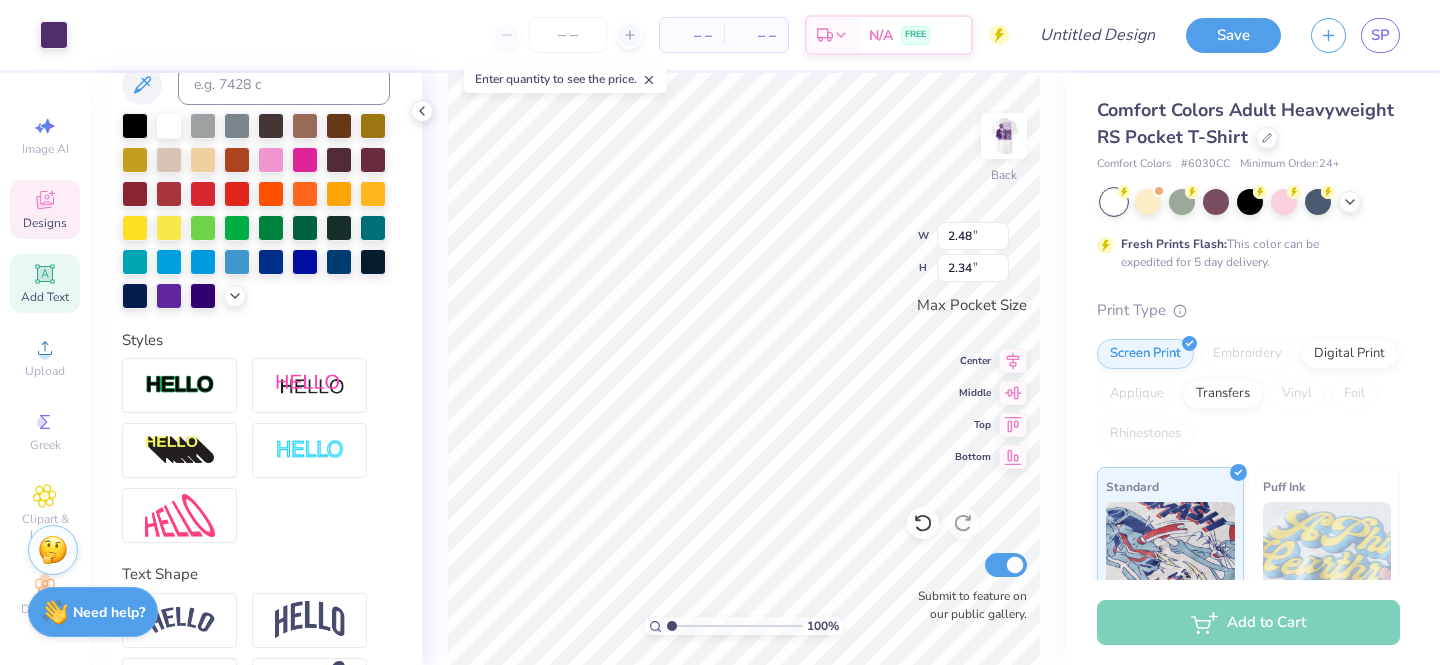 scroll, scrollTop: 497, scrollLeft: 0, axis: vertical 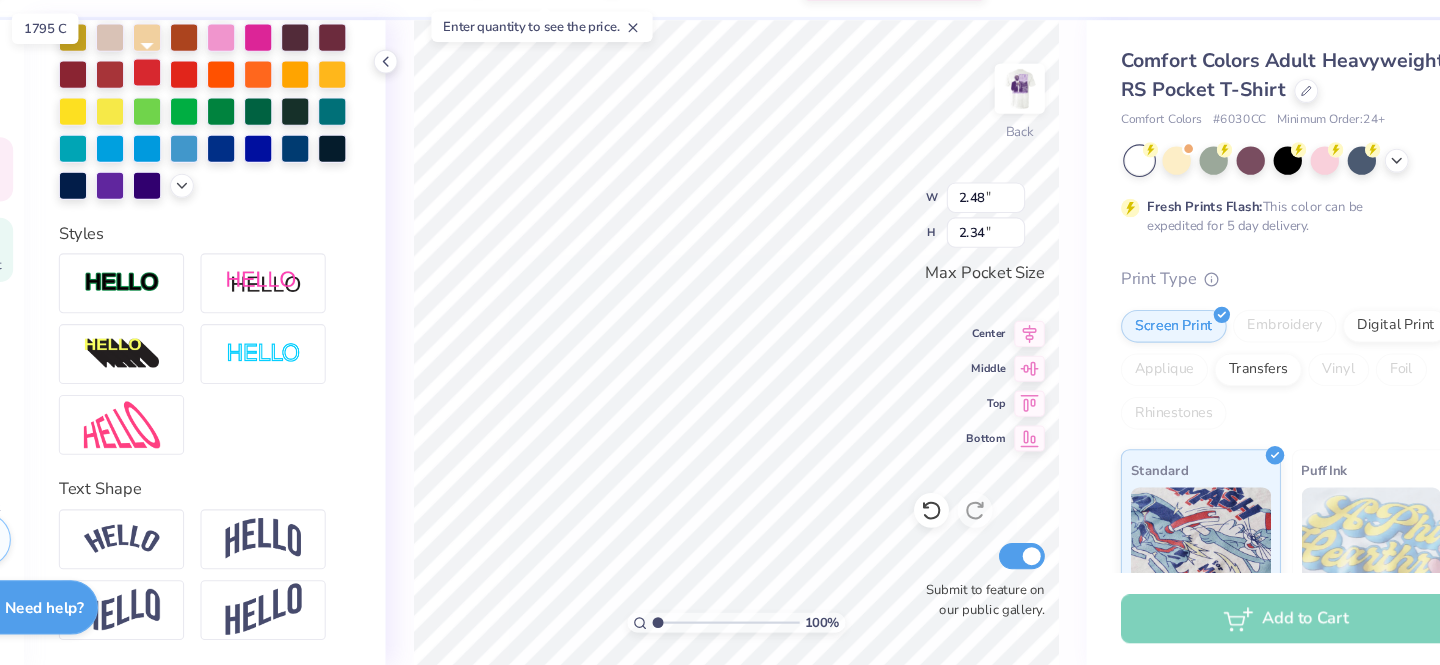 click at bounding box center [203, 121] 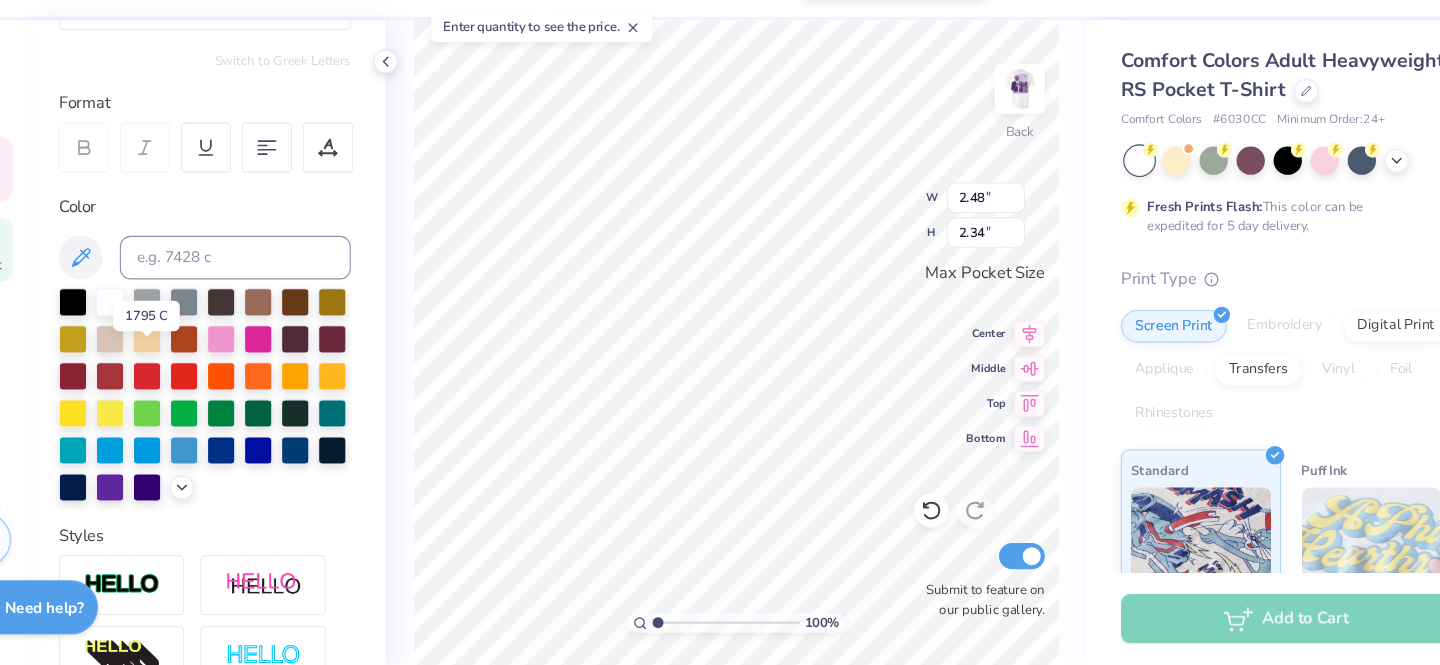 scroll, scrollTop: 204, scrollLeft: 0, axis: vertical 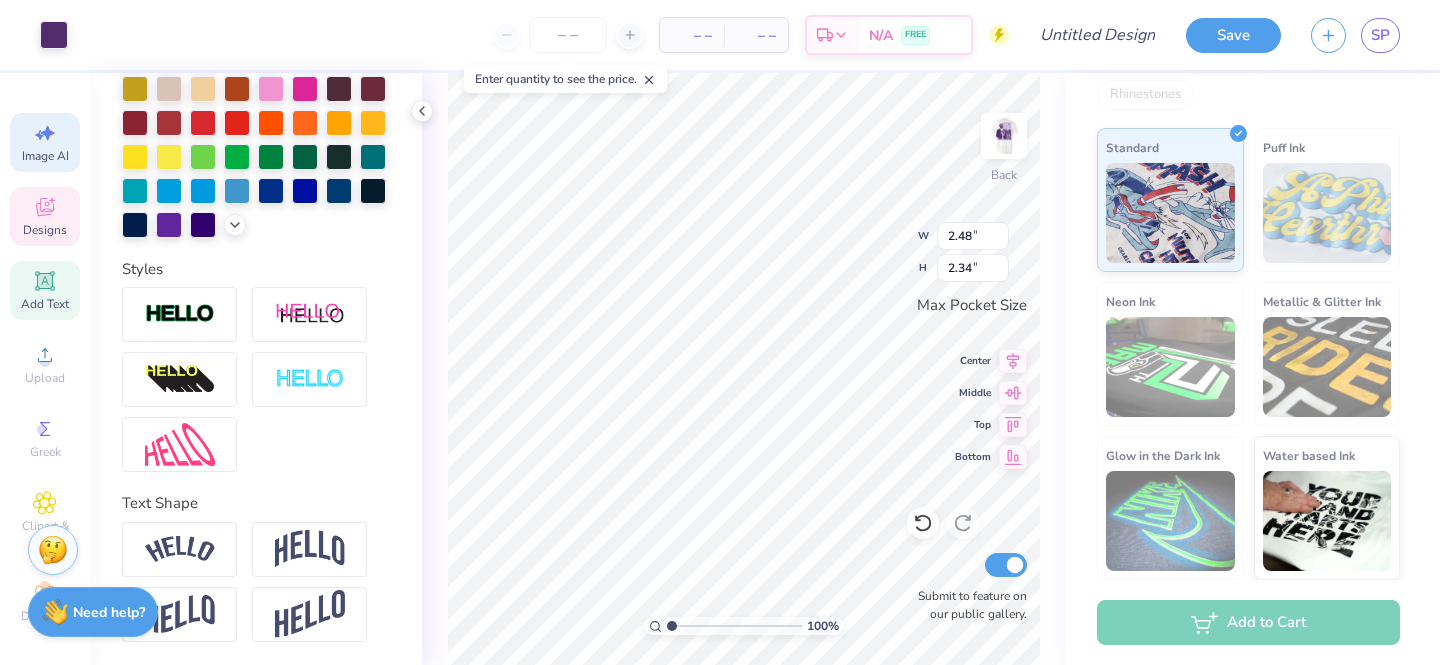click on "Image AI" at bounding box center (45, 156) 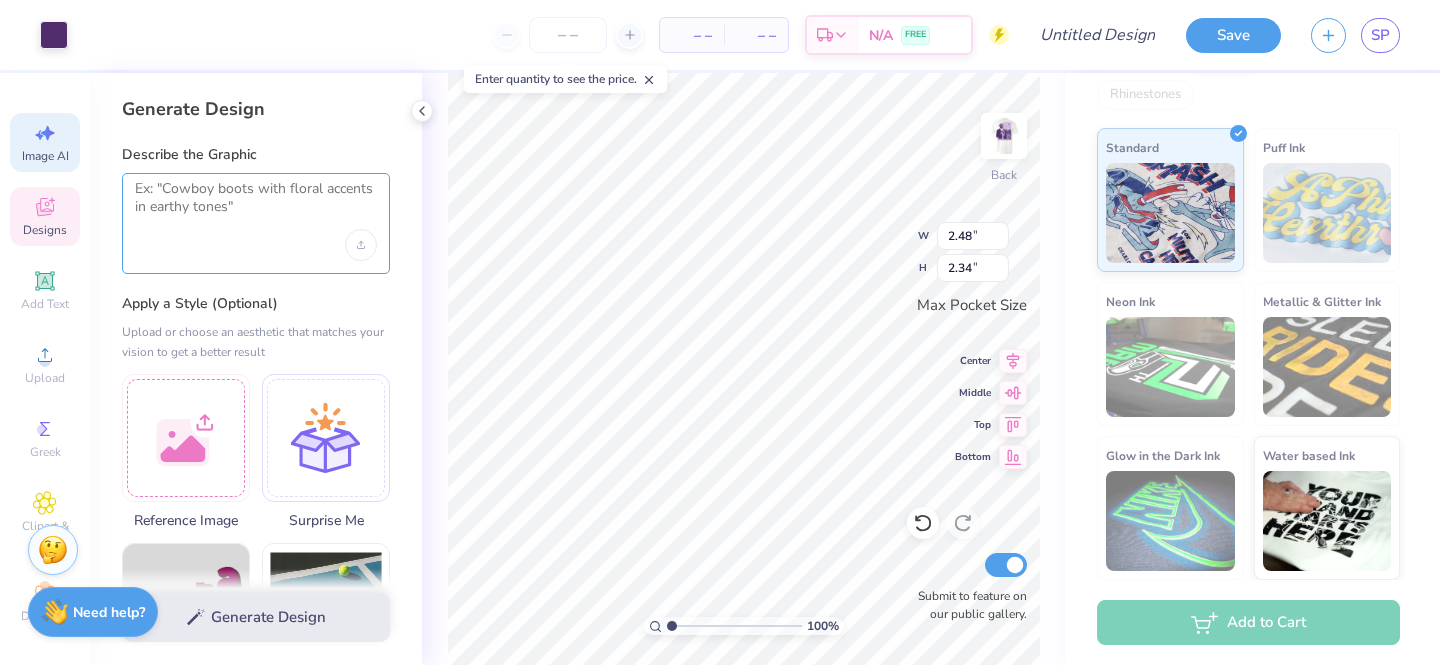 click at bounding box center [256, 205] 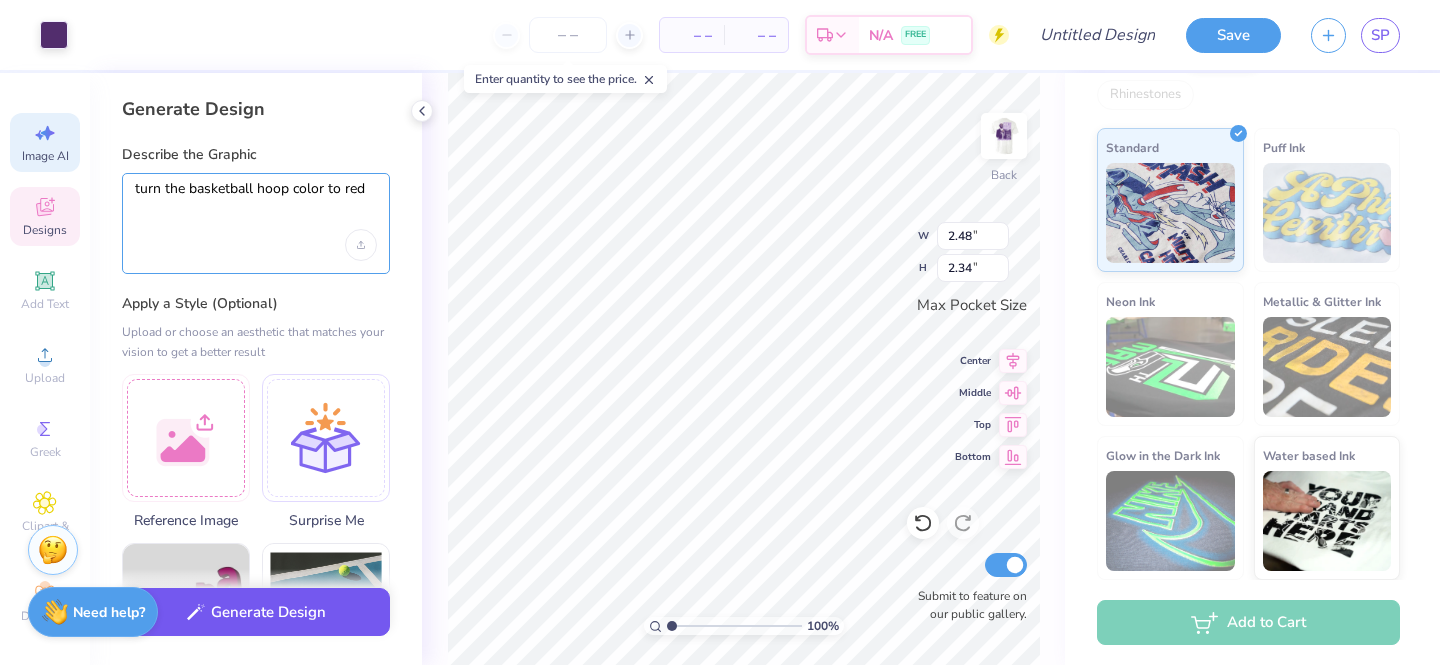 type on "turn the basketball hoop color to red" 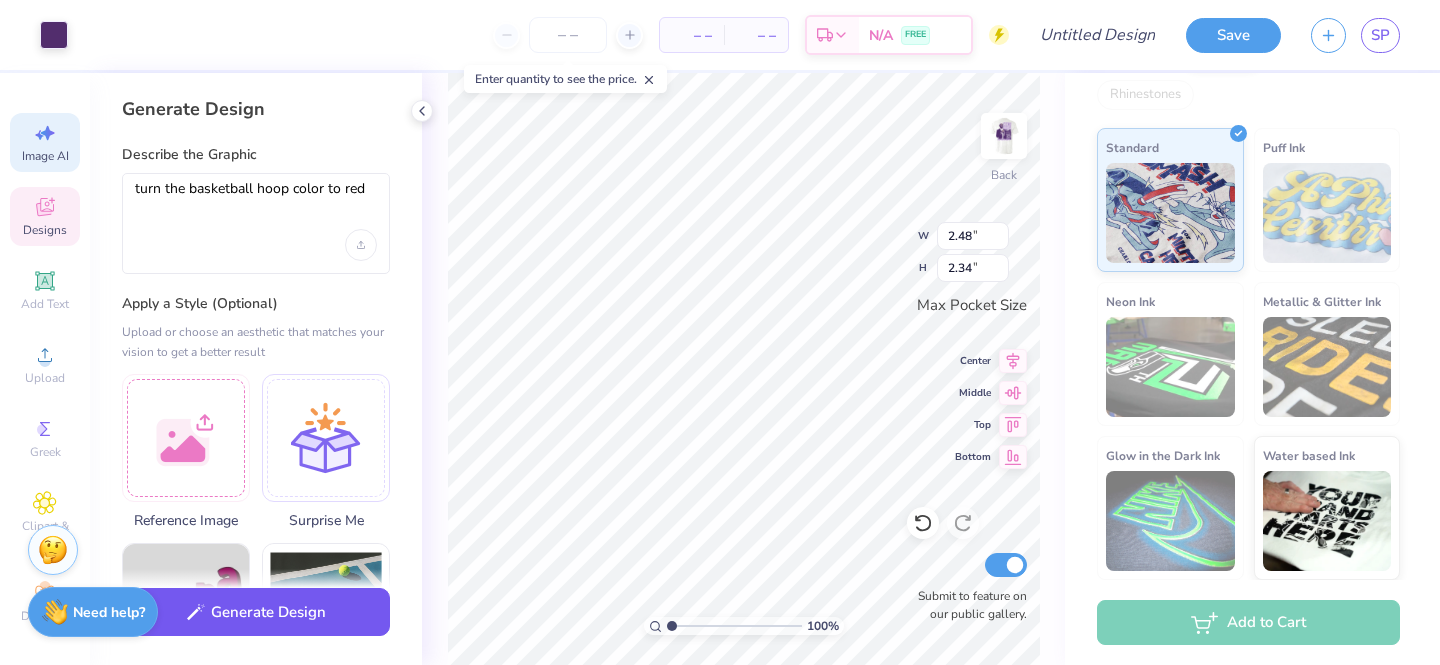 click on "Generate Design" at bounding box center [256, 612] 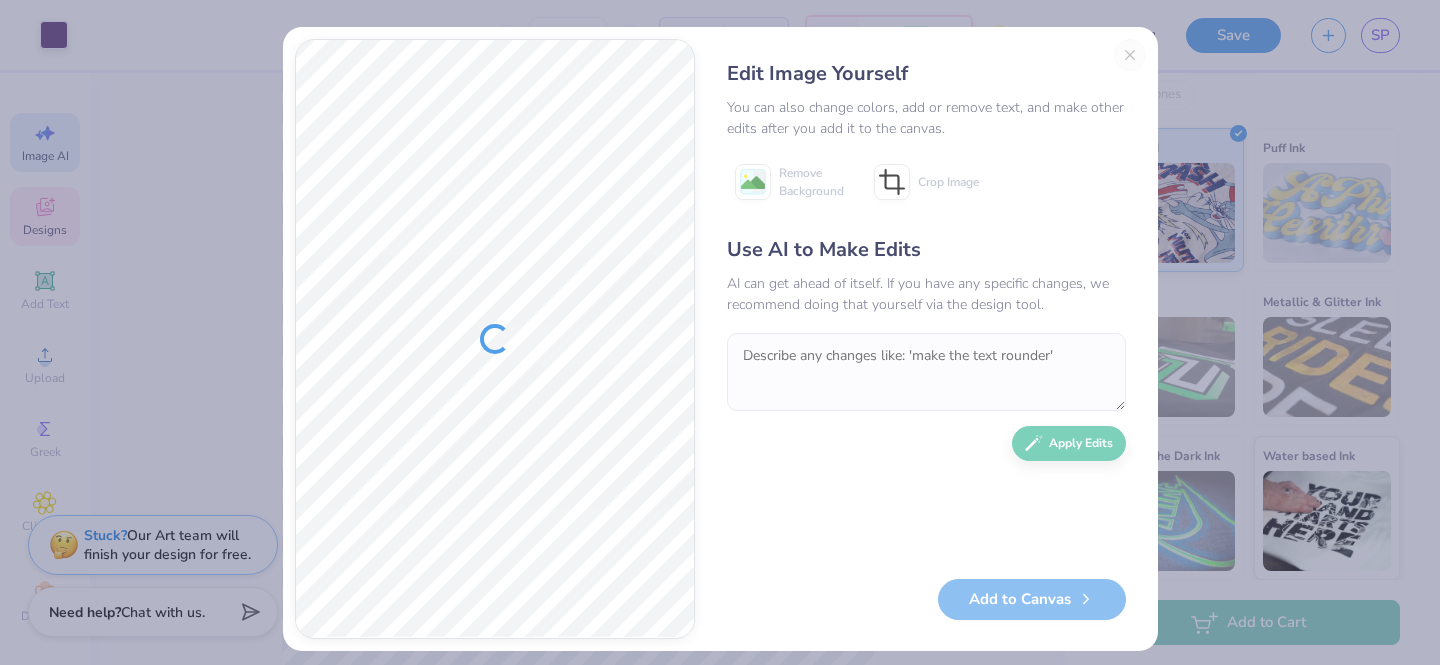 click on "Edit Image Yourself You can also change colors, add or remove text, and make other edits after you add it to the canvas. Remove Background Crop Image Use AI to Make Edits AI can get ahead of itself. If you have any specific changes, we recommend doing that yourself via the design tool. Apply Edits Add to Canvas" at bounding box center (926, 339) 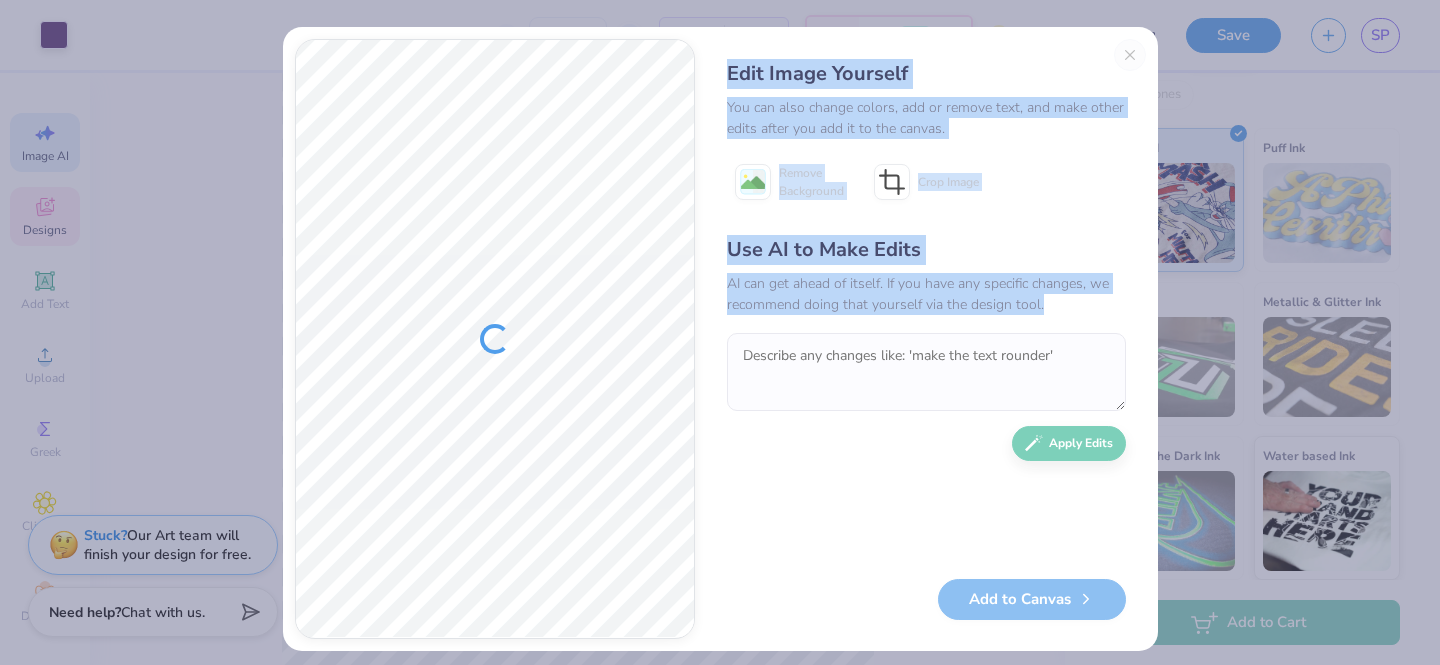 drag, startPoint x: 1132, startPoint y: 52, endPoint x: 842, endPoint y: 328, distance: 400.34485 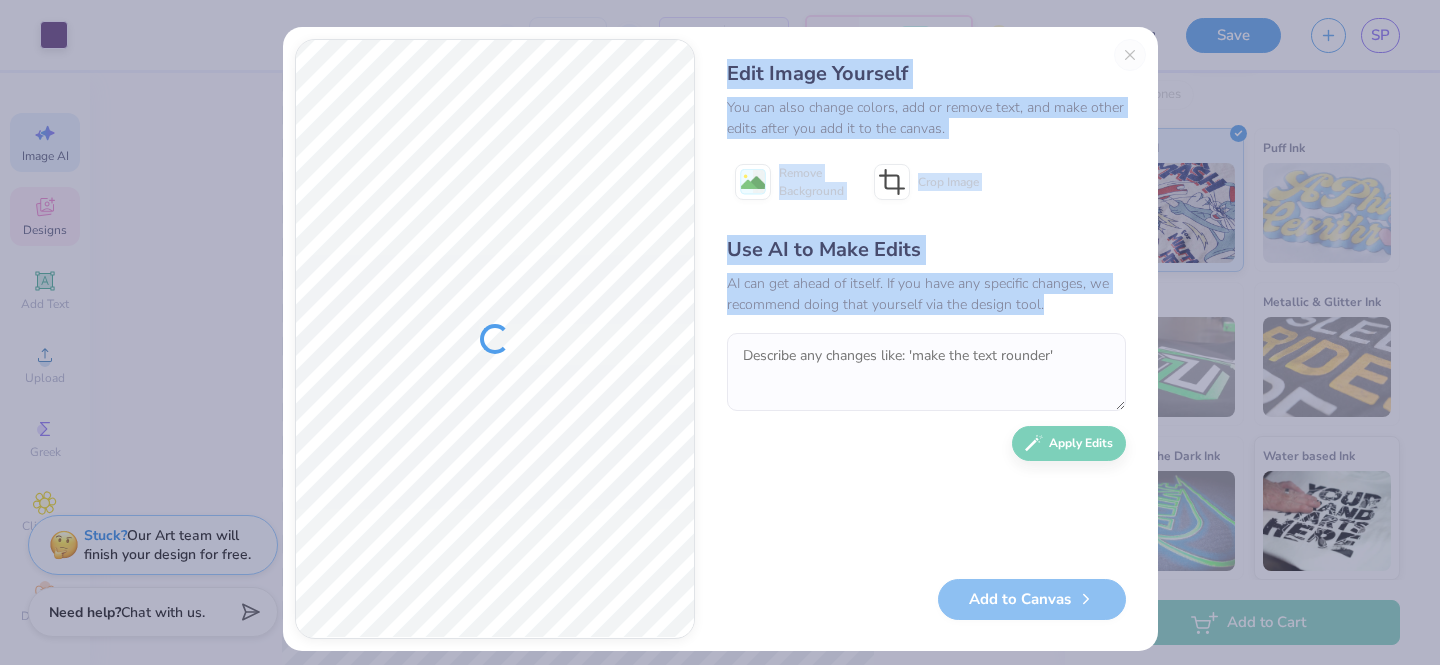 click on "Edit Image Yourself You can also change colors, add or remove text, and make other edits after you add it to the canvas. Remove Background Crop Image Use AI to Make Edits AI can get ahead of itself. If you have any specific changes, we recommend doing that yourself via the design tool. Apply Edits Add to Canvas" at bounding box center (926, 339) 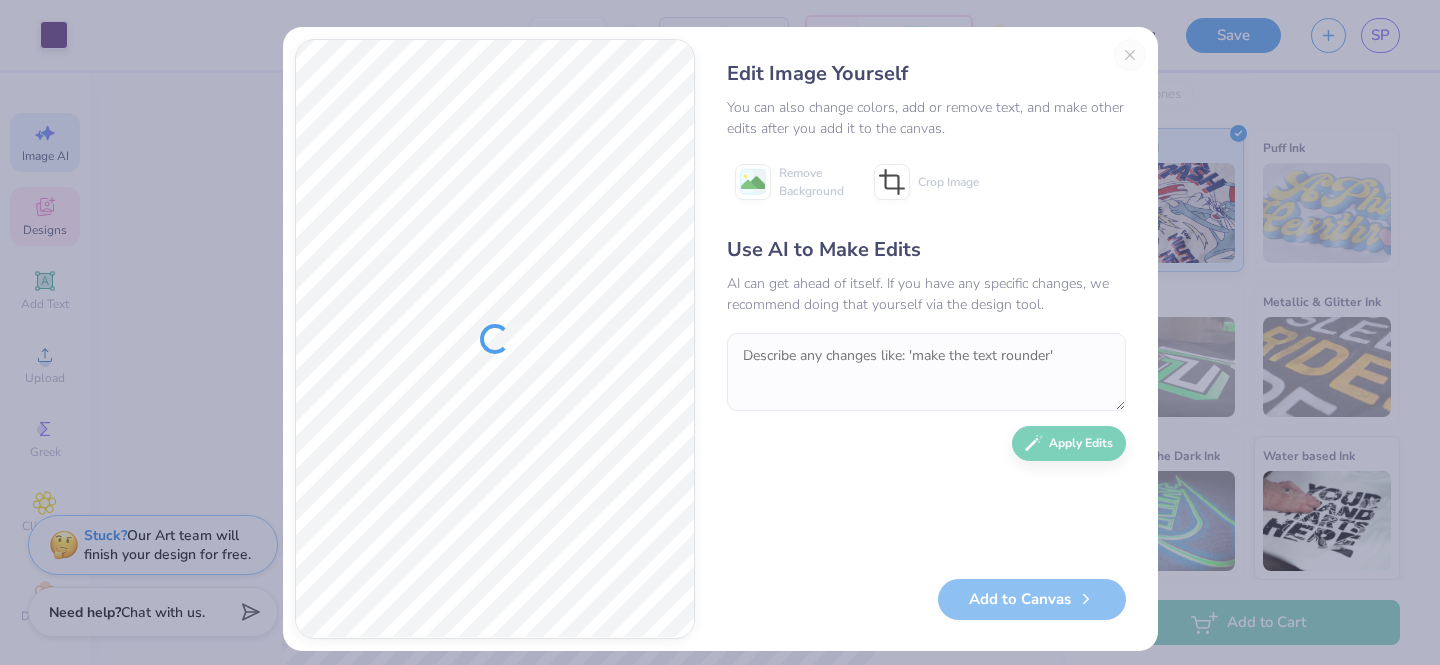 click on "Add to Canvas" at bounding box center (926, 599) 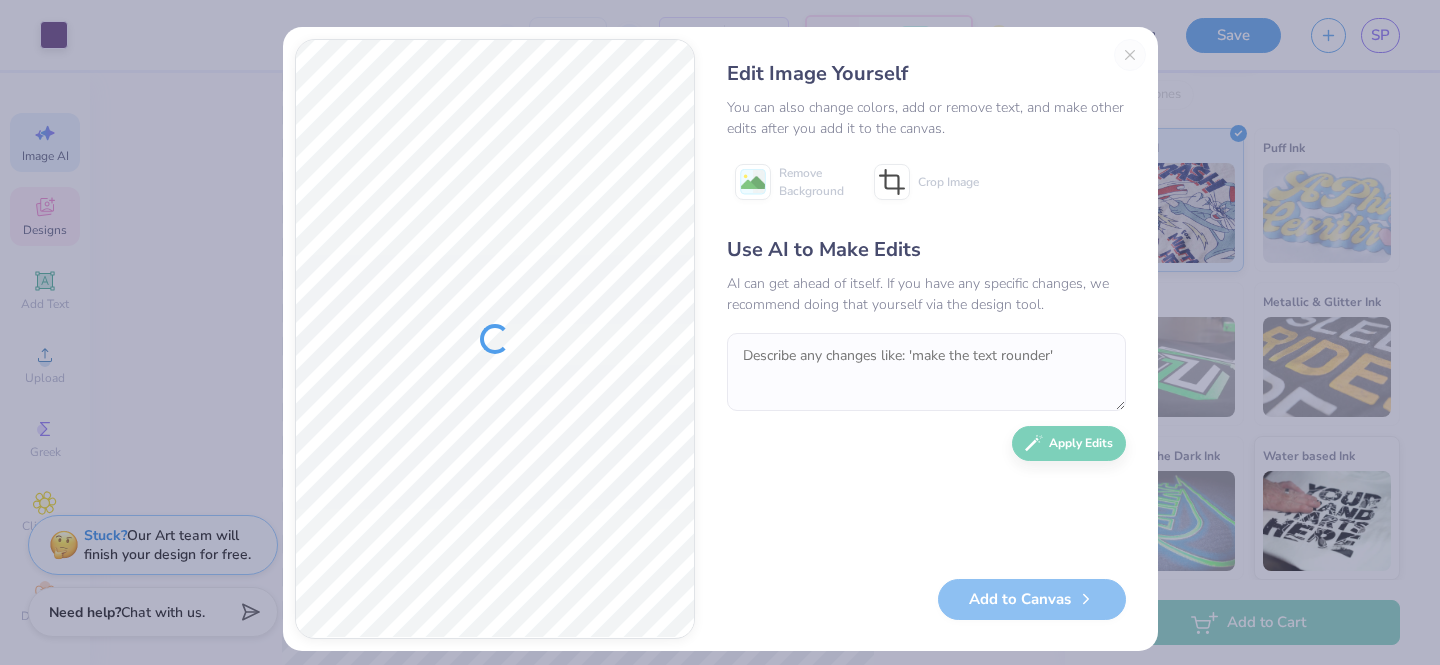click on "Edit Image Yourself You can also change colors, add or remove text, and make other edits after you add it to the canvas. Remove Background Crop Image Use AI to Make Edits AI can get ahead of itself. If you have any specific changes, we recommend doing that yourself via the design tool. Apply Edits Add to Canvas" at bounding box center [926, 339] 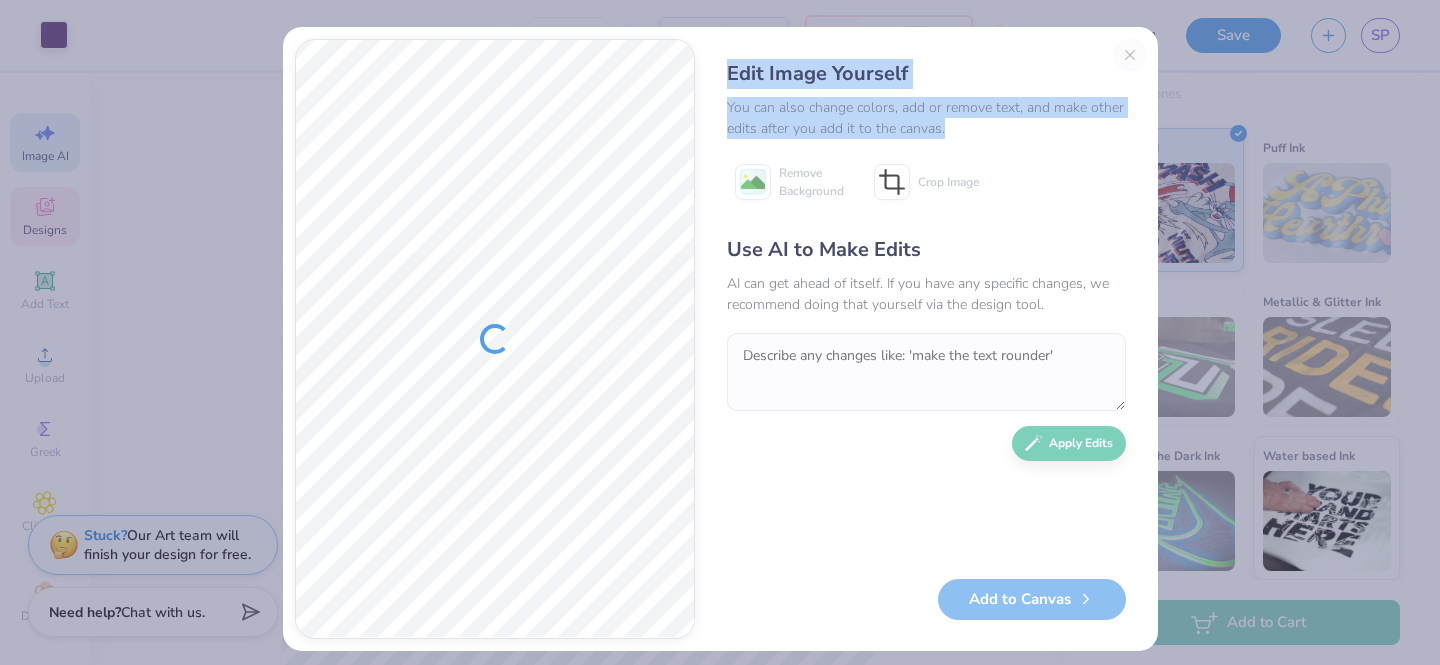 drag, startPoint x: 1125, startPoint y: 55, endPoint x: 1055, endPoint y: 125, distance: 98.99495 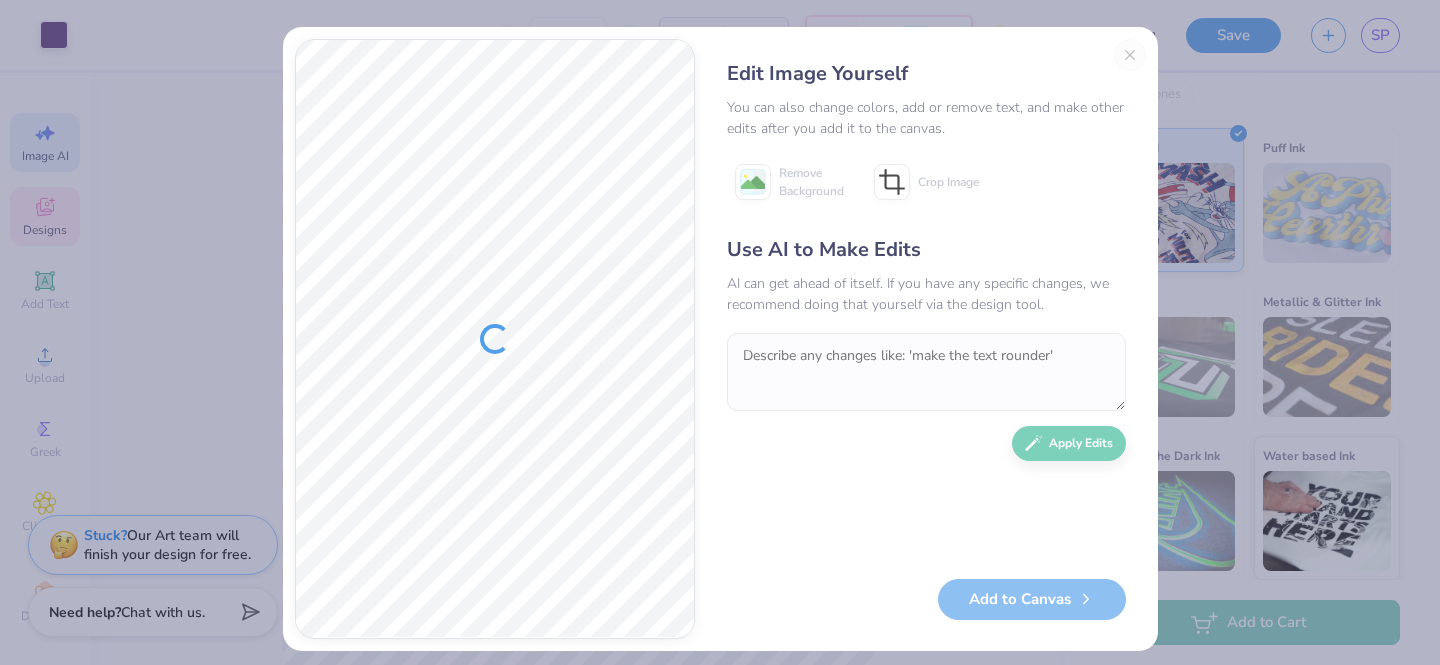 click on "Edit Image Yourself You can also change colors, add or remove text, and make other edits after you add it to the canvas. Remove Background Crop Image Use AI to Make Edits AI can get ahead of itself. If you have any specific changes, we recommend doing that yourself via the design tool. Apply Edits Add to Canvas" at bounding box center (720, 332) 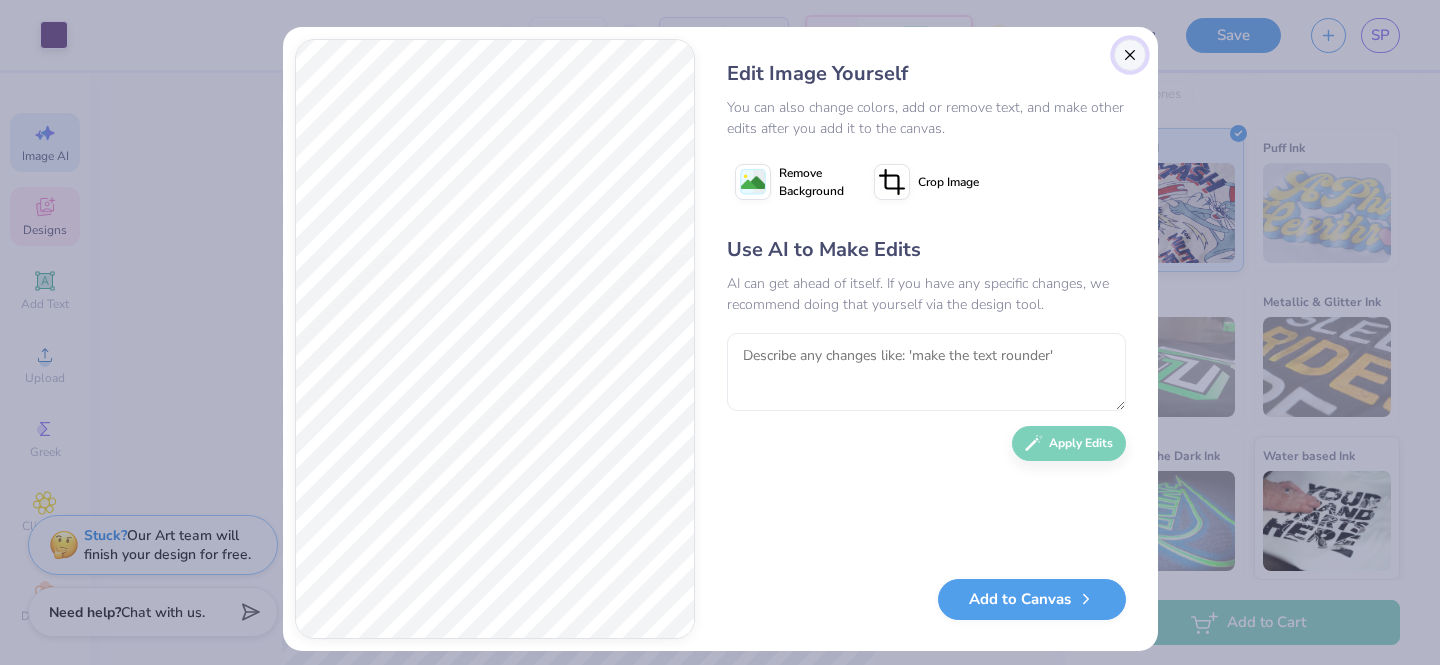click at bounding box center (1130, 55) 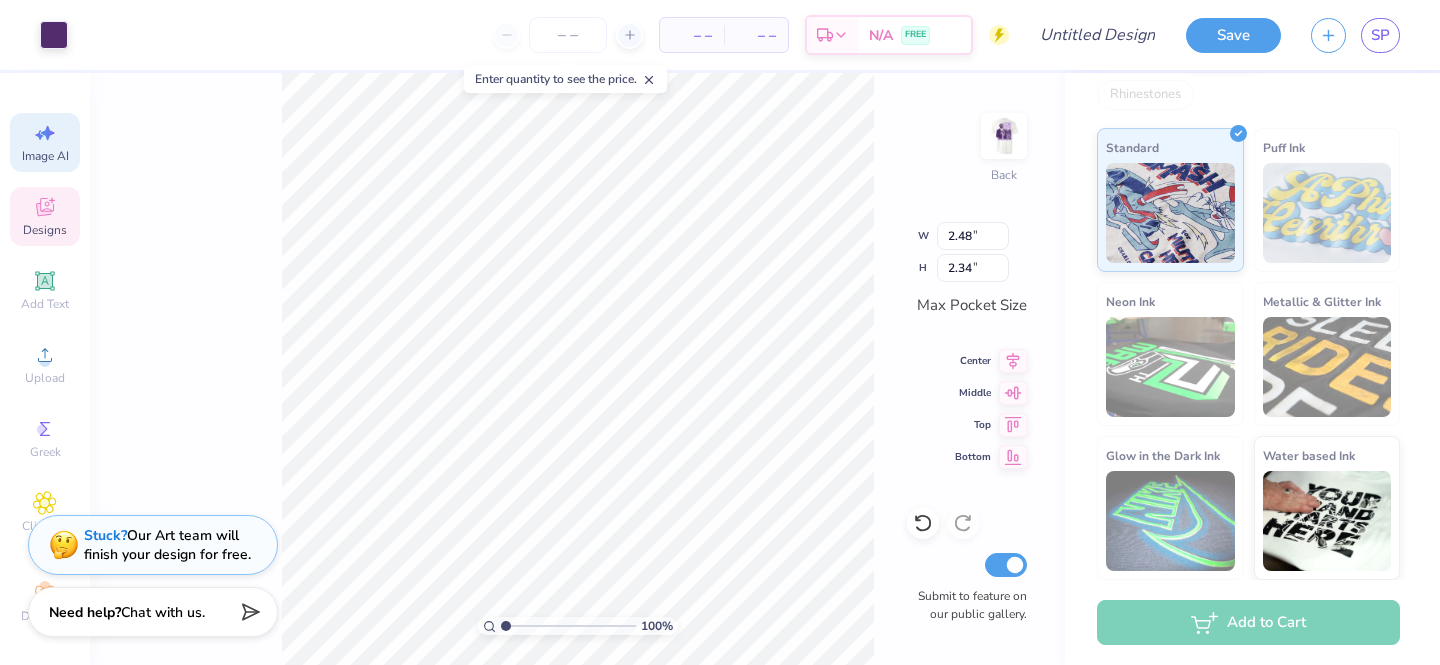 scroll, scrollTop: 0, scrollLeft: 45, axis: horizontal 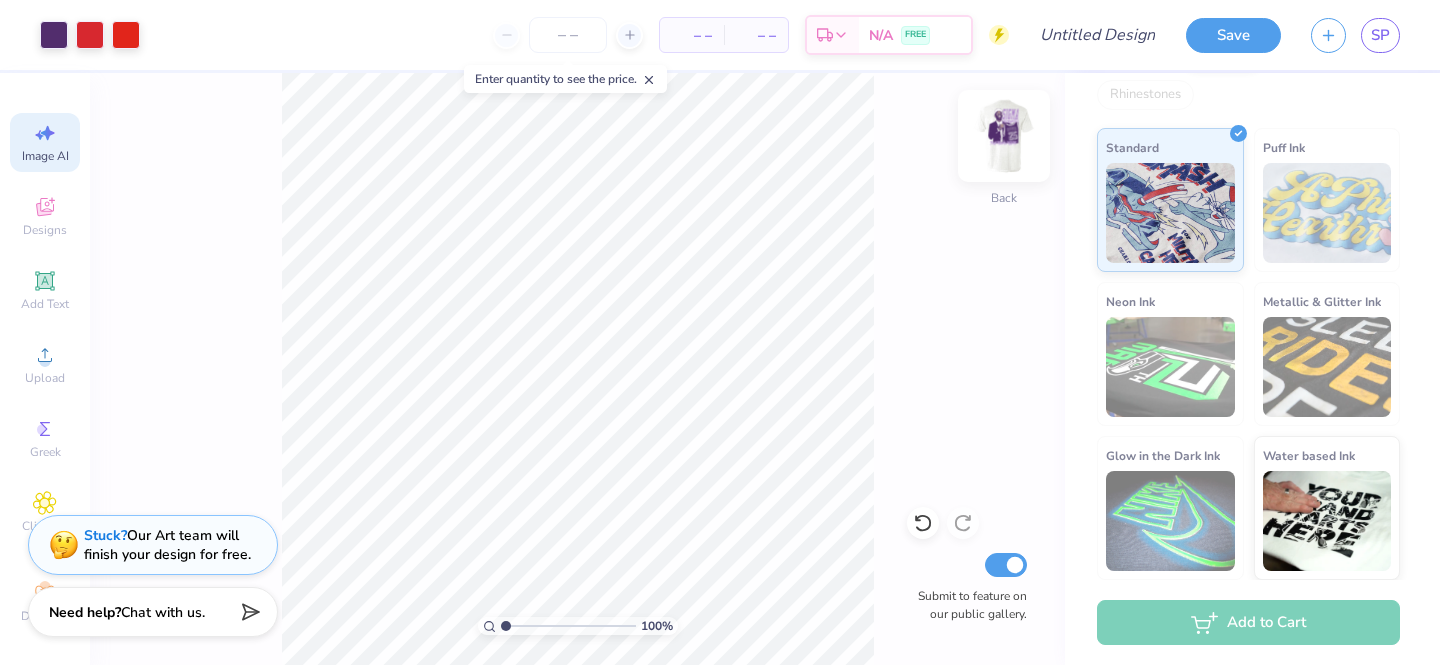 click at bounding box center [1004, 136] 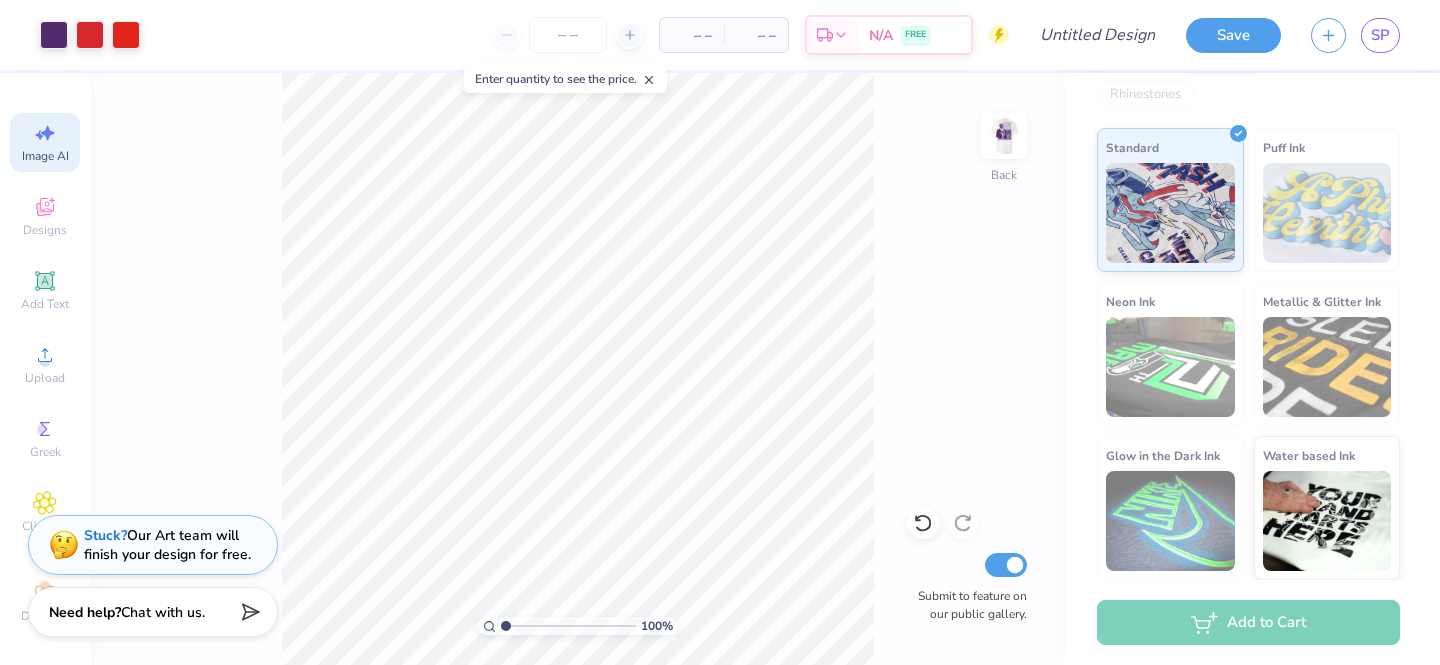 click on "100  % Back Submit to feature on our public gallery." at bounding box center (577, 369) 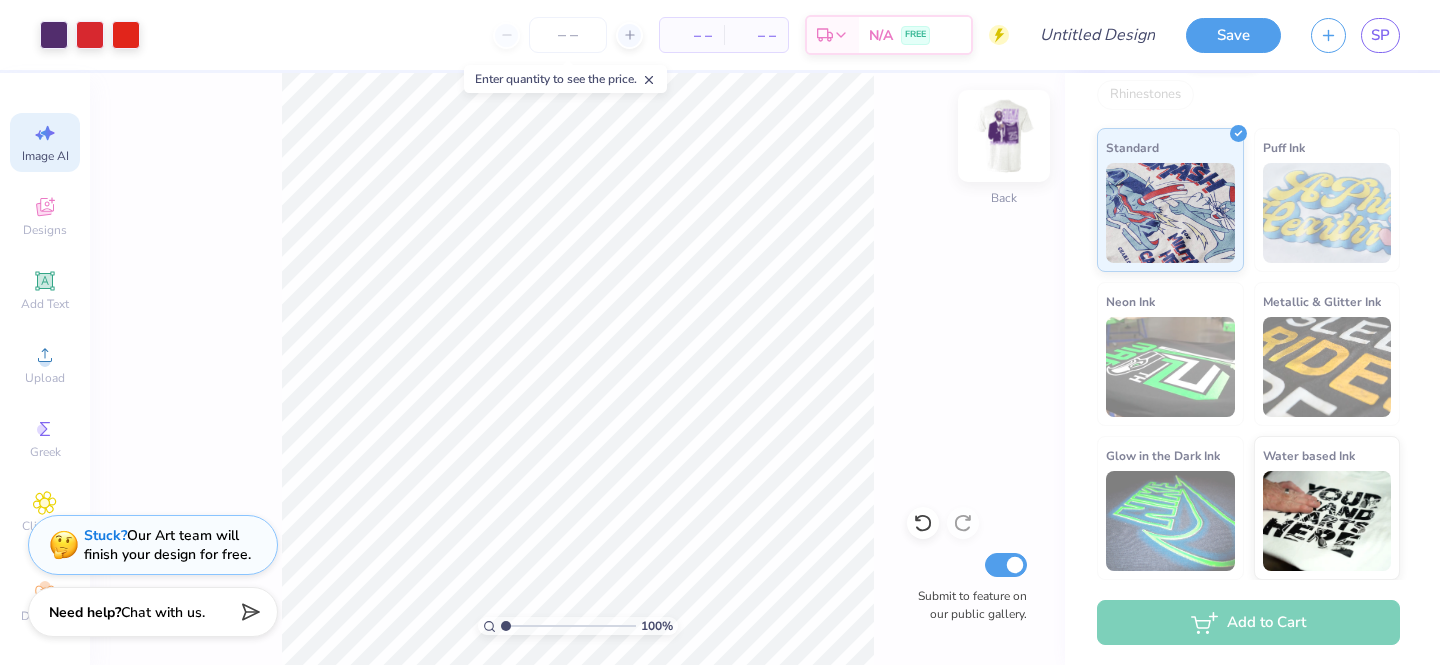 click at bounding box center [1004, 136] 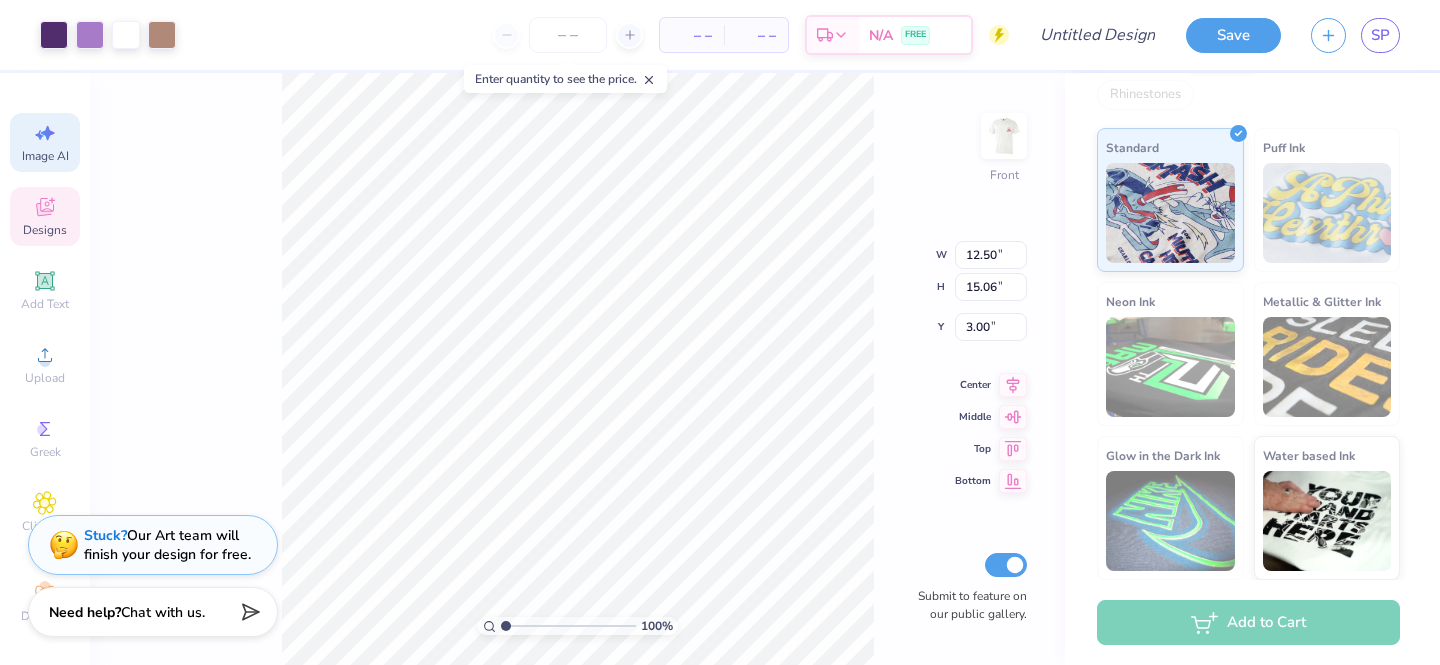 click on "Designs" at bounding box center [45, 230] 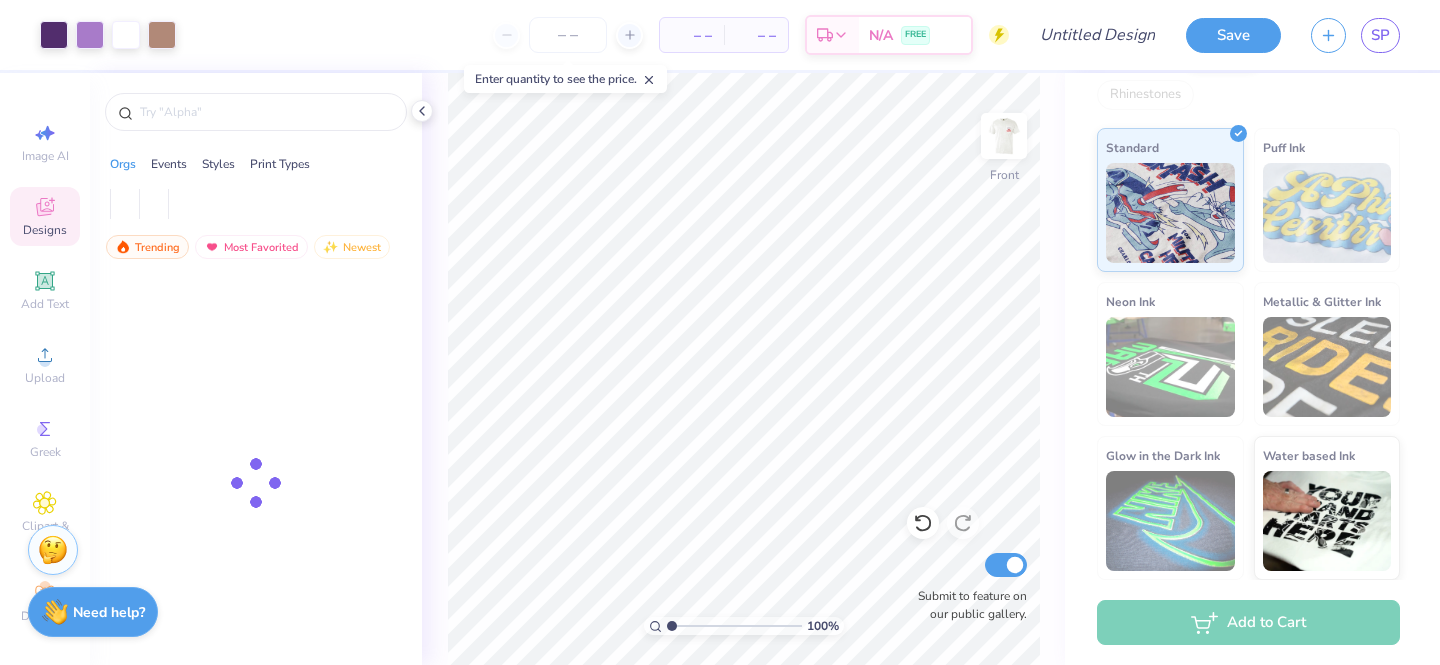 scroll, scrollTop: 0, scrollLeft: 0, axis: both 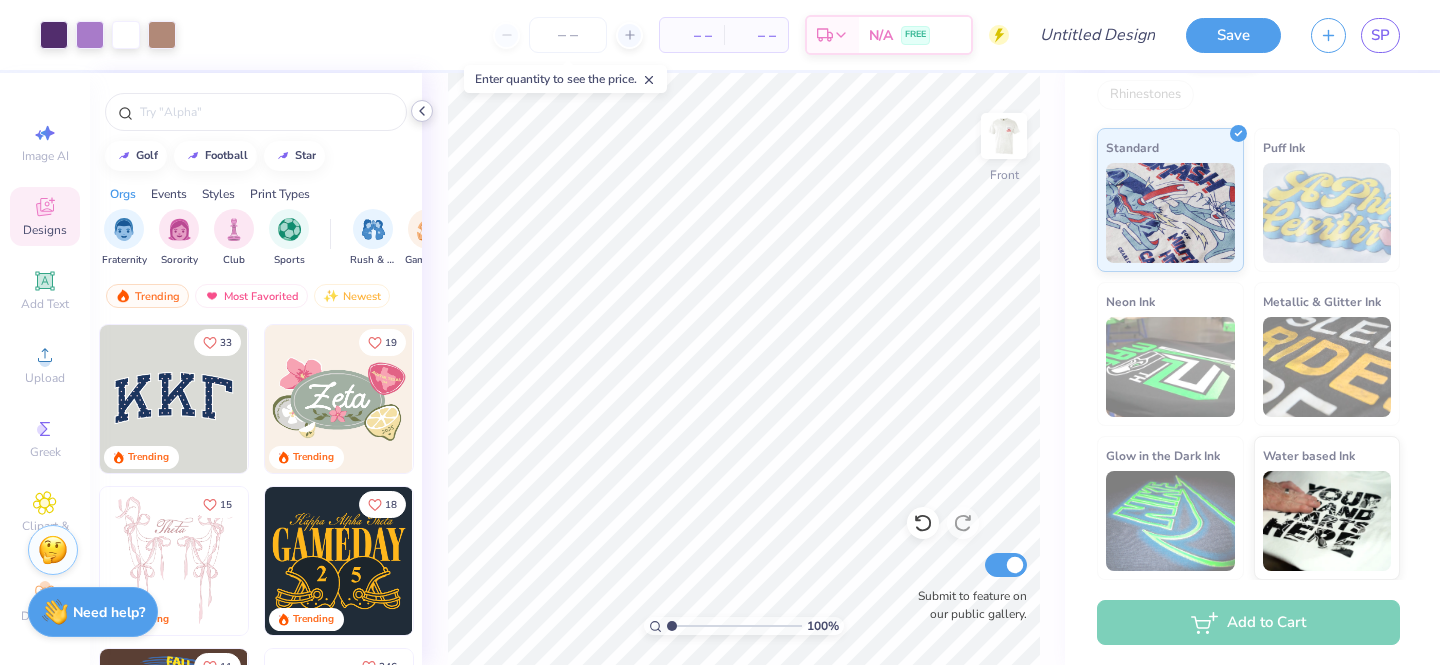 click 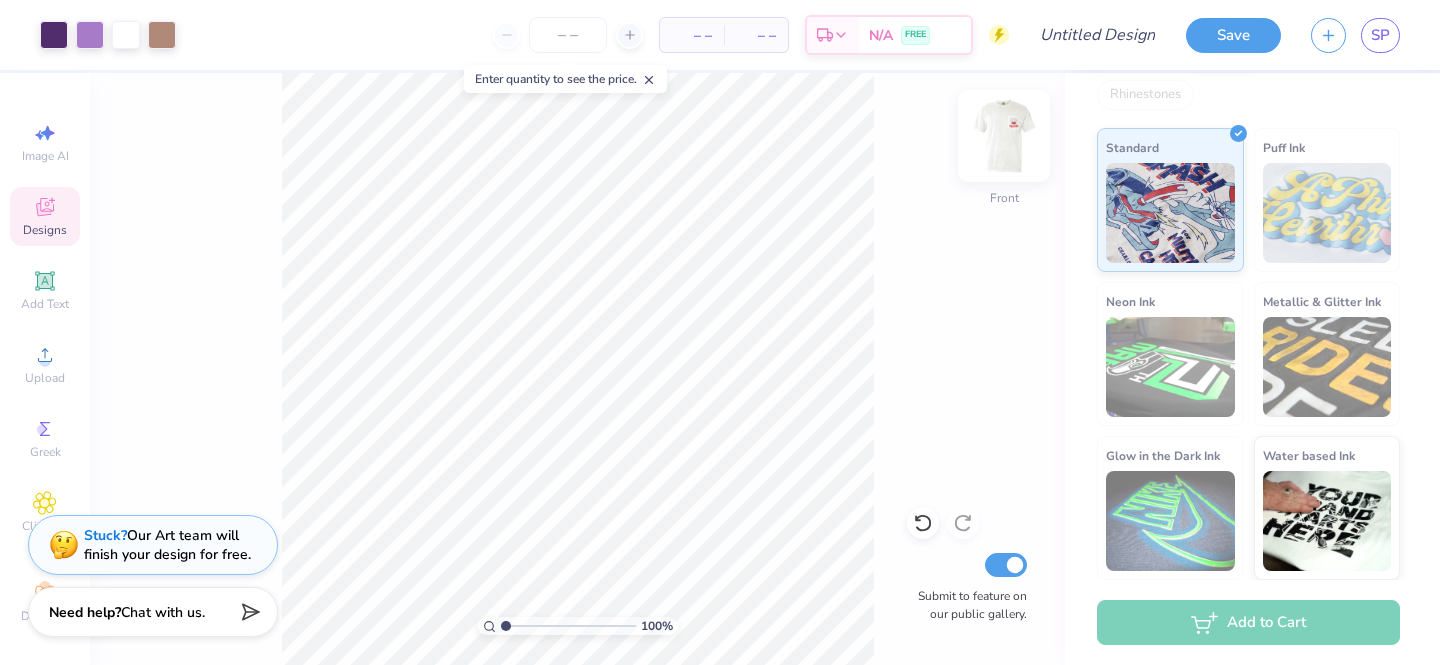 click at bounding box center [1004, 136] 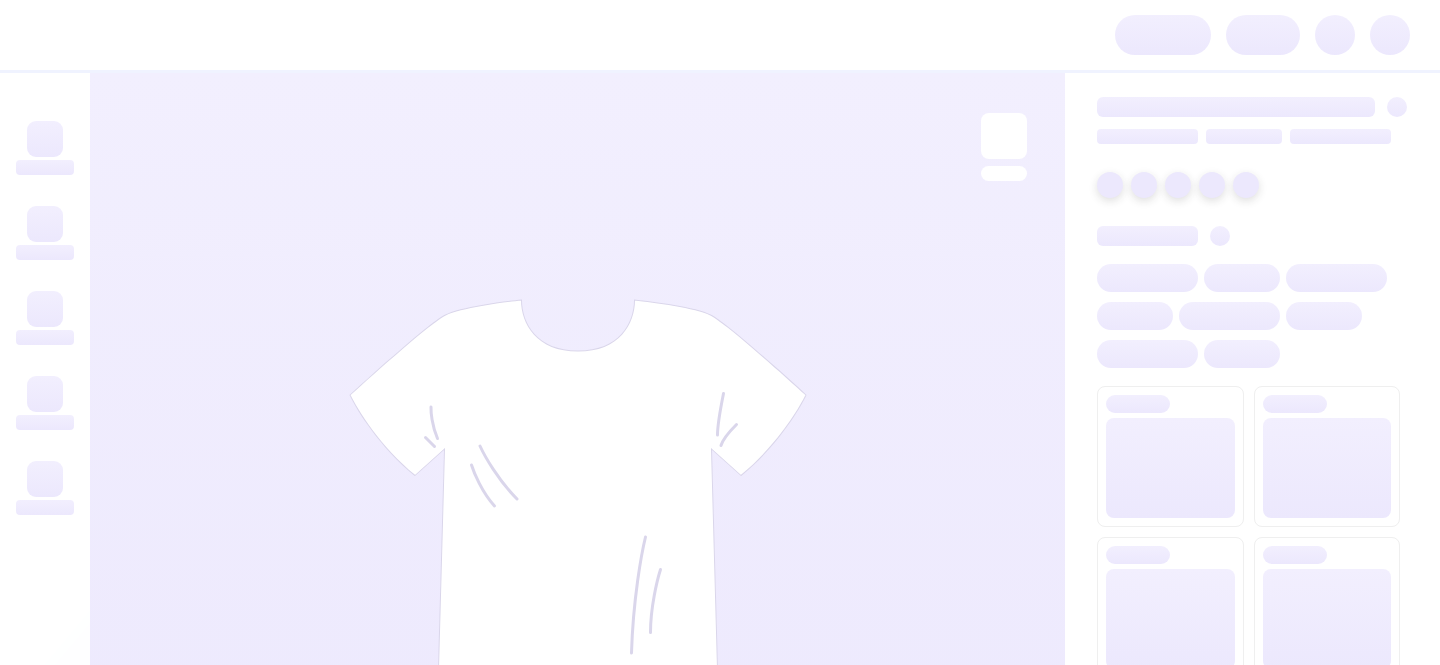 scroll, scrollTop: 0, scrollLeft: 0, axis: both 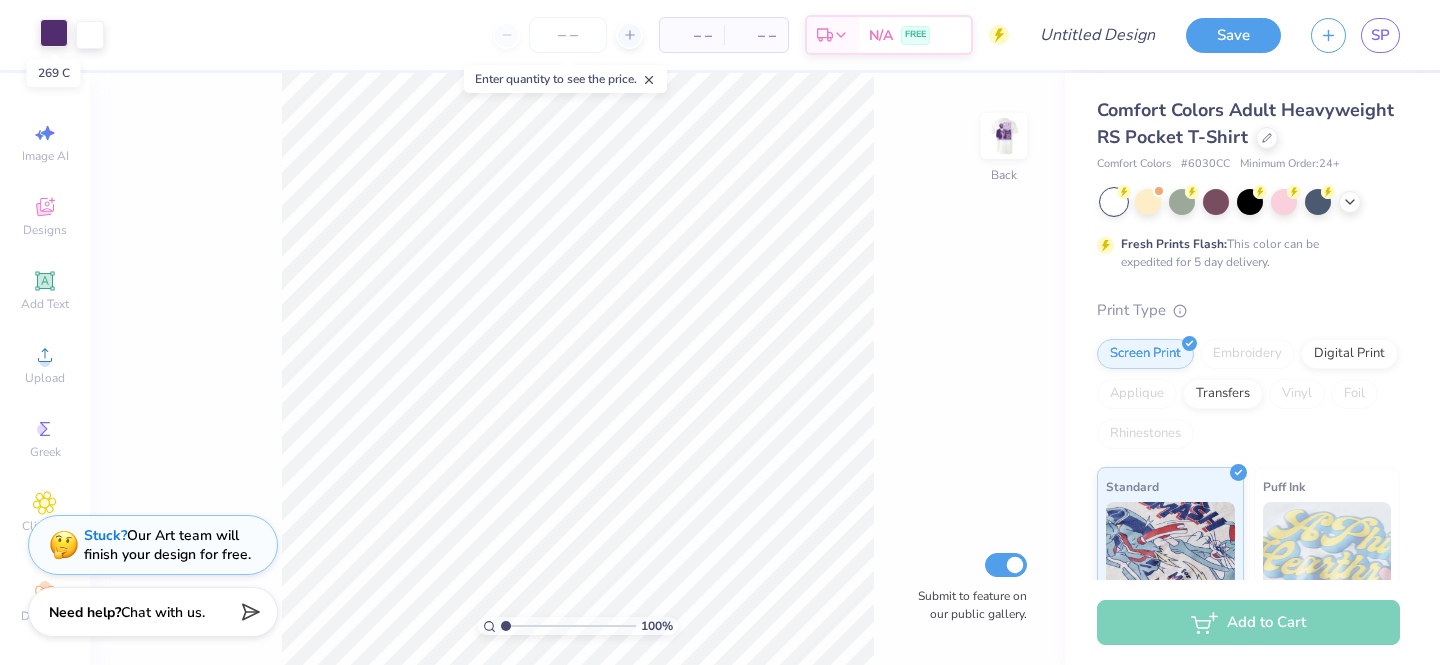 click at bounding box center (54, 33) 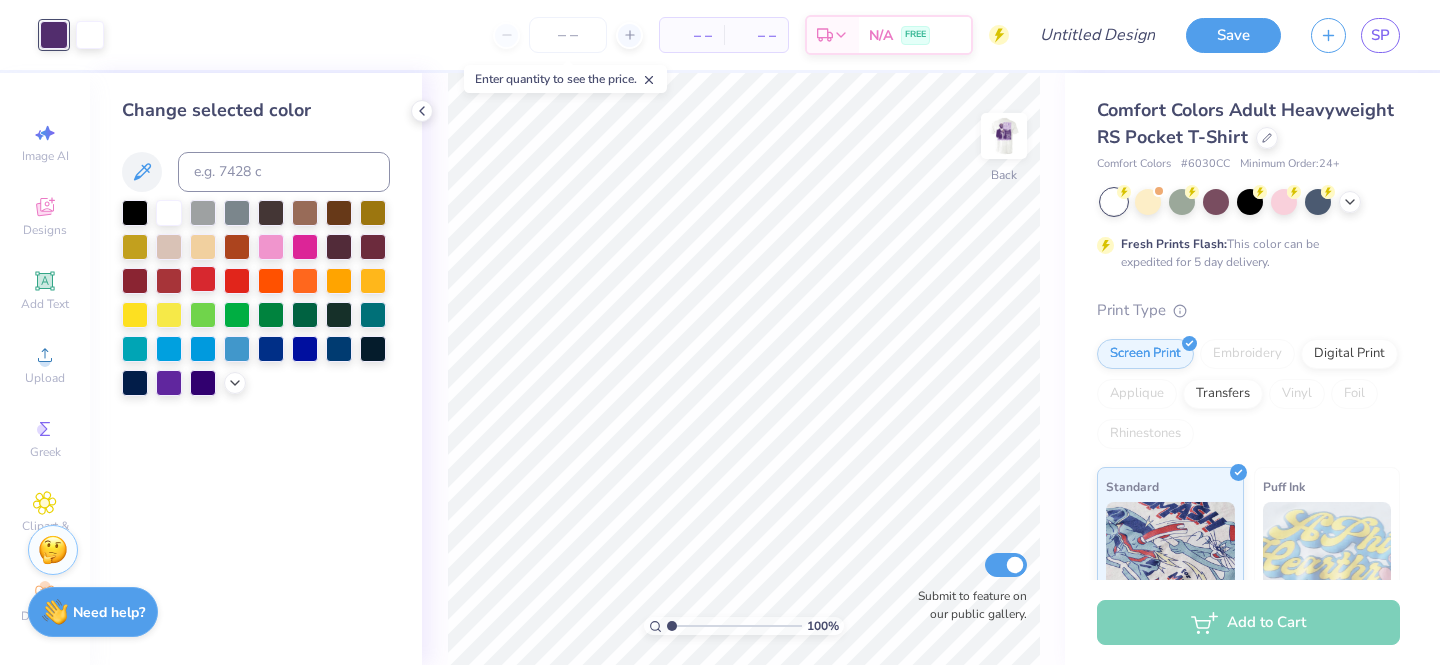 click at bounding box center [203, 279] 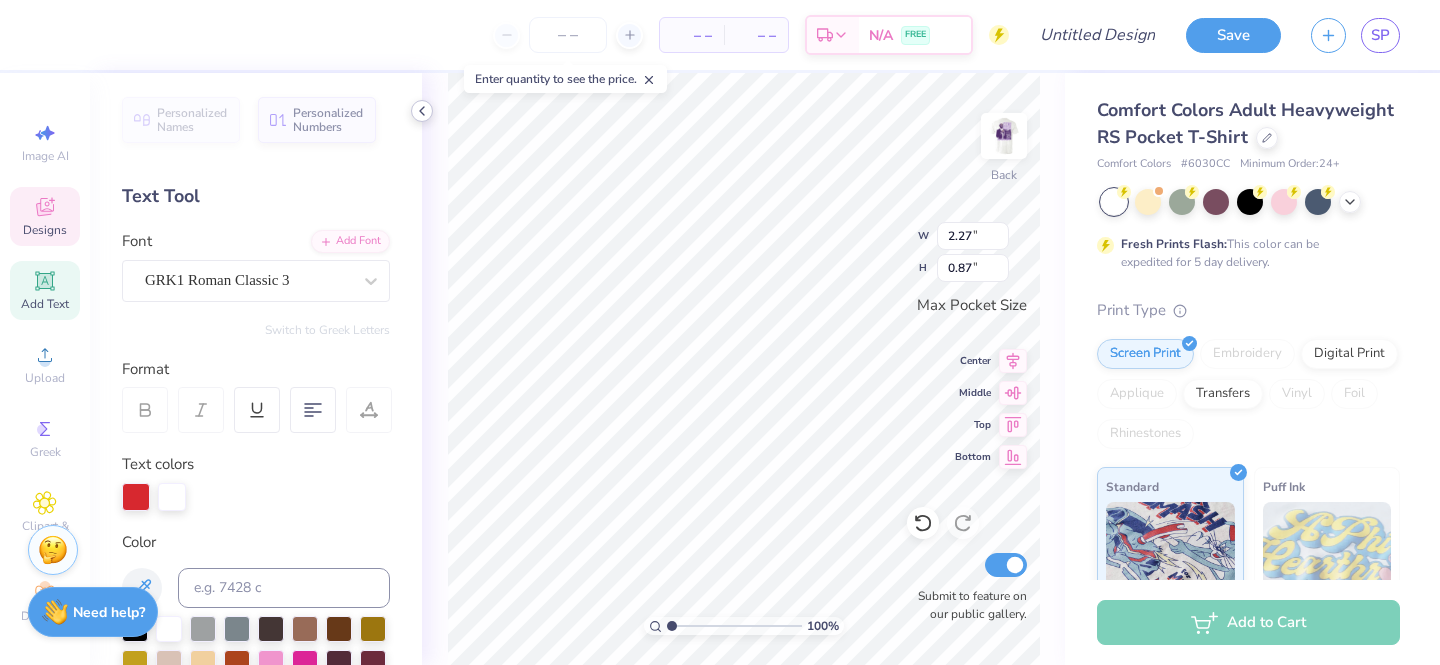 click 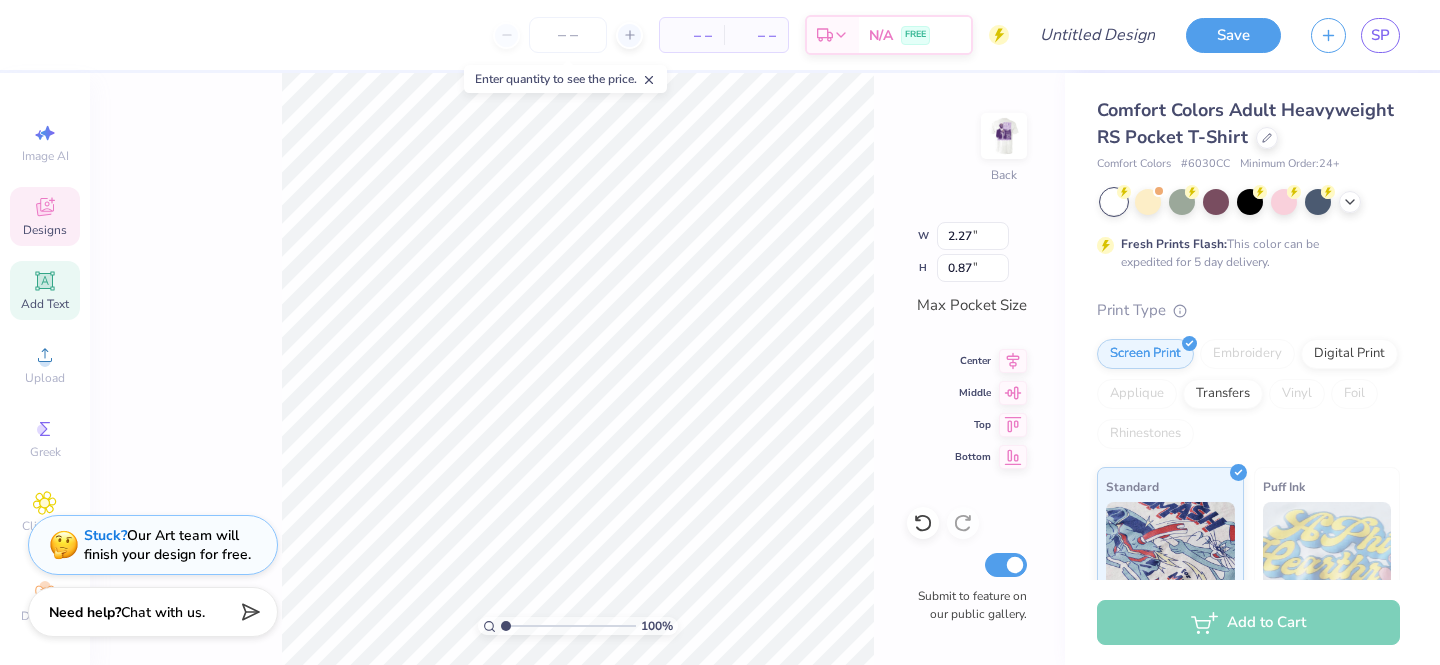click on "100  % Back W 2.27 2.27 " H 0.87 0.87 " Max Pocket Size Center Middle Top Bottom Submit to feature on our public gallery." at bounding box center [577, 369] 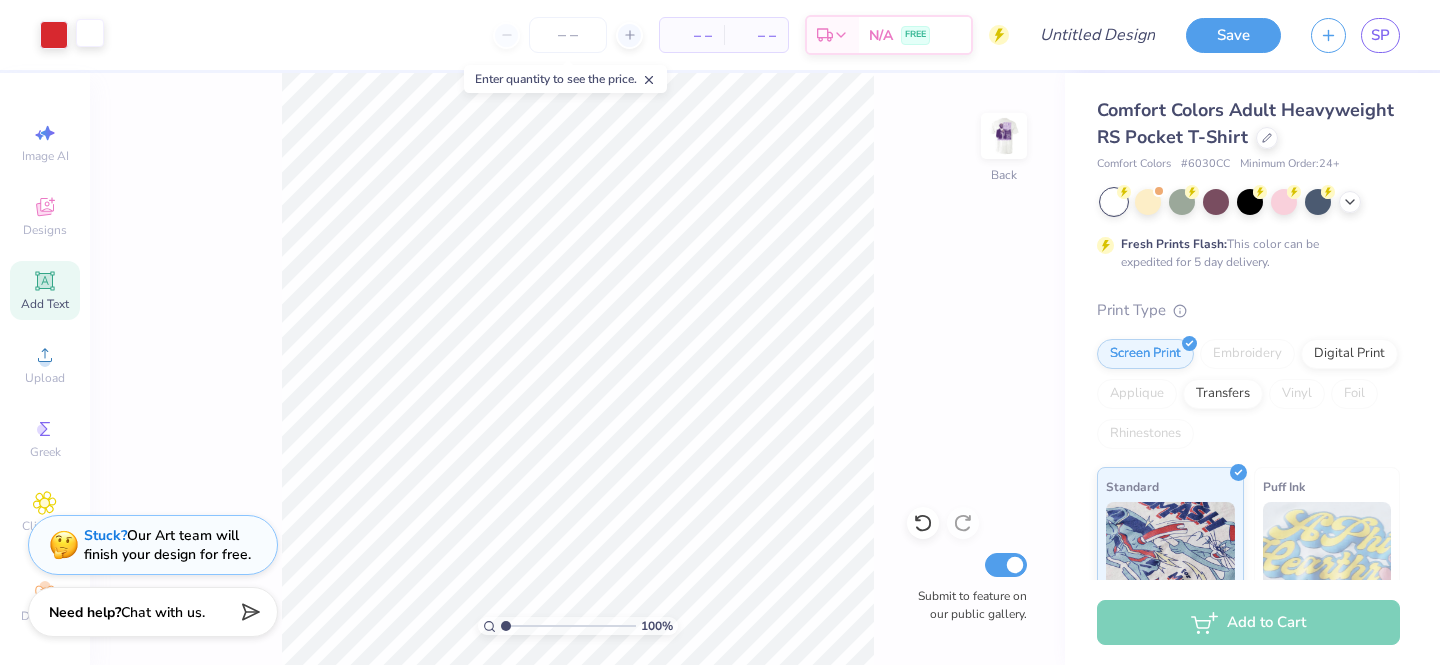 click at bounding box center (90, 33) 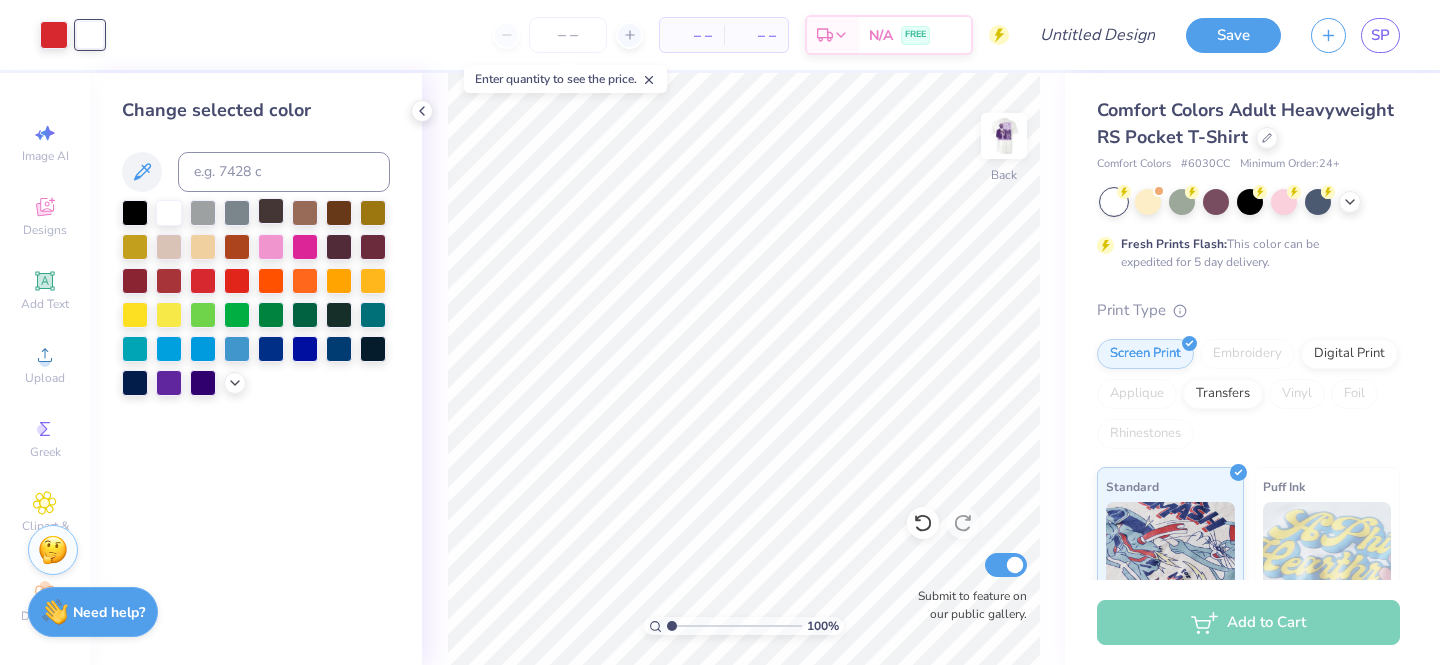 click at bounding box center (271, 211) 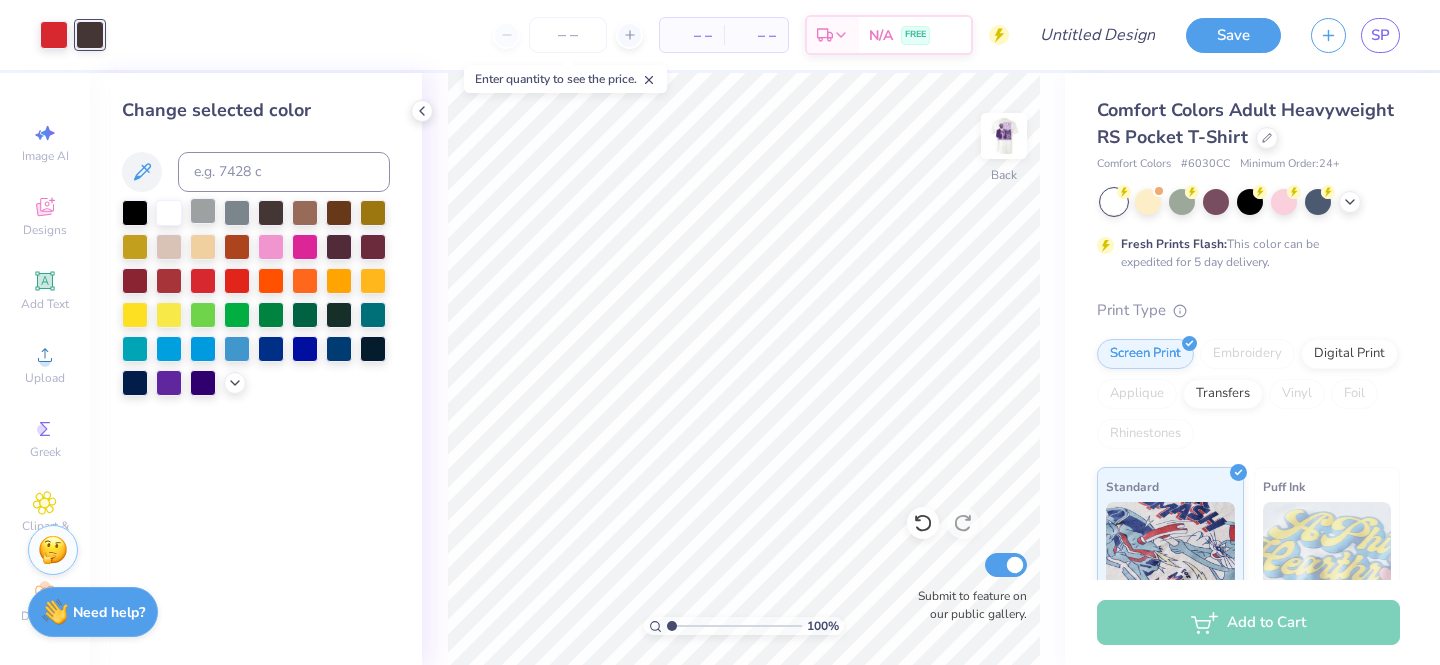 click at bounding box center [203, 211] 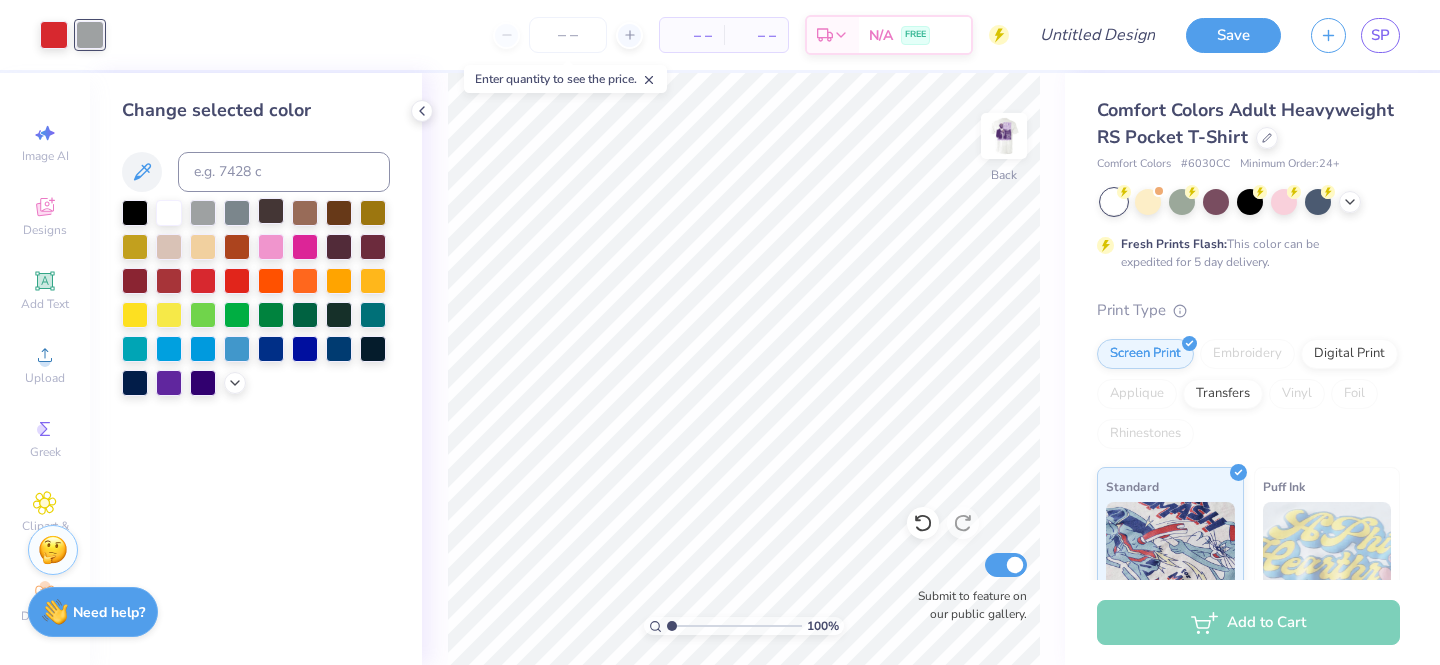 click at bounding box center (271, 211) 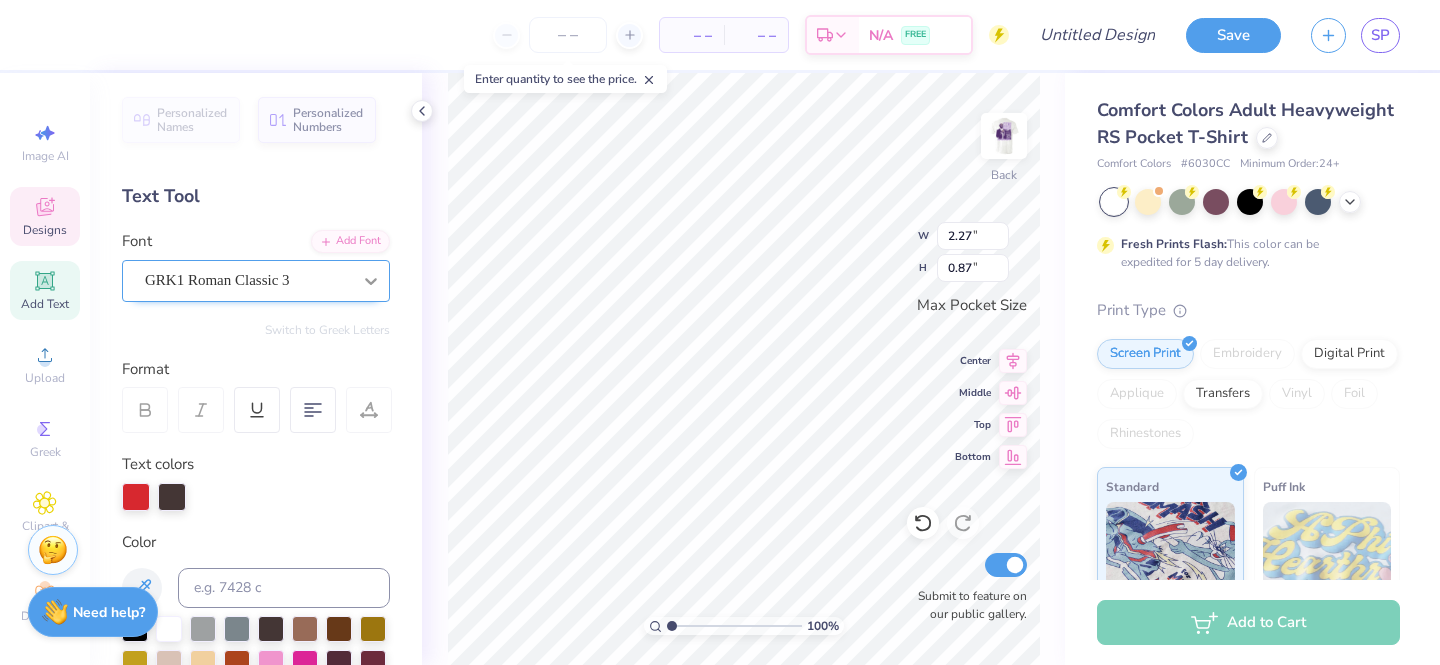 type on "Dx" 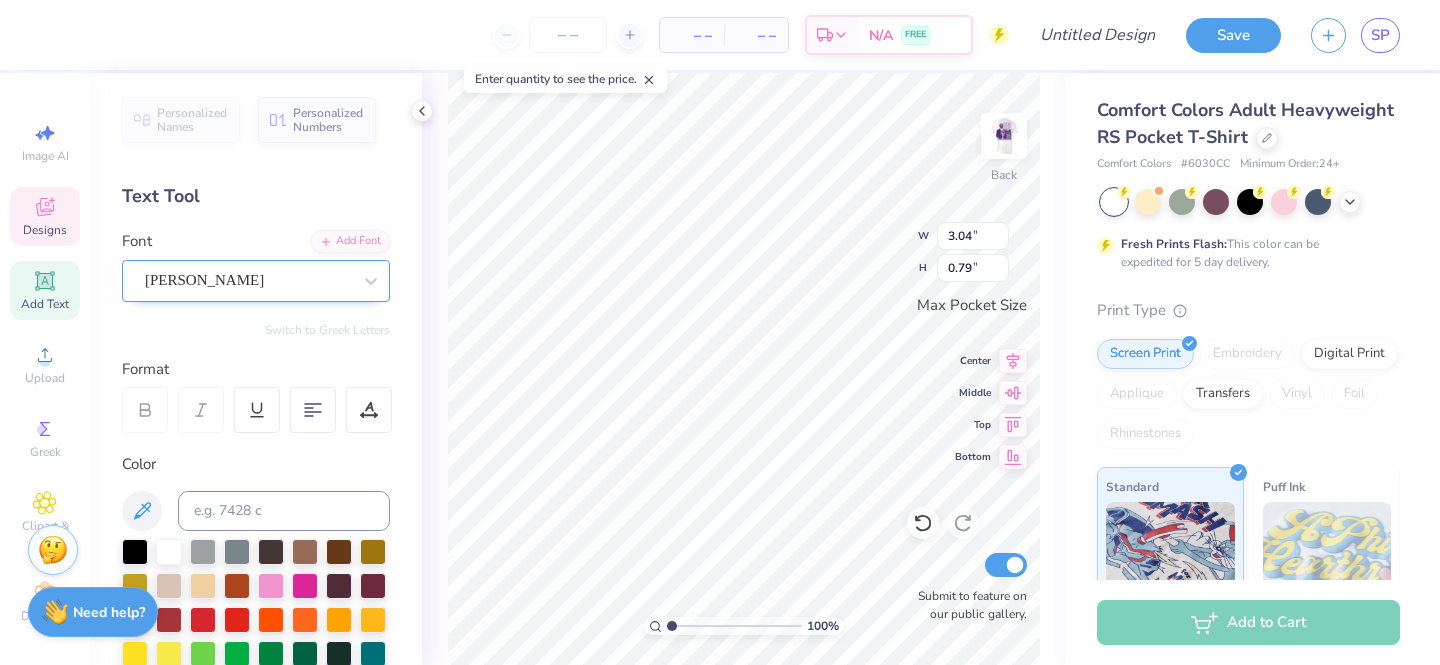 click on "[PERSON_NAME]" at bounding box center [248, 280] 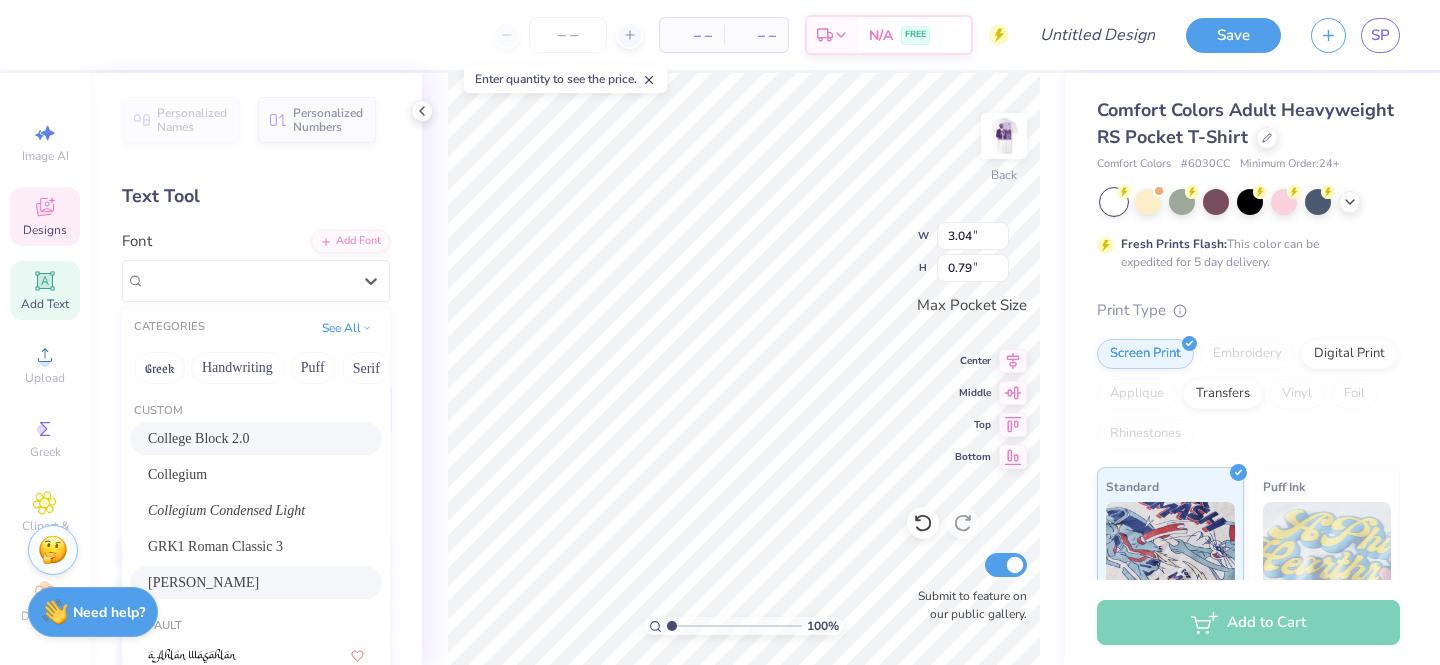 click on "College Block 2.0" at bounding box center (199, 438) 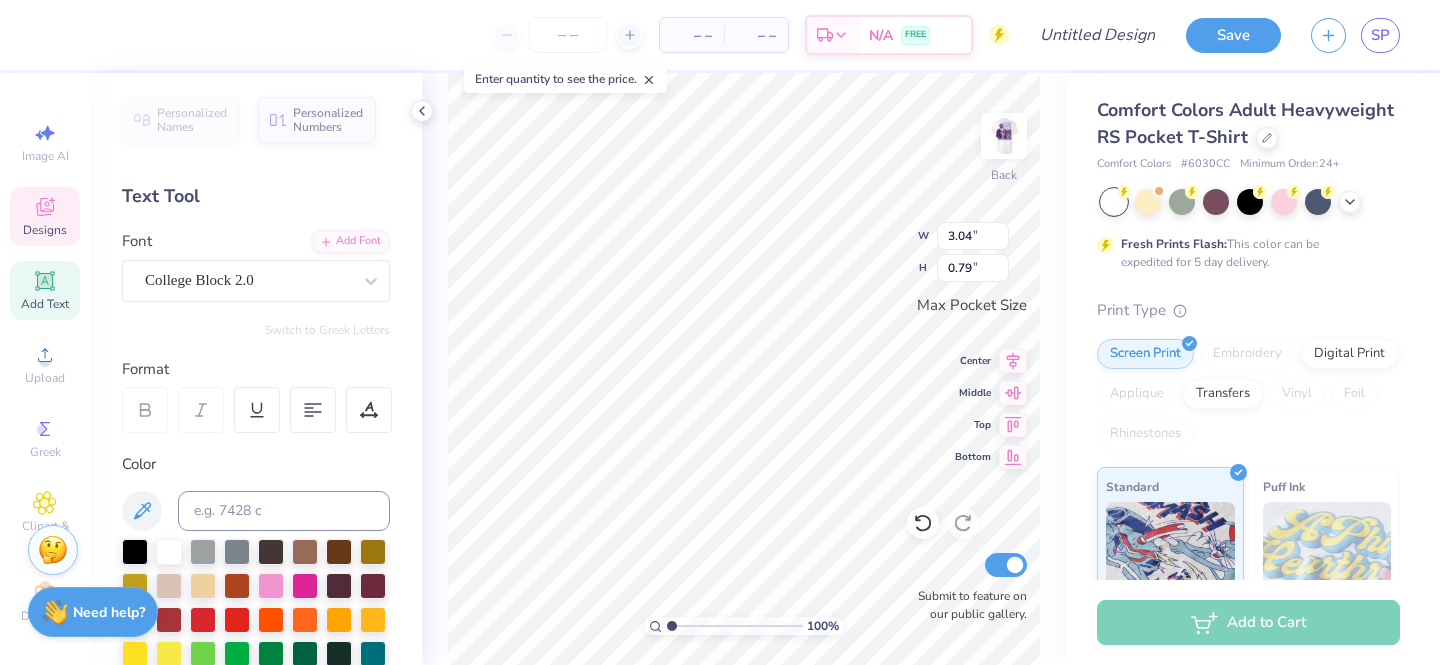 type on "3.44" 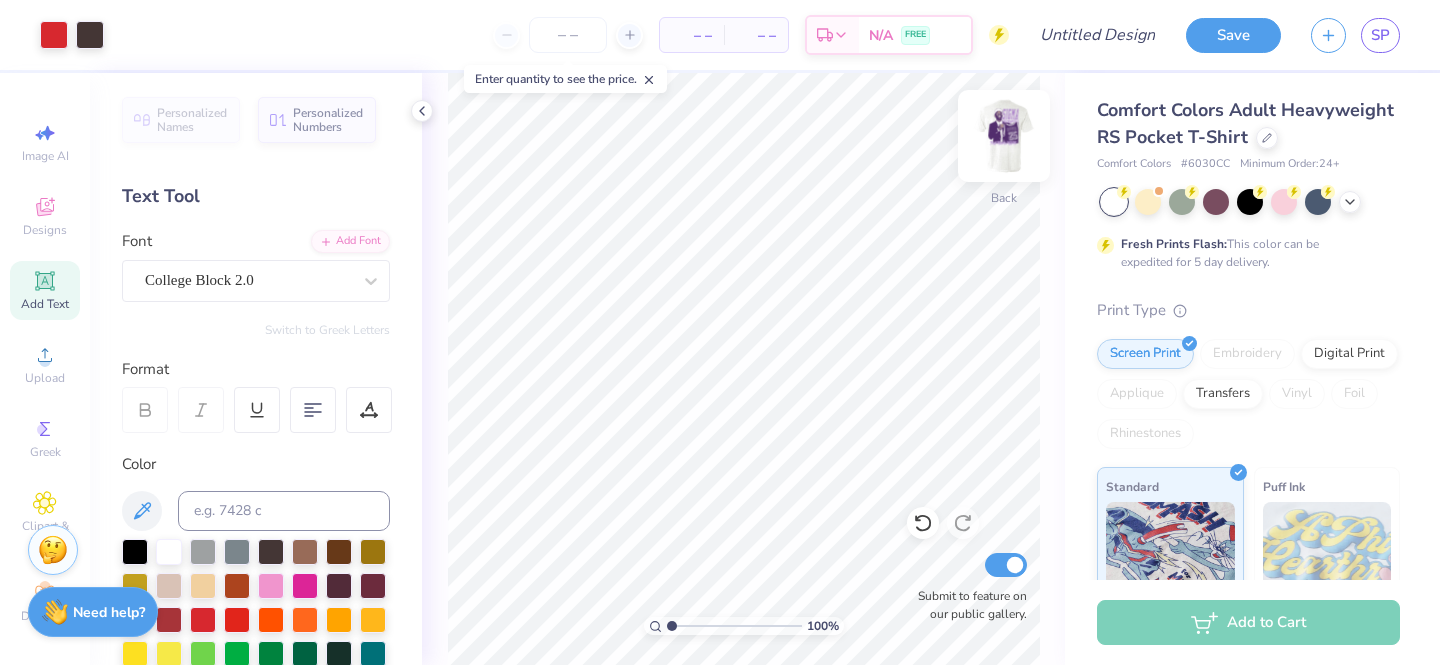 click at bounding box center [1004, 136] 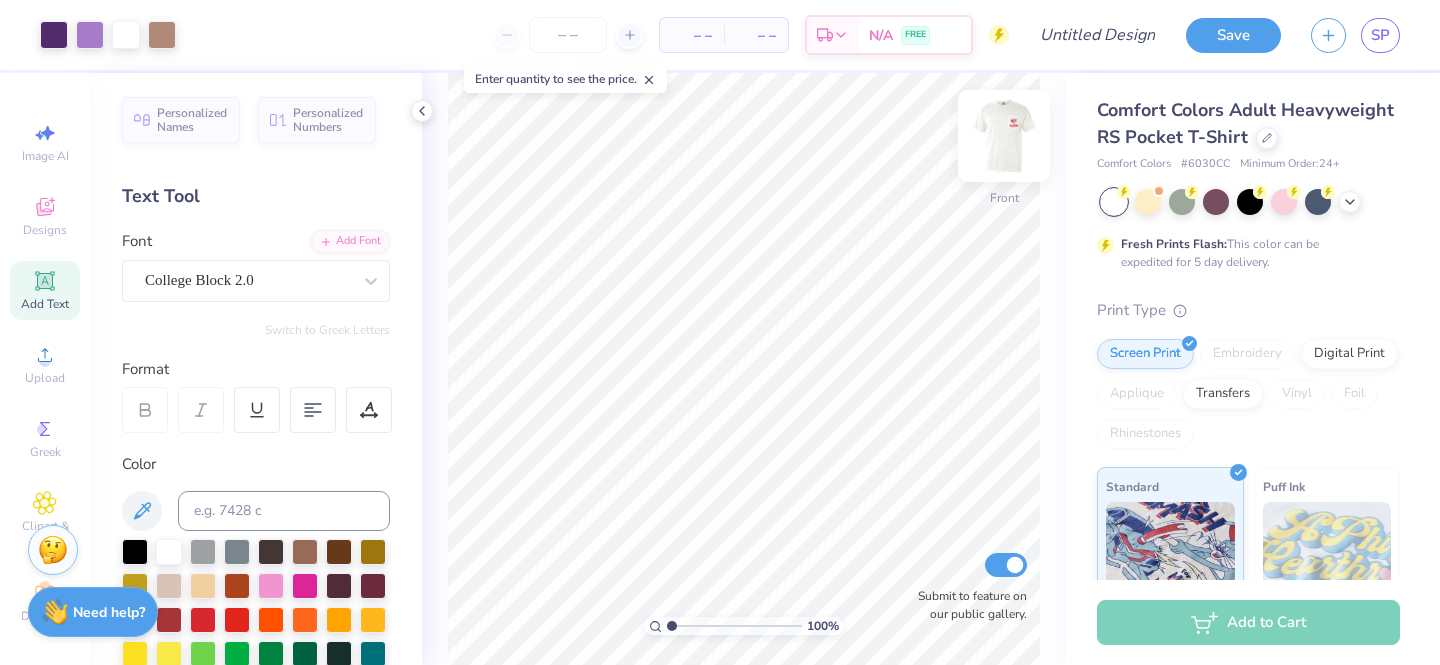 click at bounding box center (1004, 136) 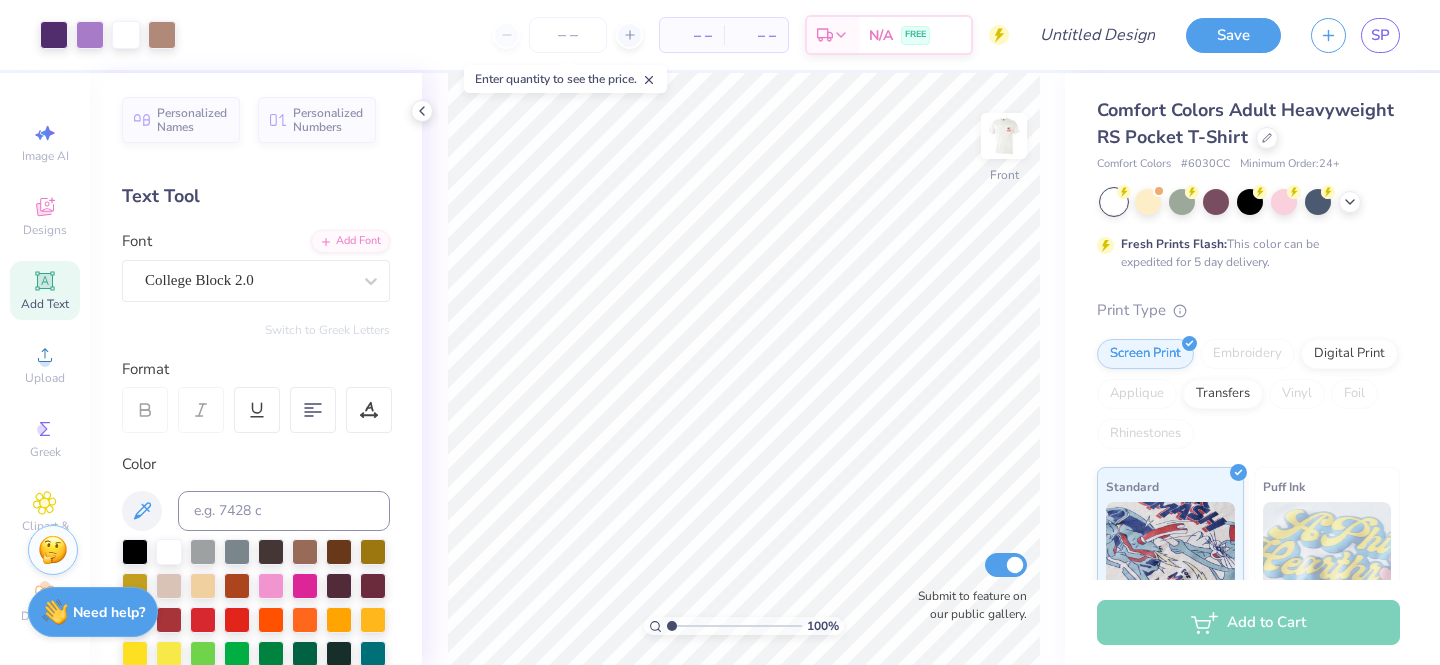 click at bounding box center [54, 35] 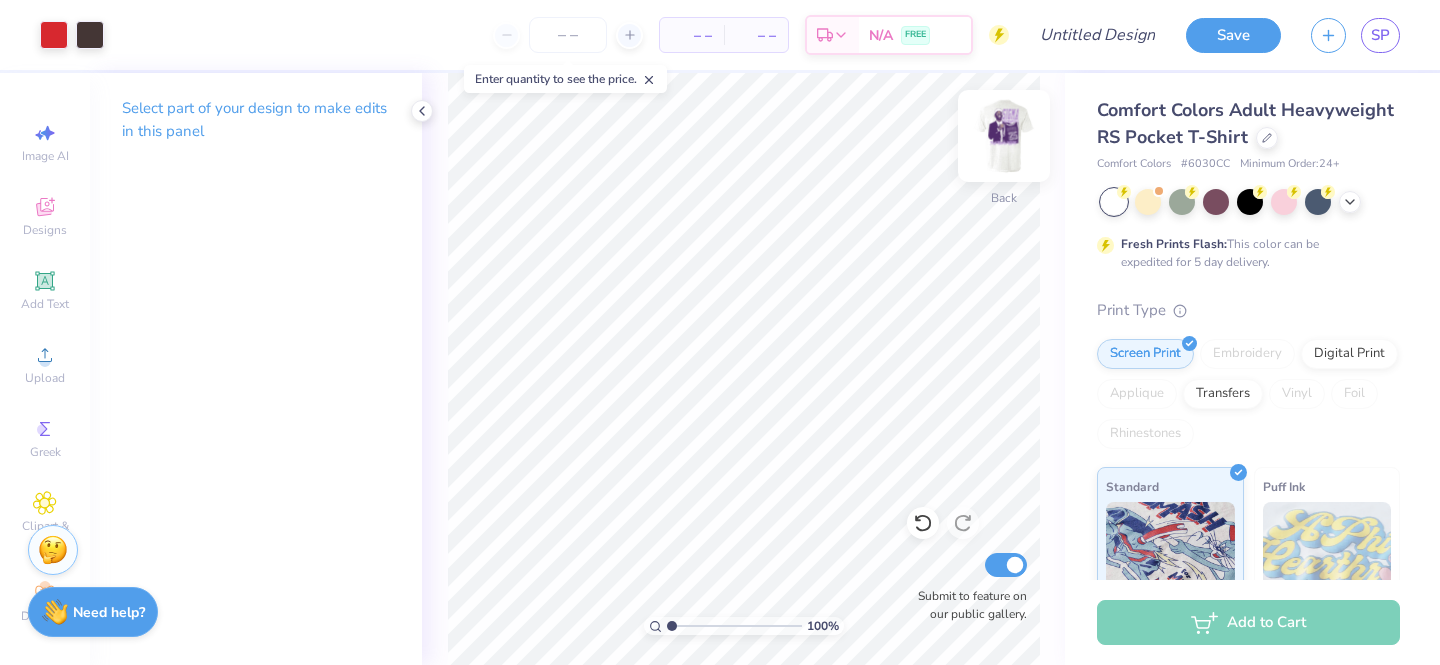click at bounding box center [1004, 136] 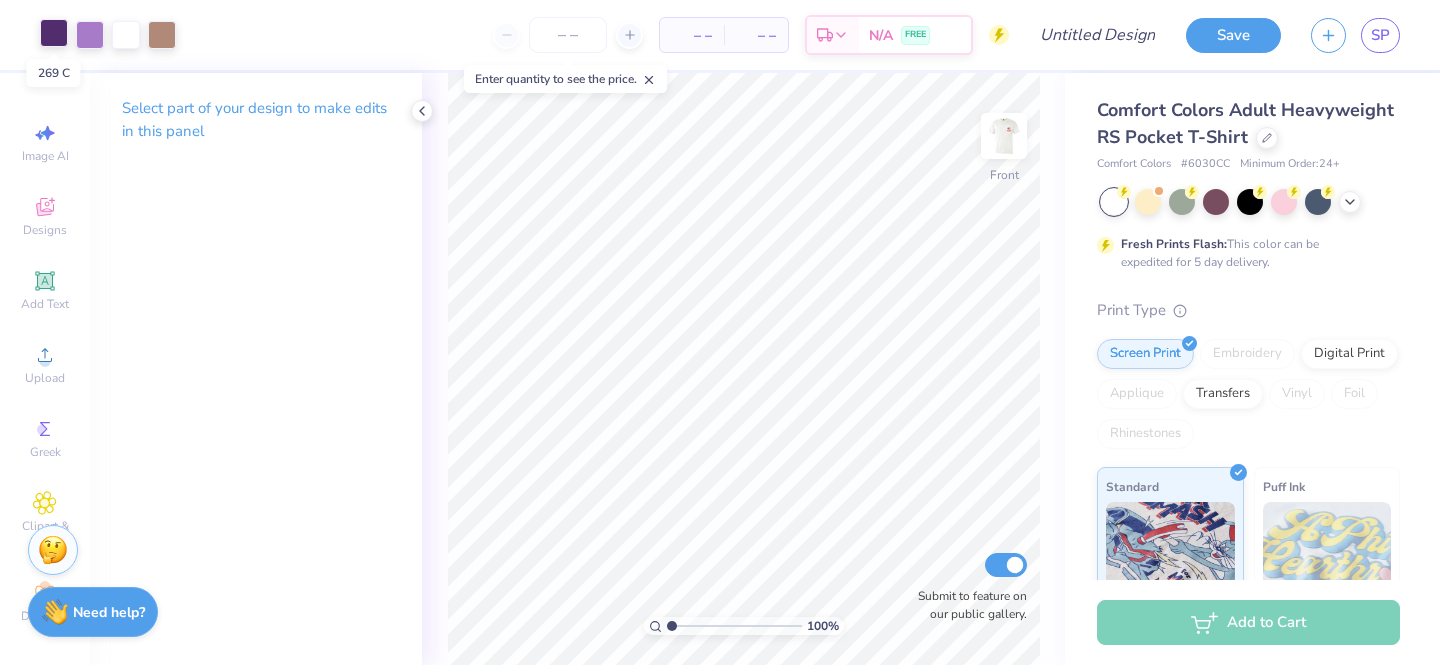 click at bounding box center [54, 33] 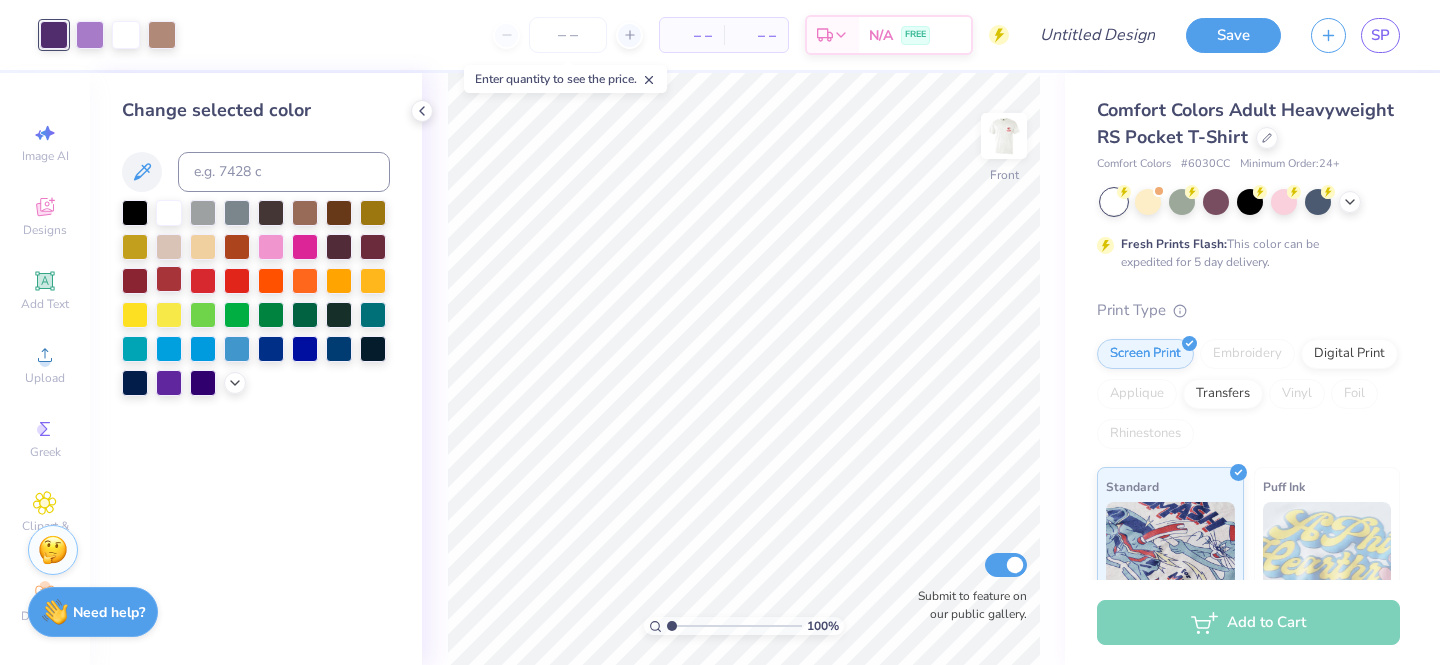 click at bounding box center [169, 279] 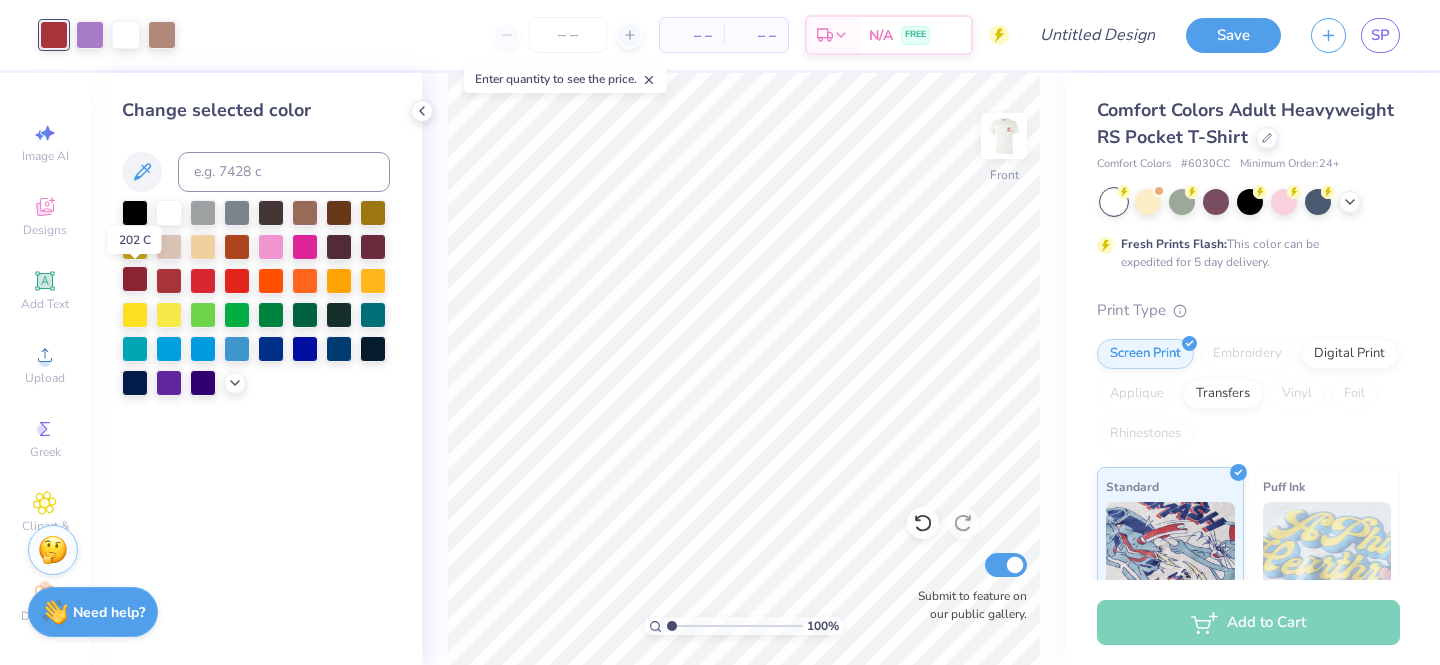 click at bounding box center (135, 279) 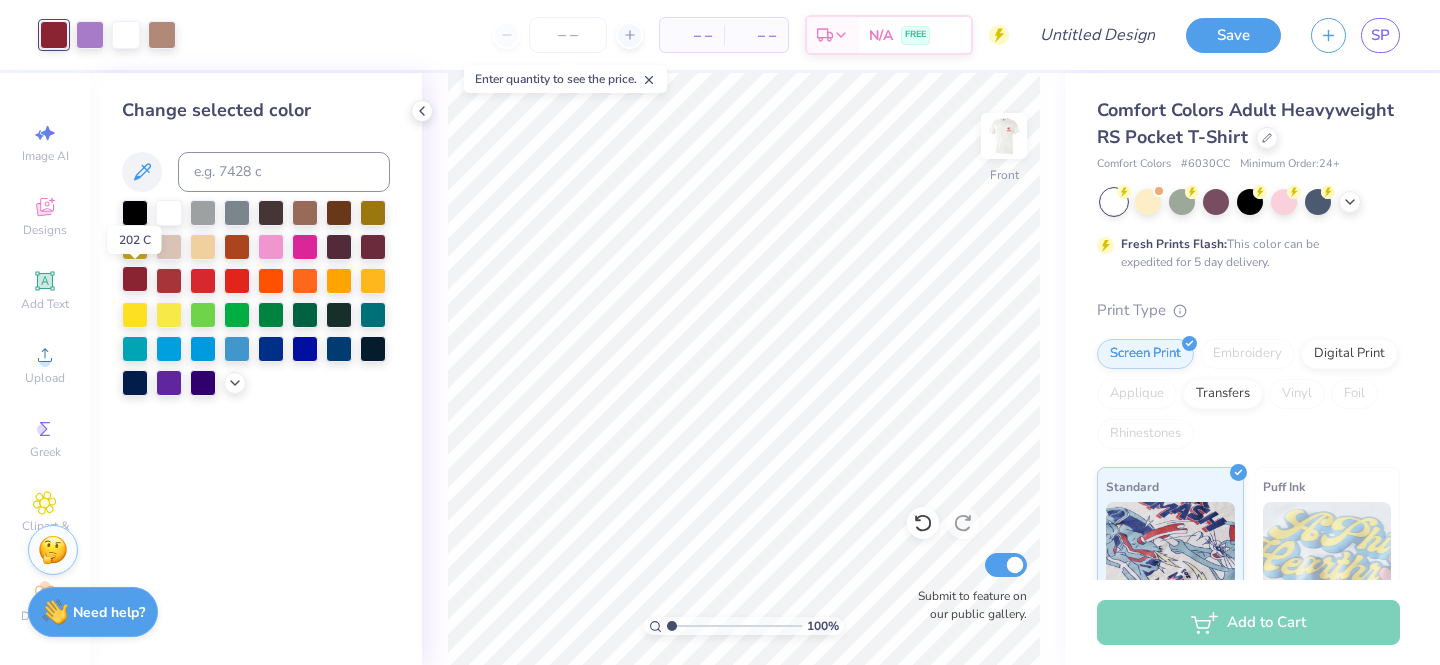 click at bounding box center (135, 279) 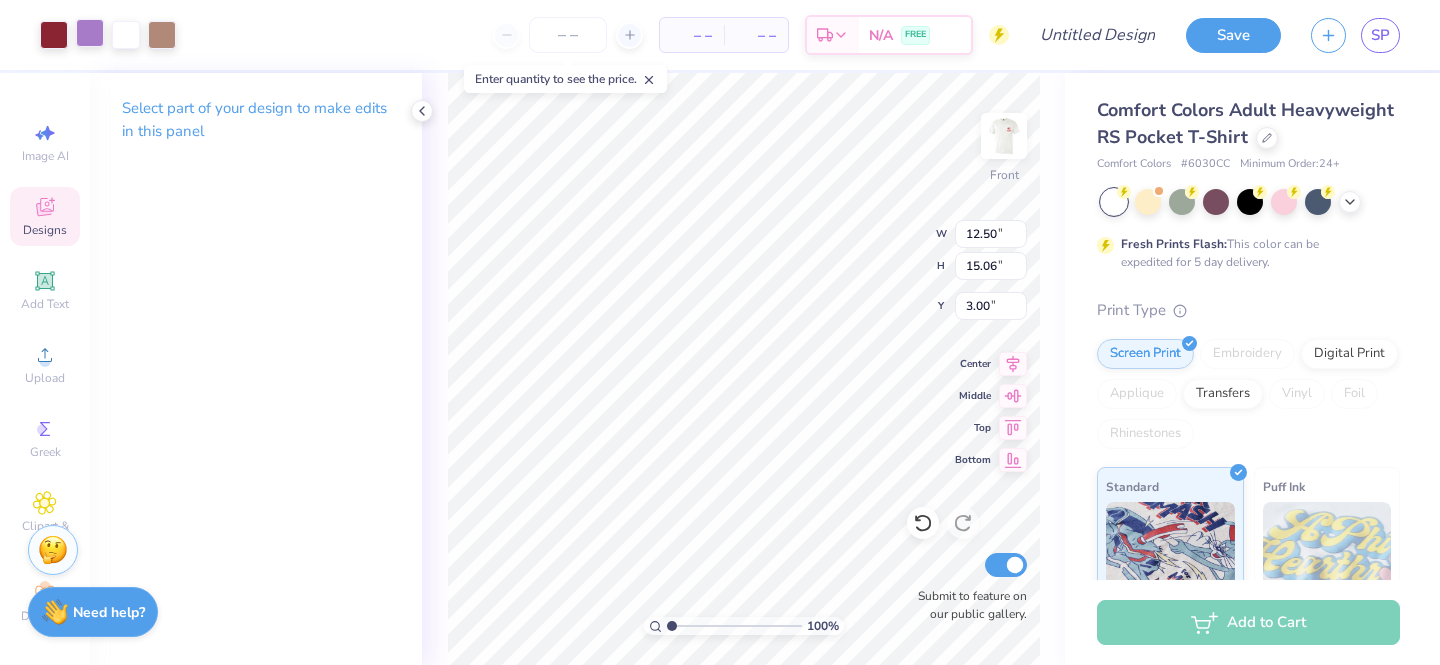 click at bounding box center [90, 33] 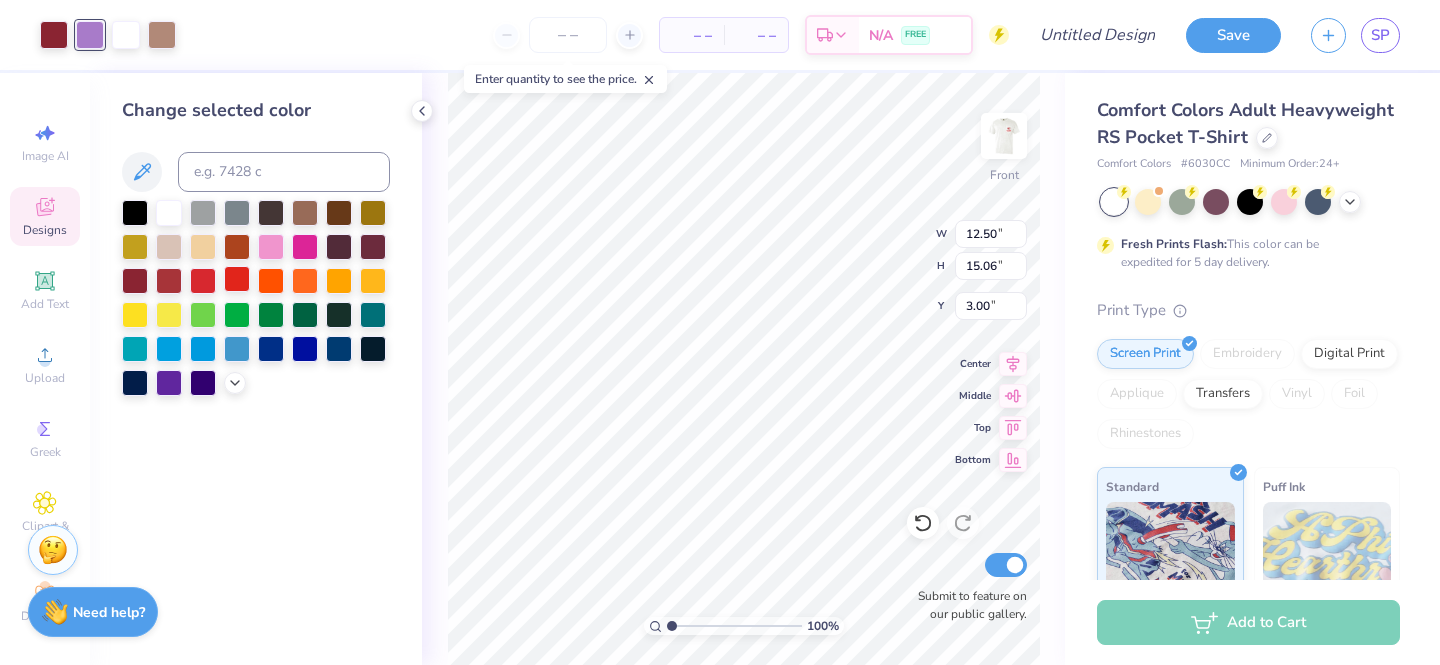 click at bounding box center [237, 279] 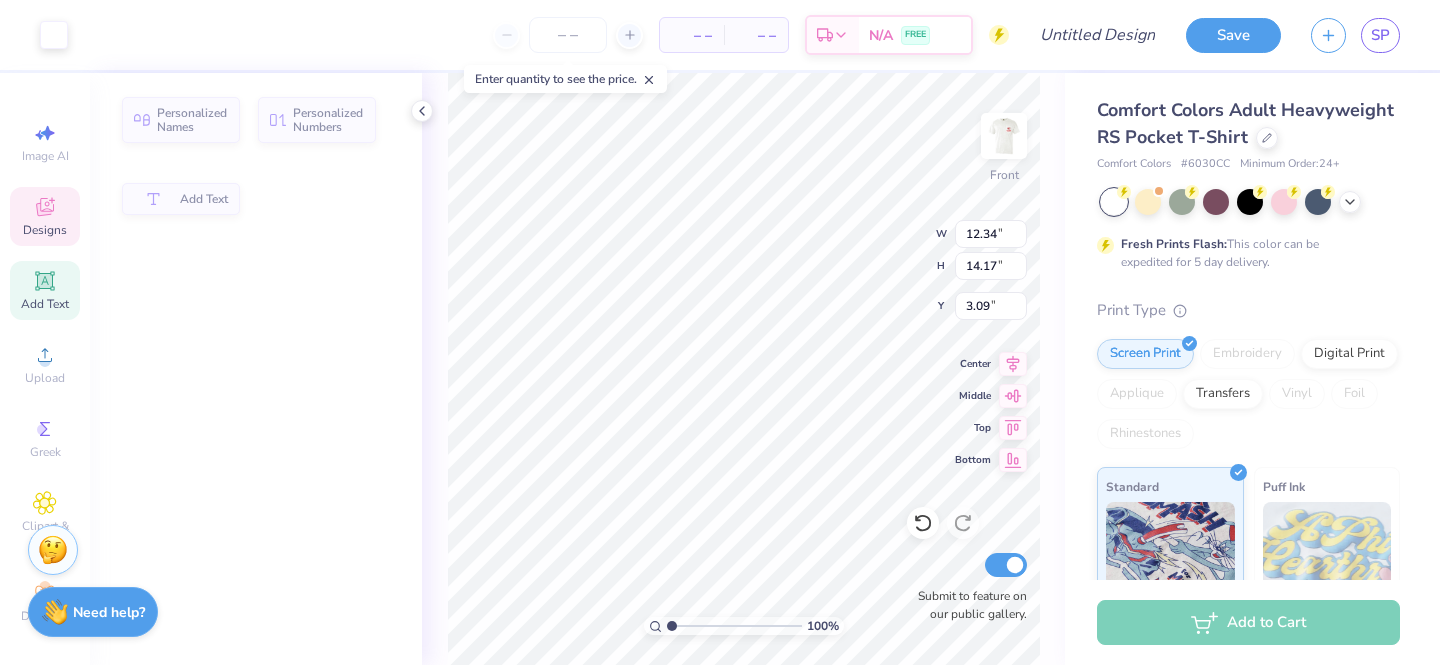 type on "12.34" 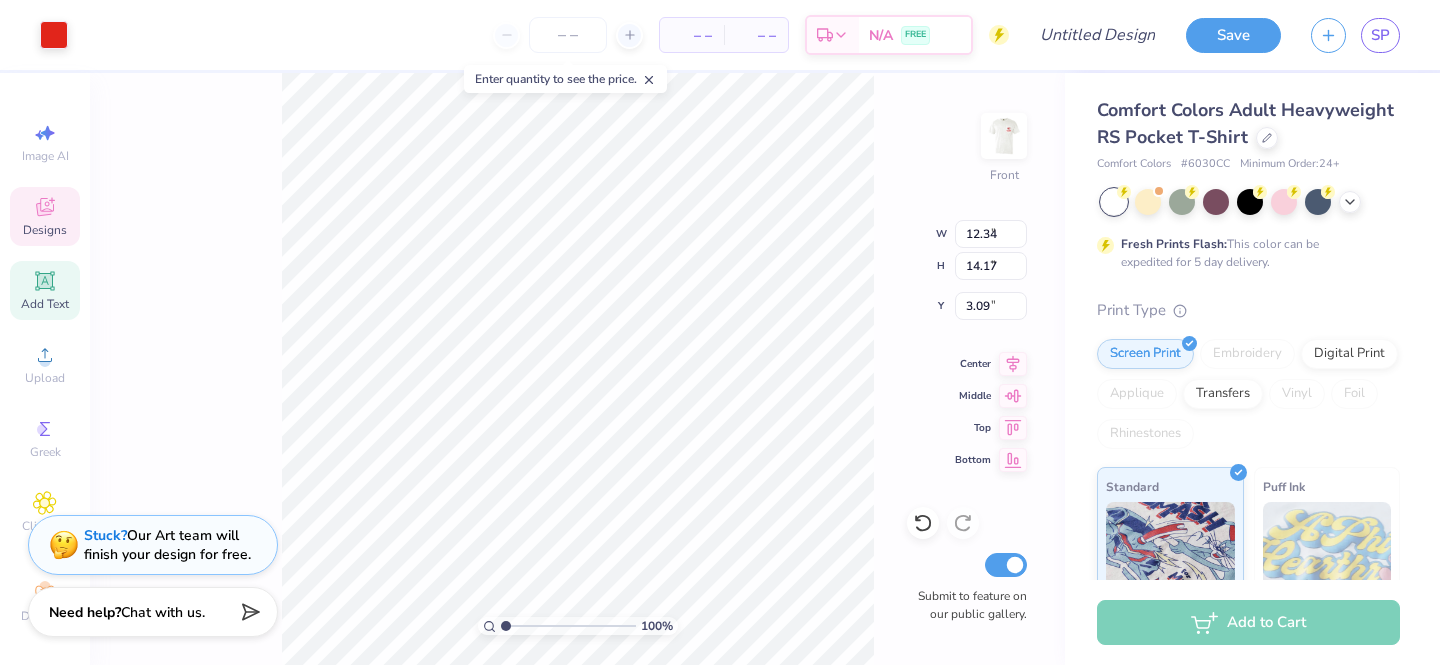 type on "6.58" 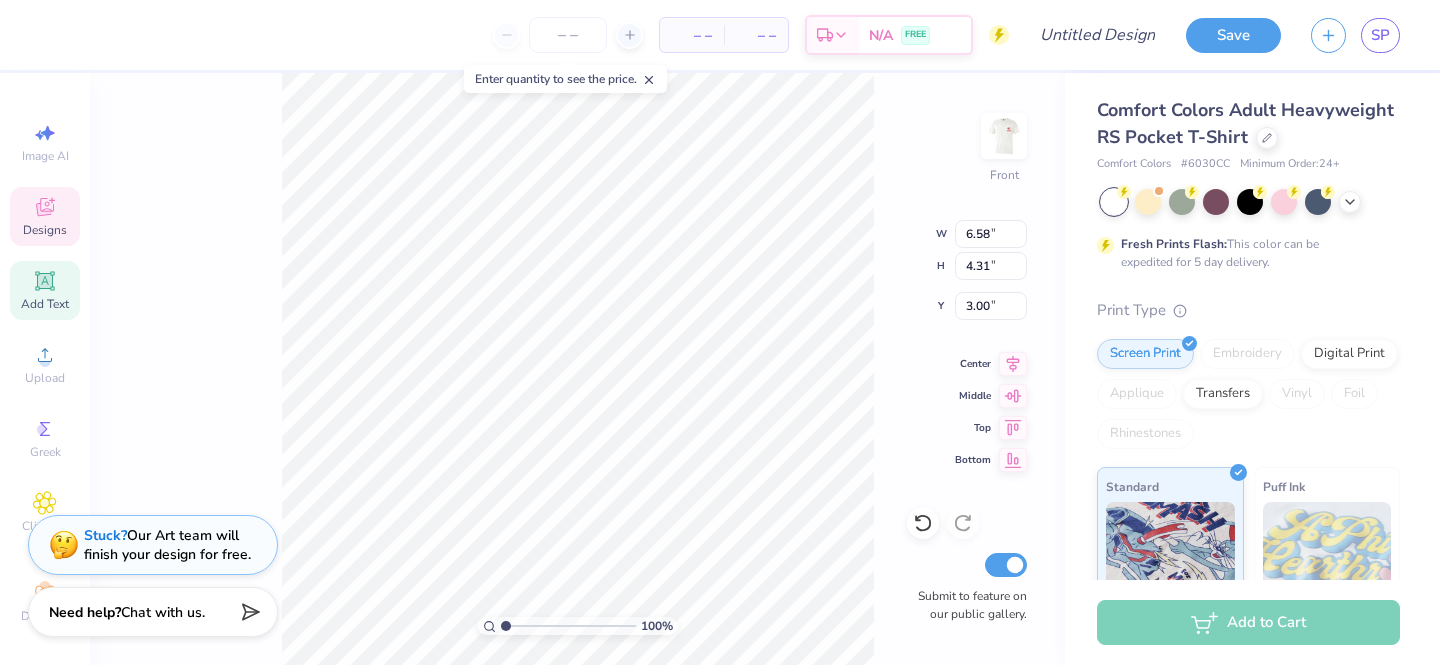 scroll, scrollTop: 0, scrollLeft: 0, axis: both 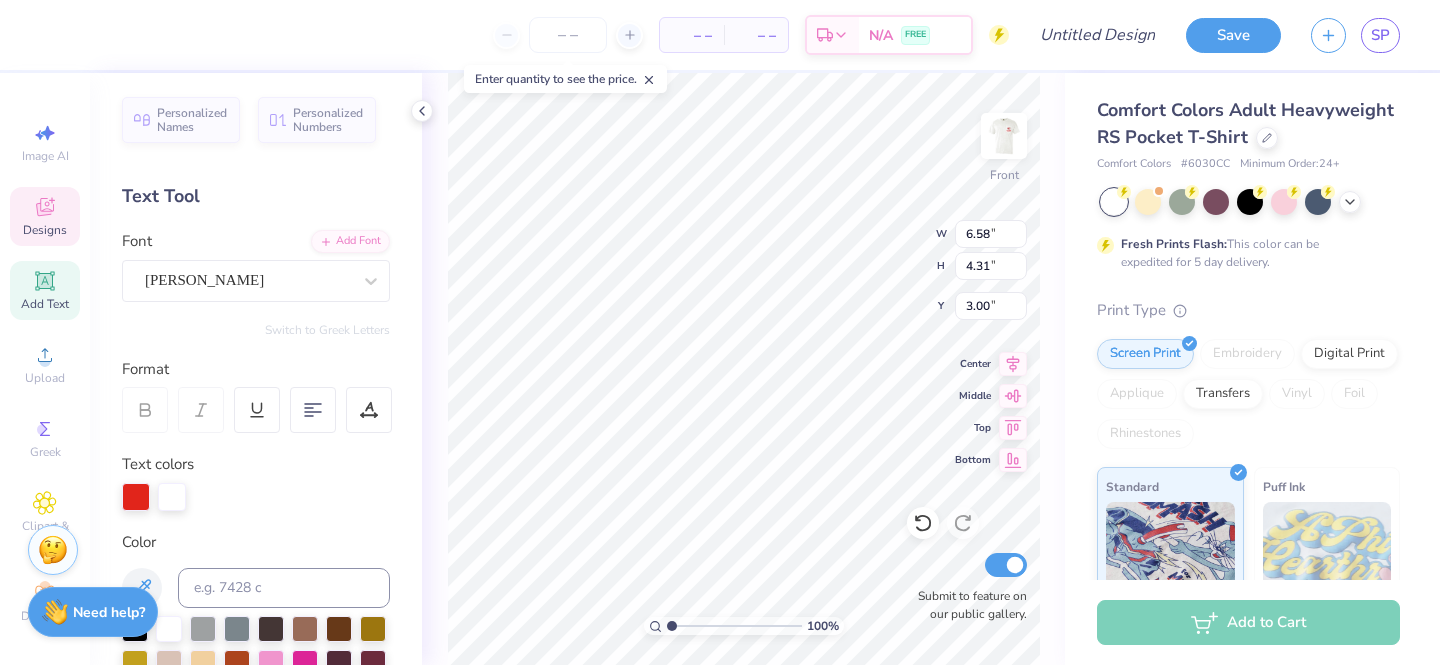 type on "6.94" 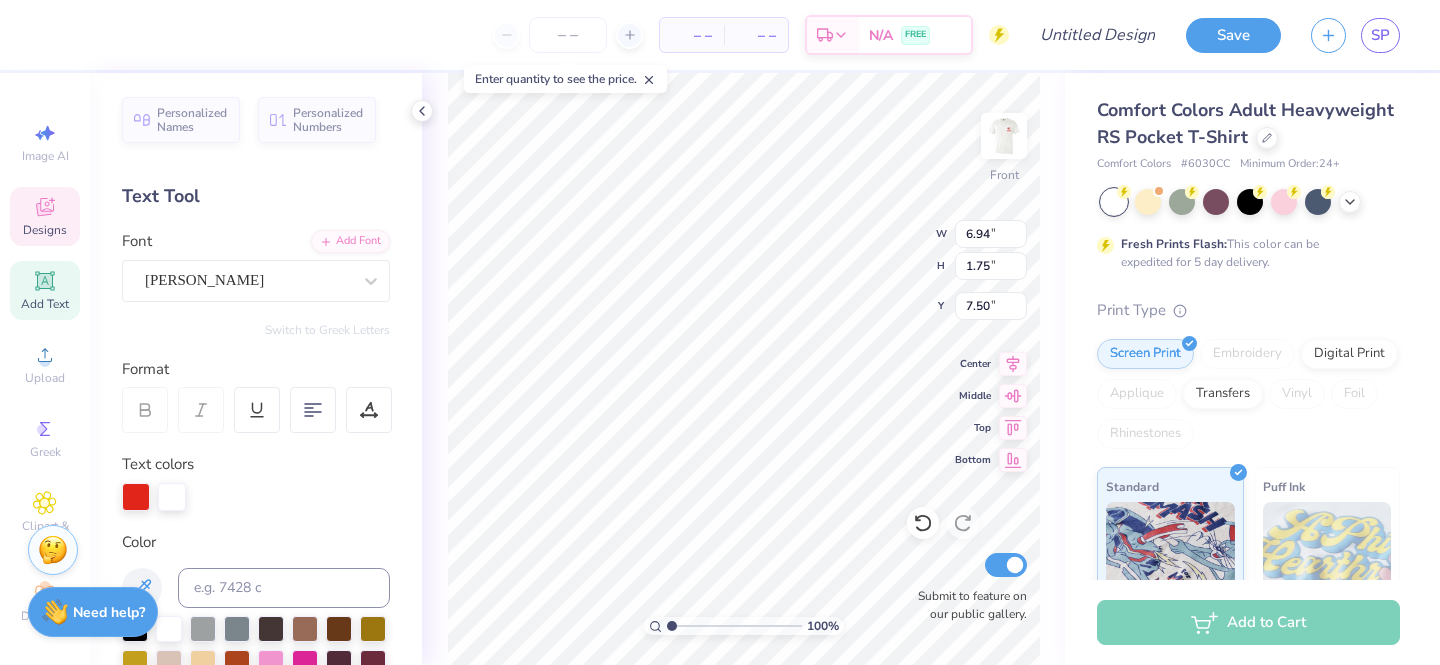 scroll, scrollTop: 0, scrollLeft: 1, axis: horizontal 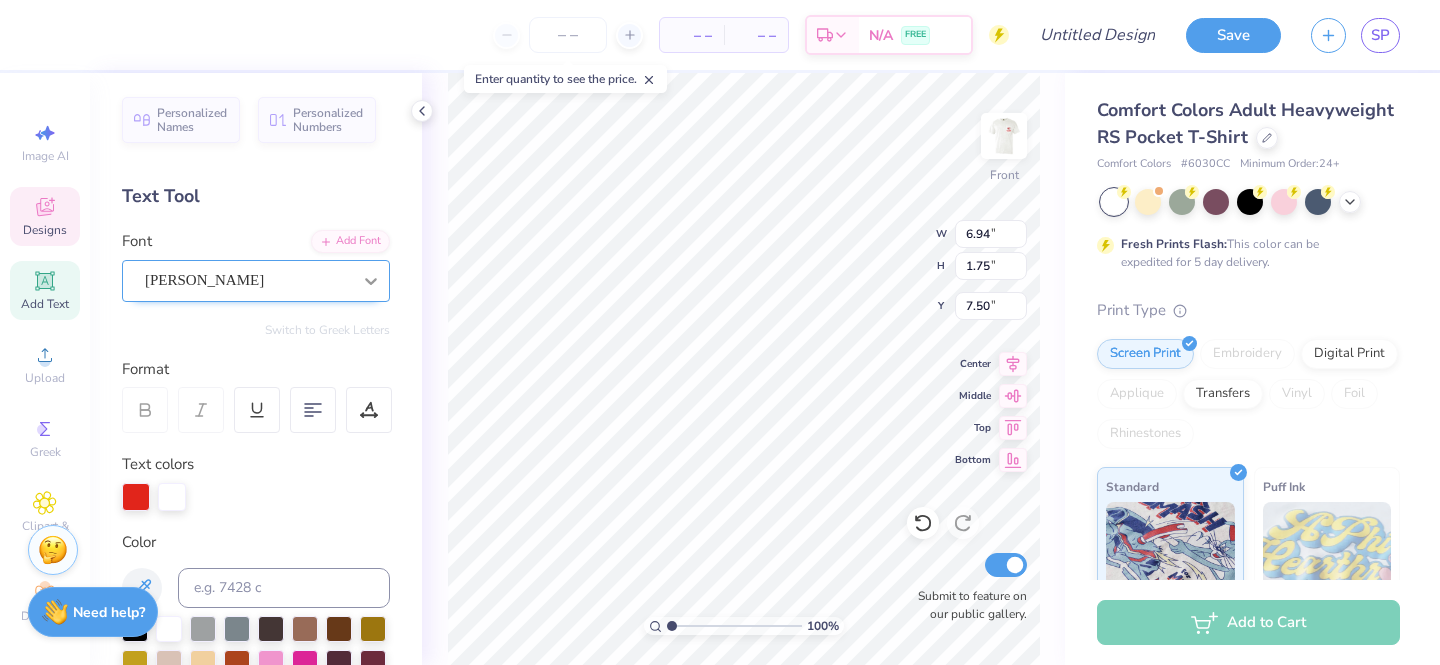 click on "Hughs" at bounding box center (248, 280) 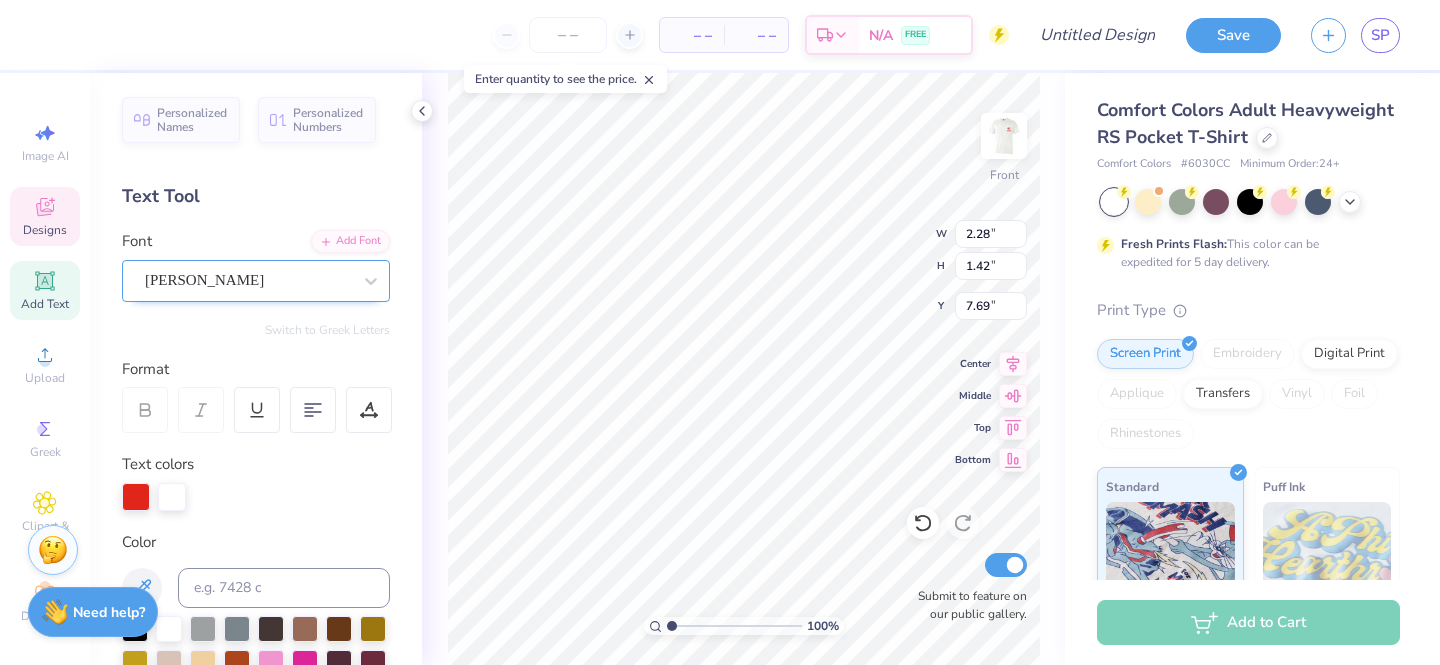 click on "Hughs" at bounding box center (248, 280) 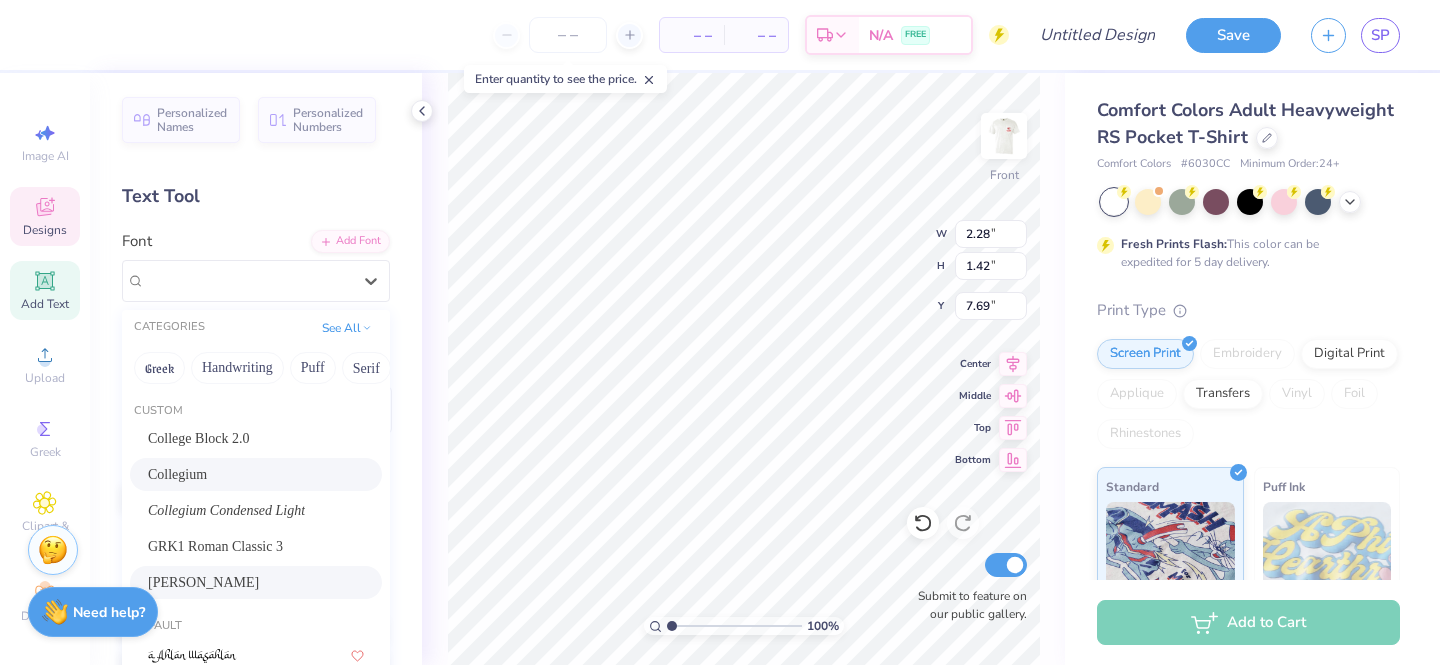 click on "Collegium" at bounding box center [177, 474] 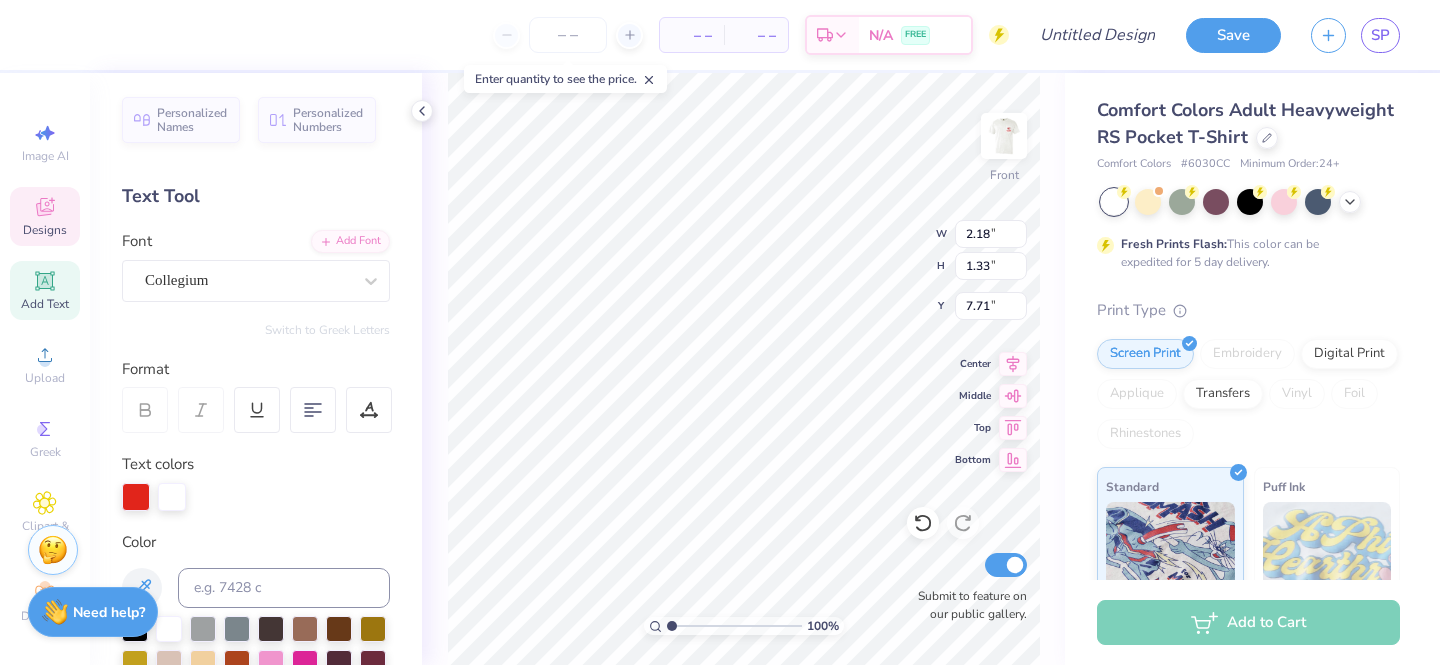 type on "2.18" 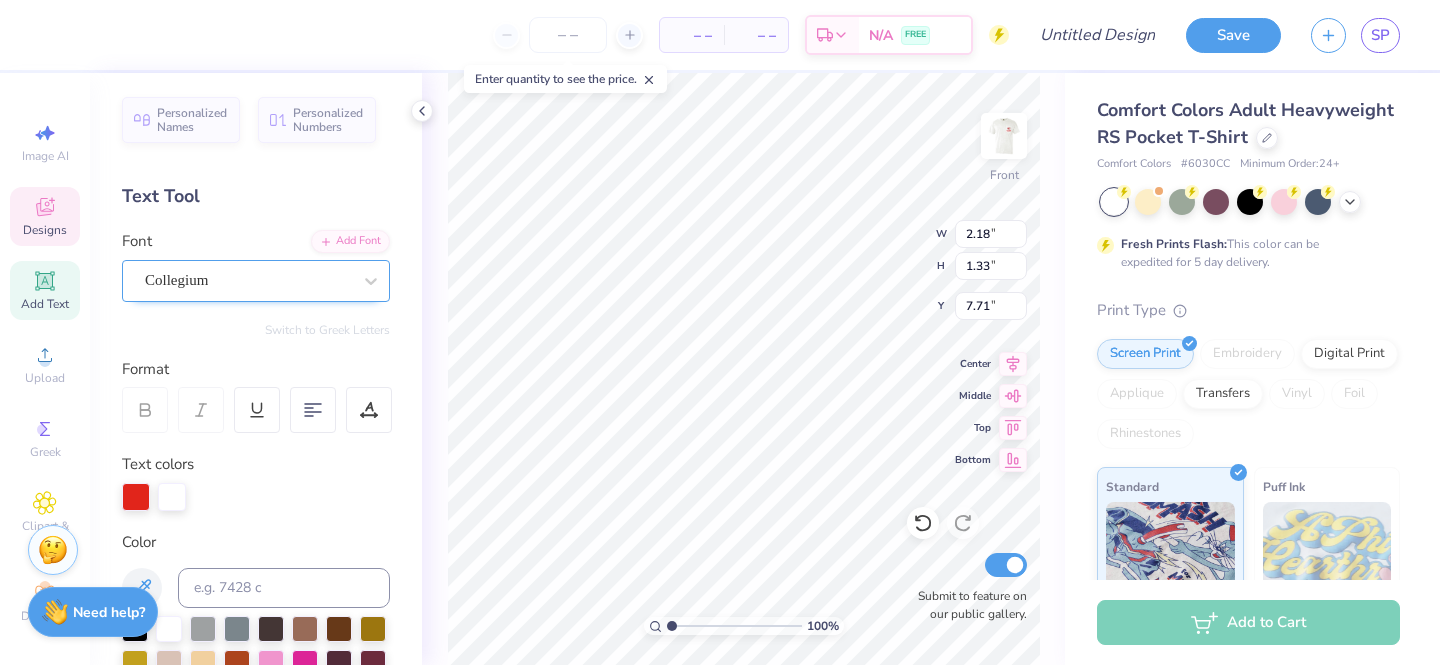 click on "Collegium" at bounding box center [248, 280] 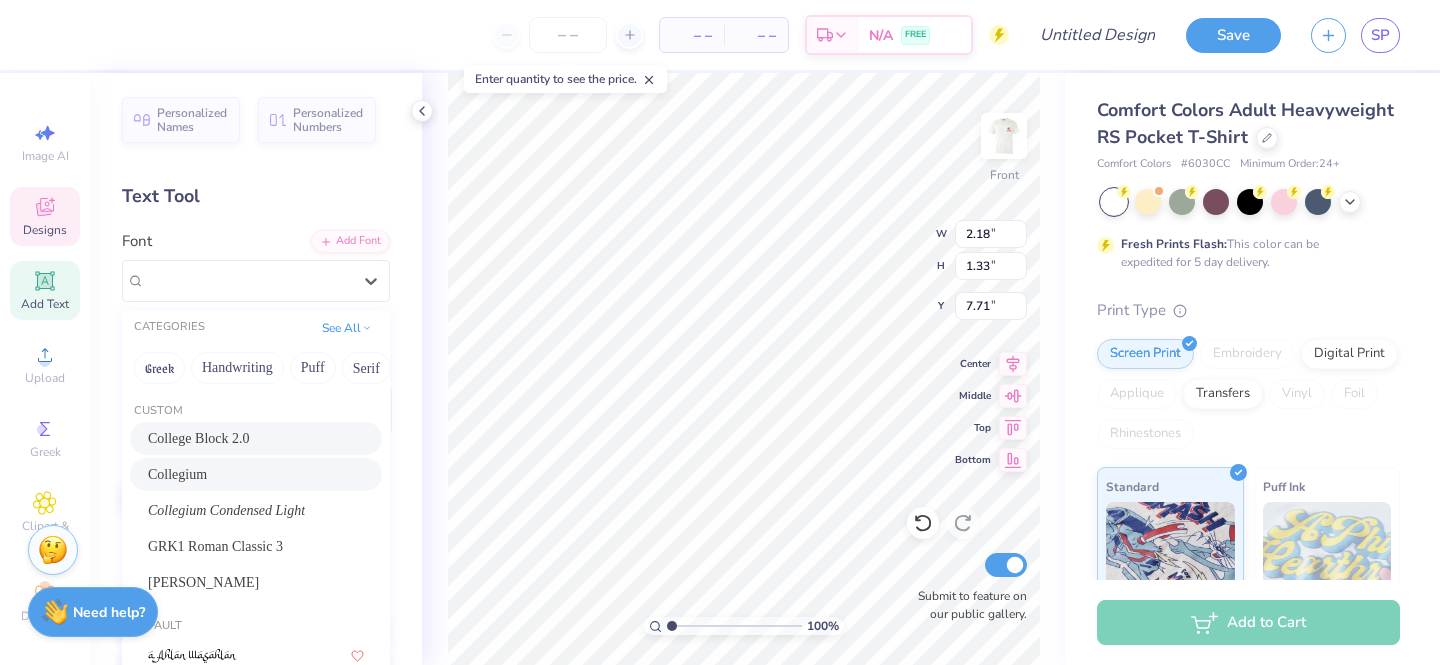 click on "College Block 2.0" at bounding box center (256, 438) 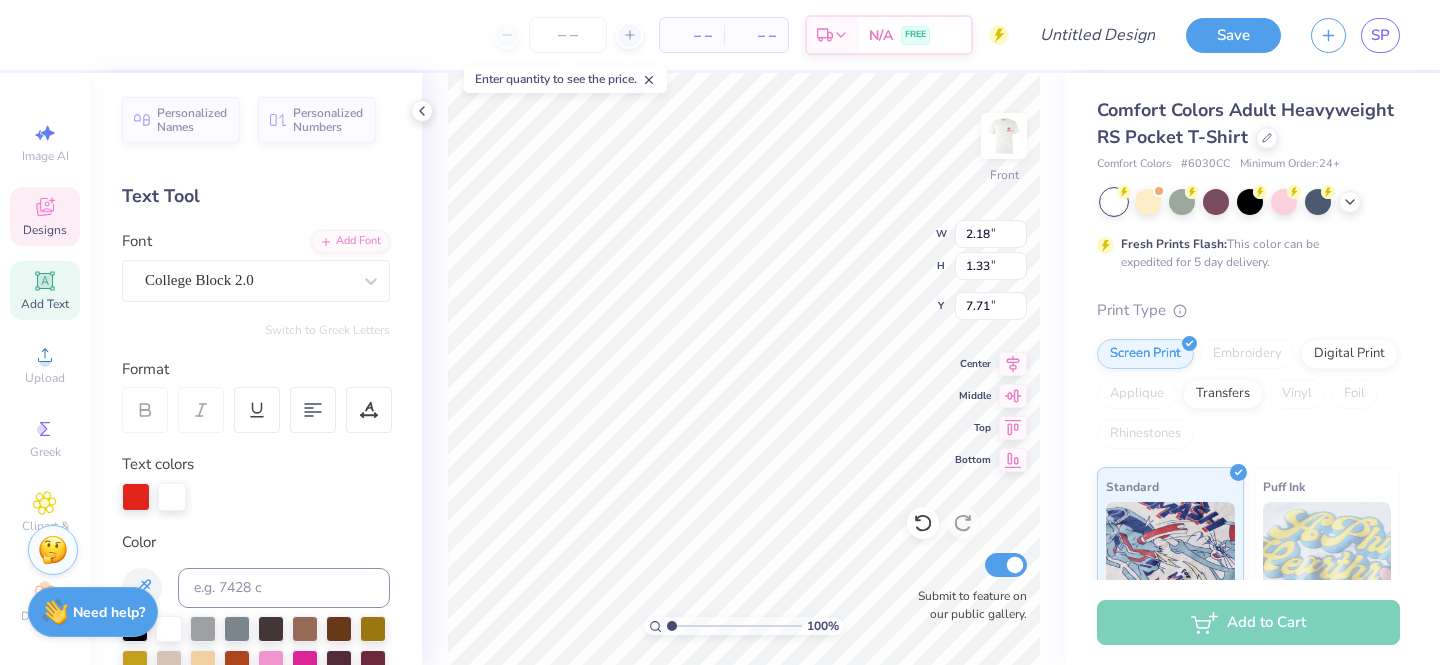 type on "2.40" 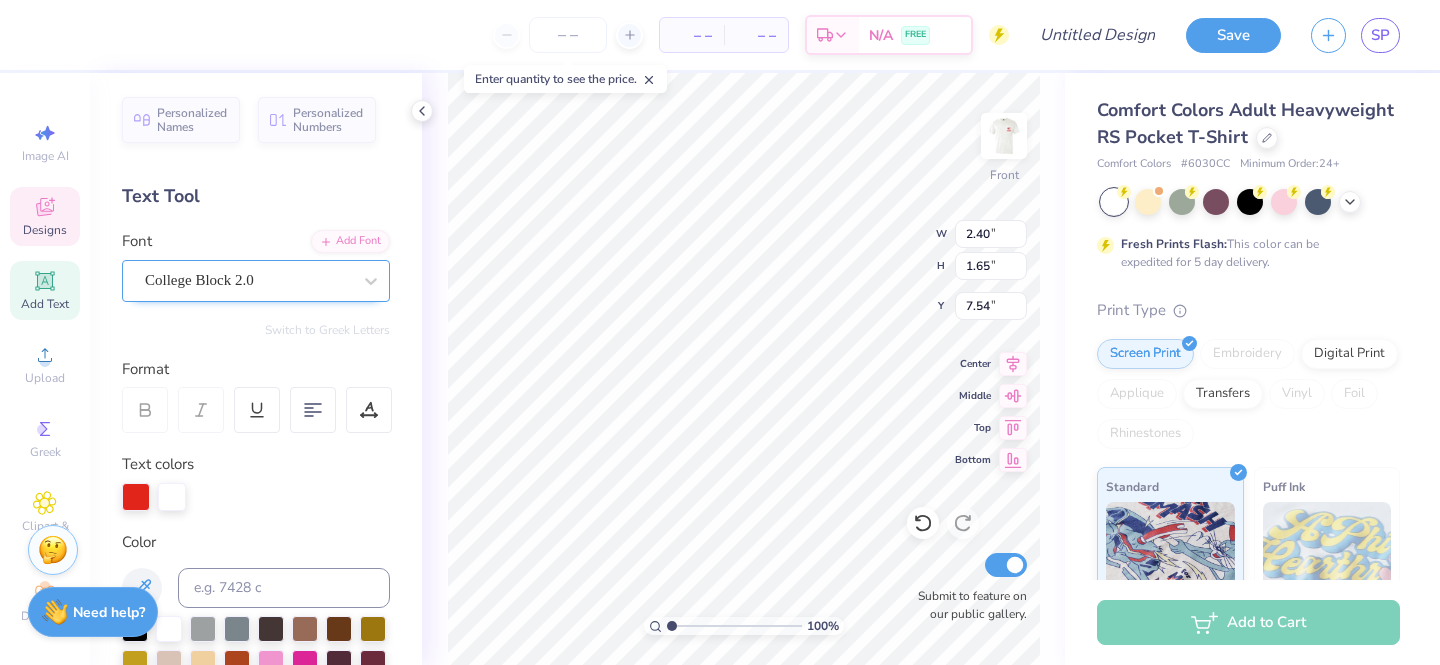 click on "College Block 2.0" at bounding box center (248, 280) 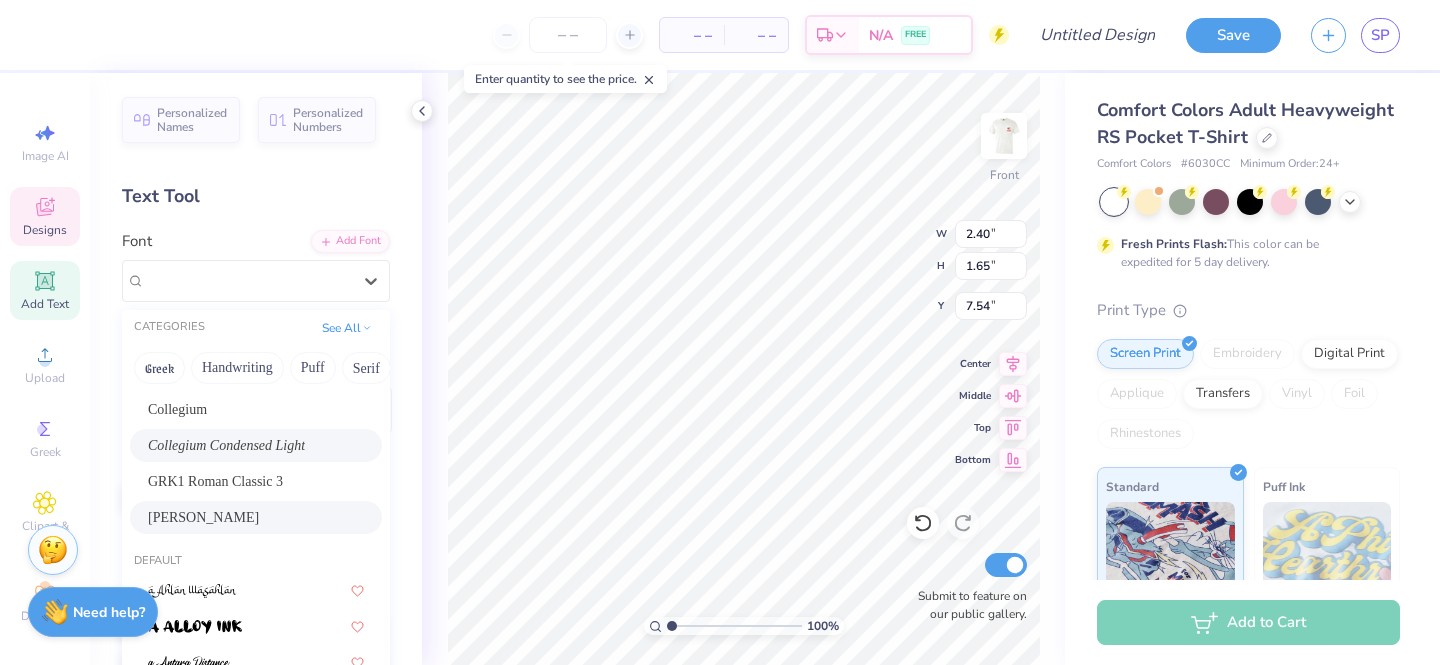 scroll, scrollTop: 80, scrollLeft: 0, axis: vertical 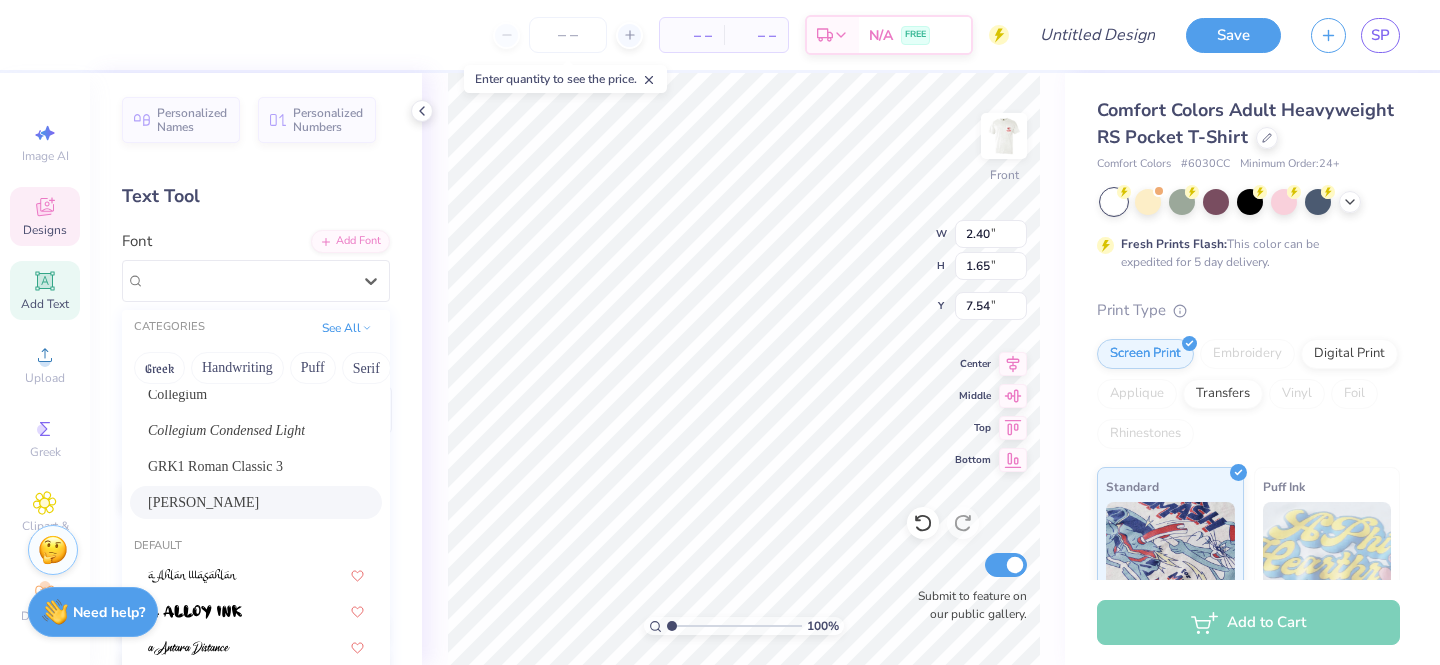 click on "Hughs" at bounding box center (256, 502) 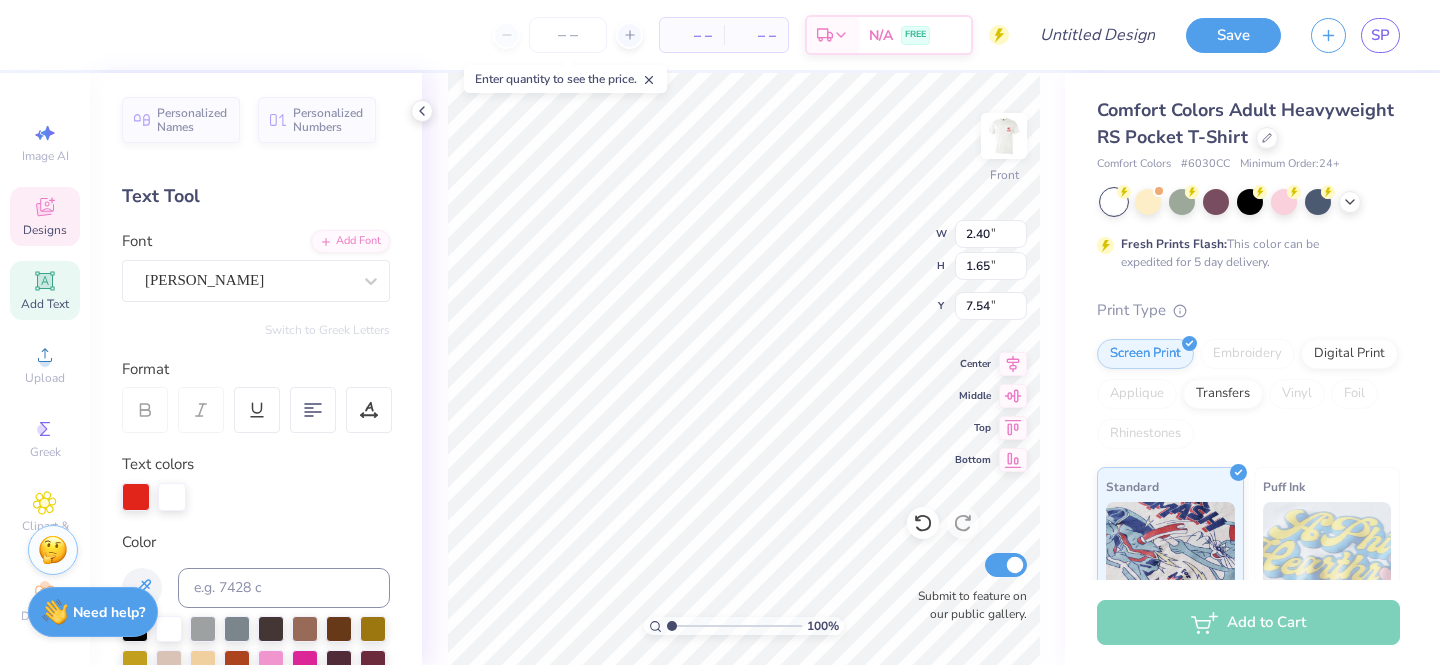 type on "2.28" 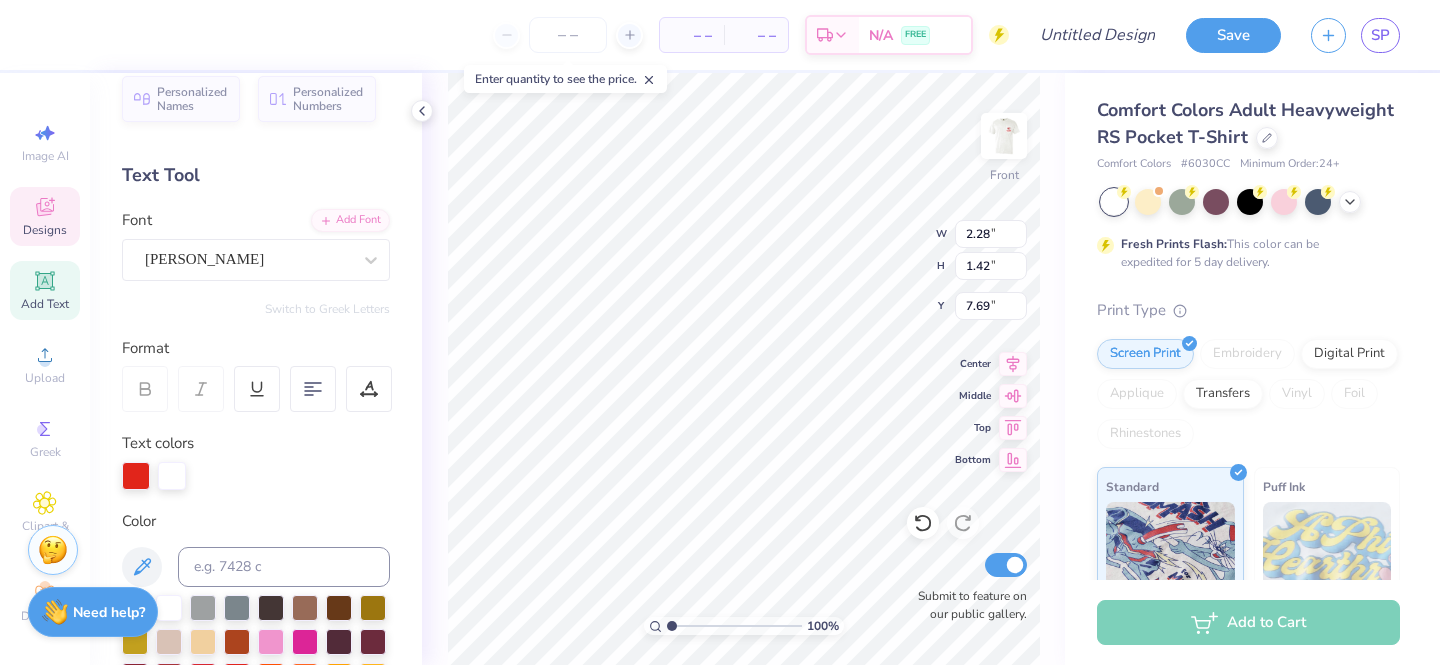 scroll, scrollTop: 0, scrollLeft: 0, axis: both 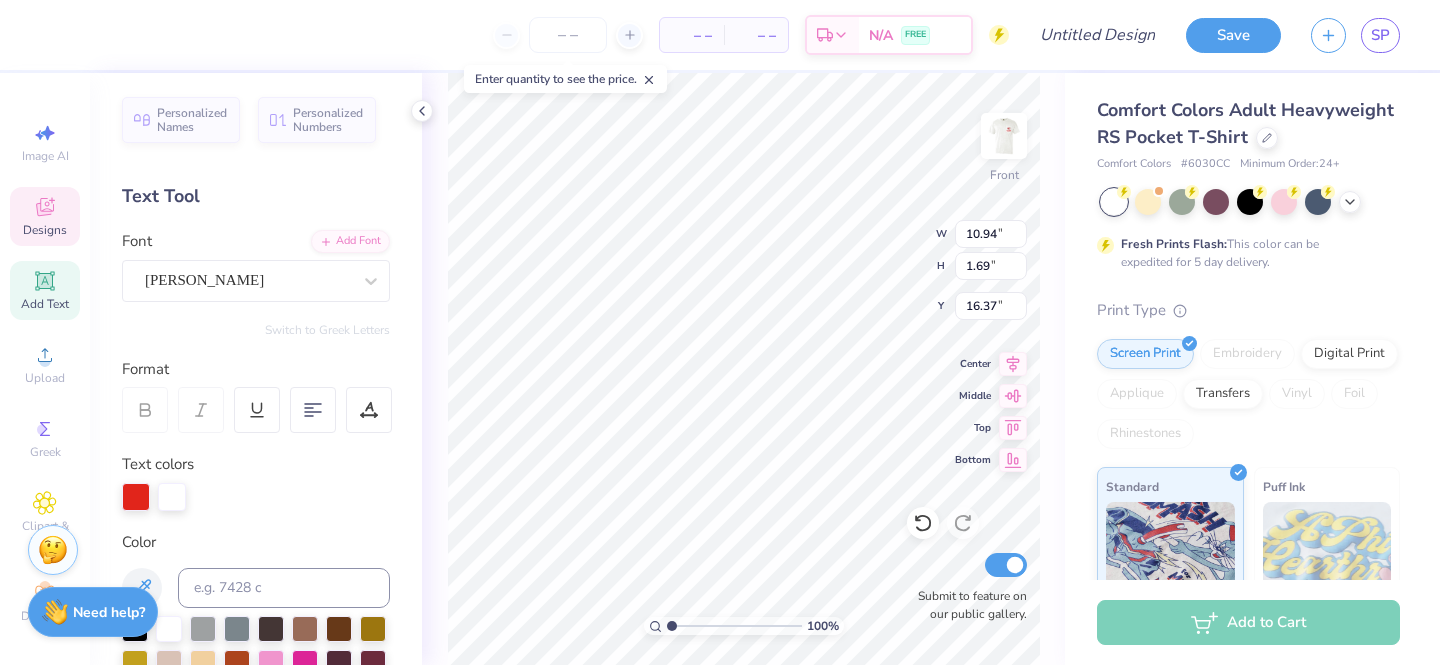 click on "Personalized Names Personalized Numbers Text Tool  Add Font Font Hughs Switch to Greek Letters Format Text colors Color Styles Text Shape" at bounding box center [256, 369] 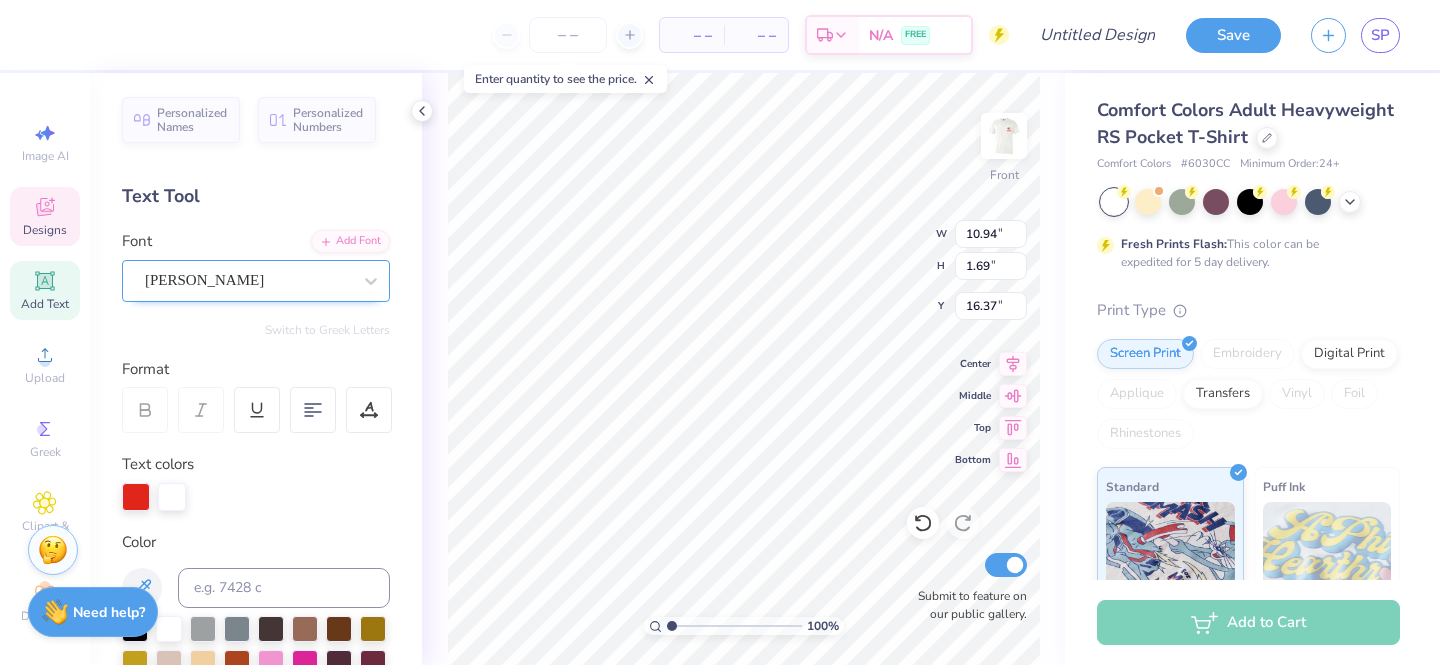 click on "Hughs" at bounding box center [248, 280] 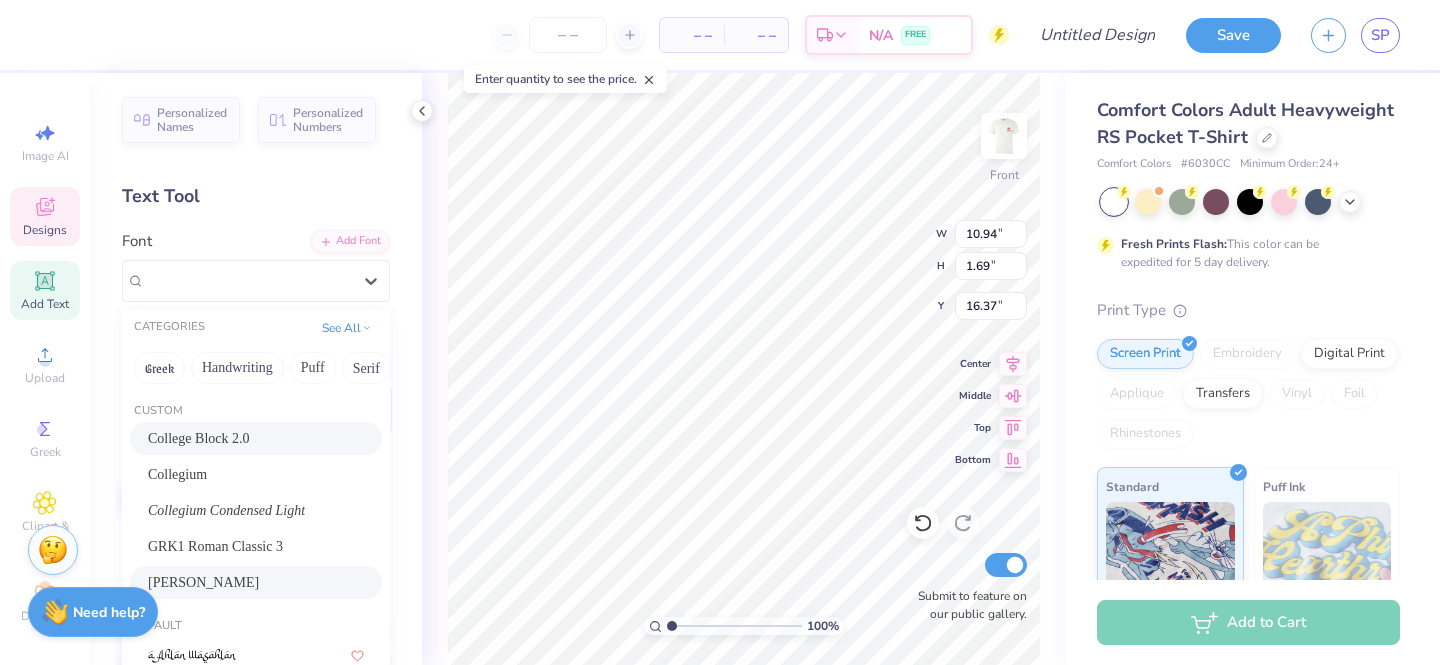 click on "College Block 2.0" at bounding box center [199, 438] 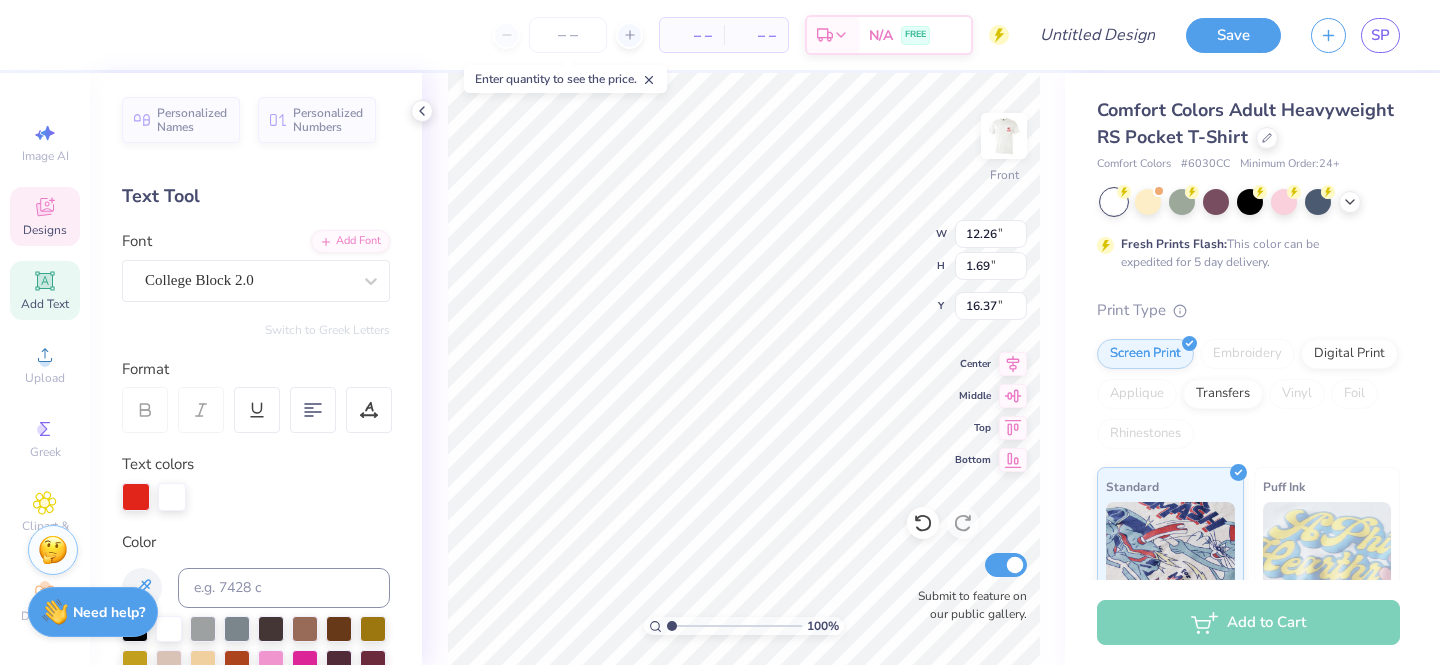 type on "12.26" 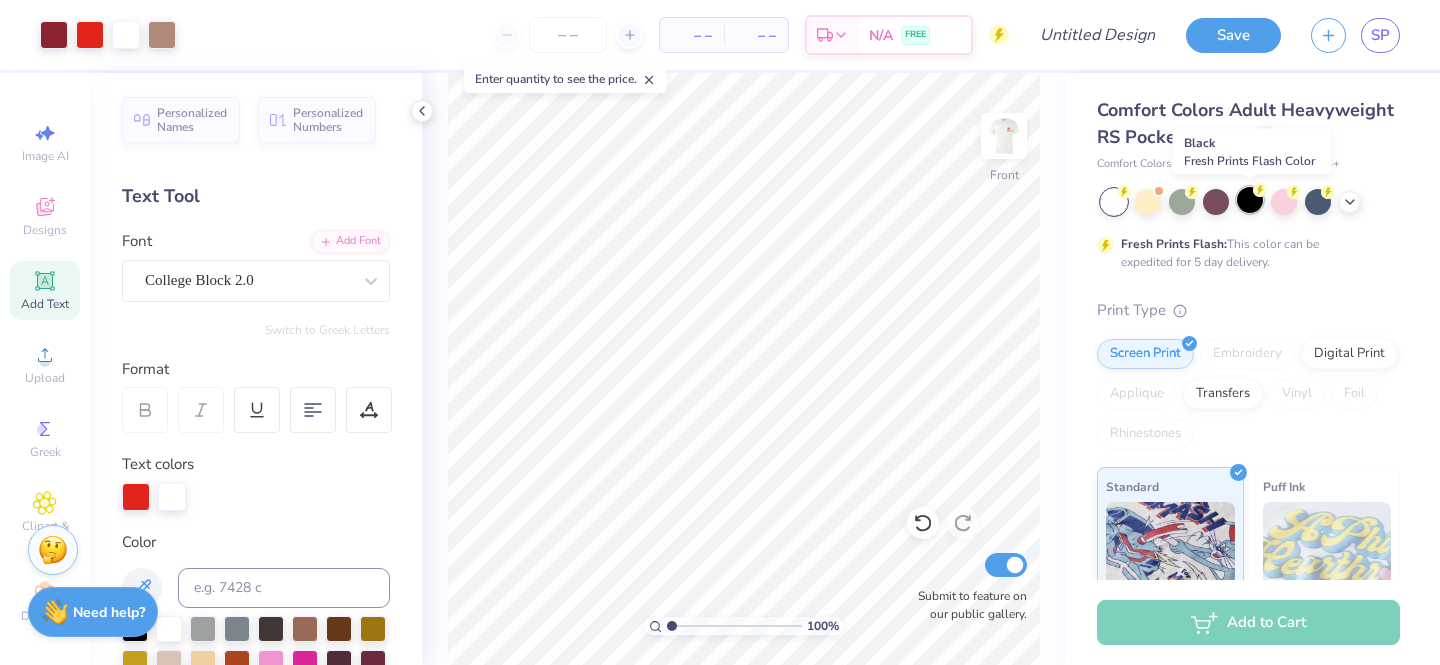 click at bounding box center [1250, 200] 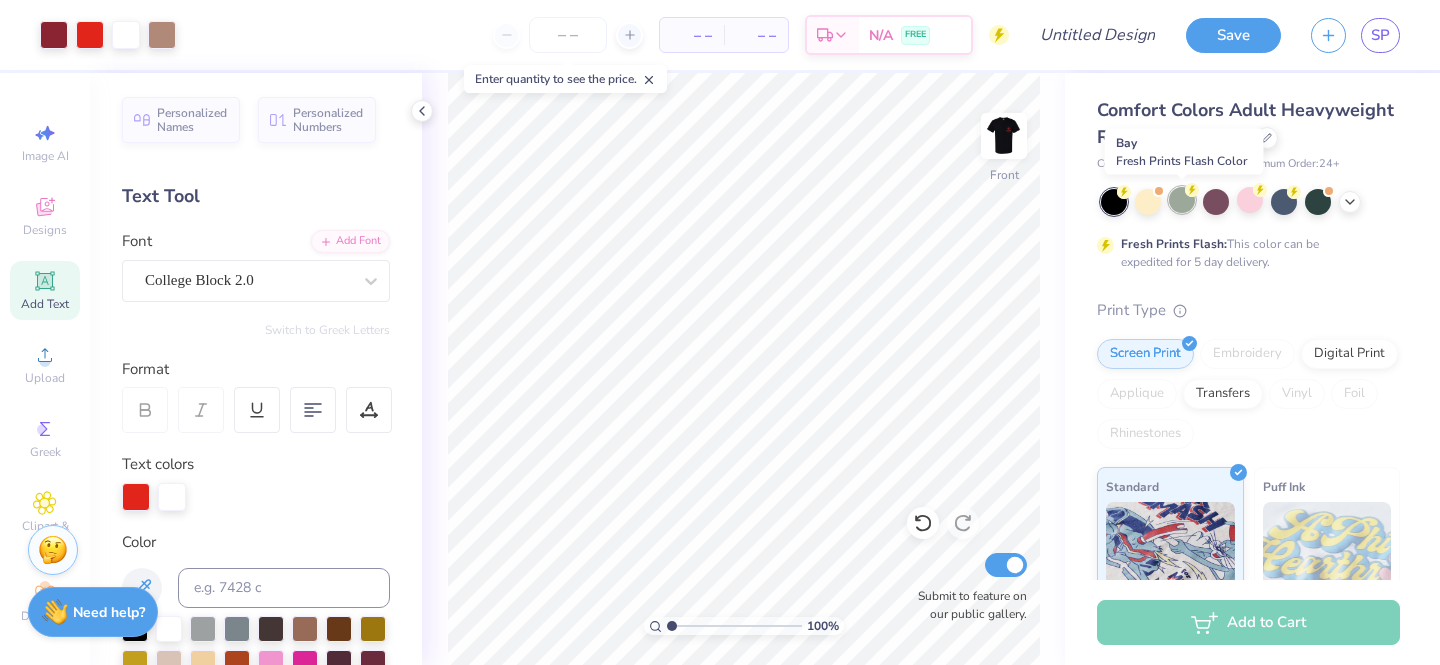 click at bounding box center (1182, 200) 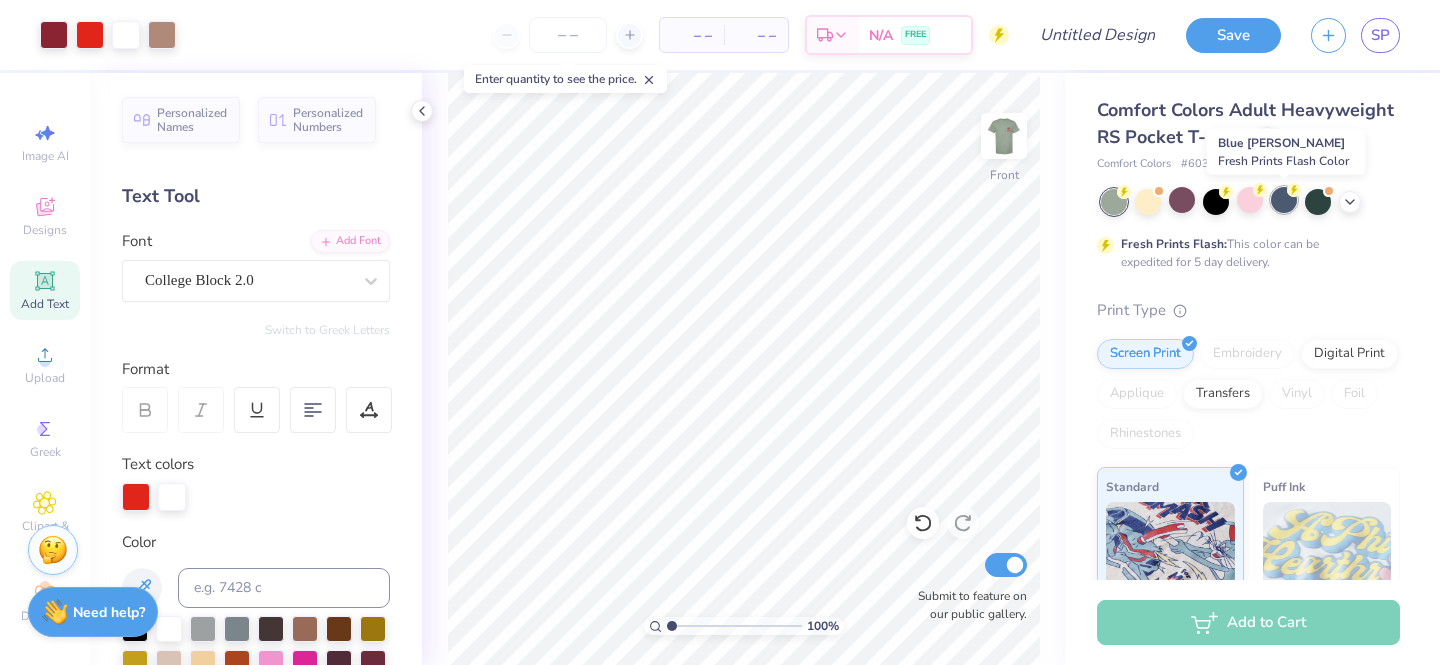click at bounding box center [1284, 200] 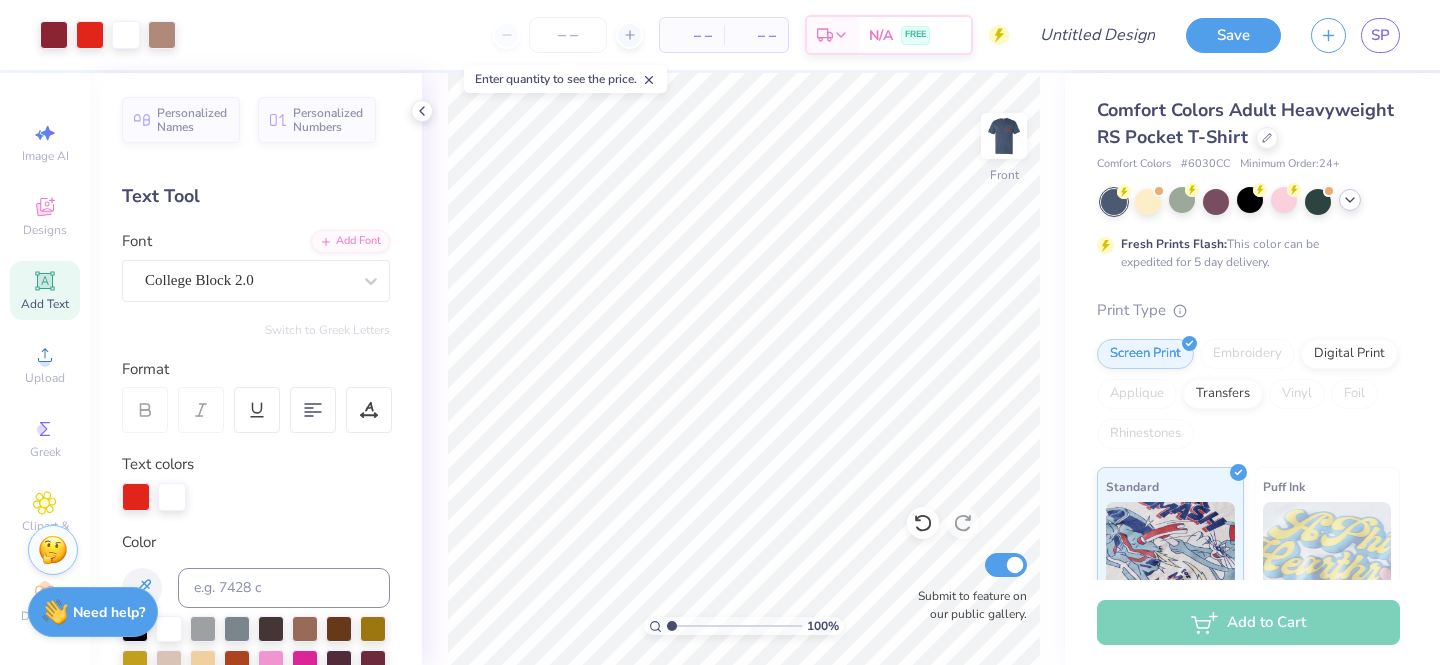 click 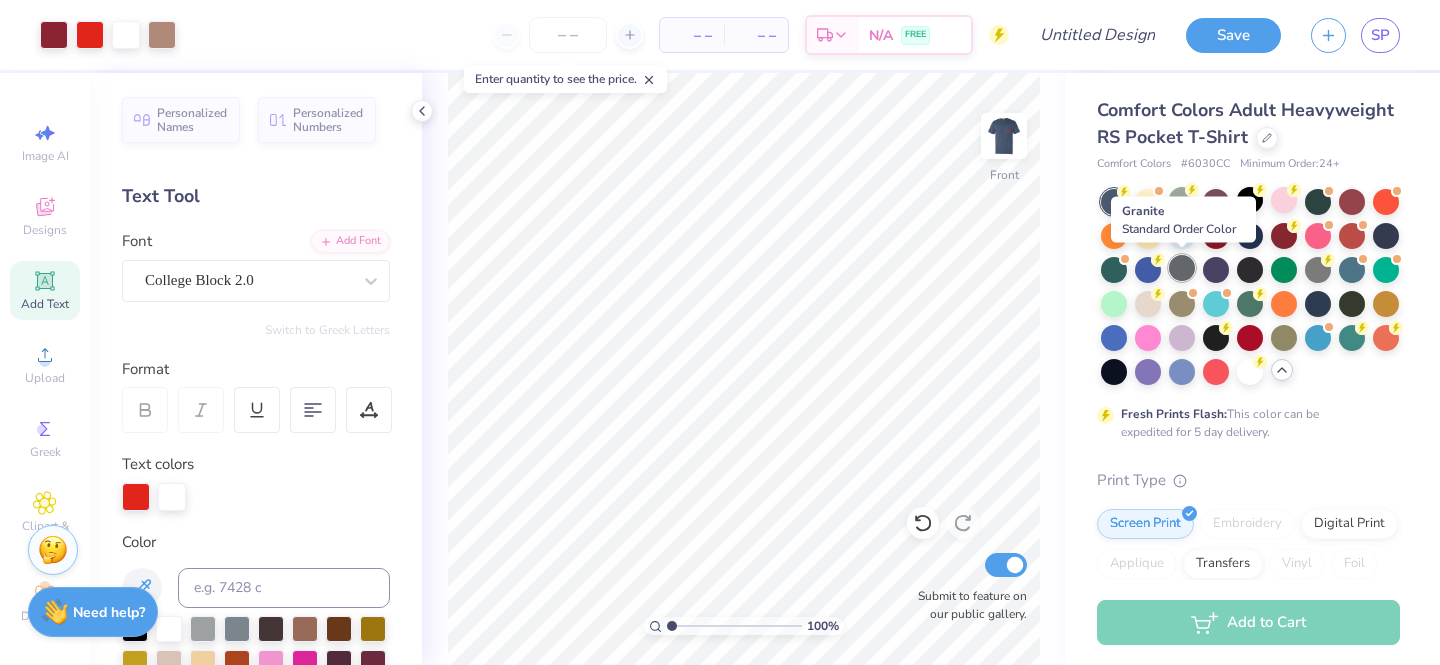 click at bounding box center (1182, 268) 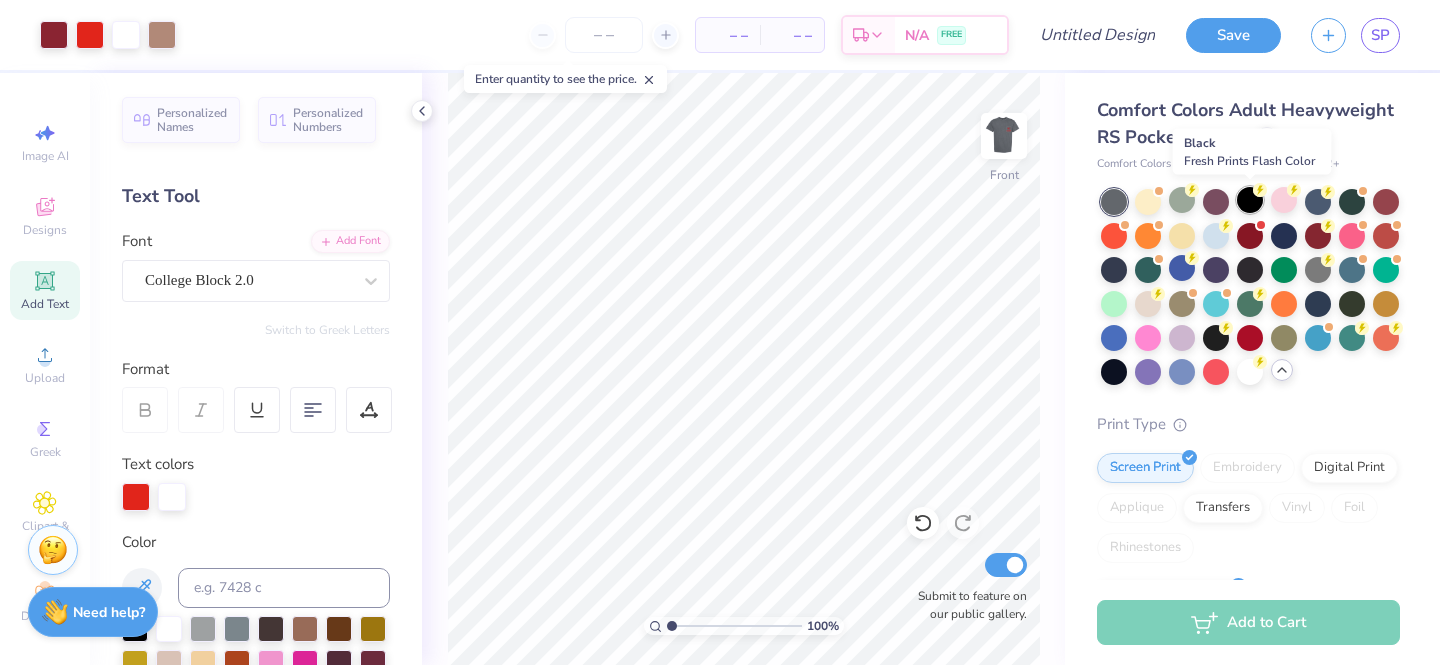 click at bounding box center (1250, 200) 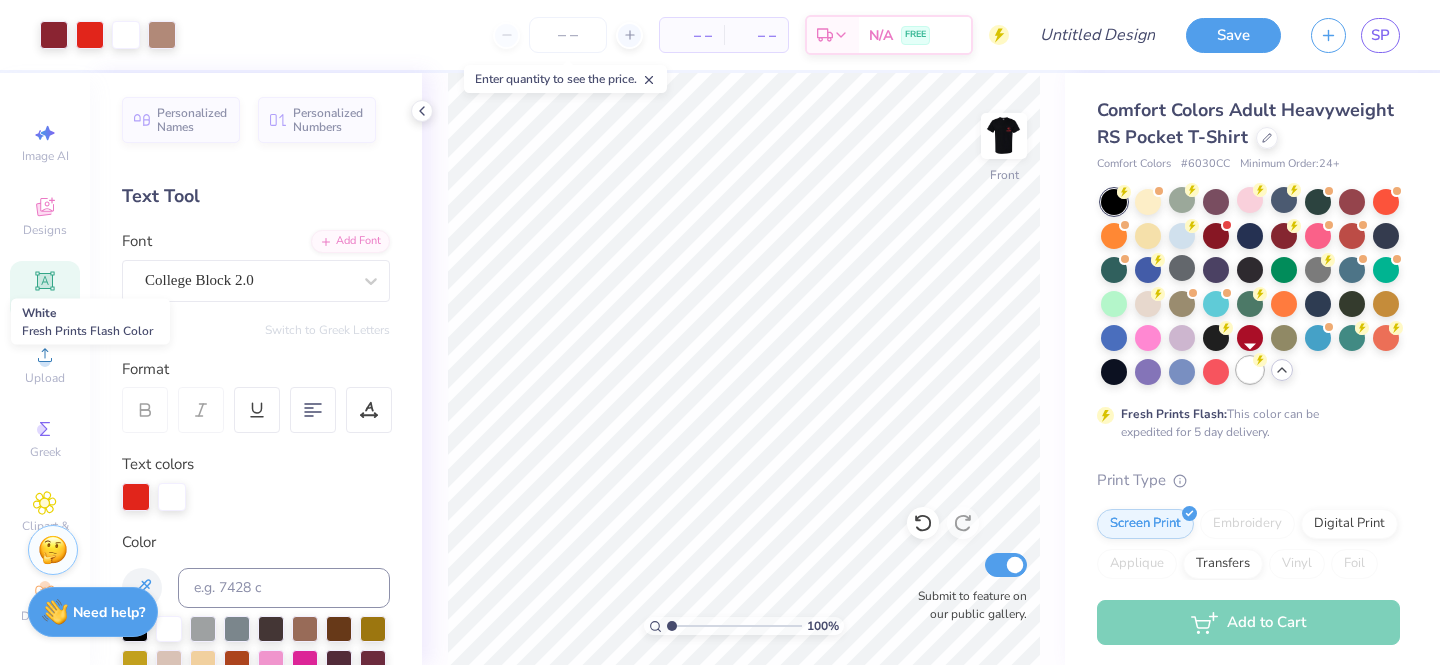 click at bounding box center [1250, 370] 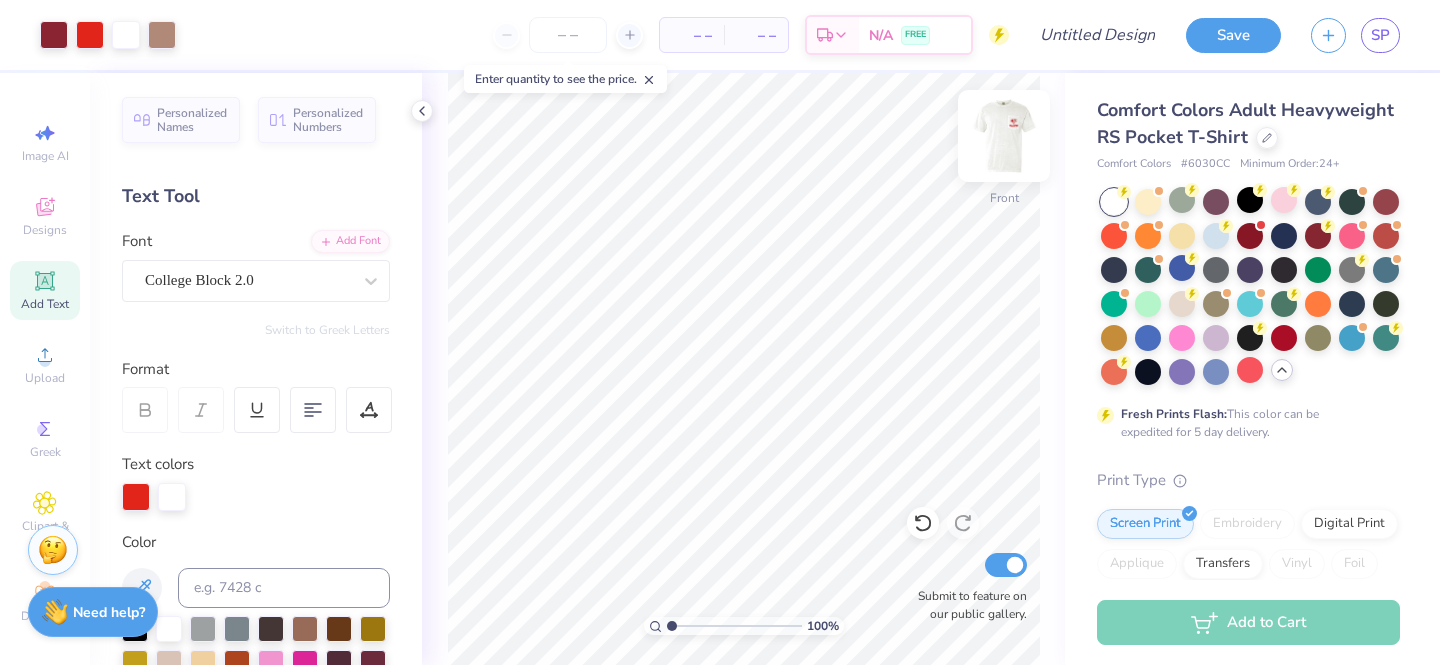 click at bounding box center (1004, 136) 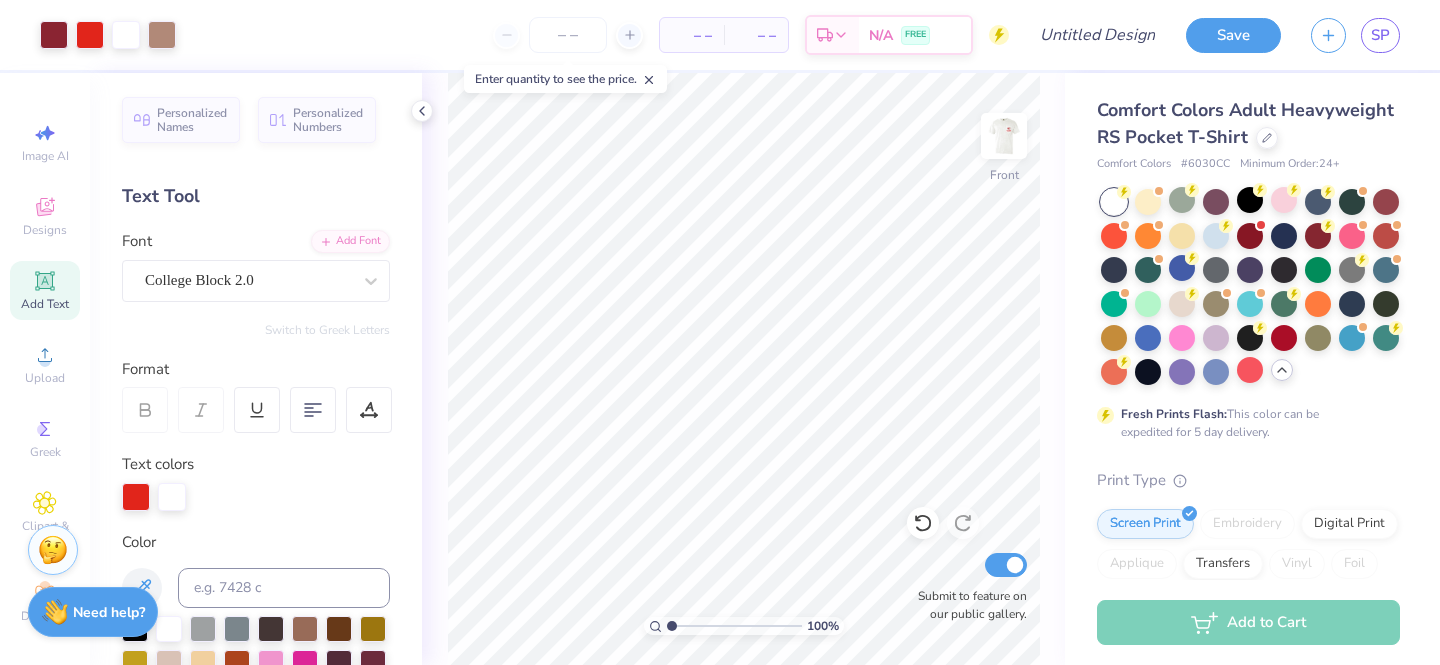 click 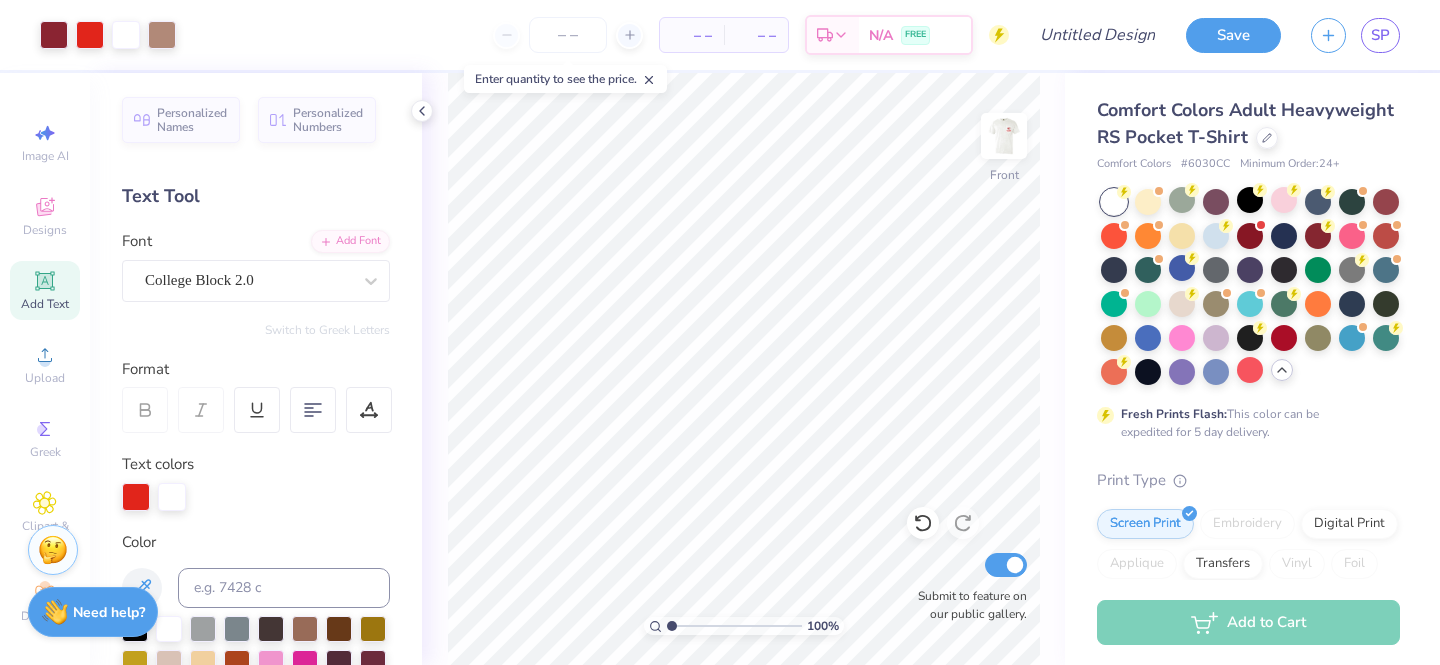 click 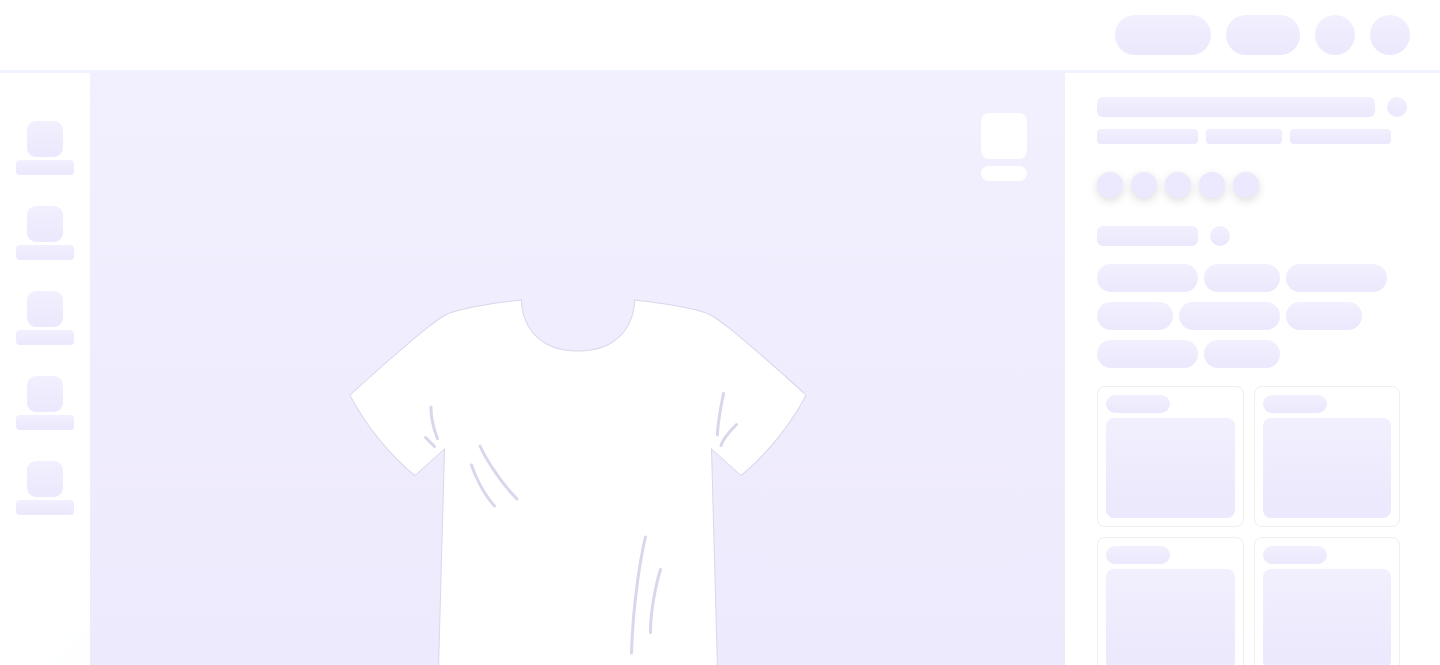 scroll, scrollTop: 0, scrollLeft: 0, axis: both 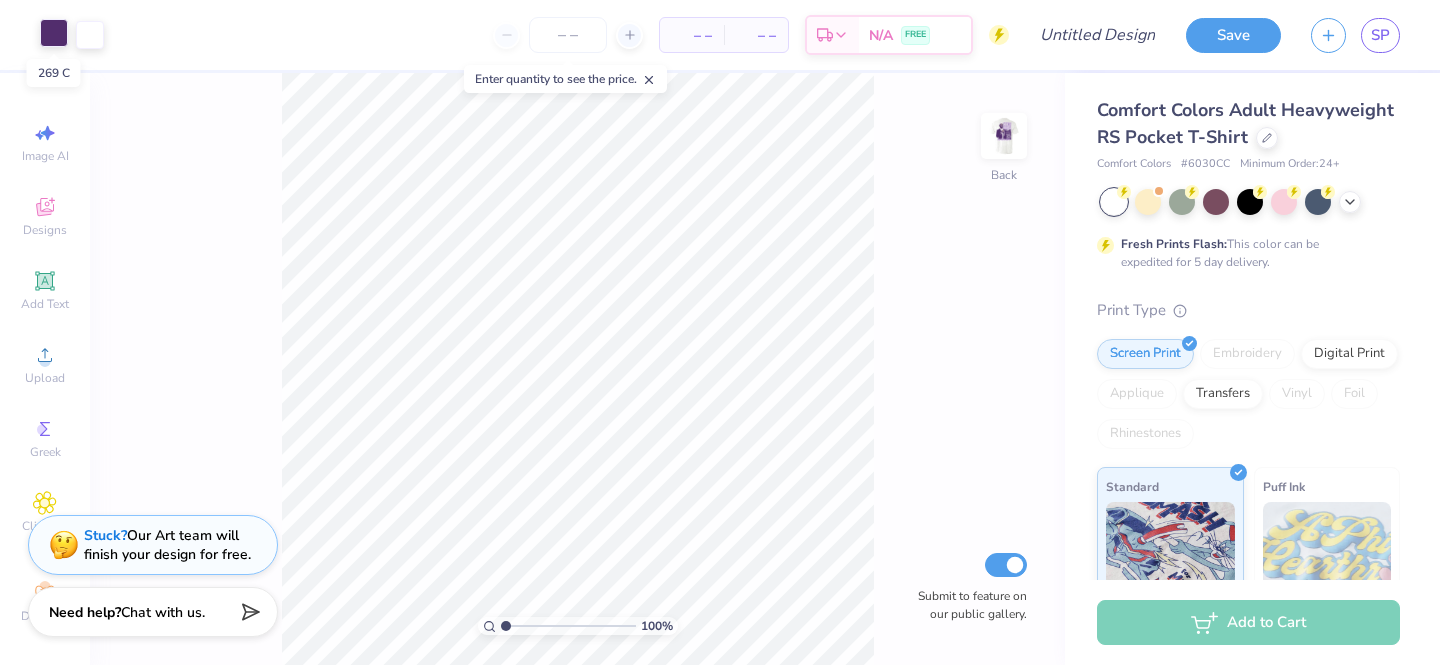 click at bounding box center [54, 33] 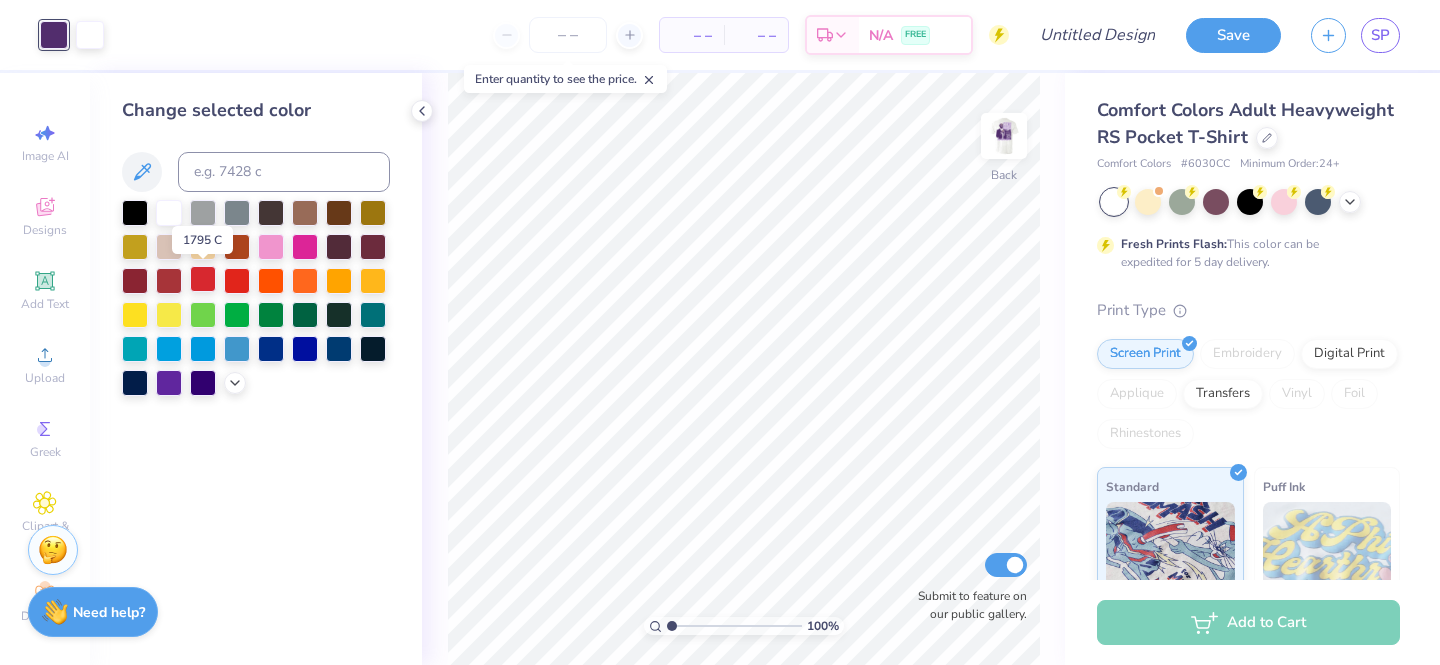 click at bounding box center [203, 279] 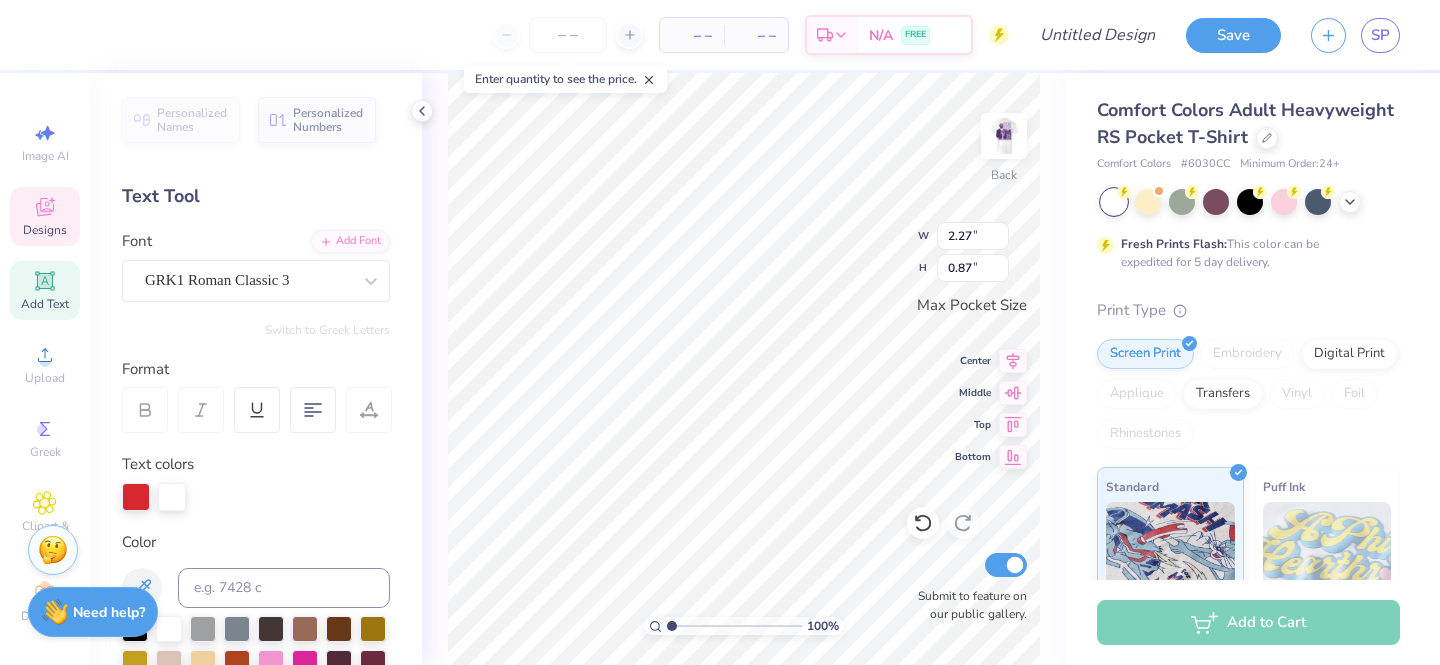 type on "Dx" 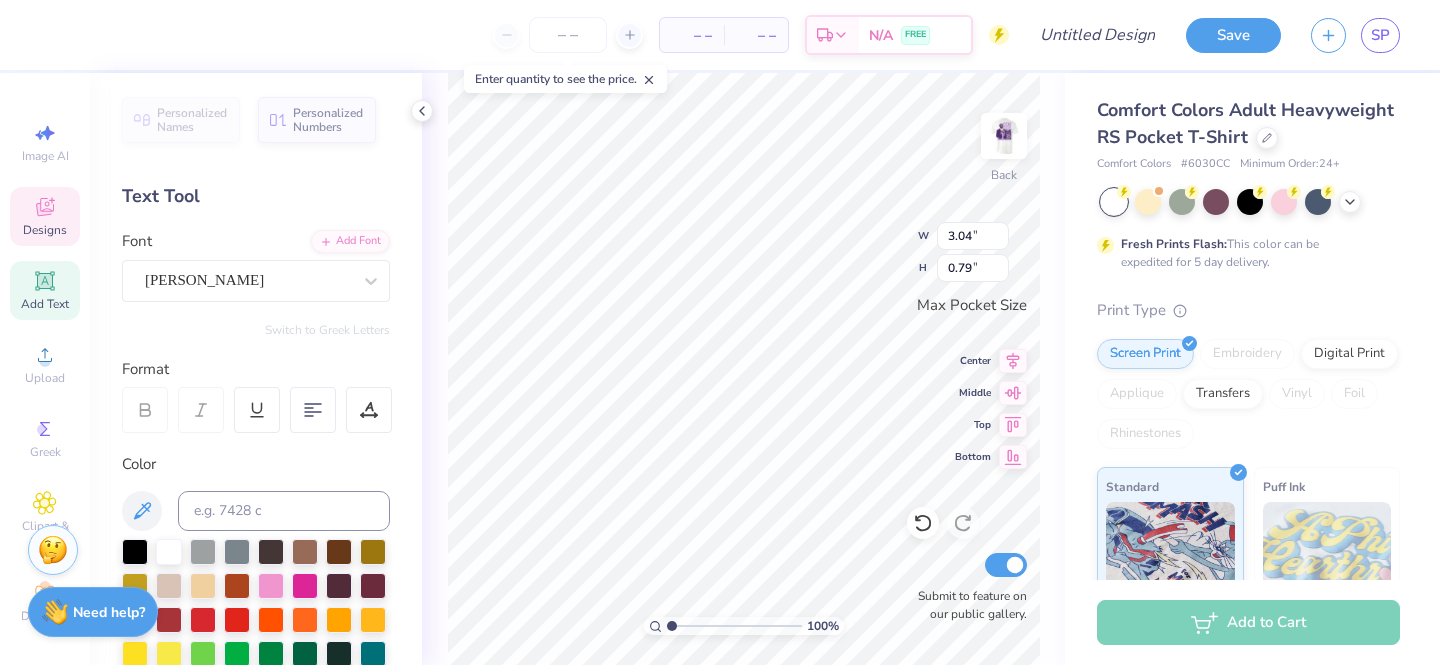 type on "3.04" 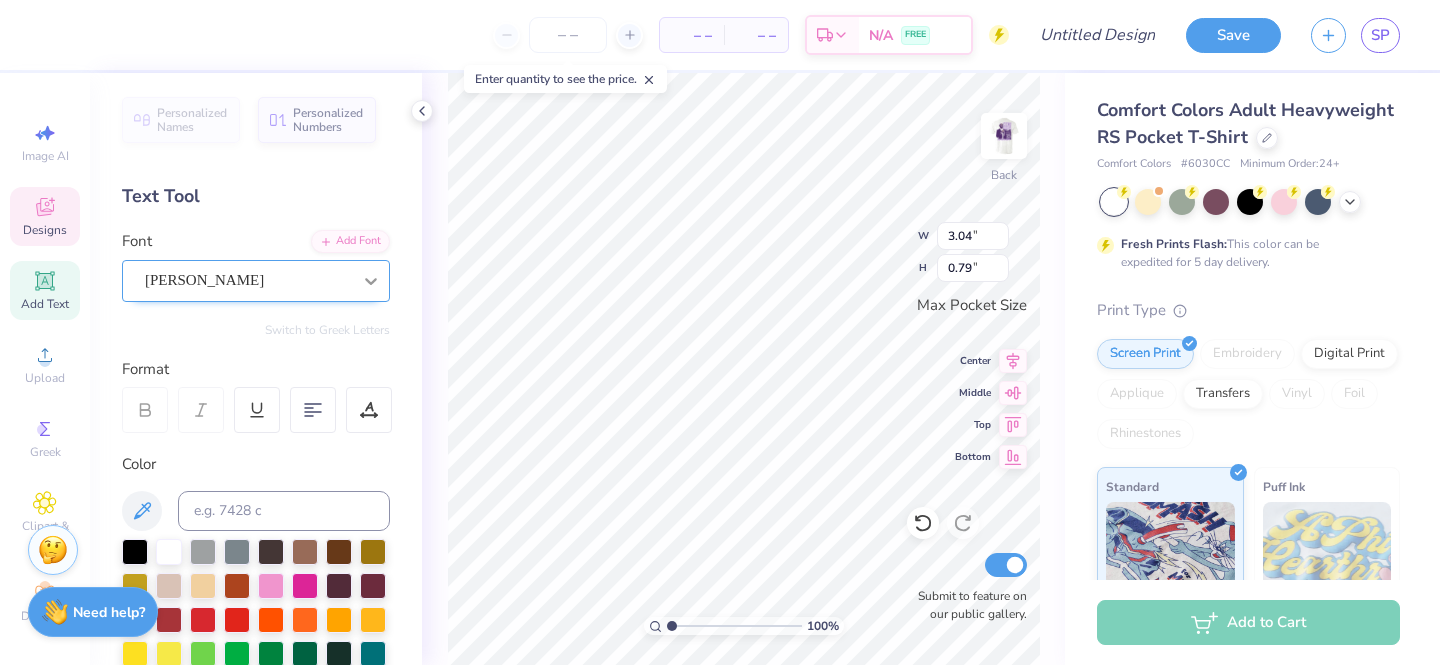 scroll, scrollTop: 0, scrollLeft: 2, axis: horizontal 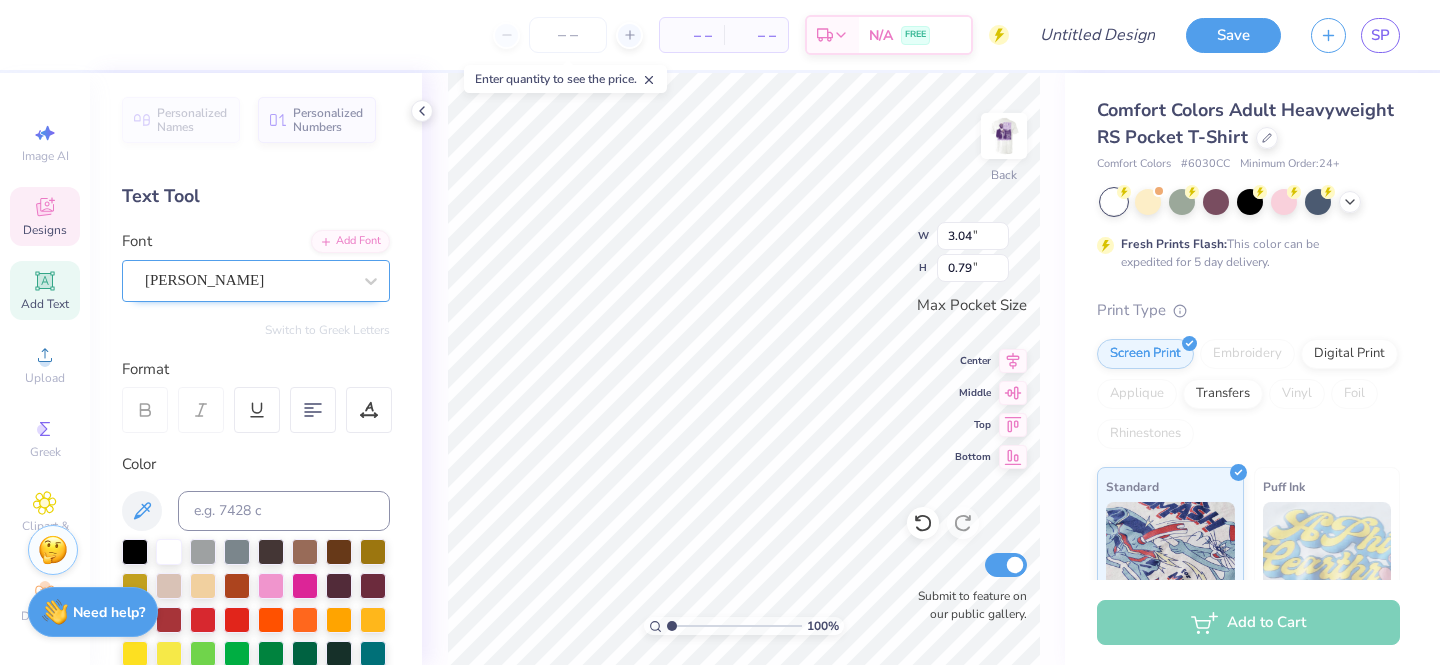 click on "[PERSON_NAME]" at bounding box center (248, 280) 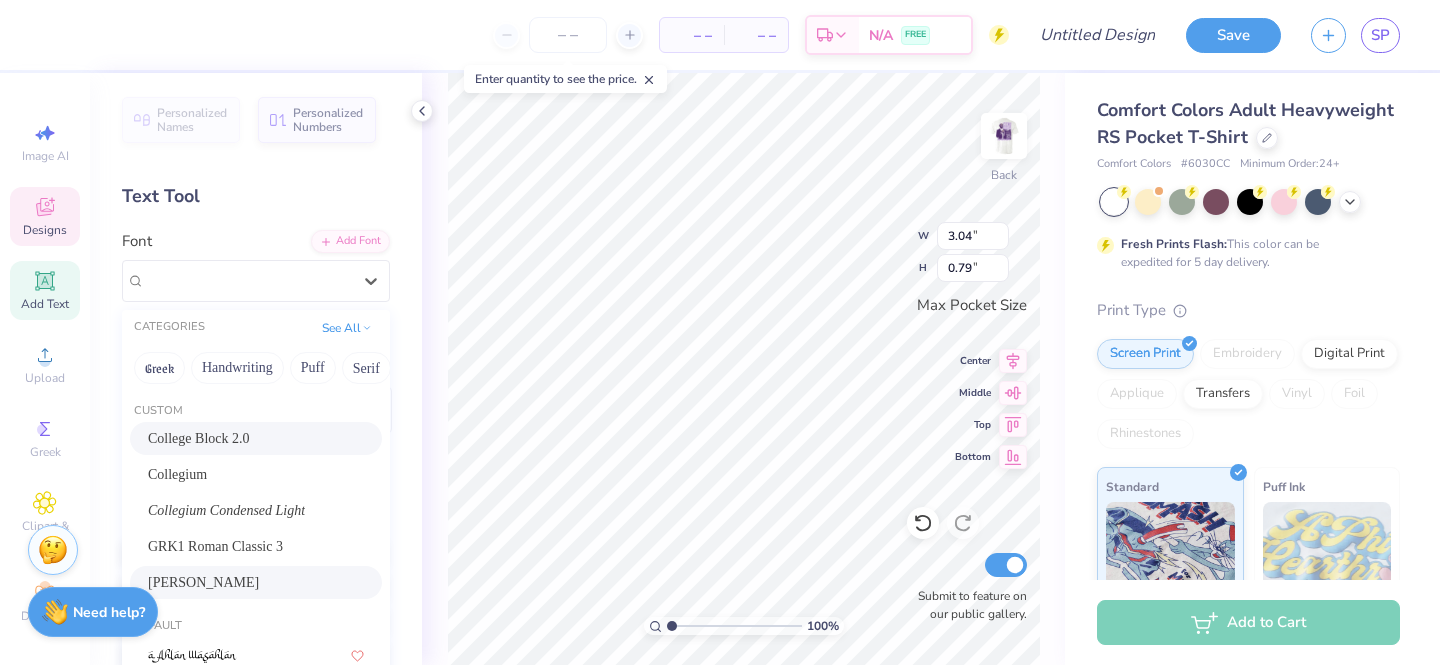 click on "College Block 2.0" at bounding box center [199, 438] 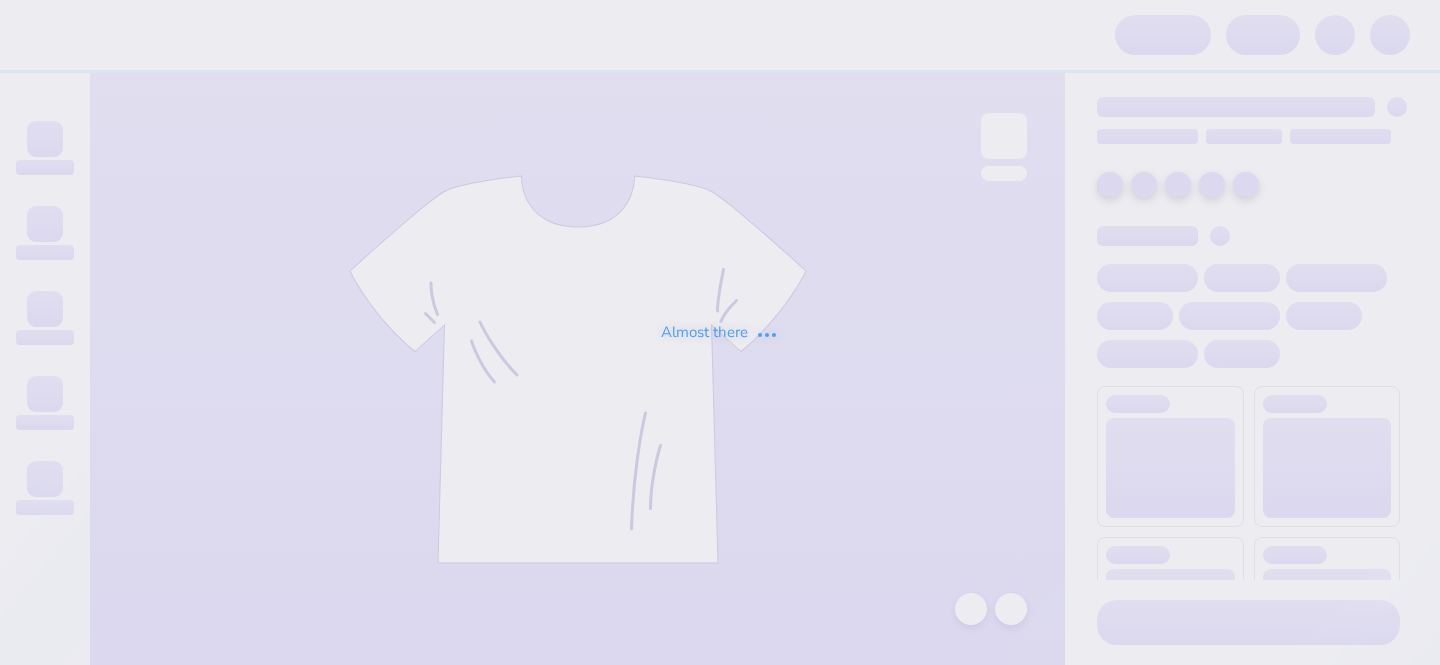 scroll, scrollTop: 0, scrollLeft: 0, axis: both 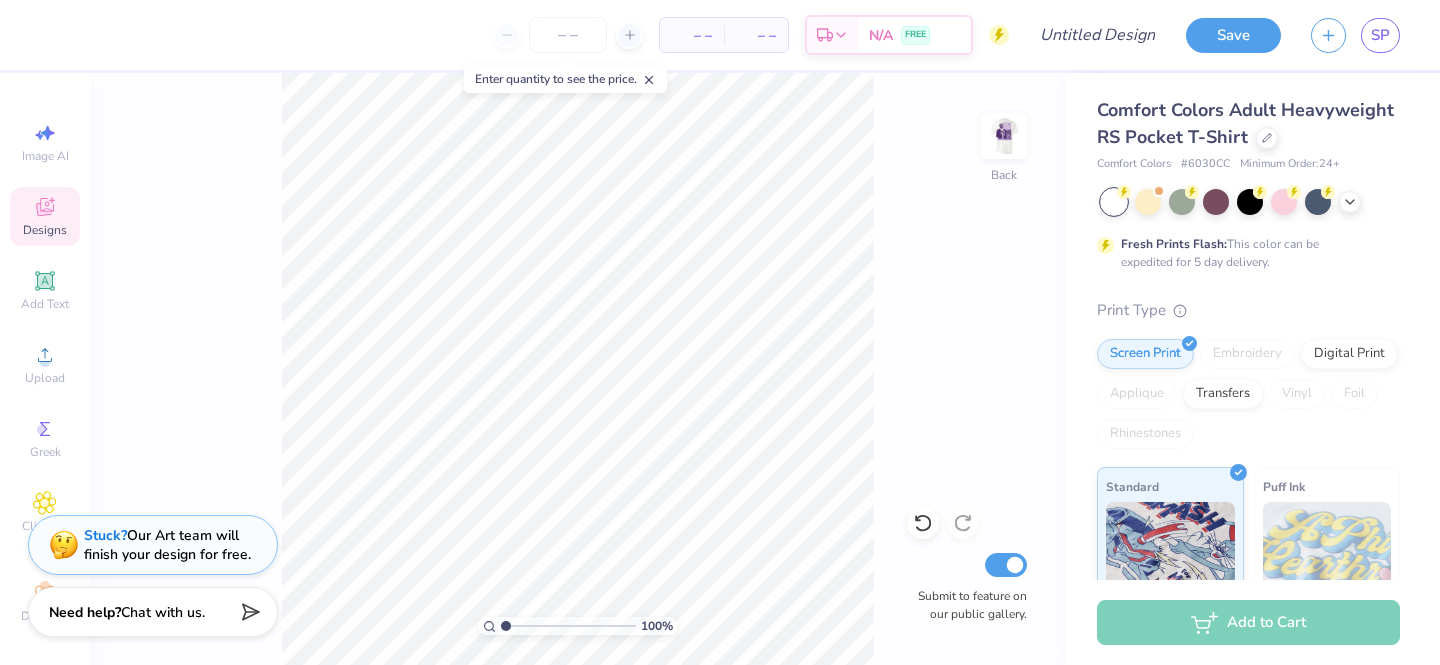 click 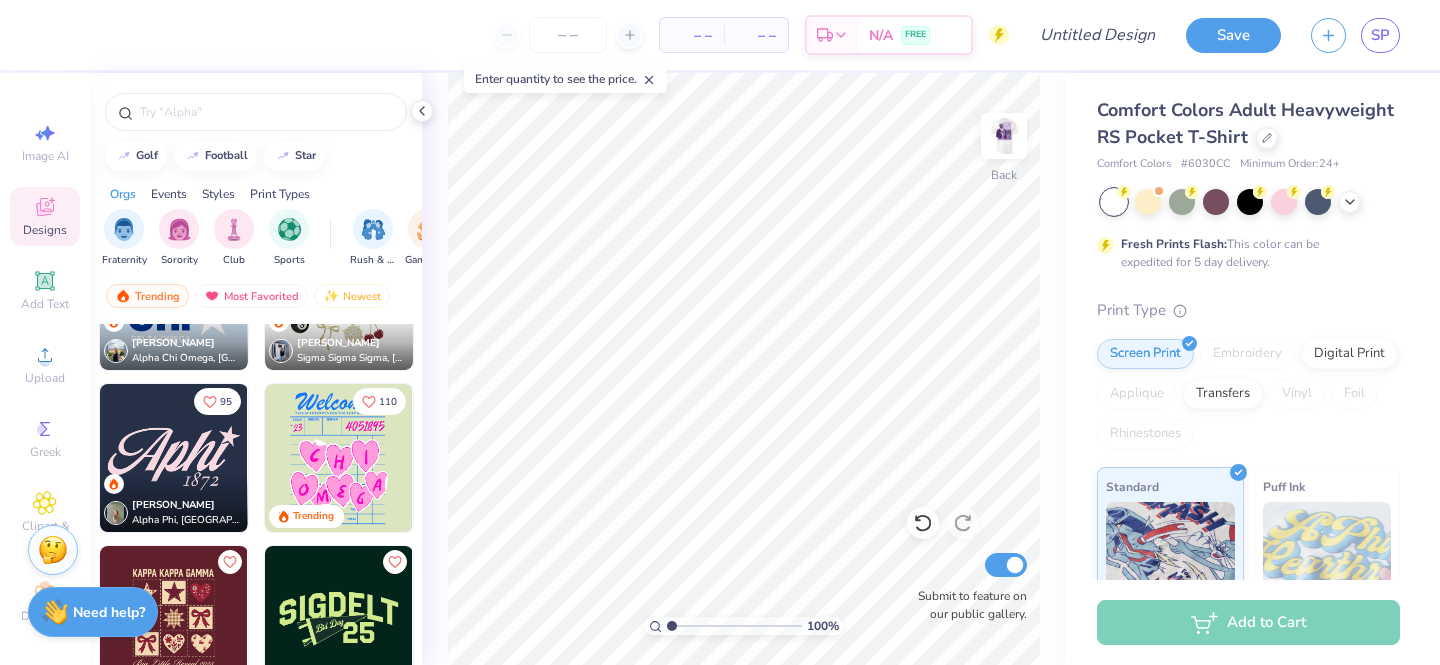scroll, scrollTop: 3024, scrollLeft: 0, axis: vertical 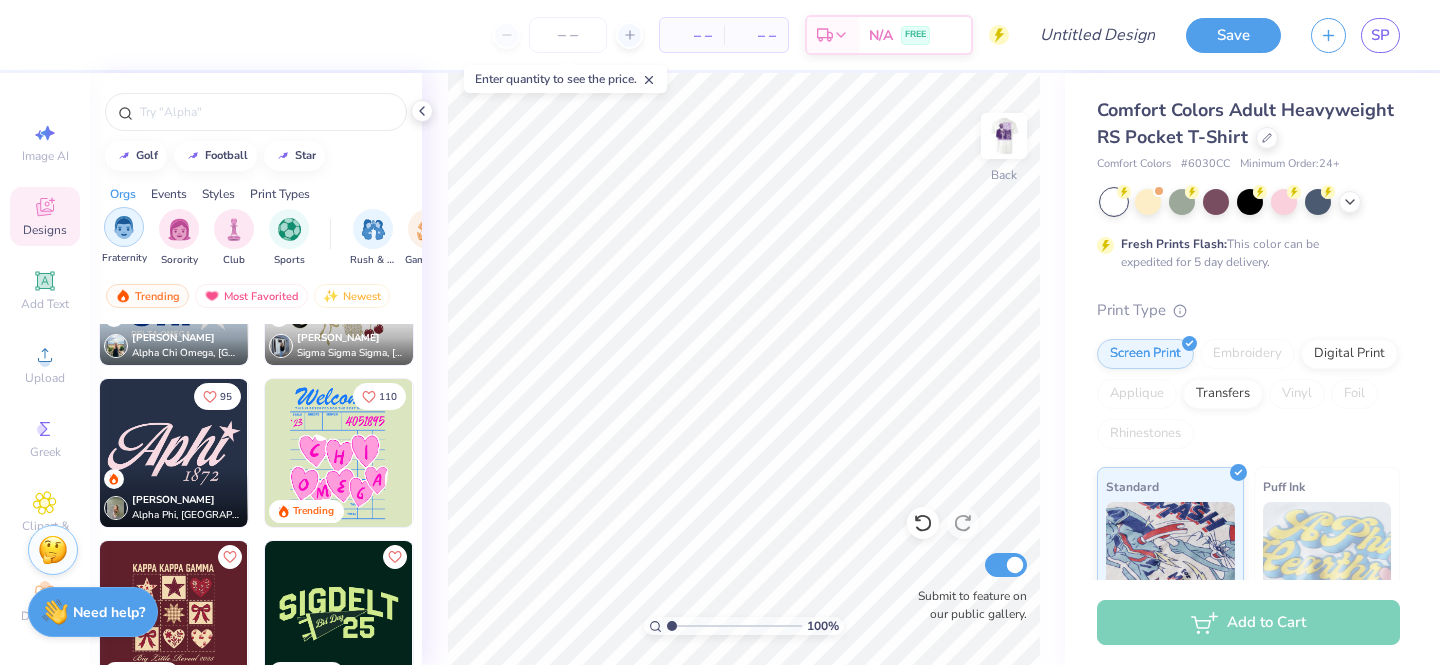 click at bounding box center (124, 227) 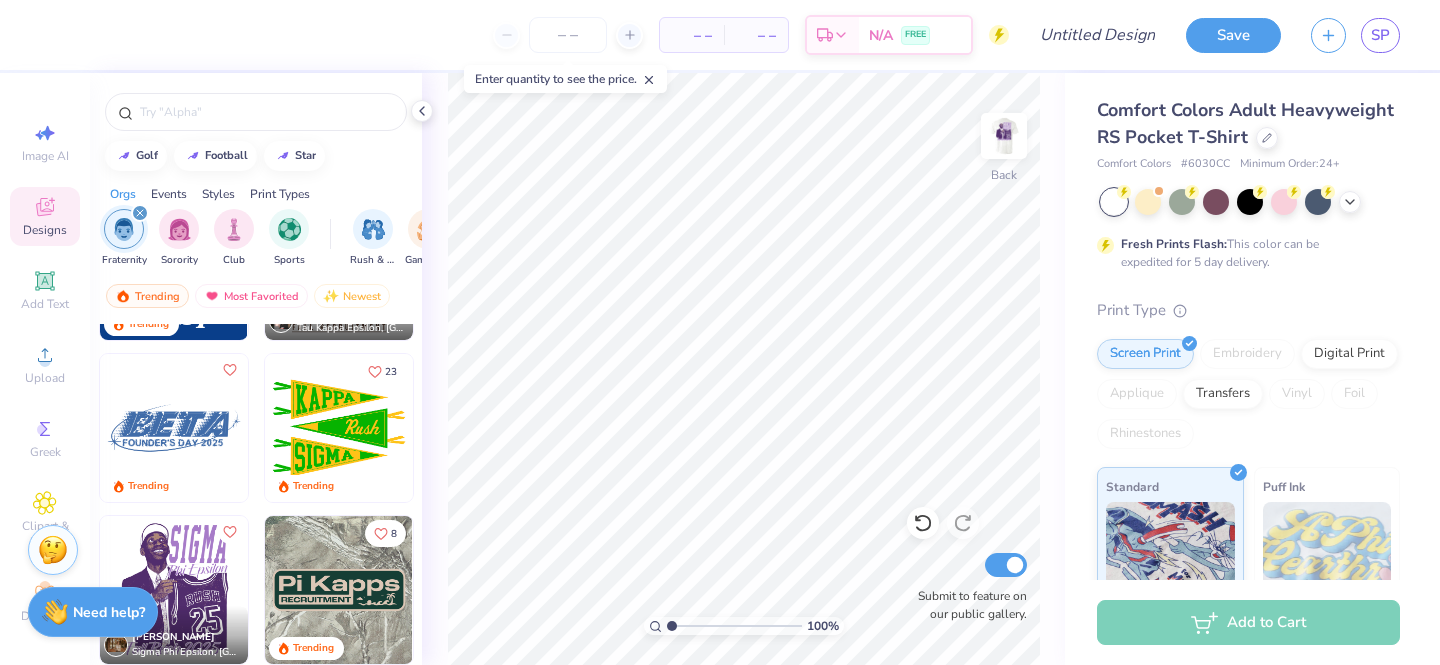 scroll, scrollTop: 321, scrollLeft: 0, axis: vertical 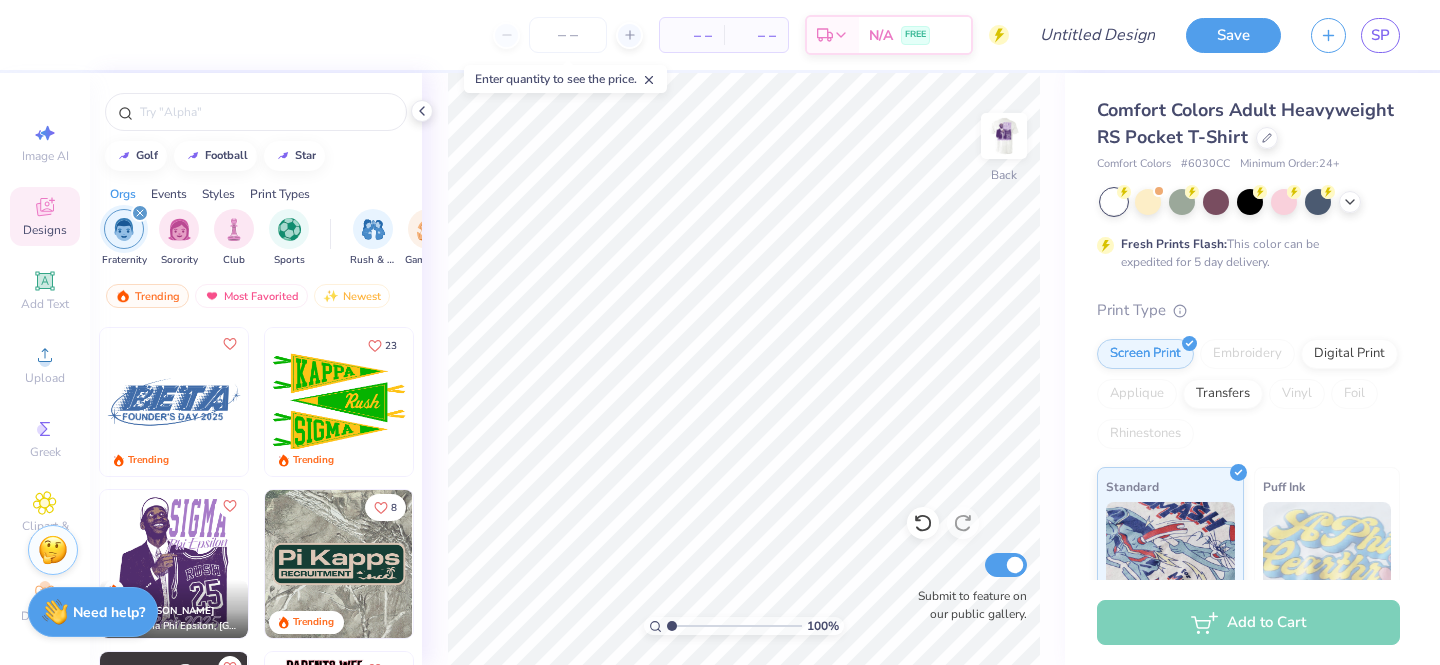 click at bounding box center [174, 402] 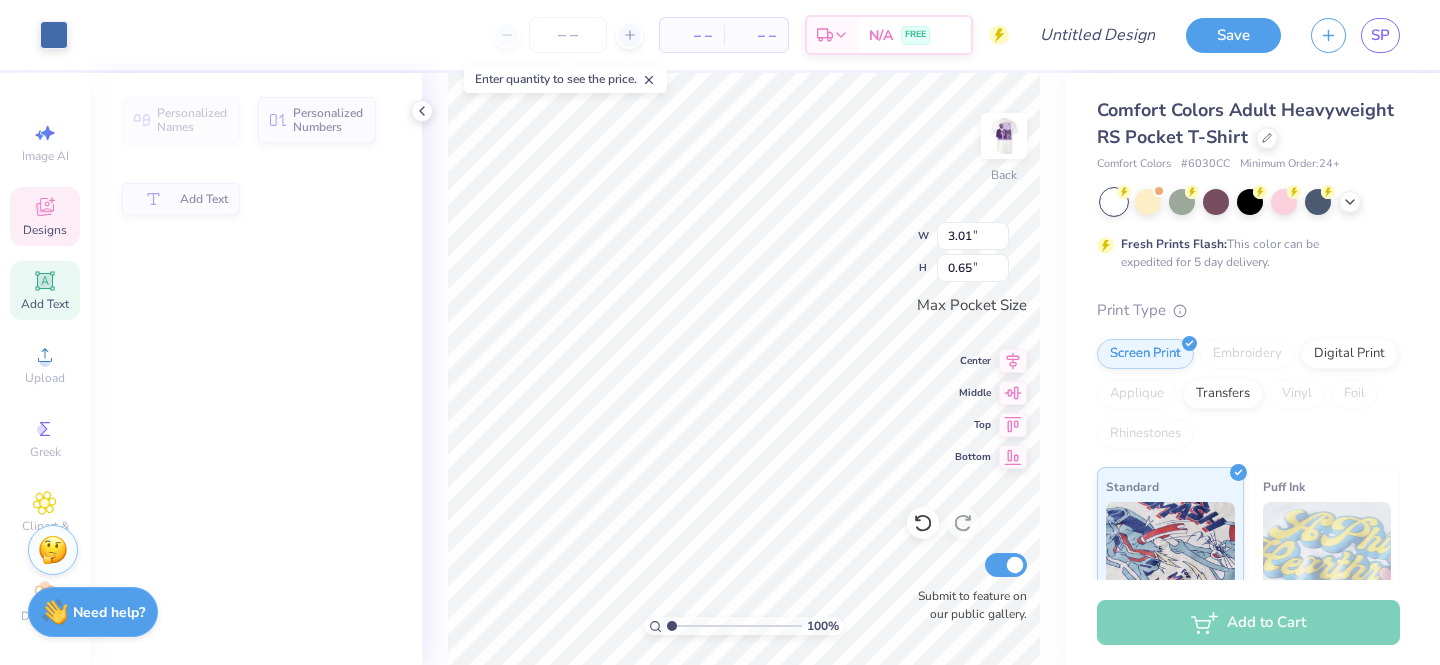 type on "3.01" 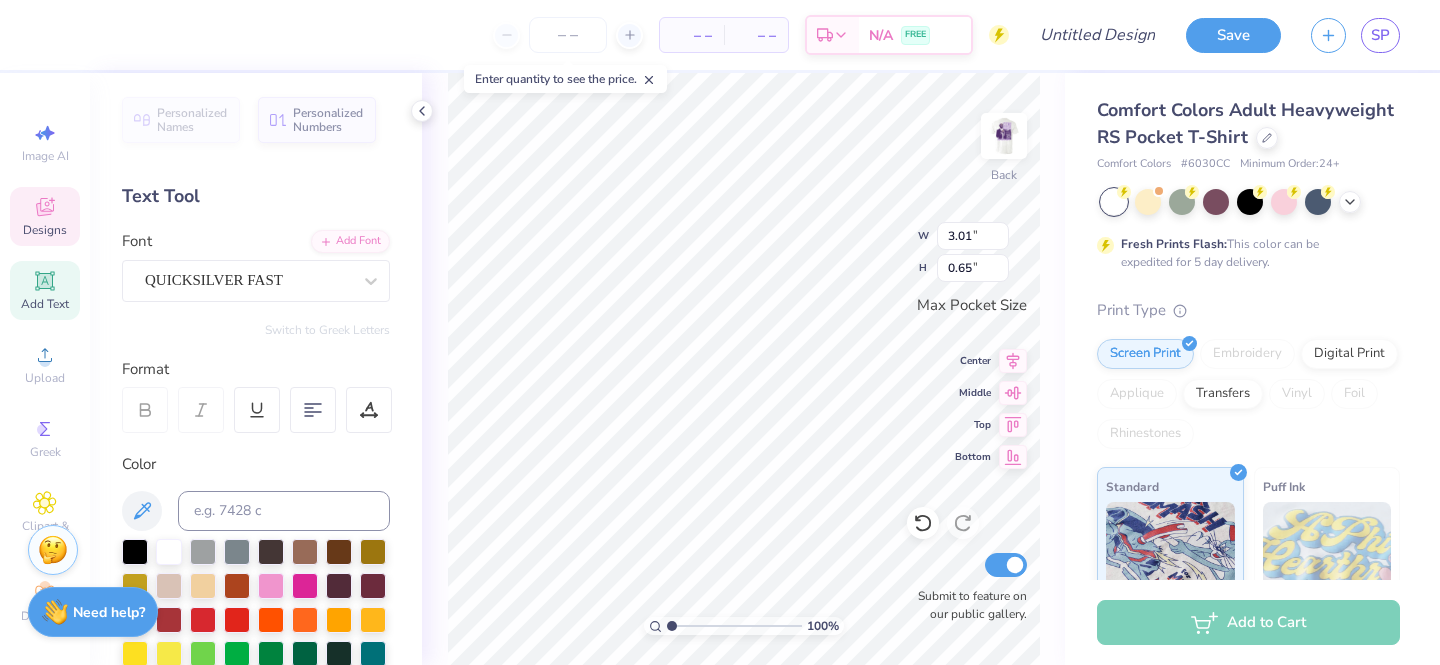 scroll, scrollTop: 1, scrollLeft: 0, axis: vertical 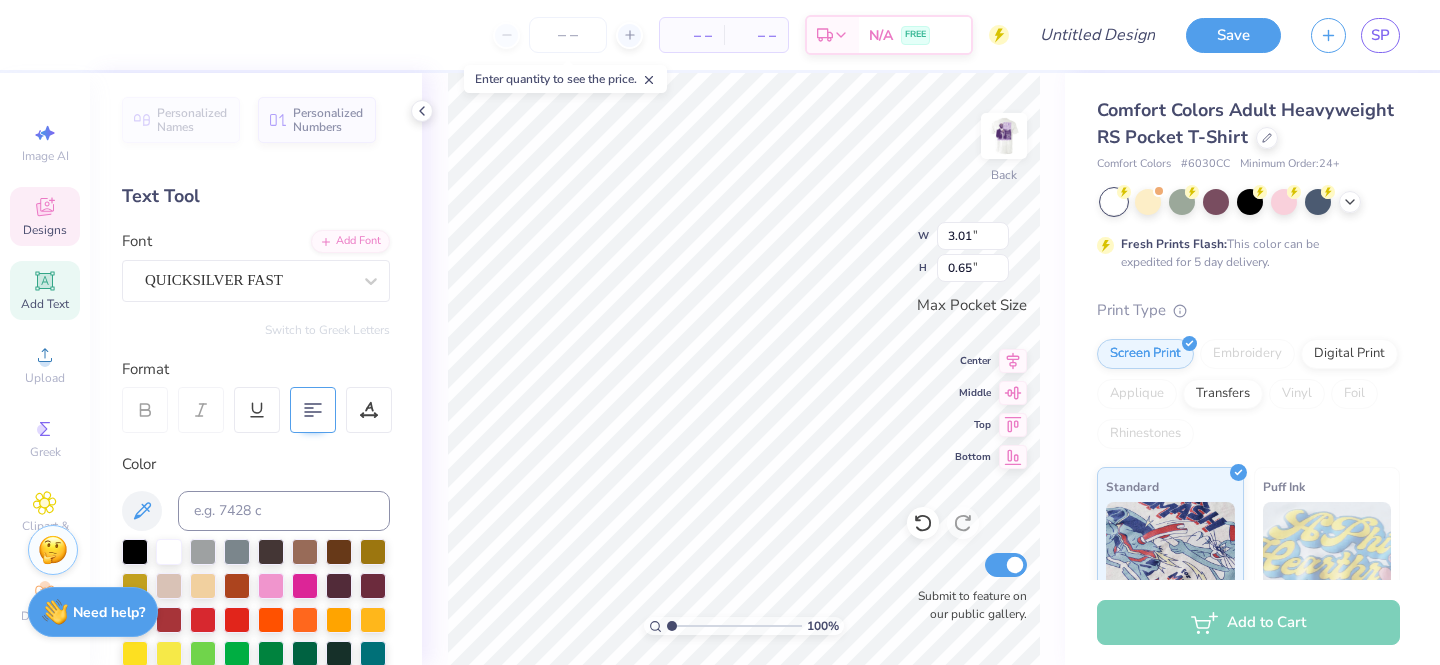 type on "Delta
Chi" 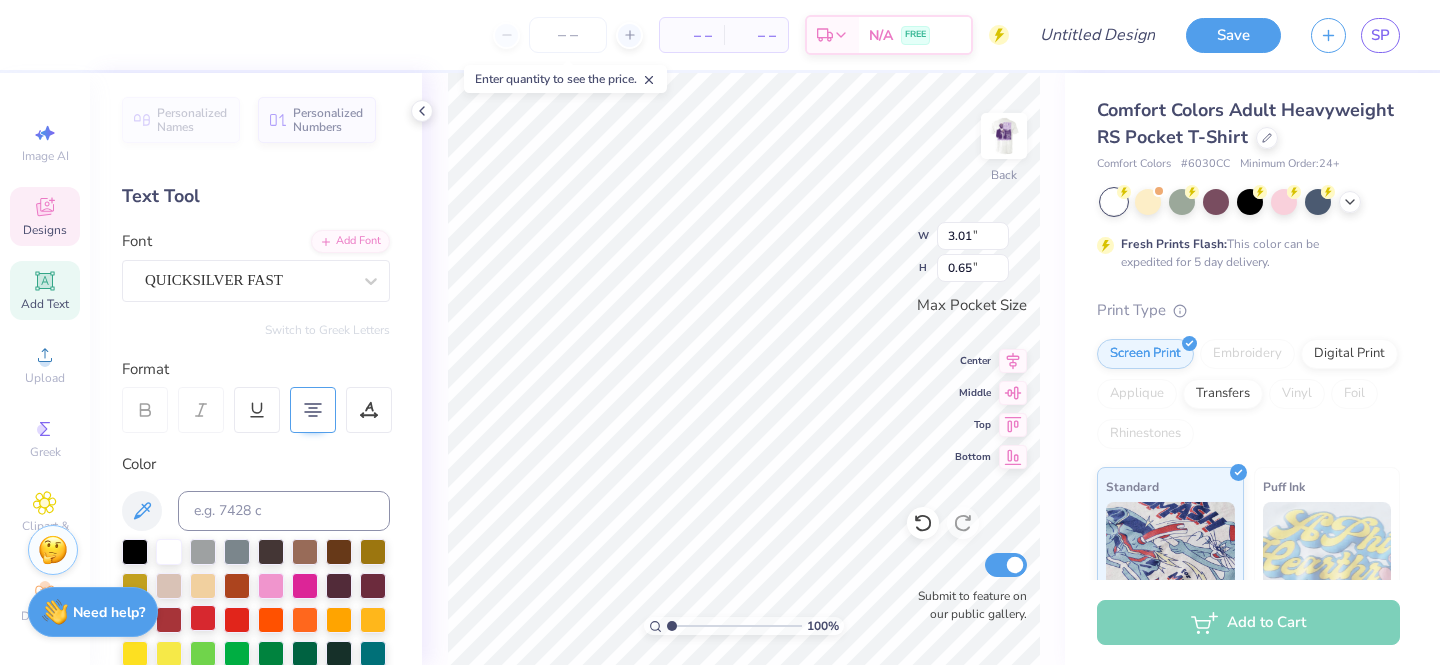 click at bounding box center (203, 618) 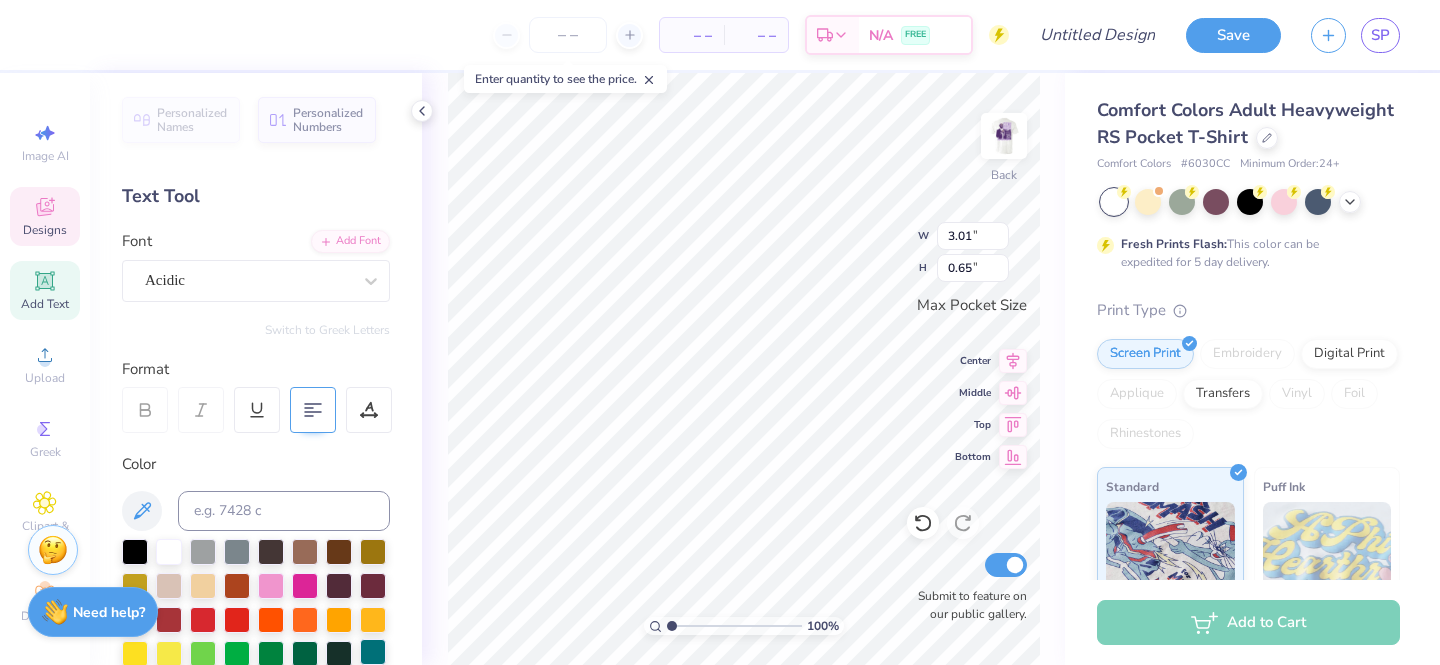 type on "2.61" 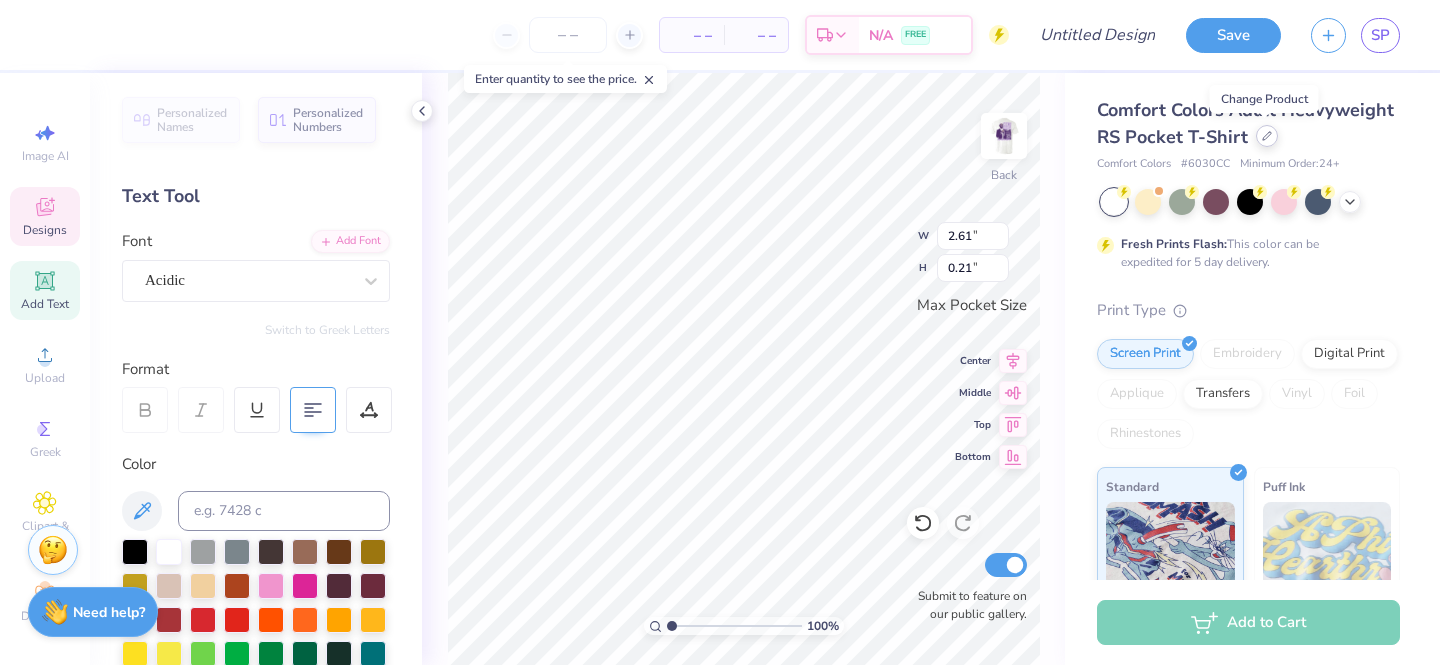 click at bounding box center [1267, 136] 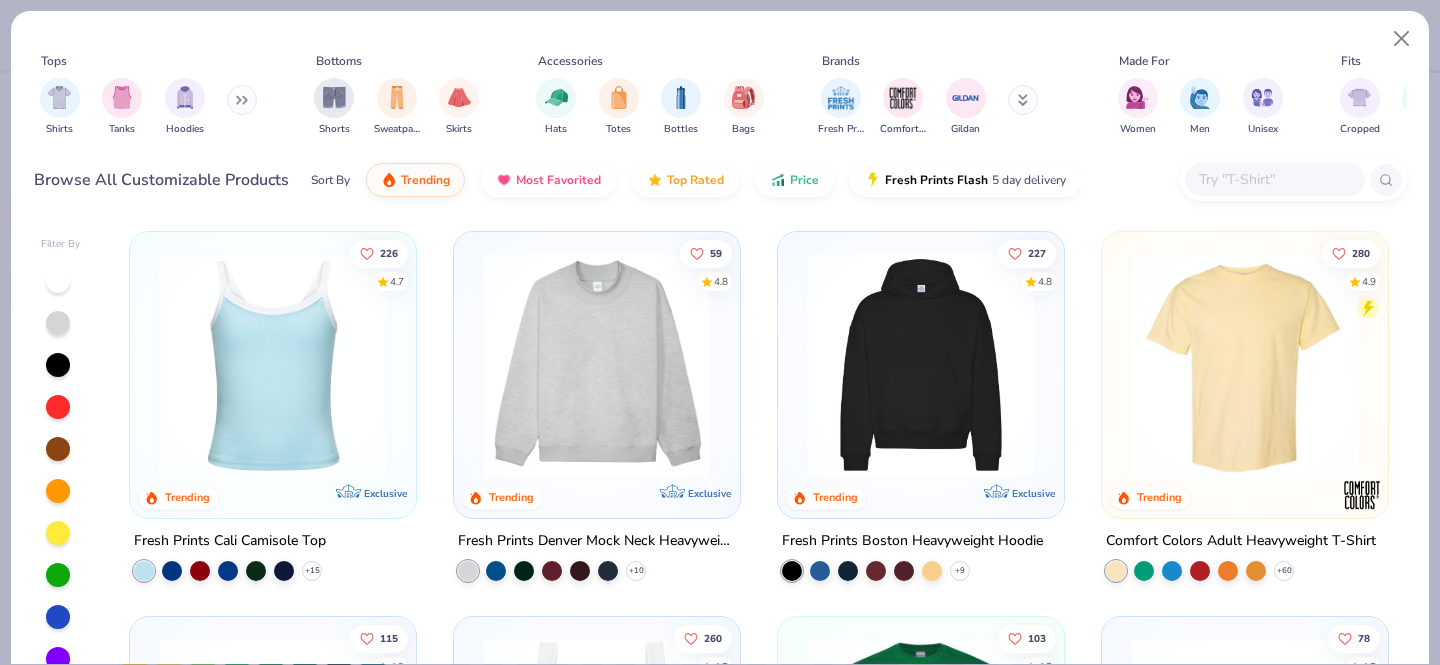 scroll, scrollTop: 22, scrollLeft: 0, axis: vertical 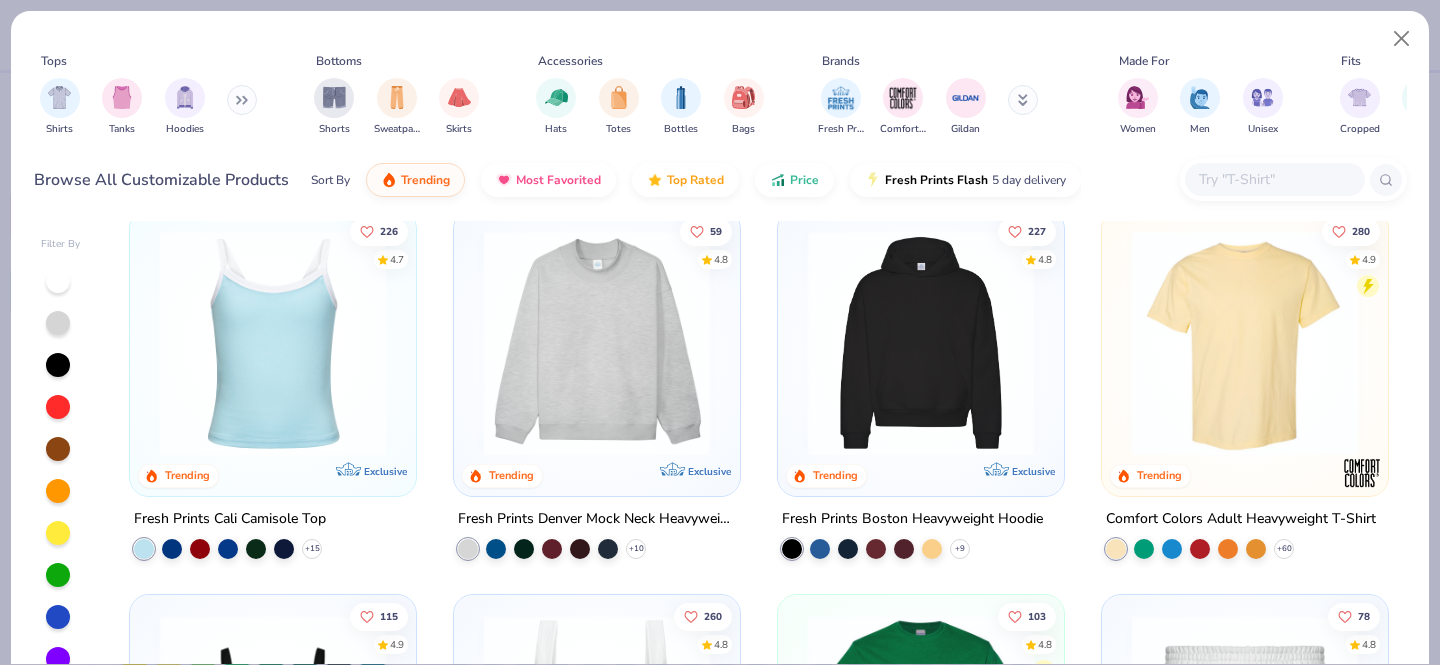 click at bounding box center [1245, 343] 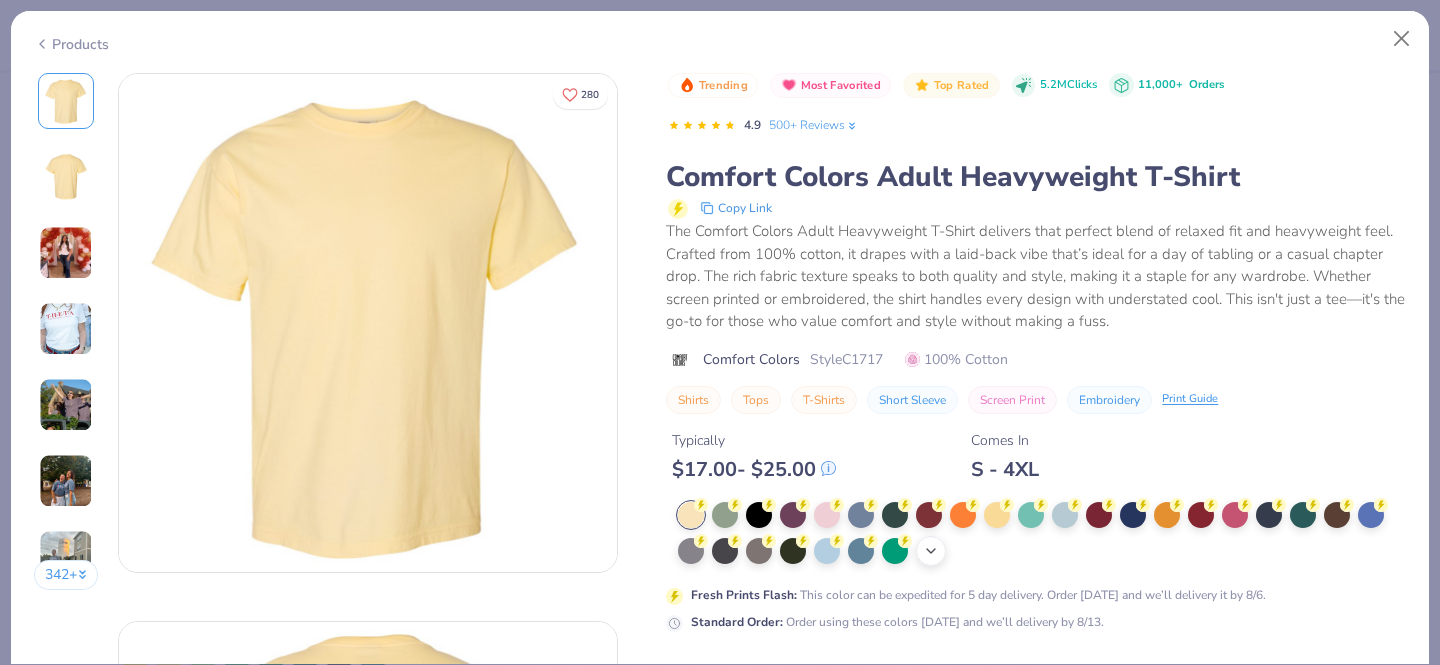 click 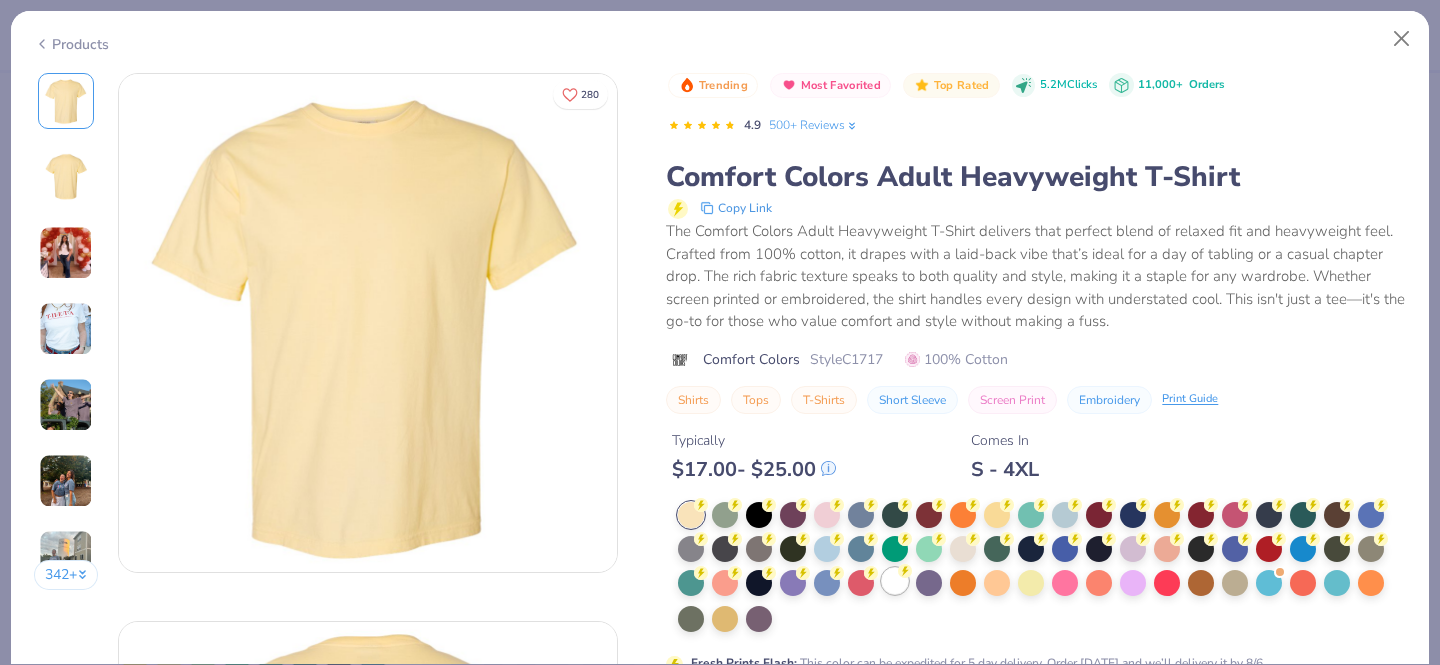 click at bounding box center (895, 581) 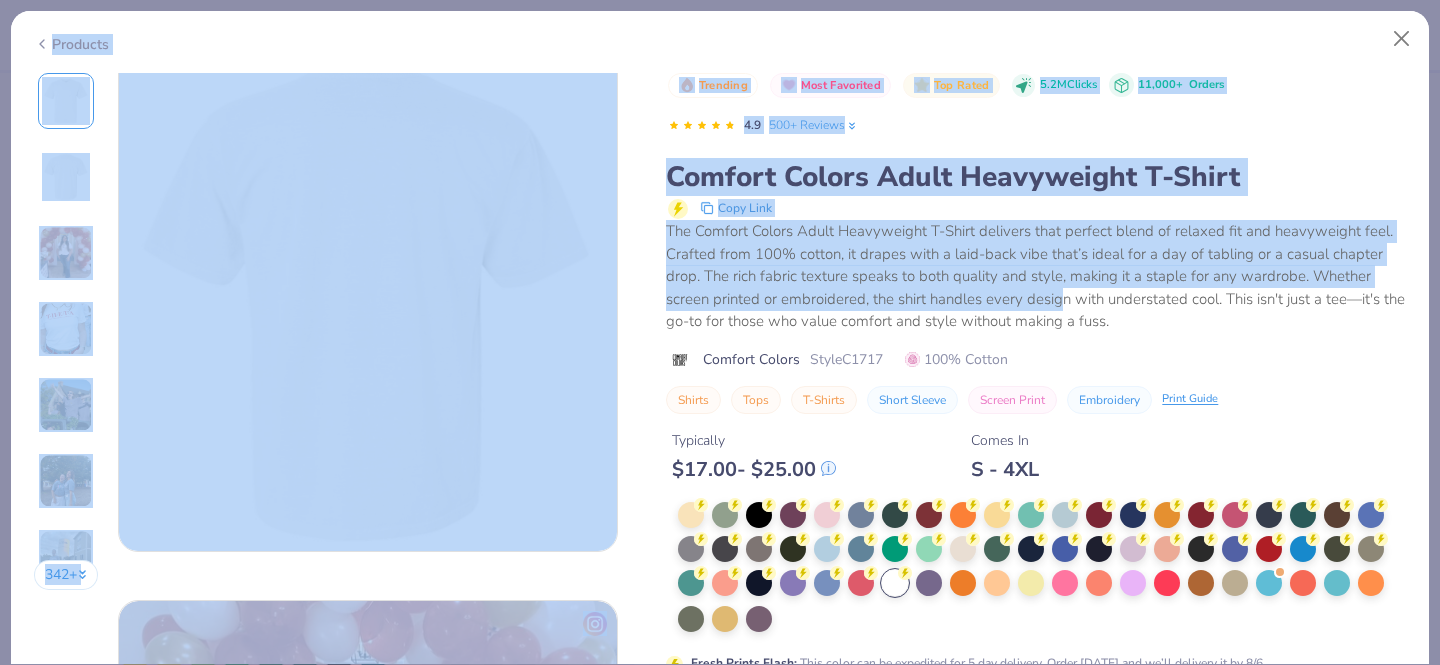 drag, startPoint x: 1066, startPoint y: 296, endPoint x: 1022, endPoint y: -45, distance: 343.827 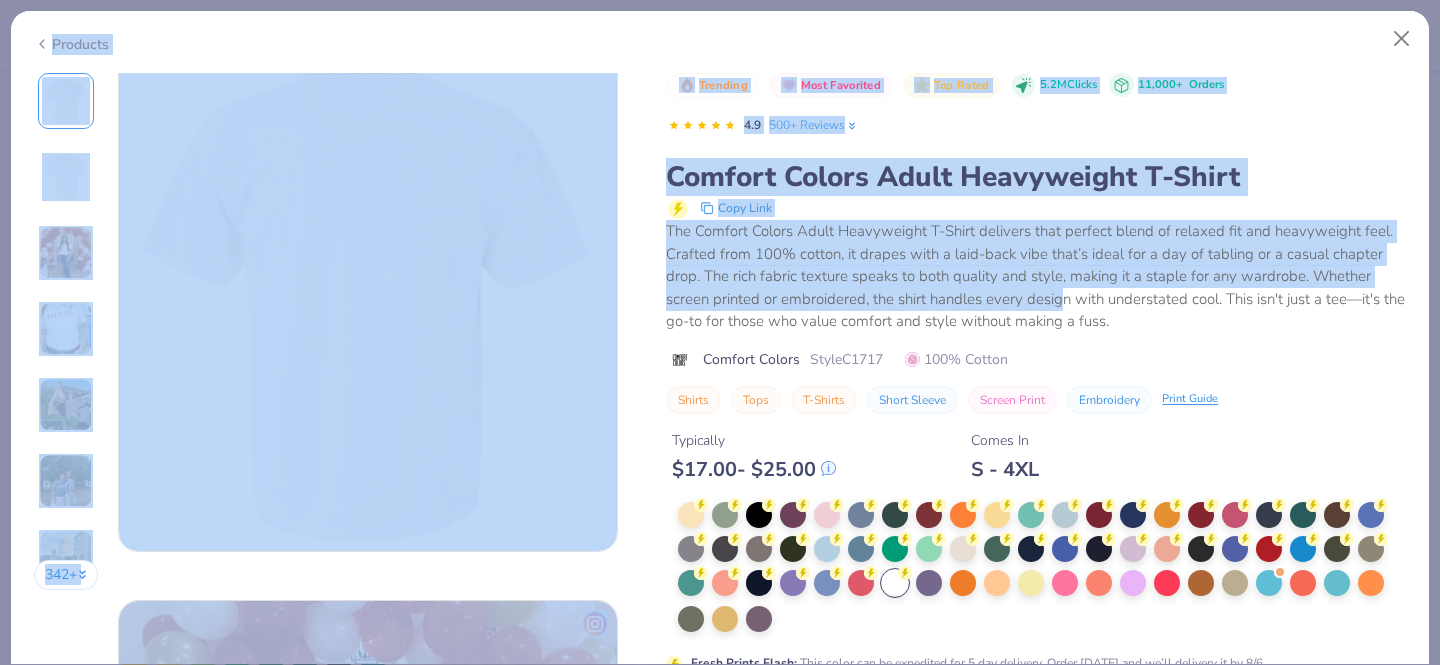 click on "– – Per Item – – Total Est.  Delivery N/A FREE Design Title Save SP Image AI Designs Add Text Upload Greek Clipart & logos Decorate Personalized Names Personalized Numbers Text Tool  Add Font Font Acidic Switch to Greek Letters Format Color Styles Text Shape 100  % Back W 2.61 2.61 " H 0.21 0.21 " Max Pocket Size Center Middle Top Bottom Submit to feature on our public gallery. Comfort Colors Adult Heavyweight RS Pocket T-Shirt Comfort Colors # 6030CC Minimum Order:  24 +   Fresh Prints Flash:  This color can be expedited for 5 day delivery. Print Type Screen Print Embroidery Digital Print Applique Transfers Vinyl Foil Rhinestones Standard Puff Ink Neon Ink Metallic & Glitter Ink Glow in the Dark Ink Water based Ink Add to Cart Stuck?  Our Art team will finish your design for free. Need help?  Chat with us.
Enter quantity to see the price. Tops Shirts Tanks Hoodies Bottoms Shorts Sweatpants Skirts Accessories Hats Totes Bottles Bags Brands Gildan Men" at bounding box center [720, 332] 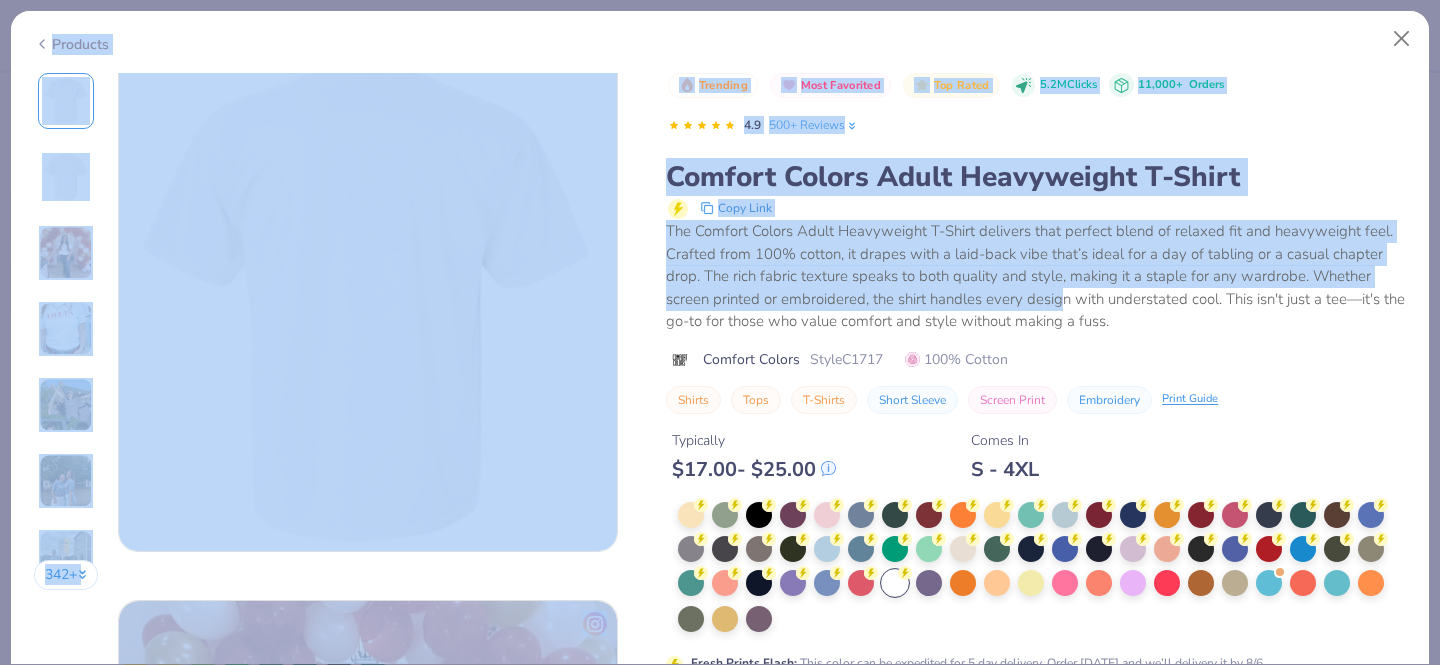 scroll, scrollTop: 312, scrollLeft: 0, axis: vertical 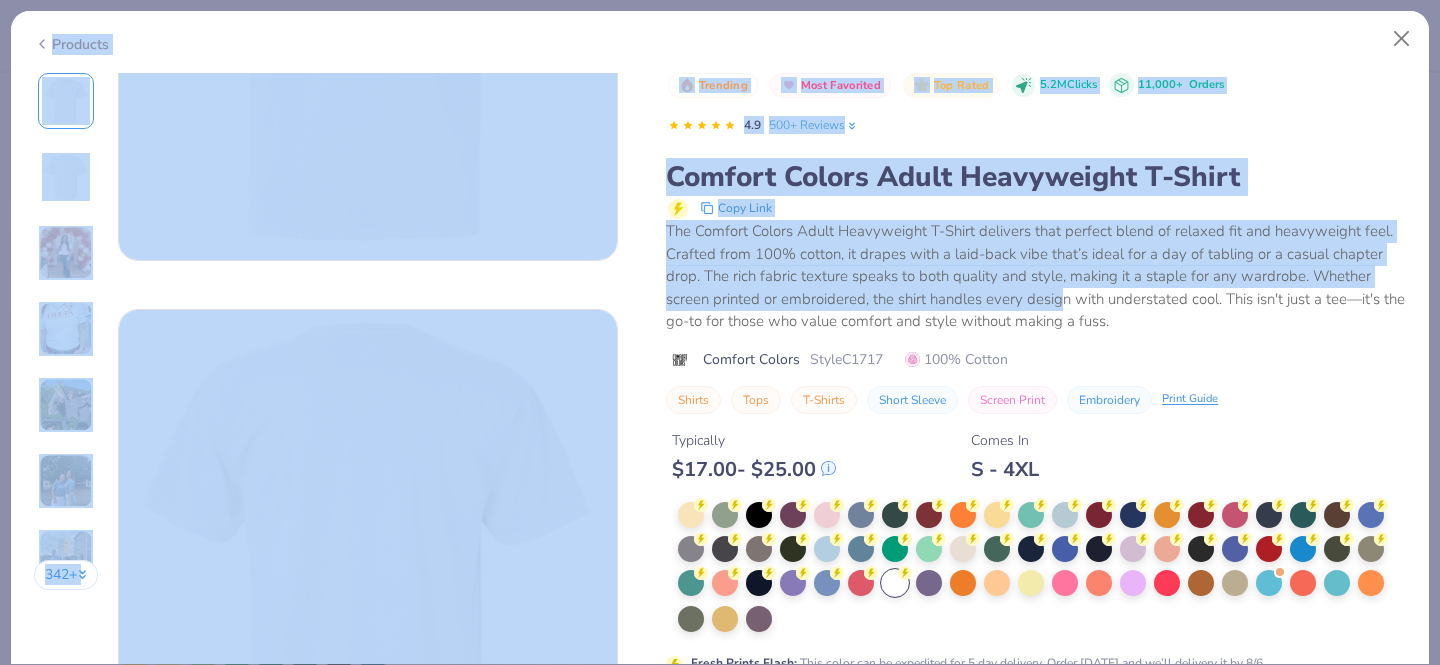 click on "The Comfort Colors Adult Heavyweight T-Shirt delivers that perfect blend of relaxed fit and heavyweight feel. Crafted from 100% cotton, it drapes with a laid-back vibe that’s ideal for a day of tabling or a casual chapter drop. The rich fabric texture speaks to both quality and style, making it a staple for any wardrobe. Whether screen printed or embroidered, the shirt handles every design with understated cool. This isn't just a tee—it's the go-to for those who value comfort and style without making a fuss." at bounding box center (1036, 276) 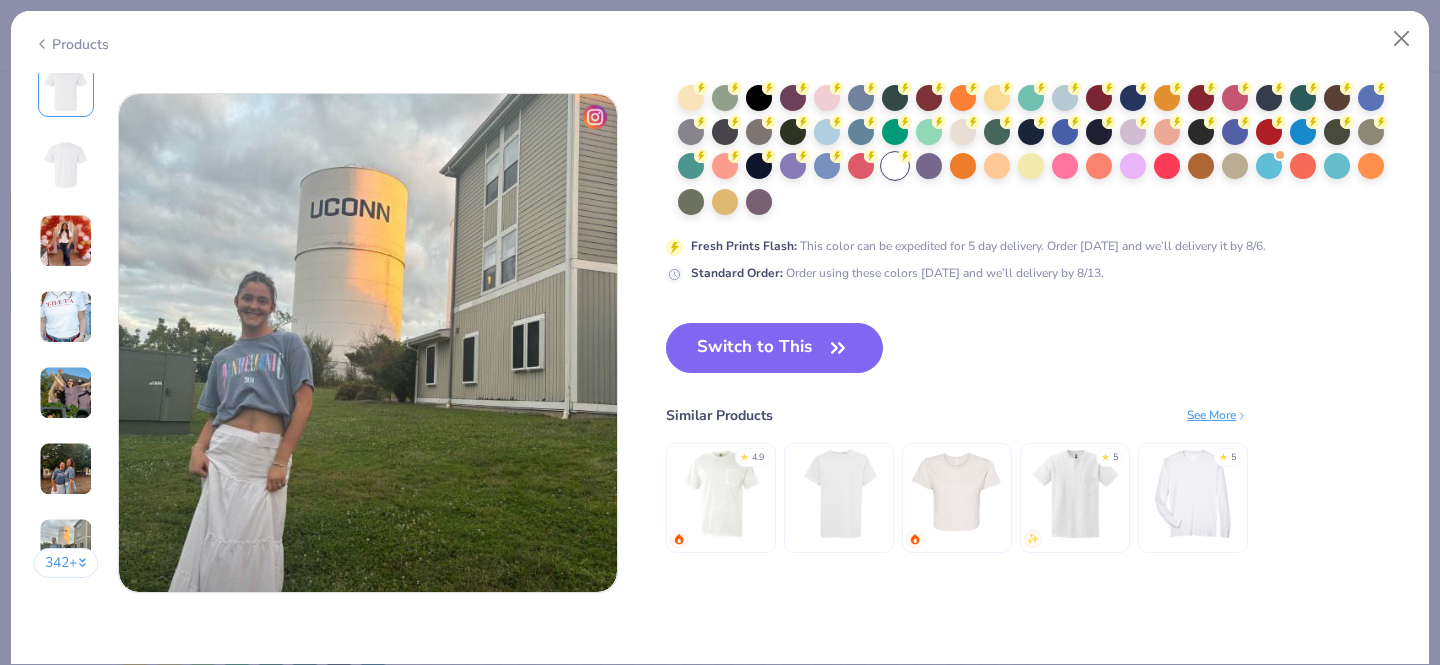 scroll, scrollTop: 3269, scrollLeft: 0, axis: vertical 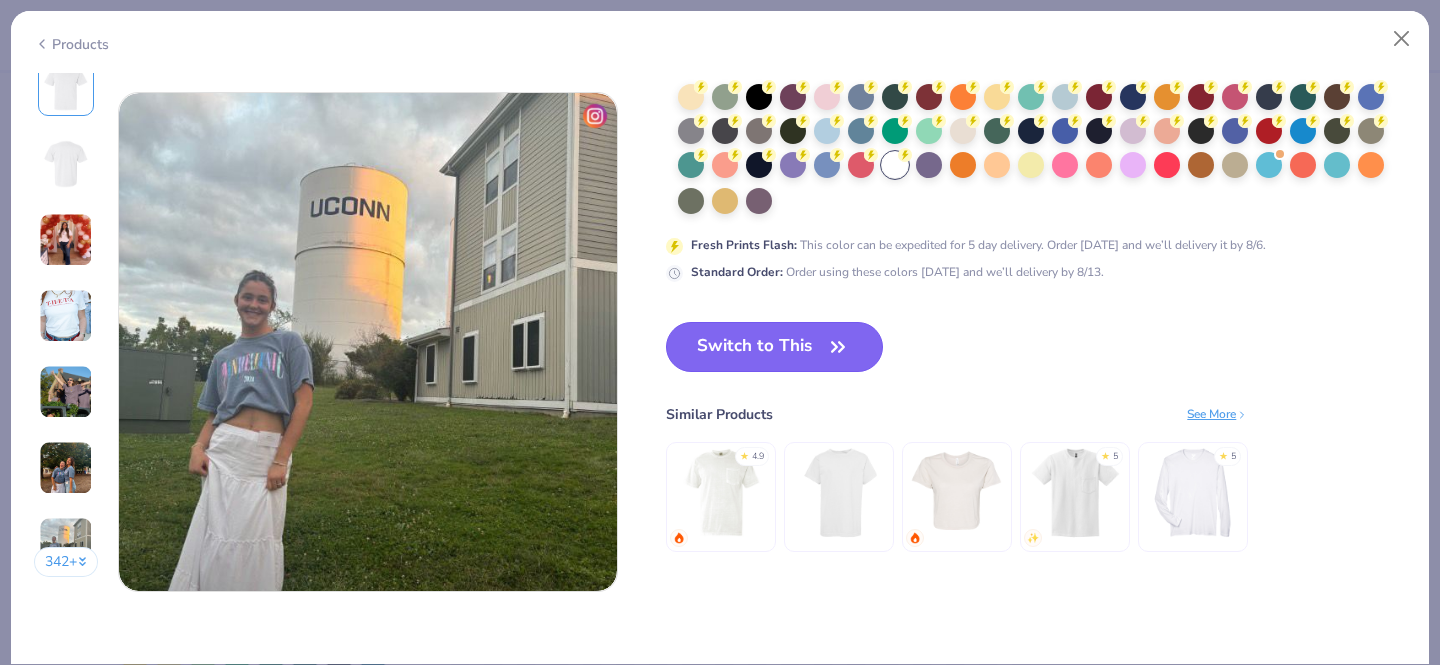 click on "Switch to This" at bounding box center [774, 347] 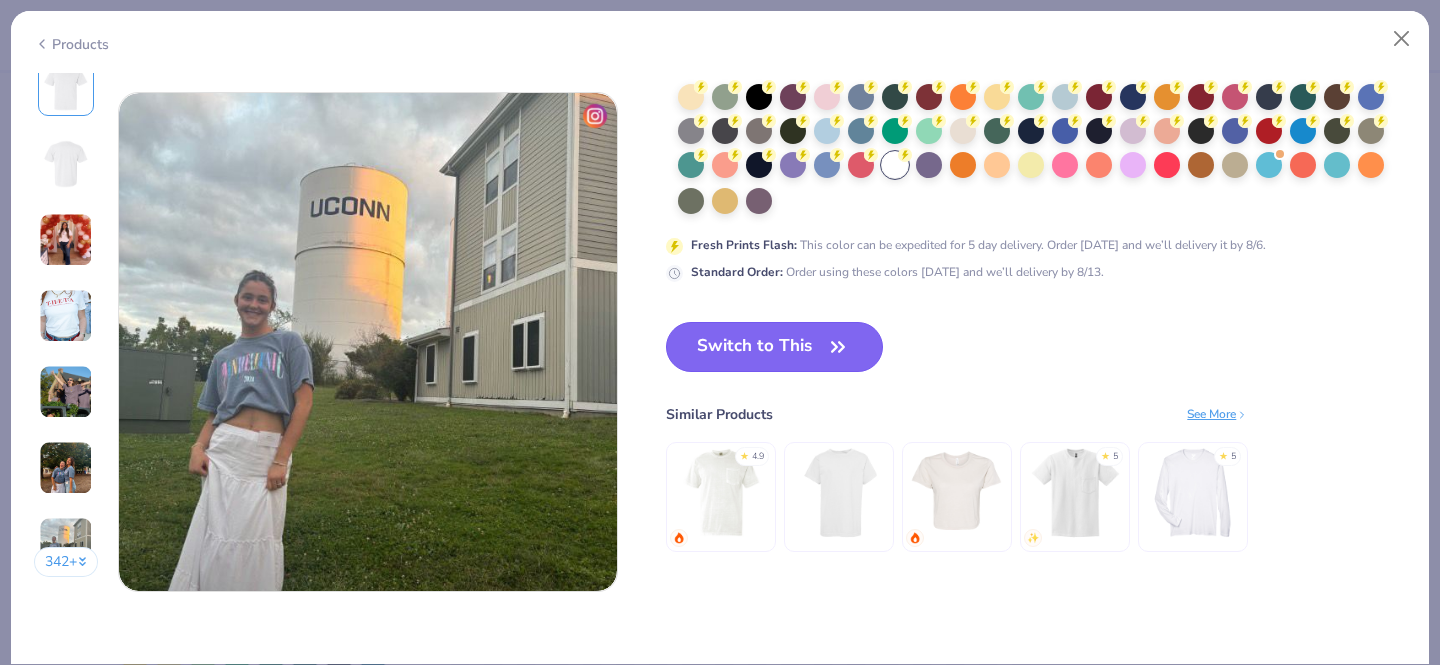 click on "Switch to This" at bounding box center [774, 347] 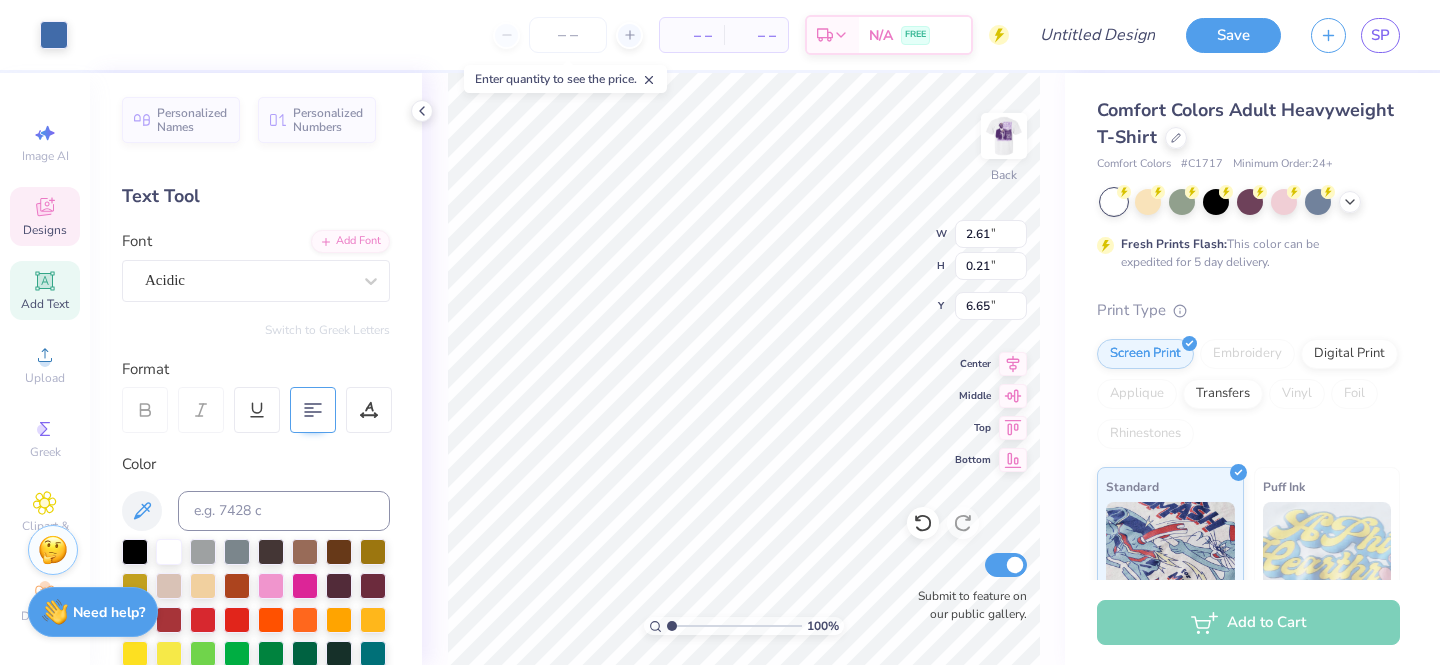 type on "2.61" 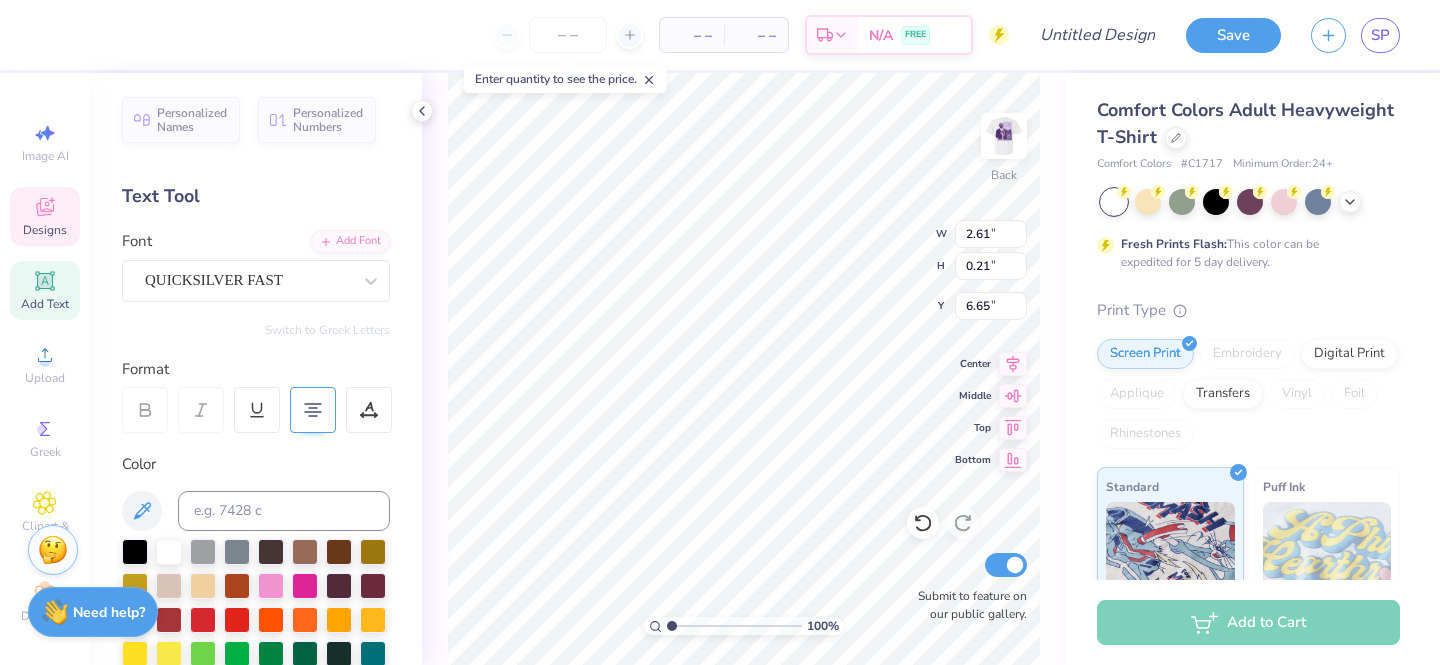 type on "3.44" 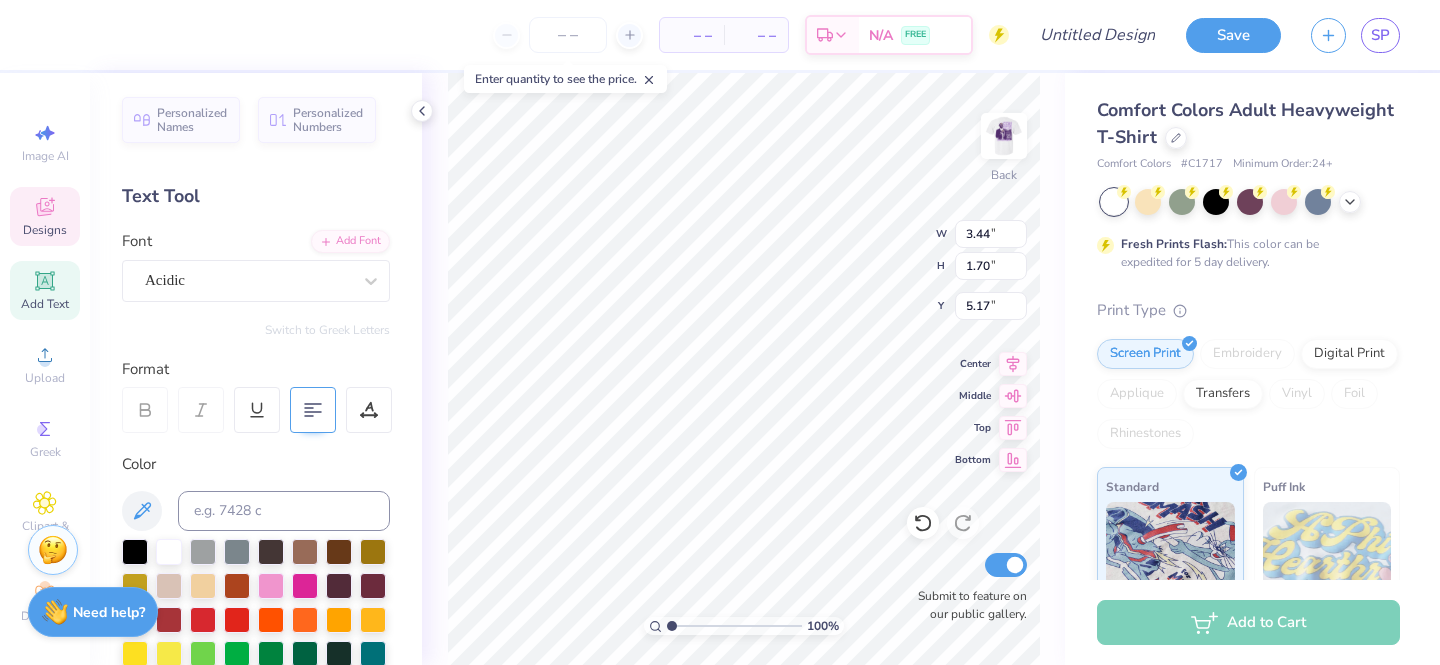 type on "2.61" 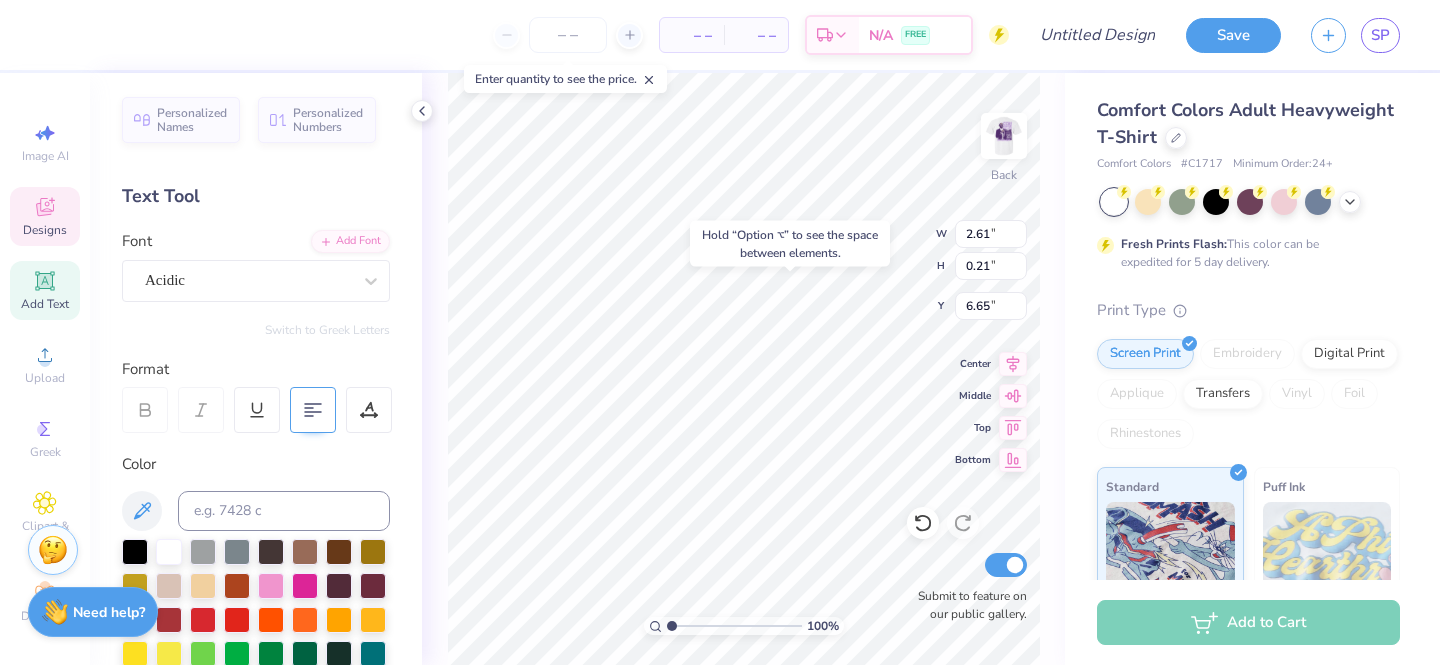 type on "7.25" 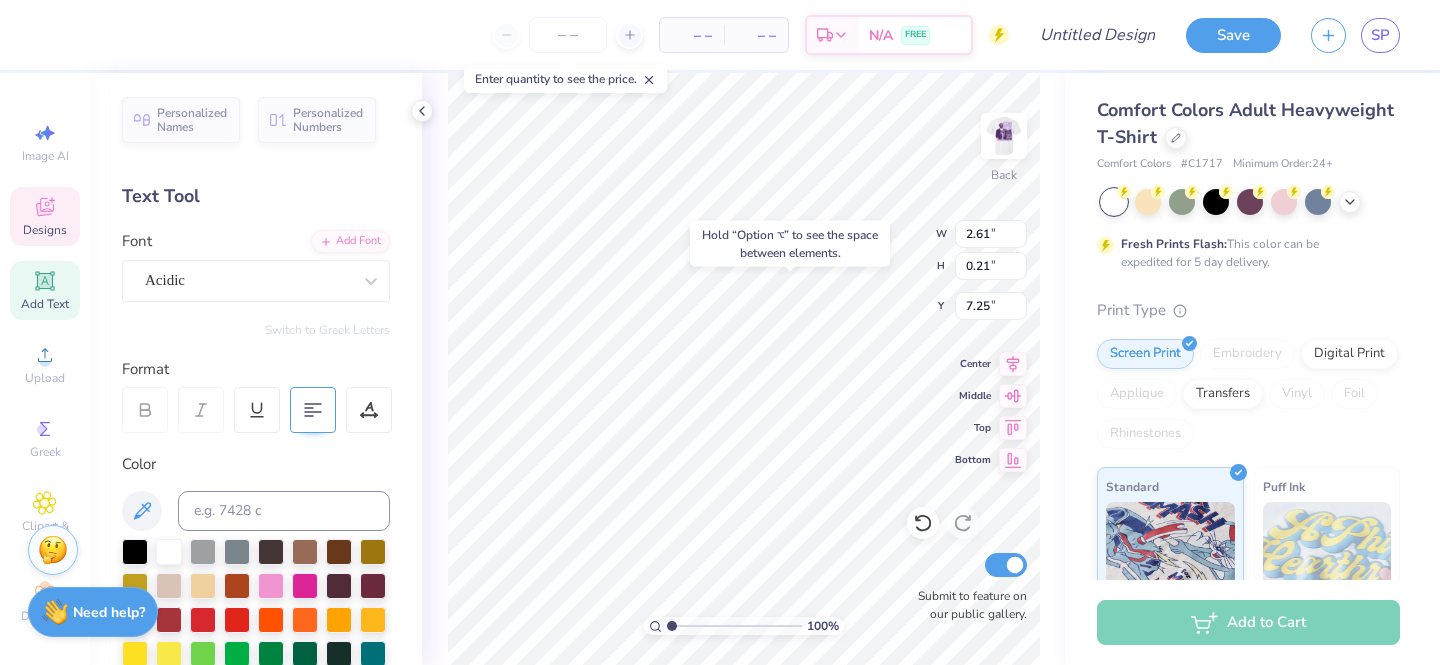 click on "Hold “Option ⌥” to see the space between elements." at bounding box center (790, 244) 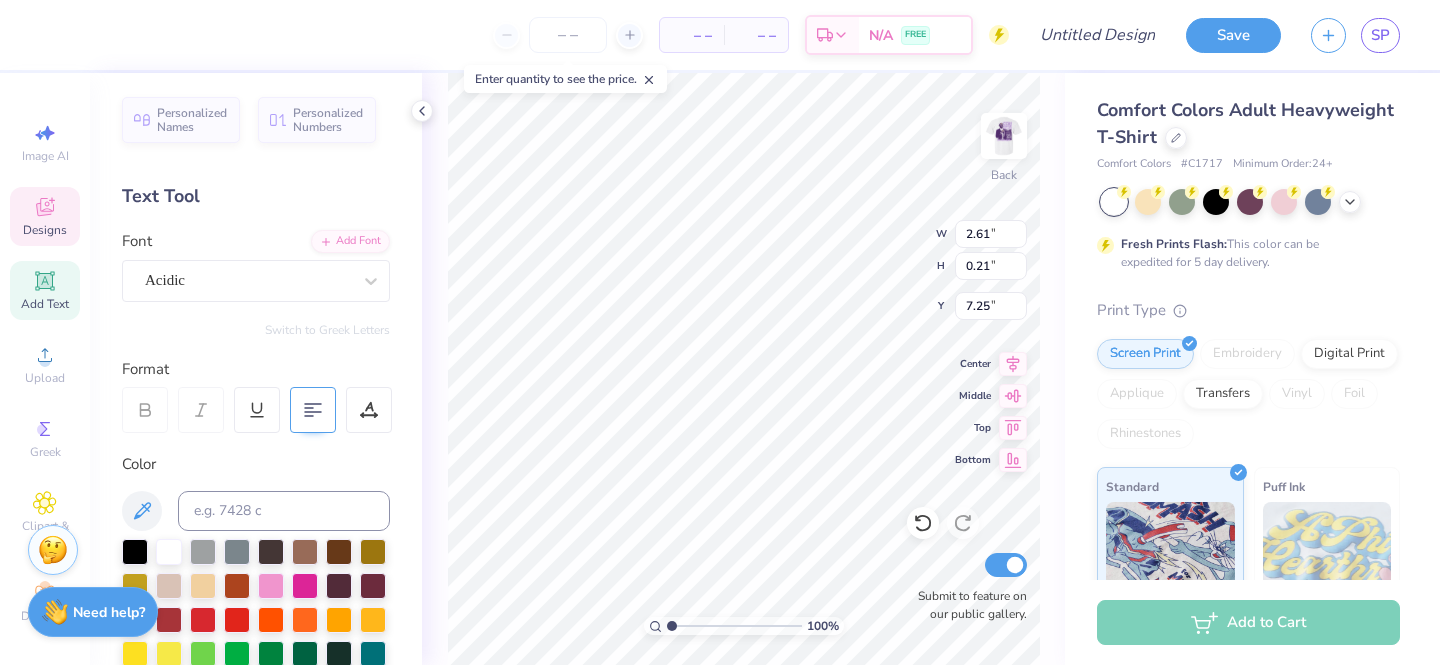 scroll, scrollTop: 0, scrollLeft: 4, axis: horizontal 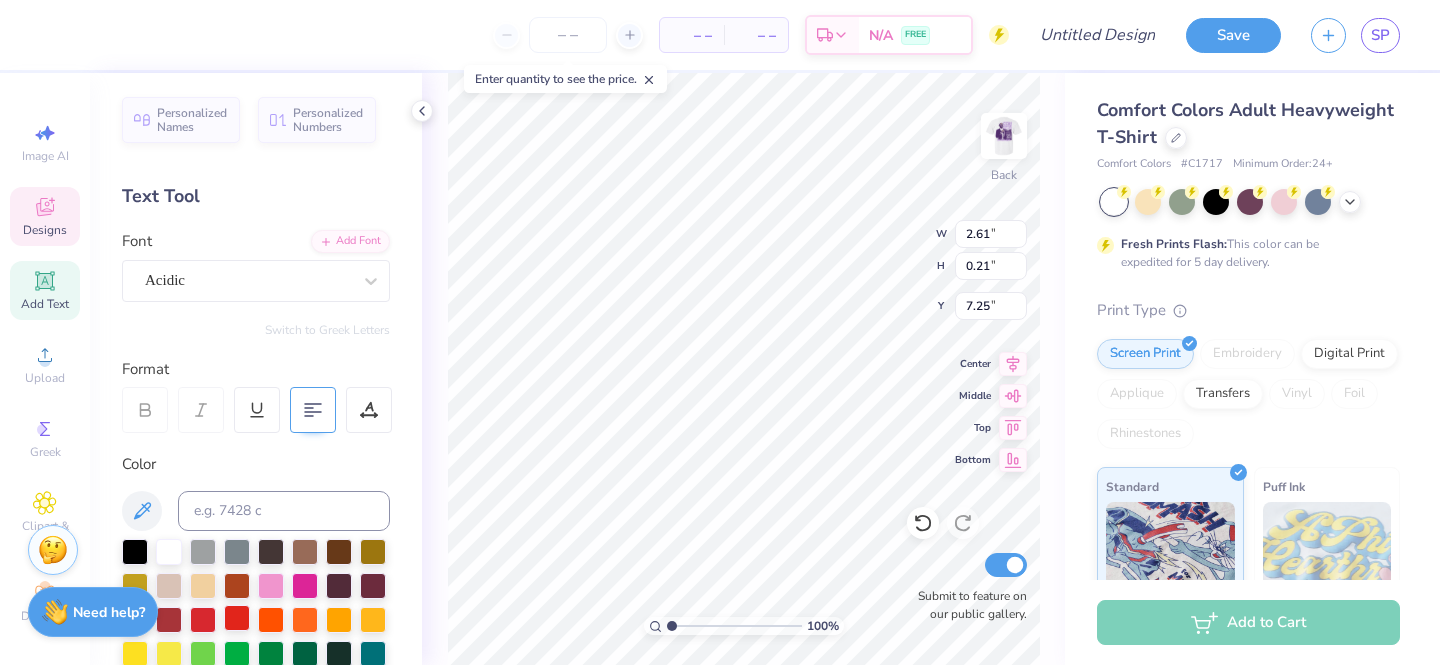 click at bounding box center (237, 618) 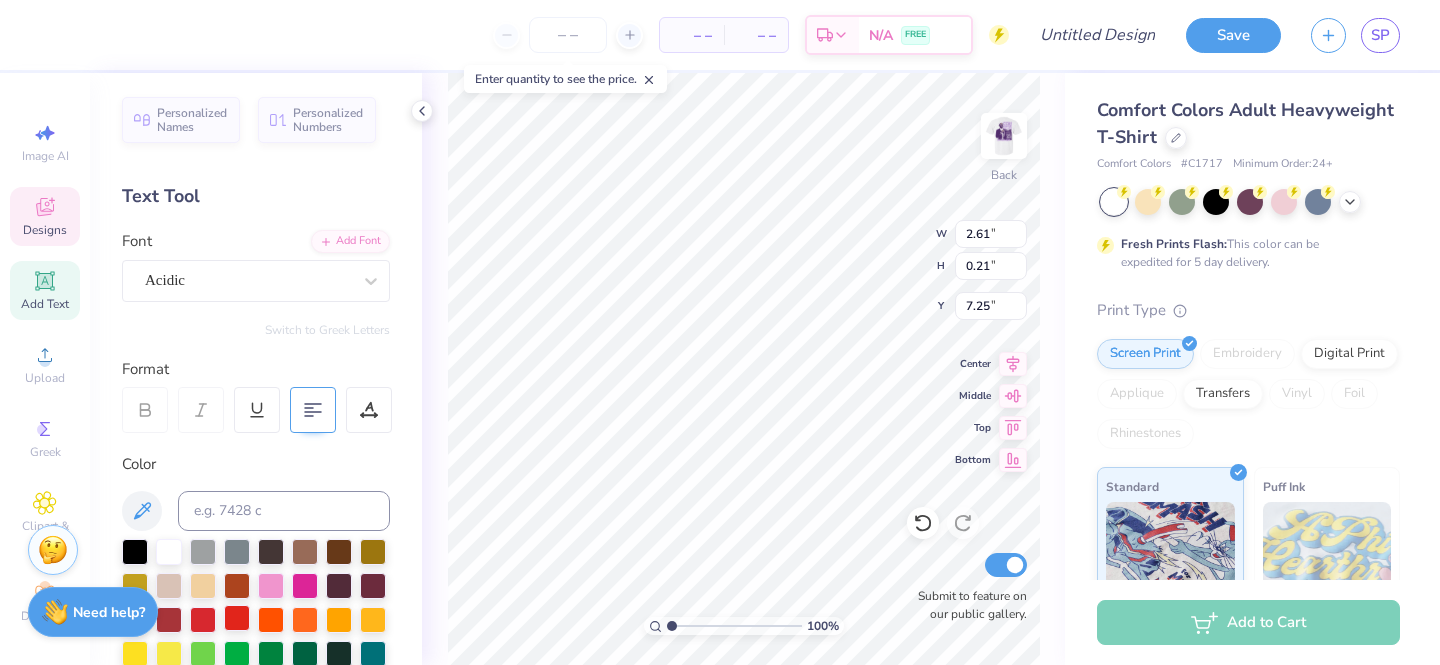 click at bounding box center [237, 618] 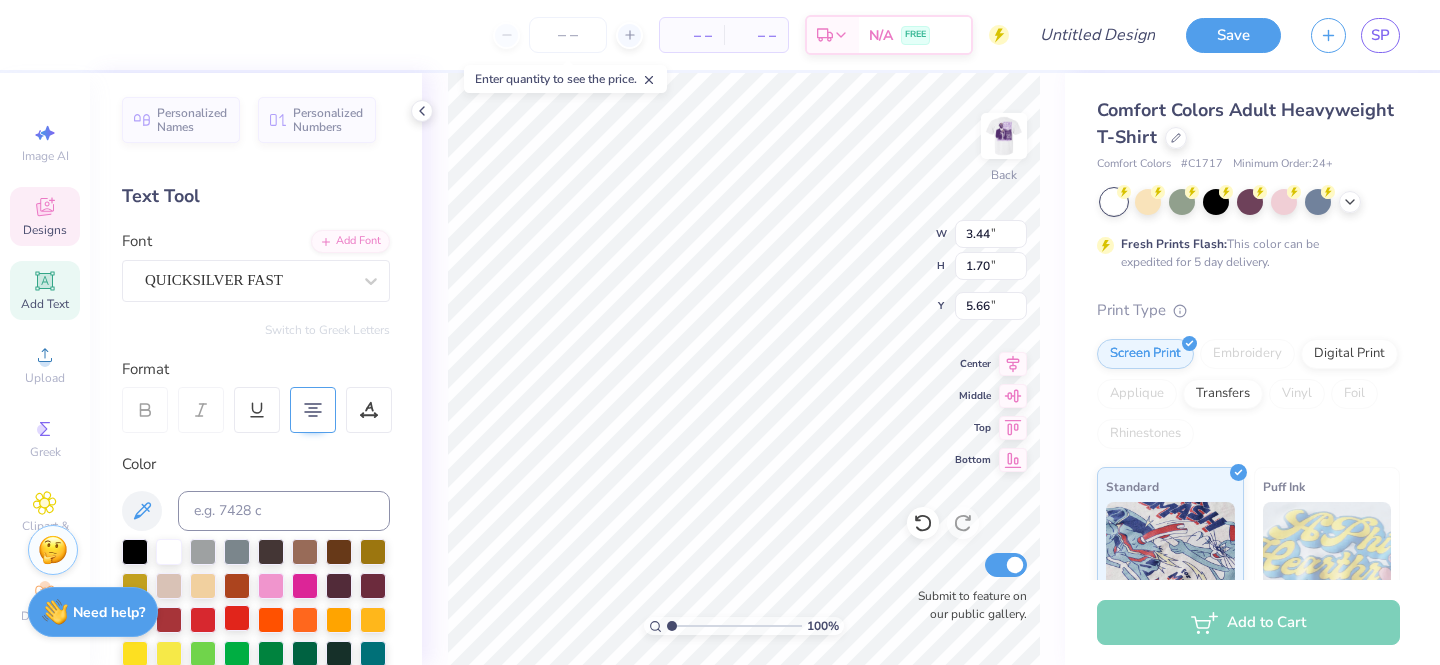 type on "5.66" 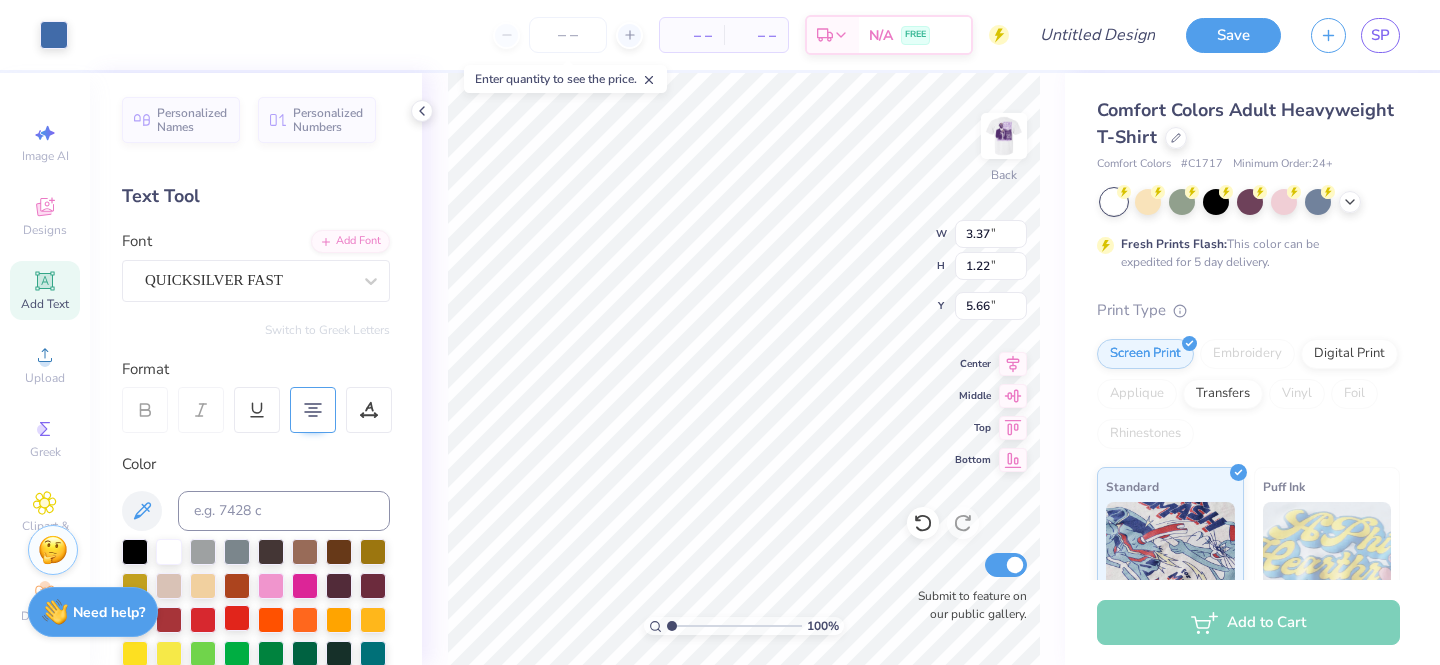 type on "3.37" 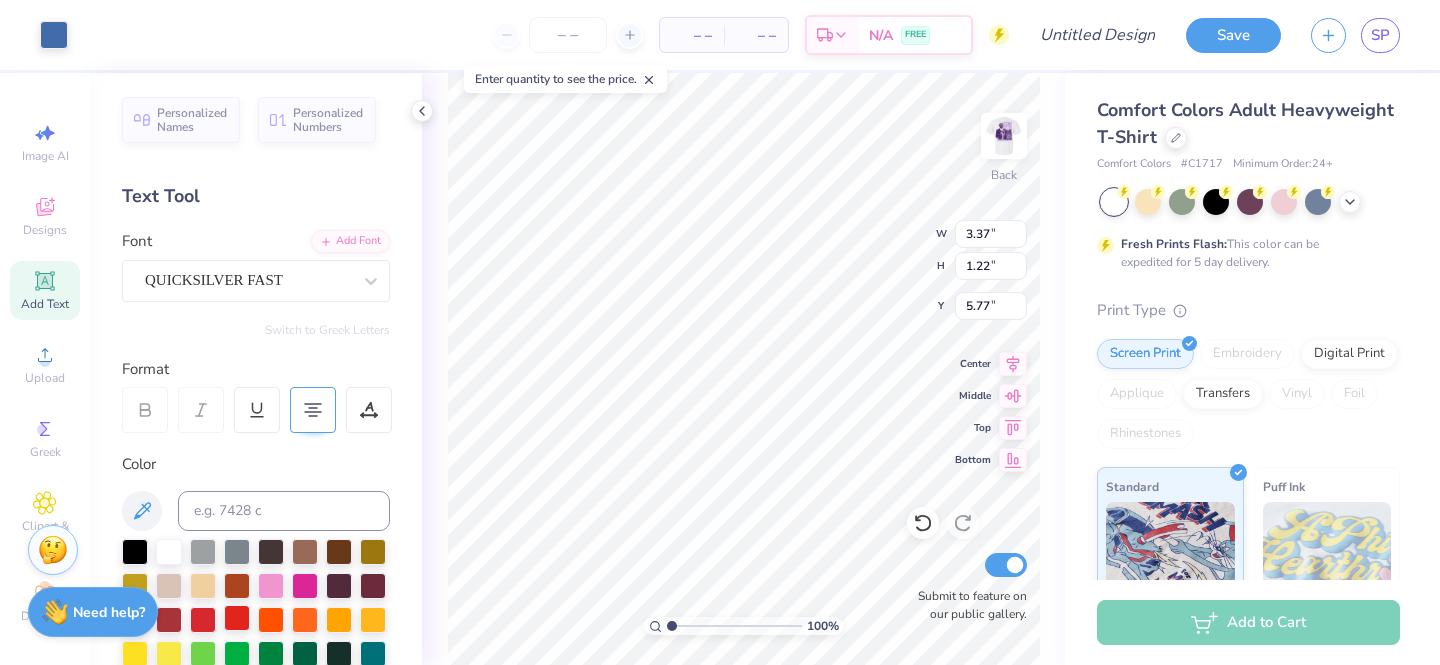 click at bounding box center [237, 618] 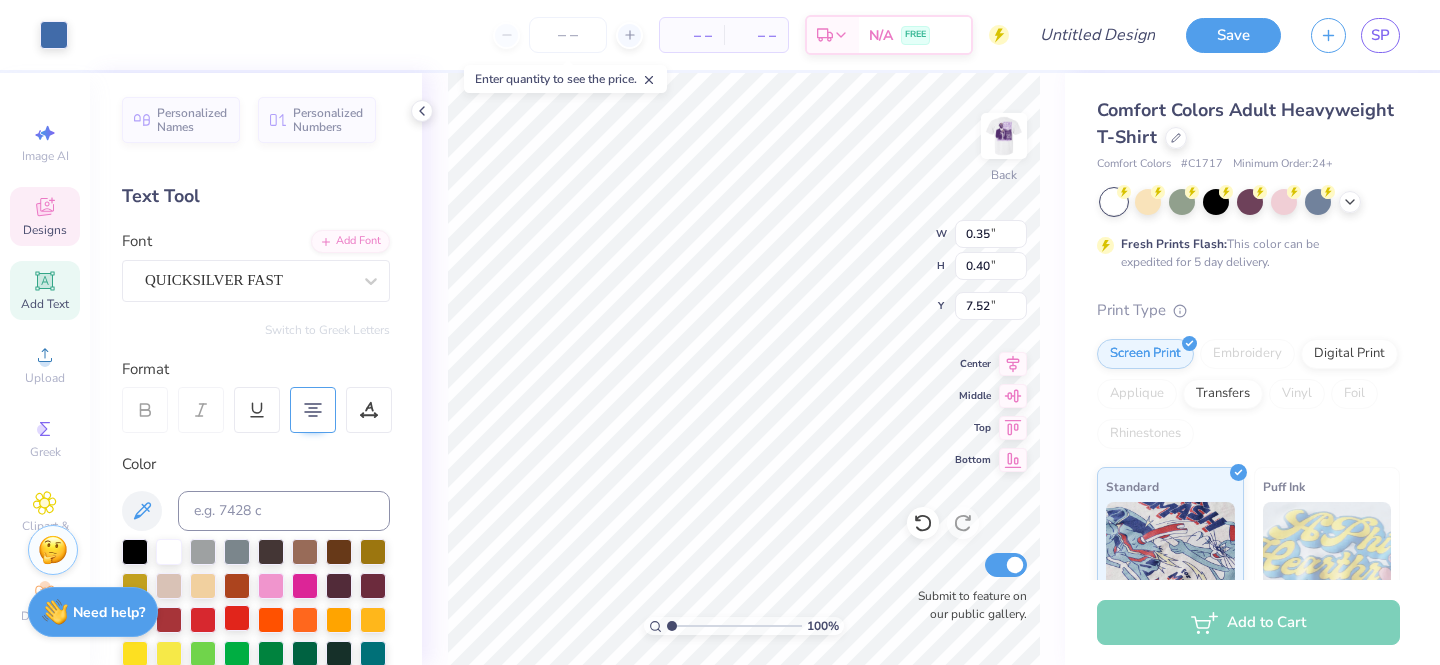 type on "0.35" 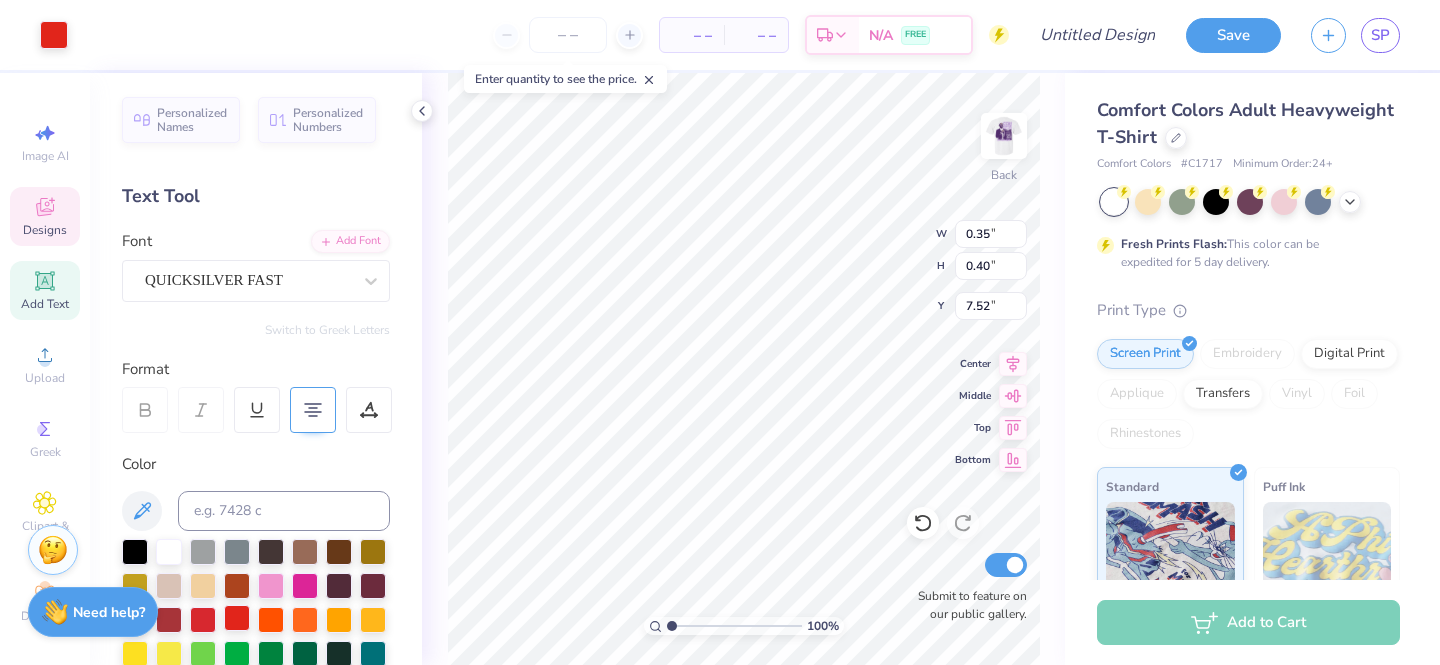 type on "3.43" 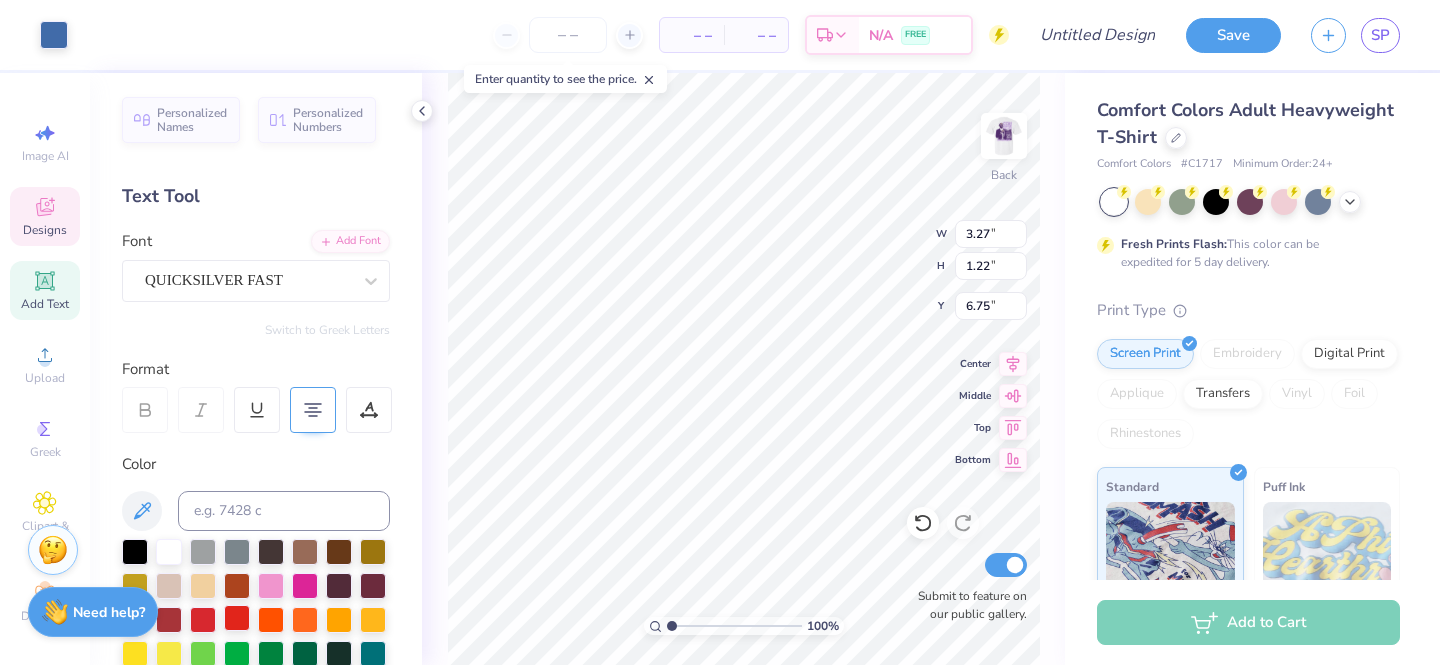 type on "4.51" 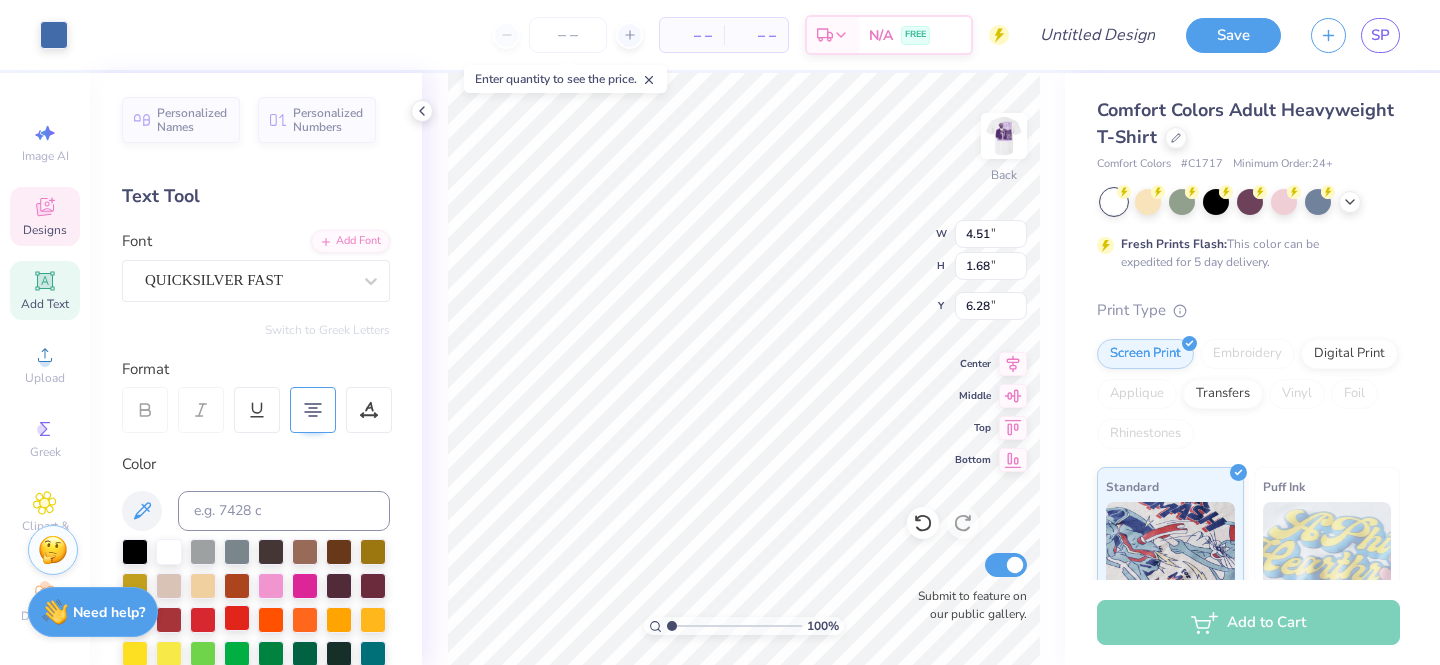 type on "6.24" 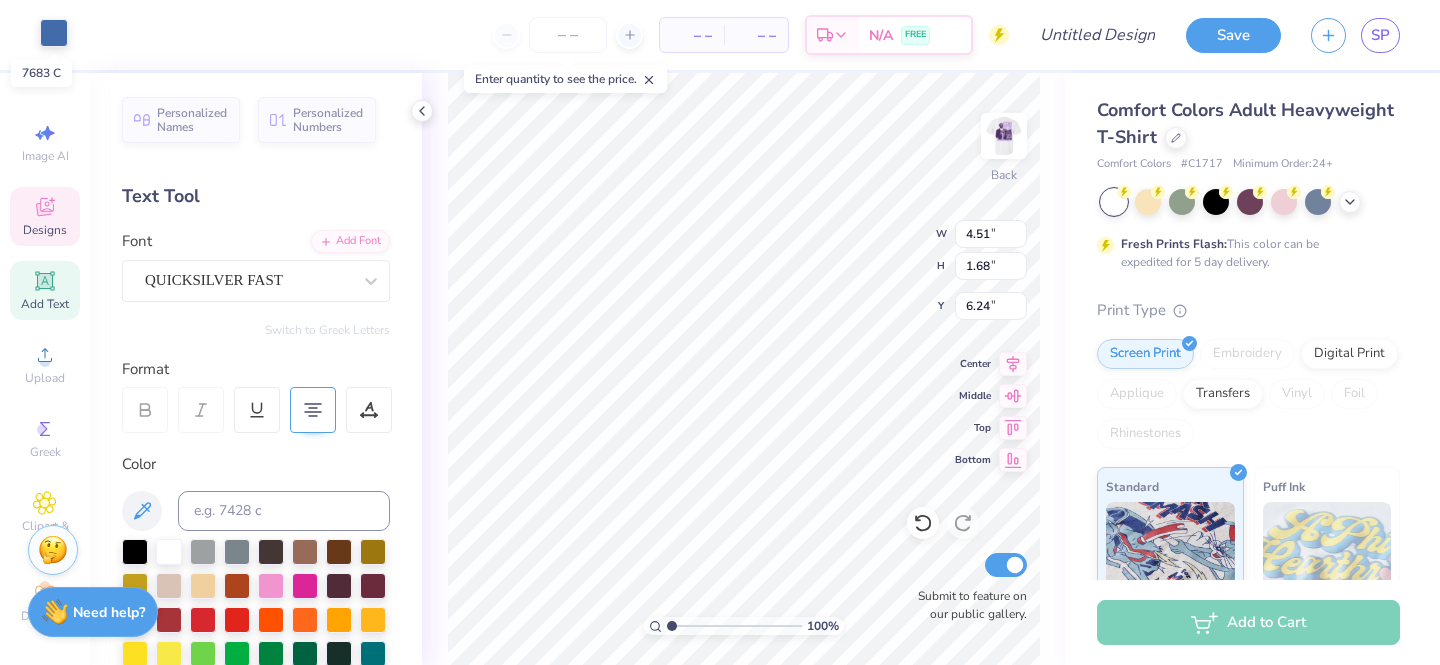 click at bounding box center (54, 33) 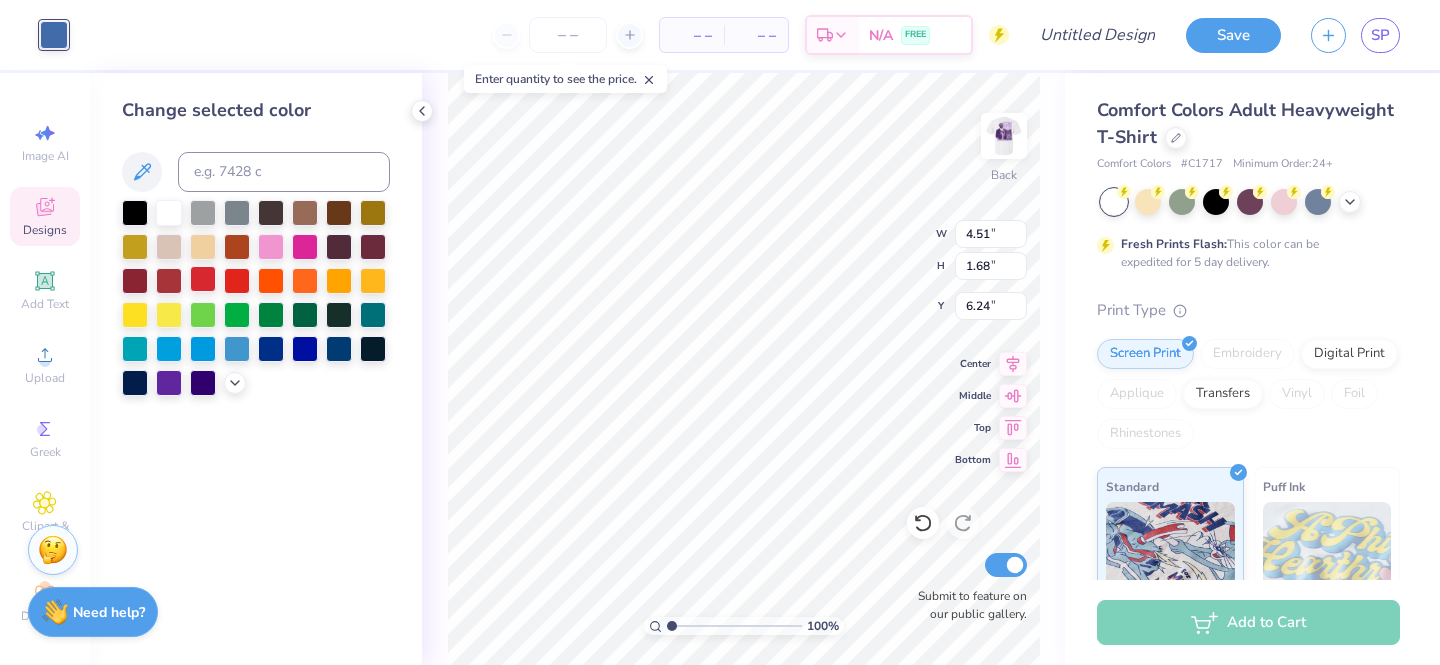 click at bounding box center [203, 279] 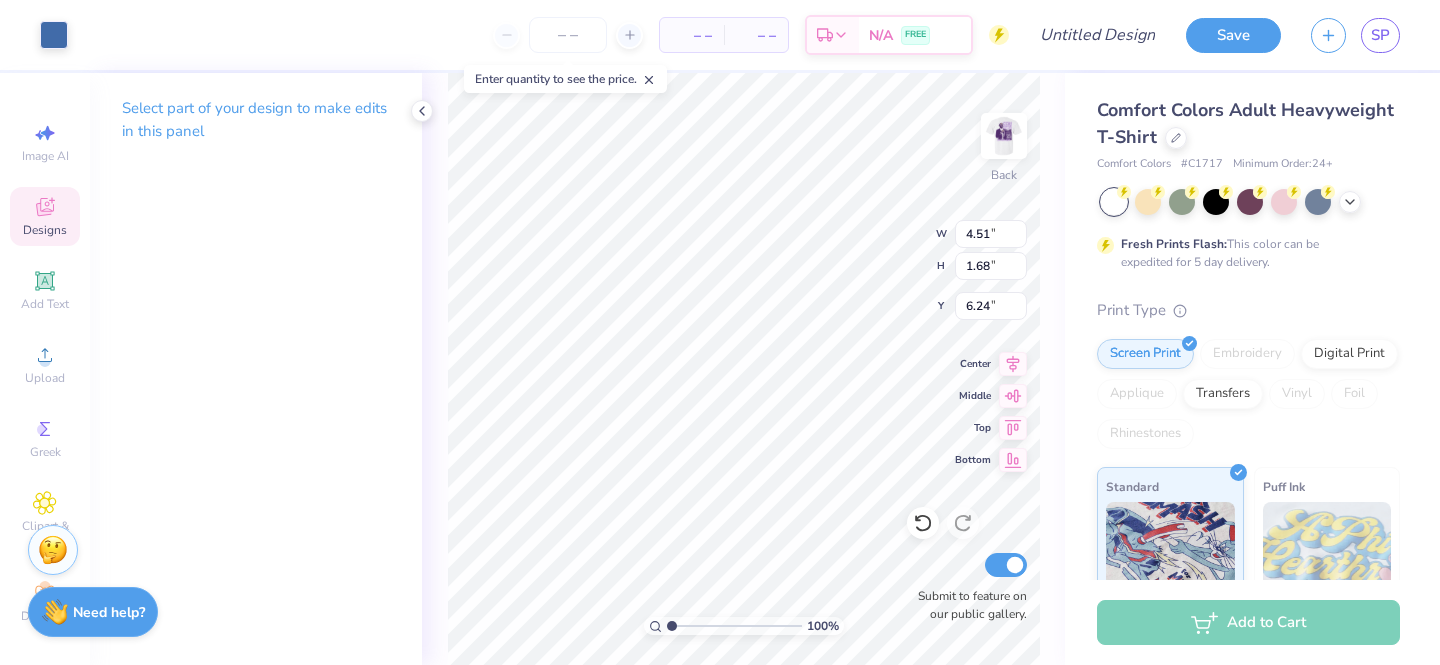type on "0.35" 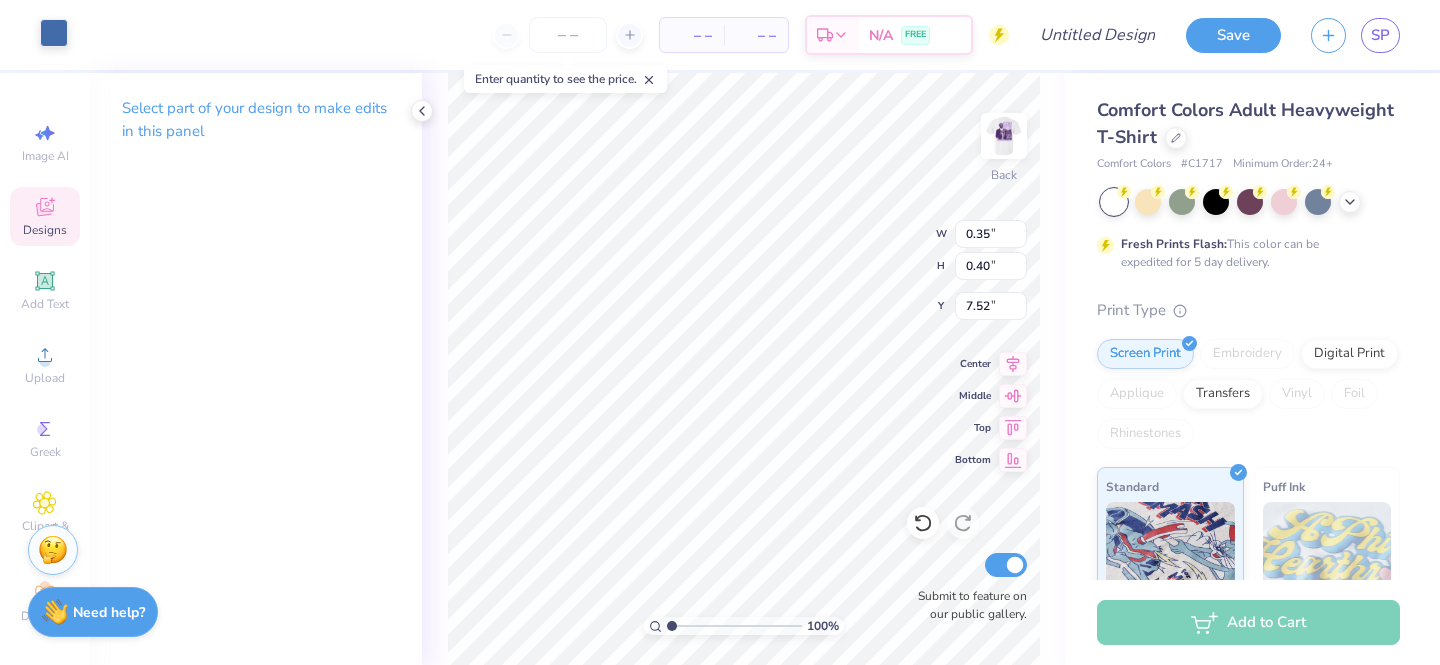 type on "0.56" 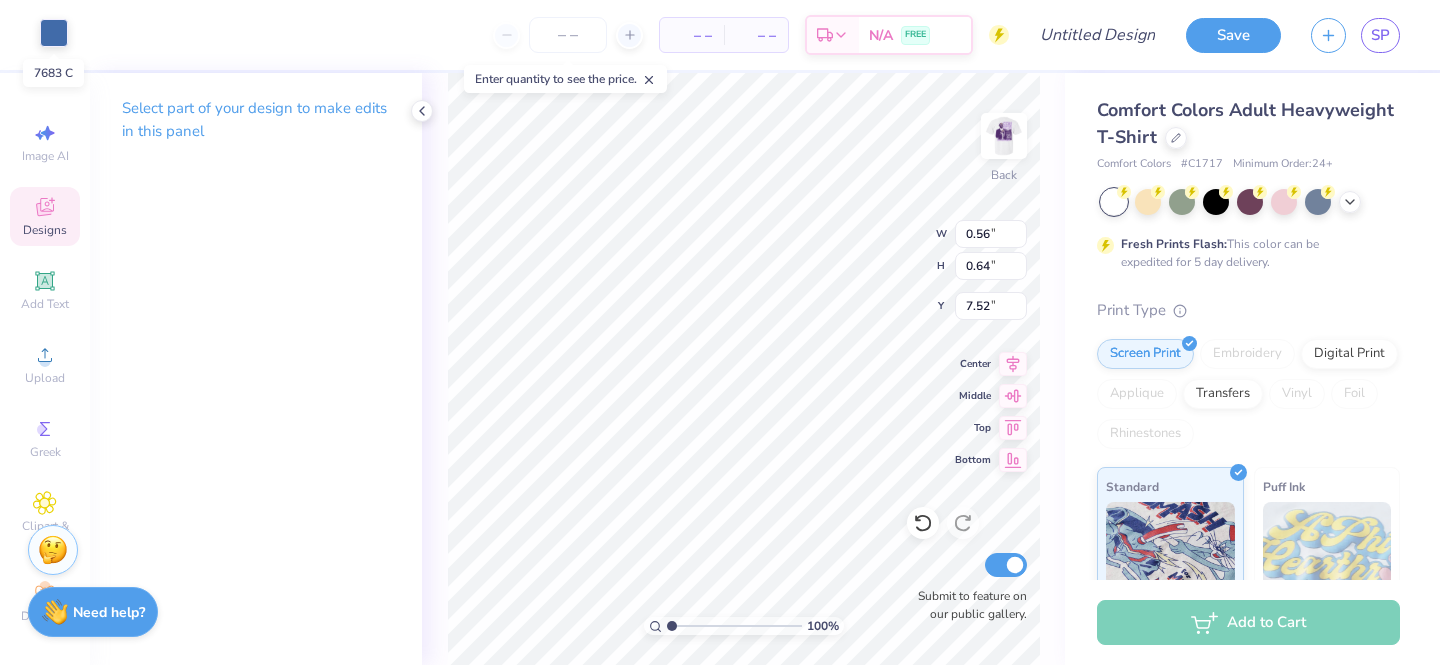 click at bounding box center (54, 33) 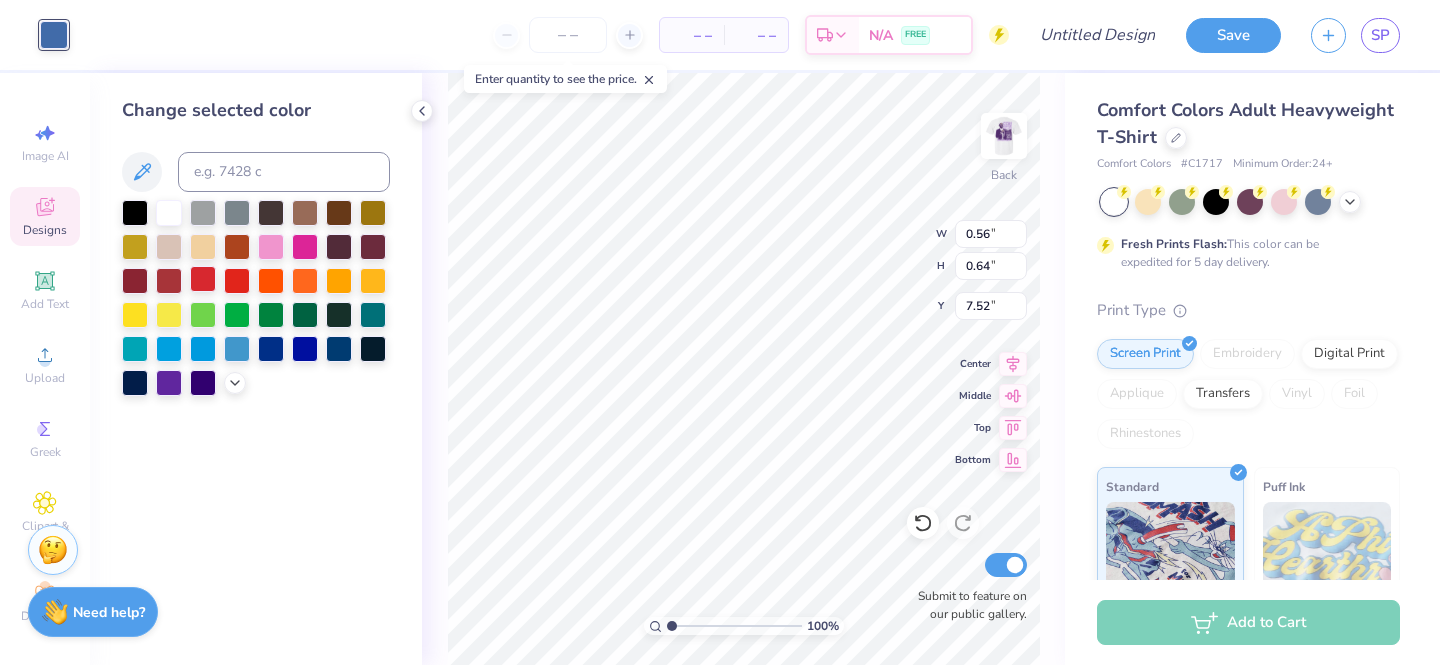click at bounding box center (203, 279) 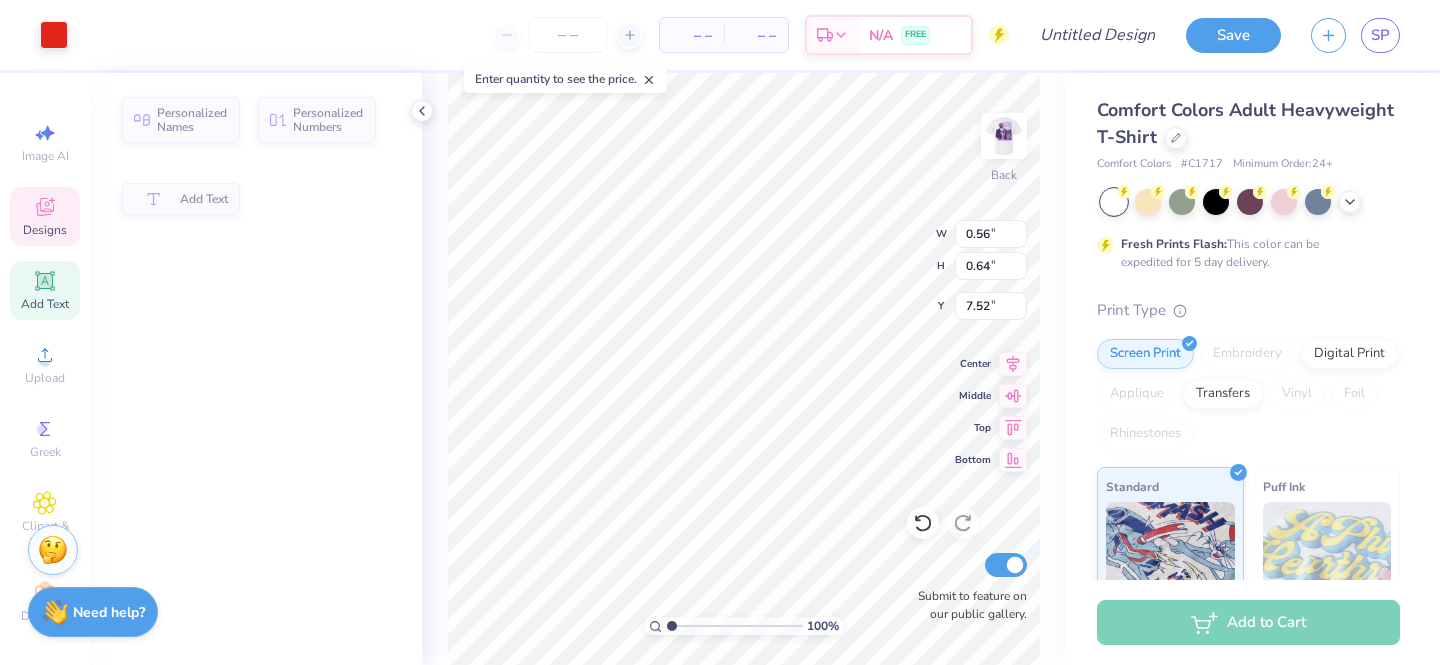 type on "3.43" 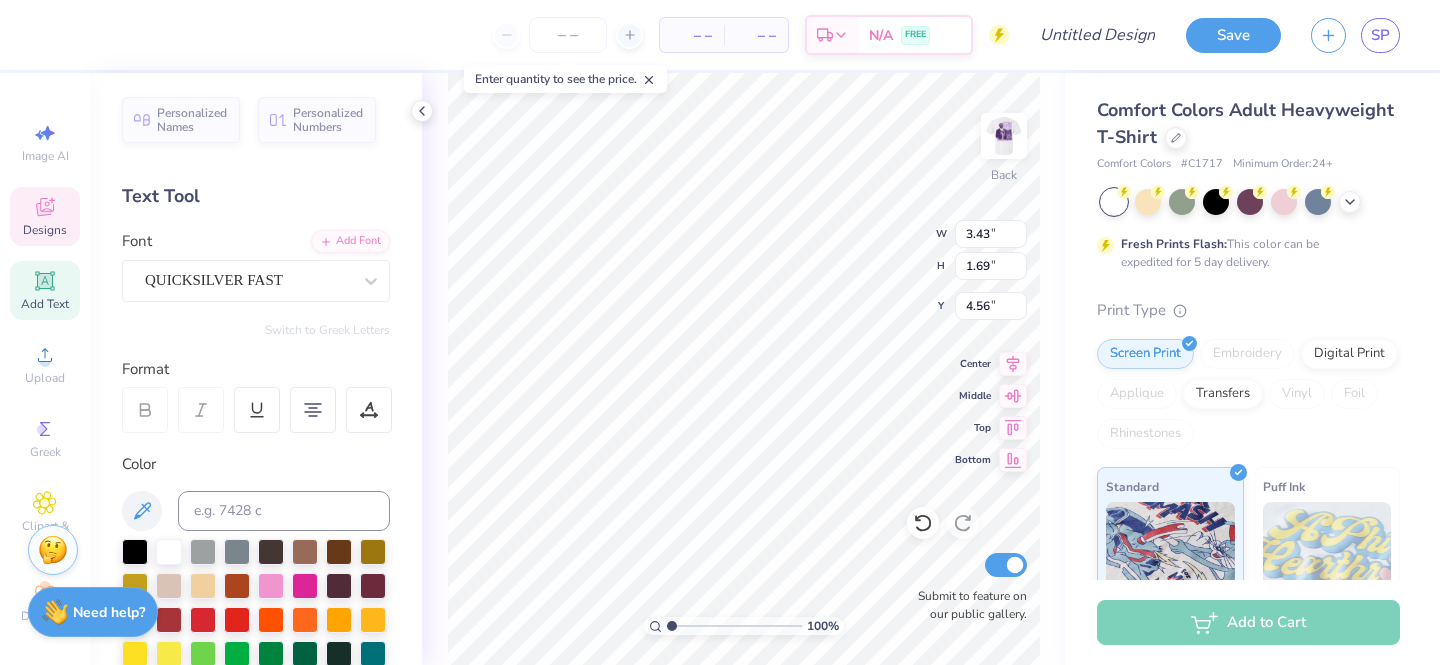 type on "5.83" 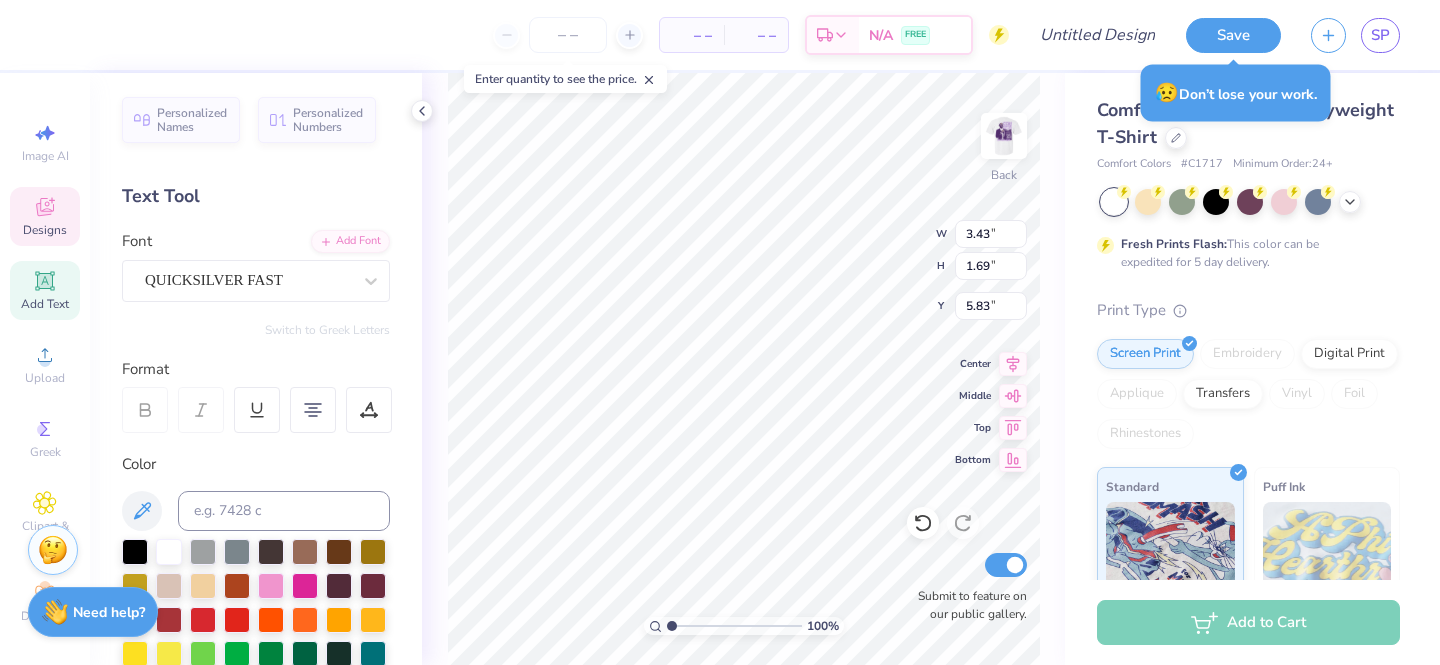 type on "1.72" 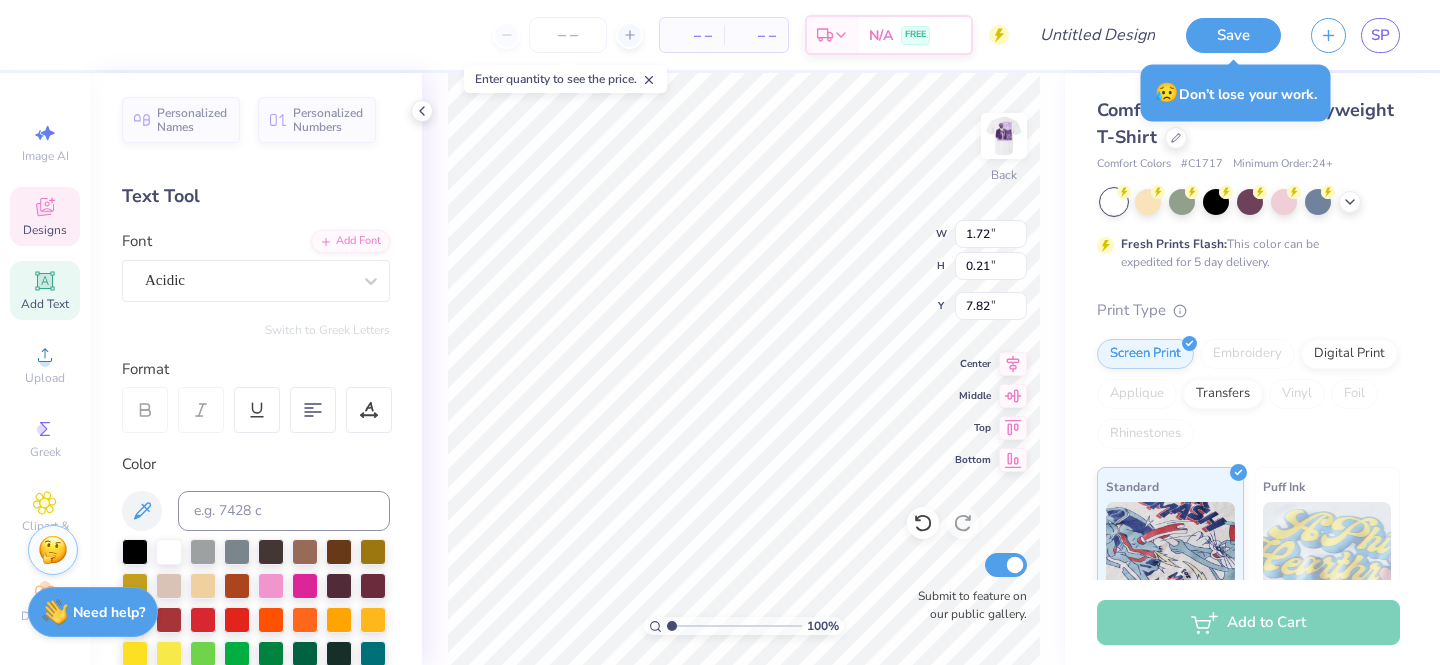 type on "2.69" 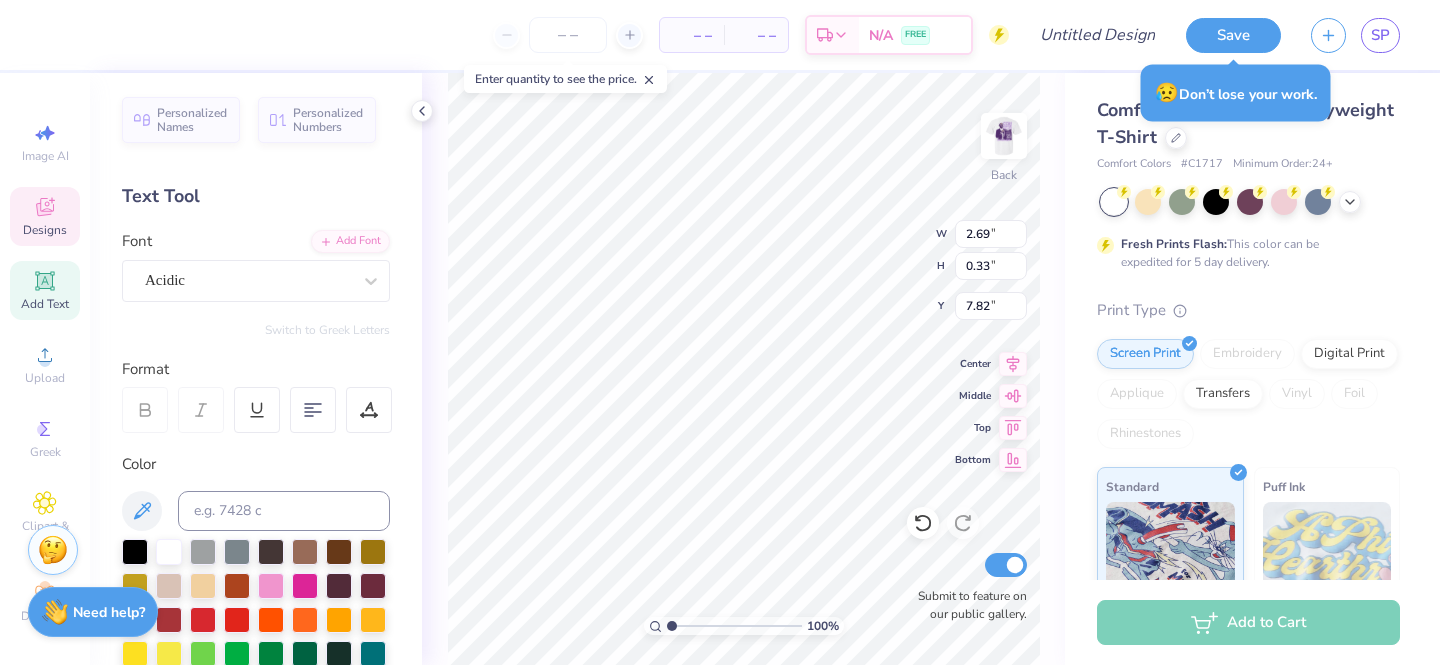 type on "7.83" 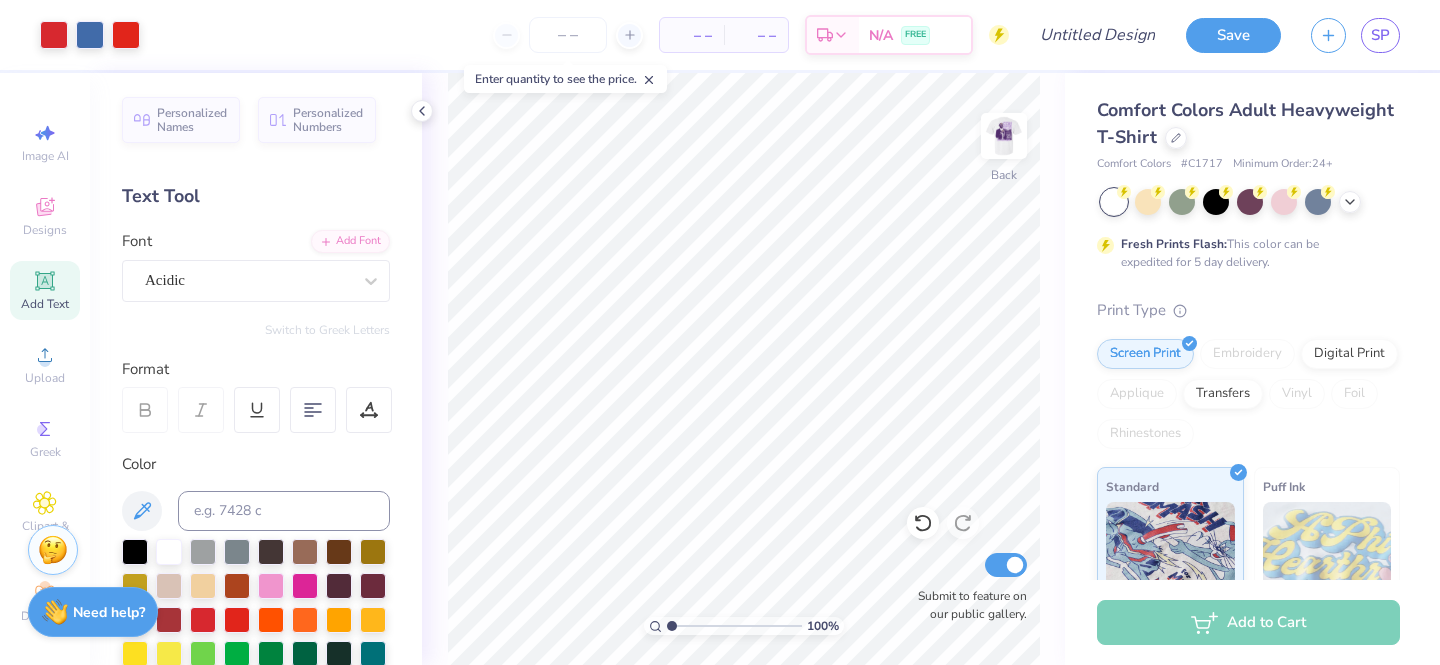 click 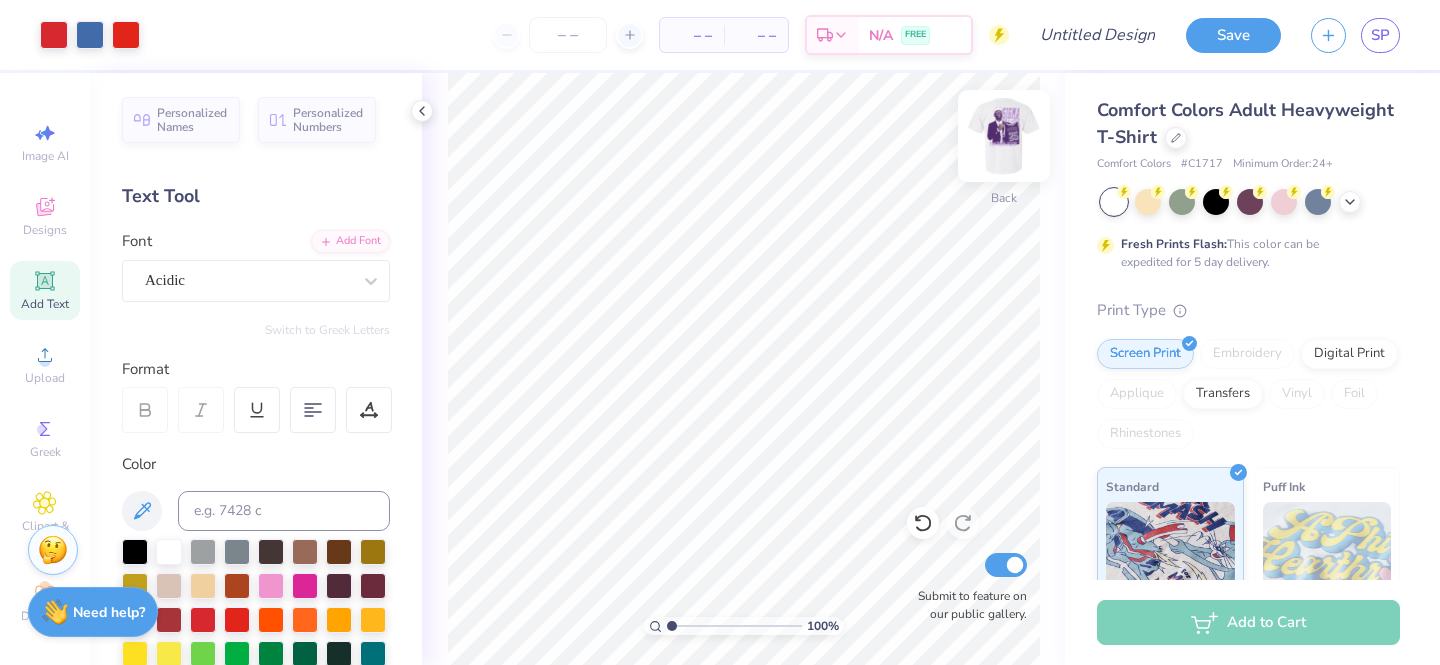 click at bounding box center (1004, 136) 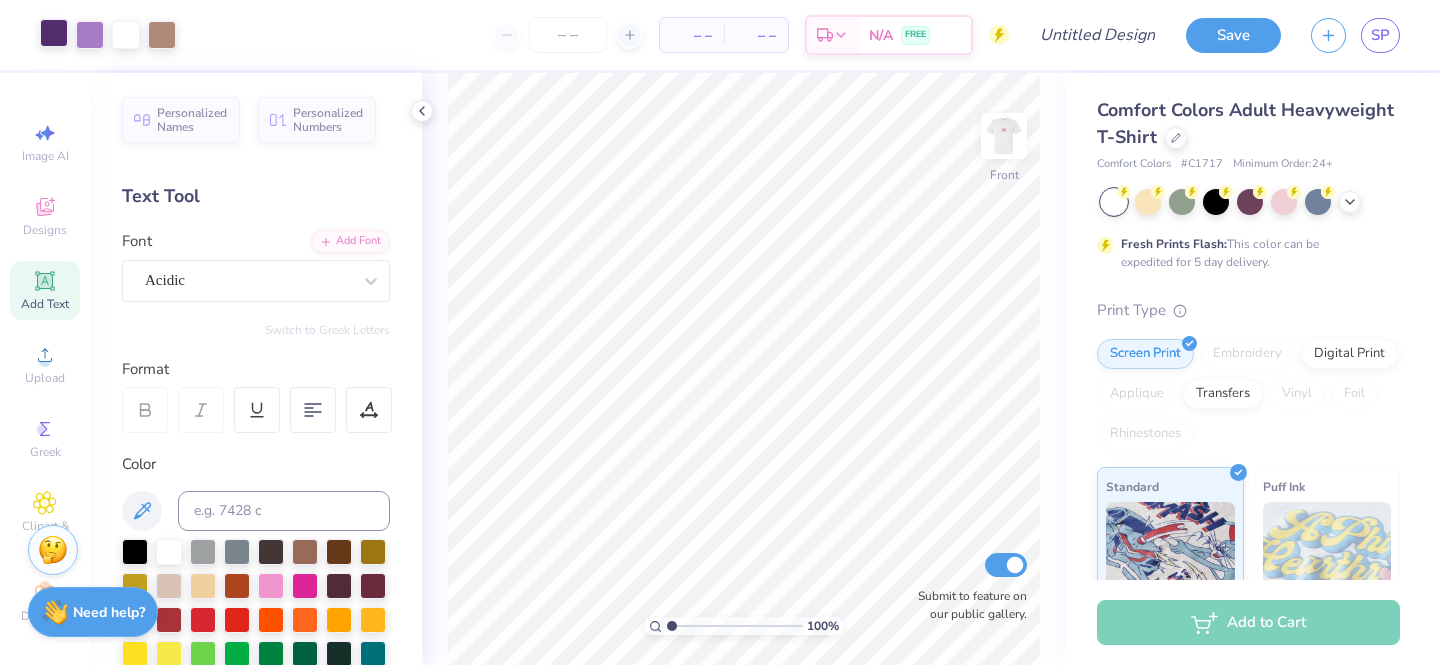 click at bounding box center (54, 33) 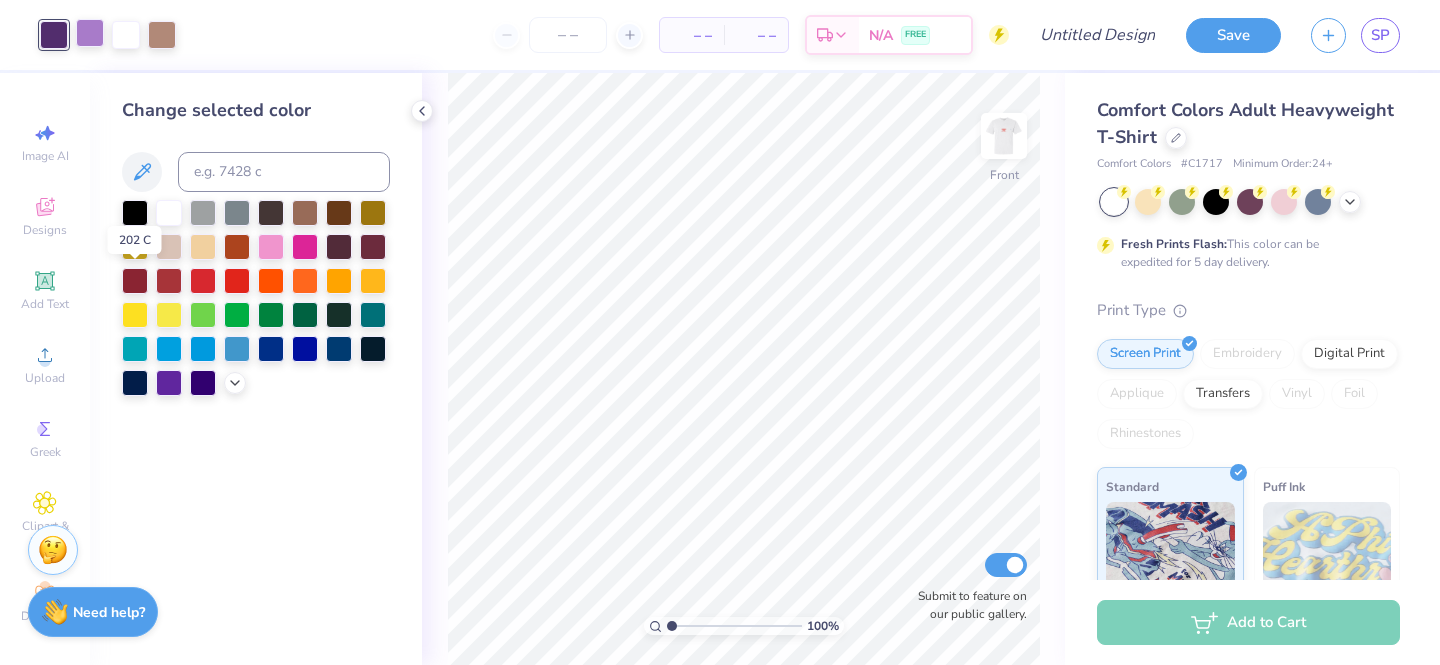 click at bounding box center (135, 281) 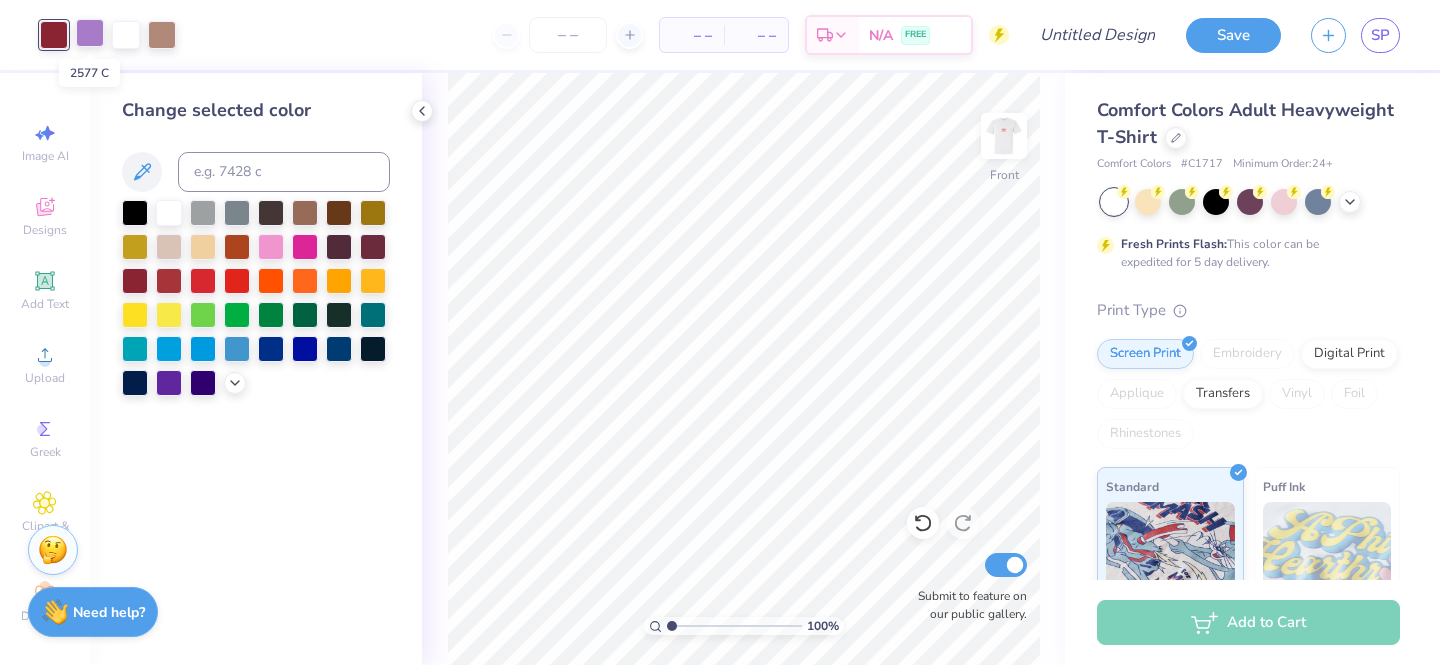 click at bounding box center [90, 33] 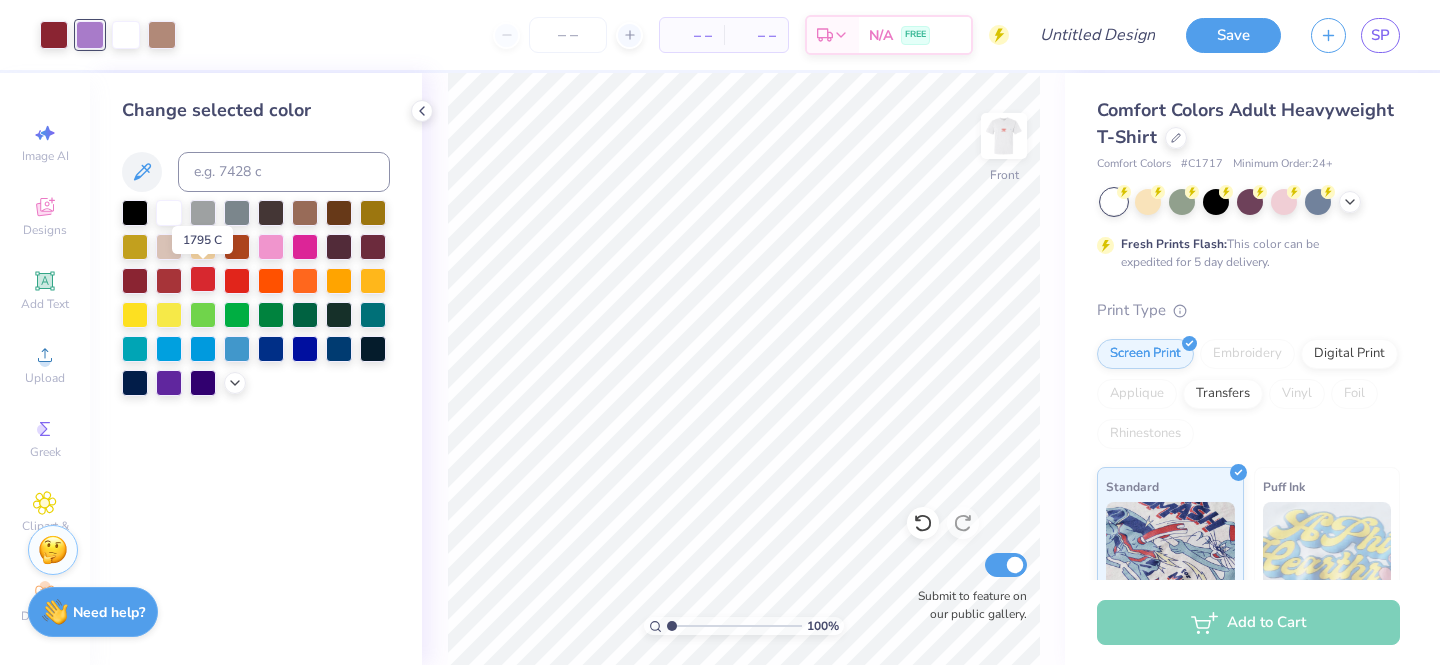click at bounding box center [203, 279] 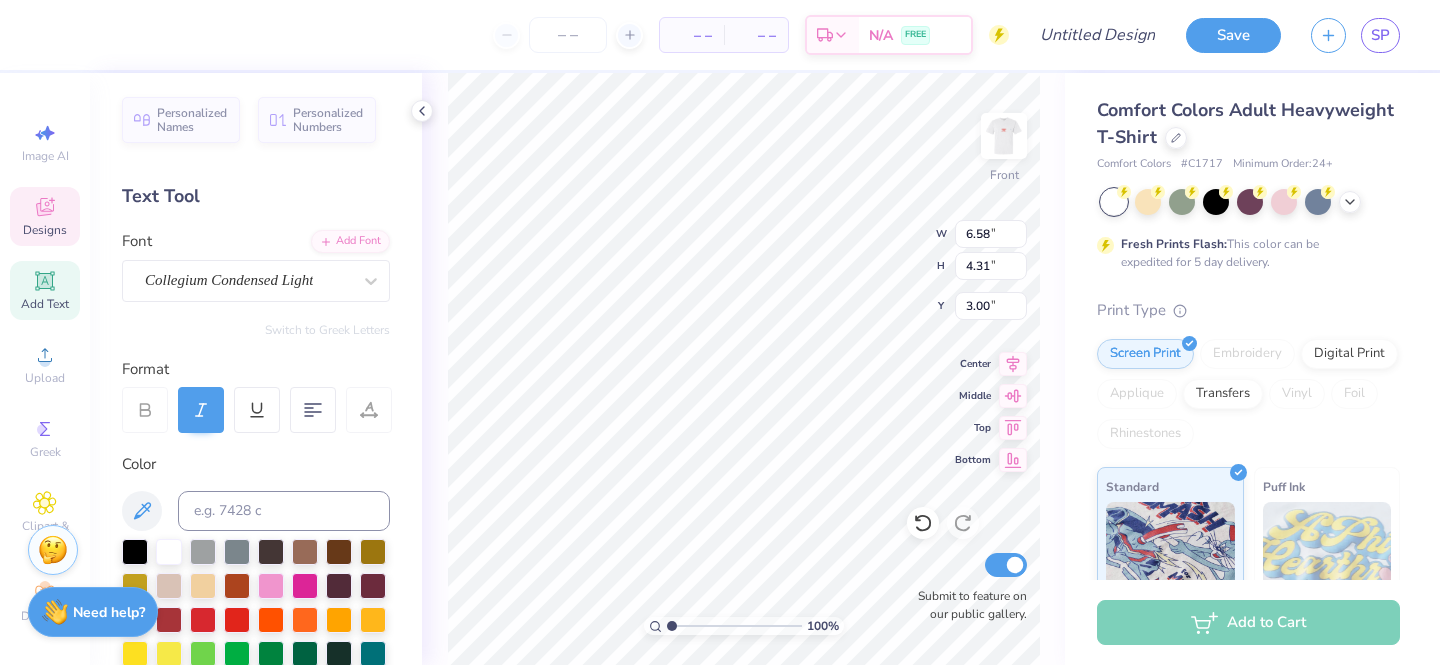 scroll, scrollTop: 0, scrollLeft: 0, axis: both 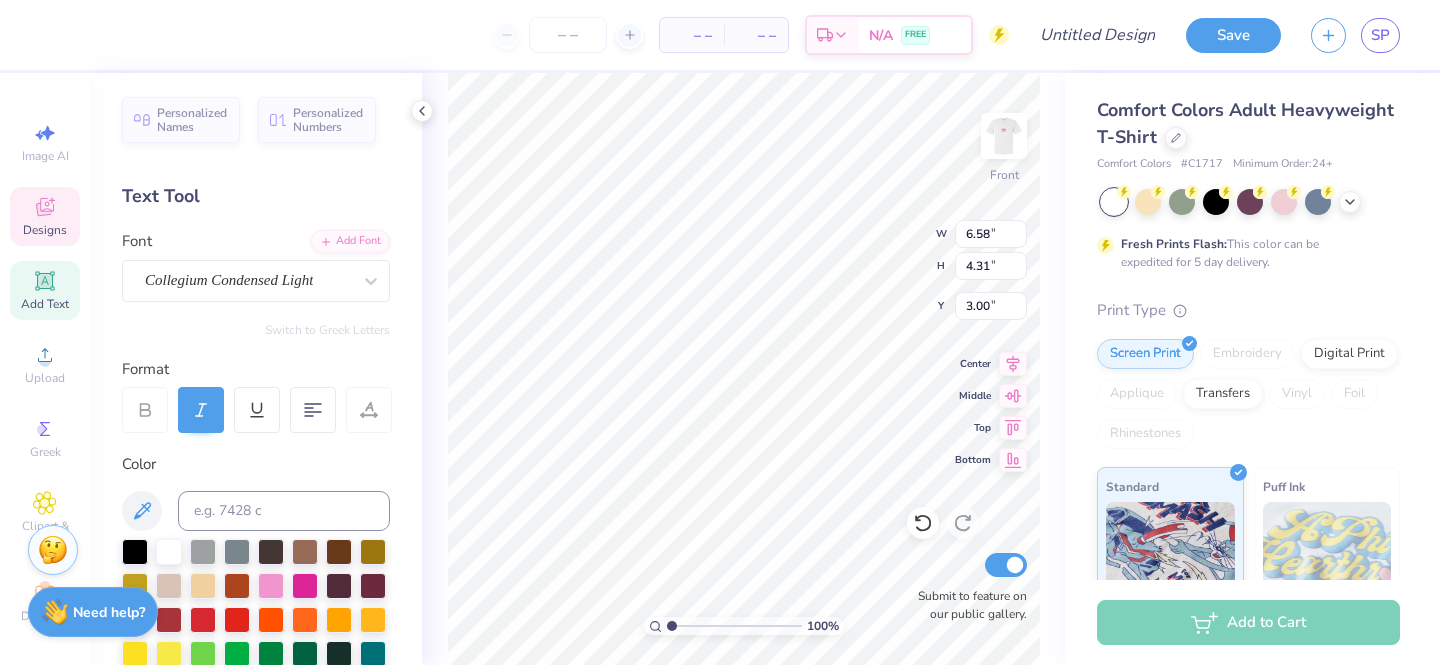 type on "DELTA" 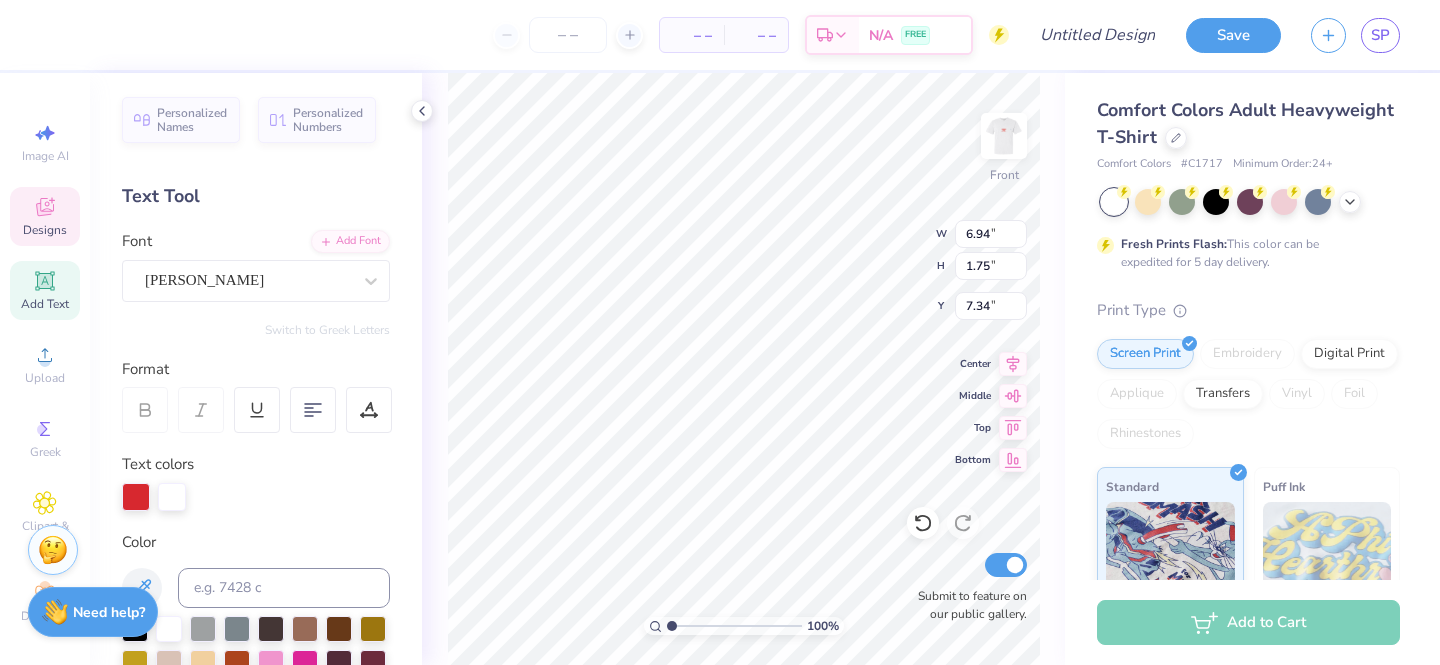 type on "6.94" 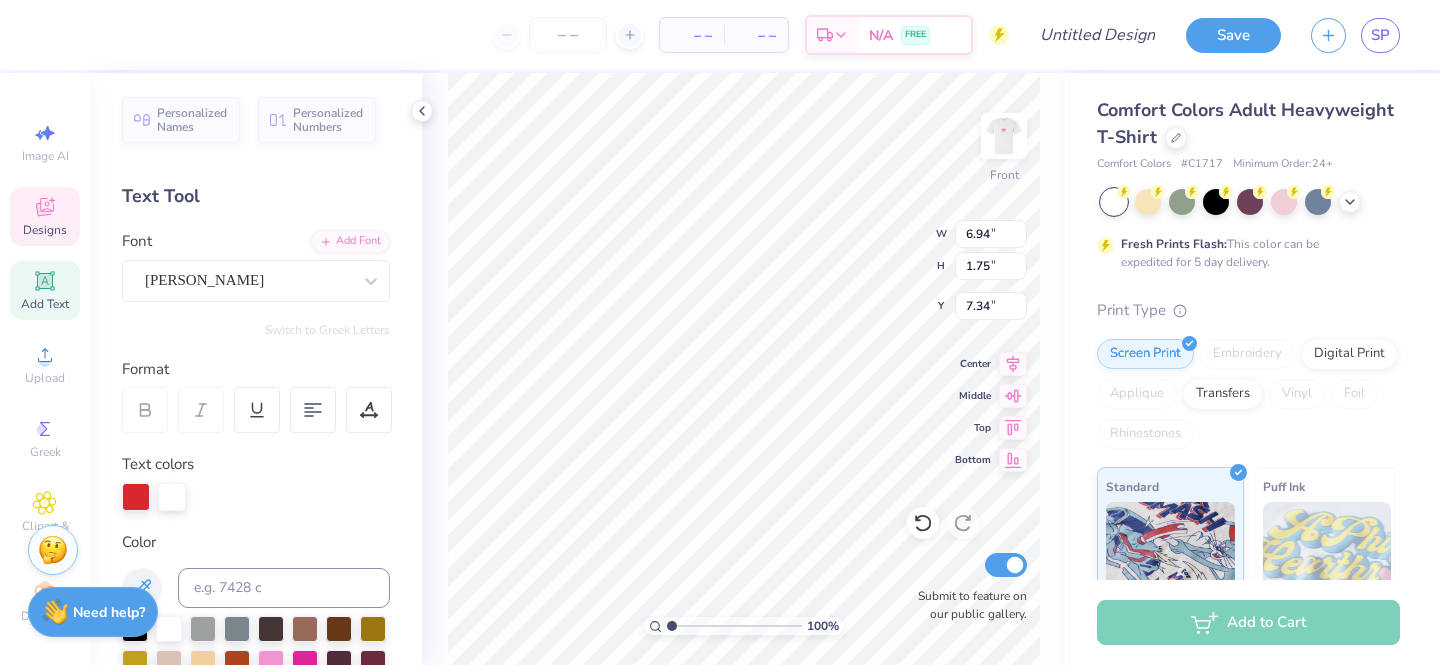 scroll, scrollTop: 0, scrollLeft: 0, axis: both 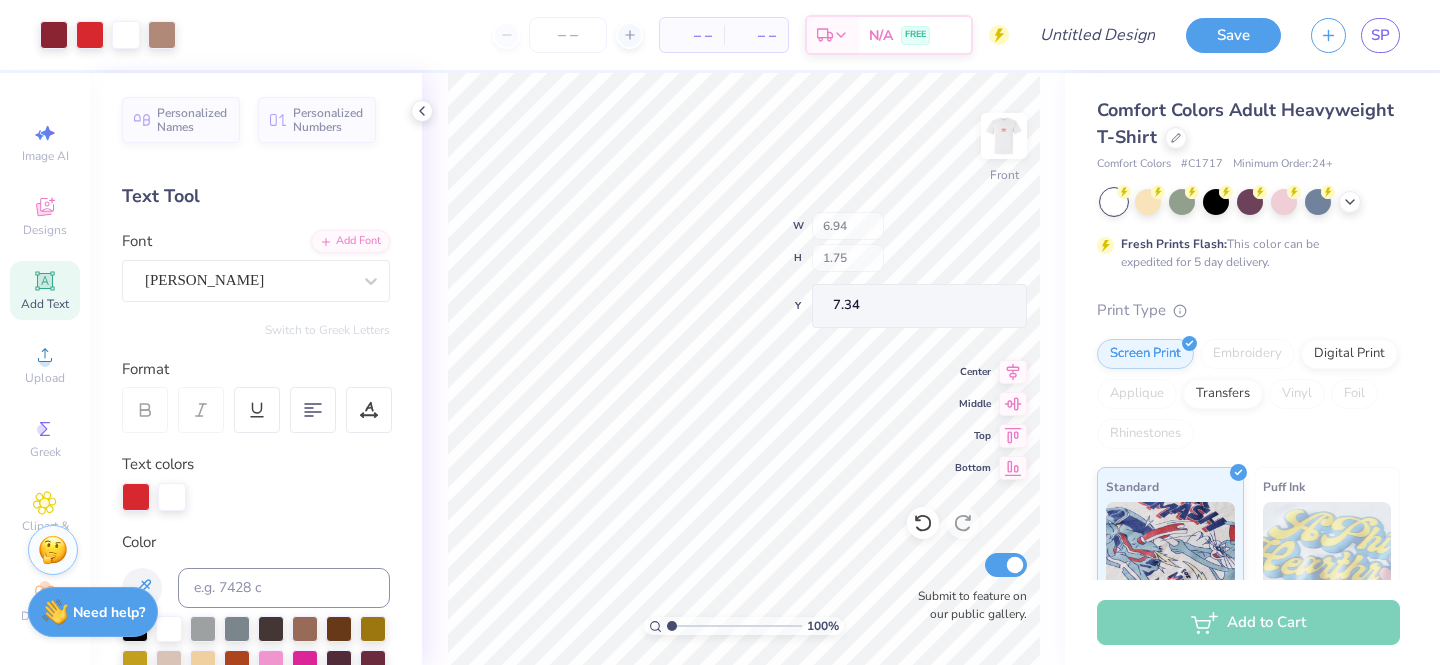 type on "10.94" 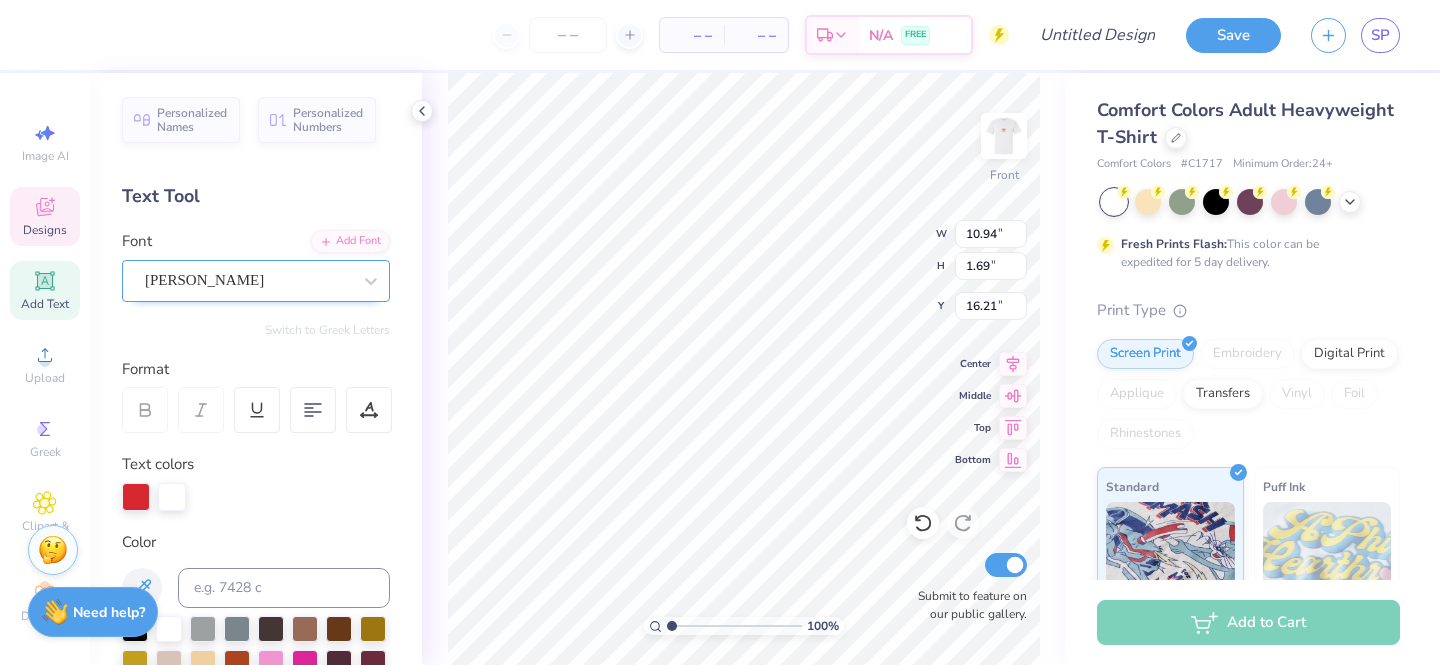 click on "Hughs" at bounding box center (248, 280) 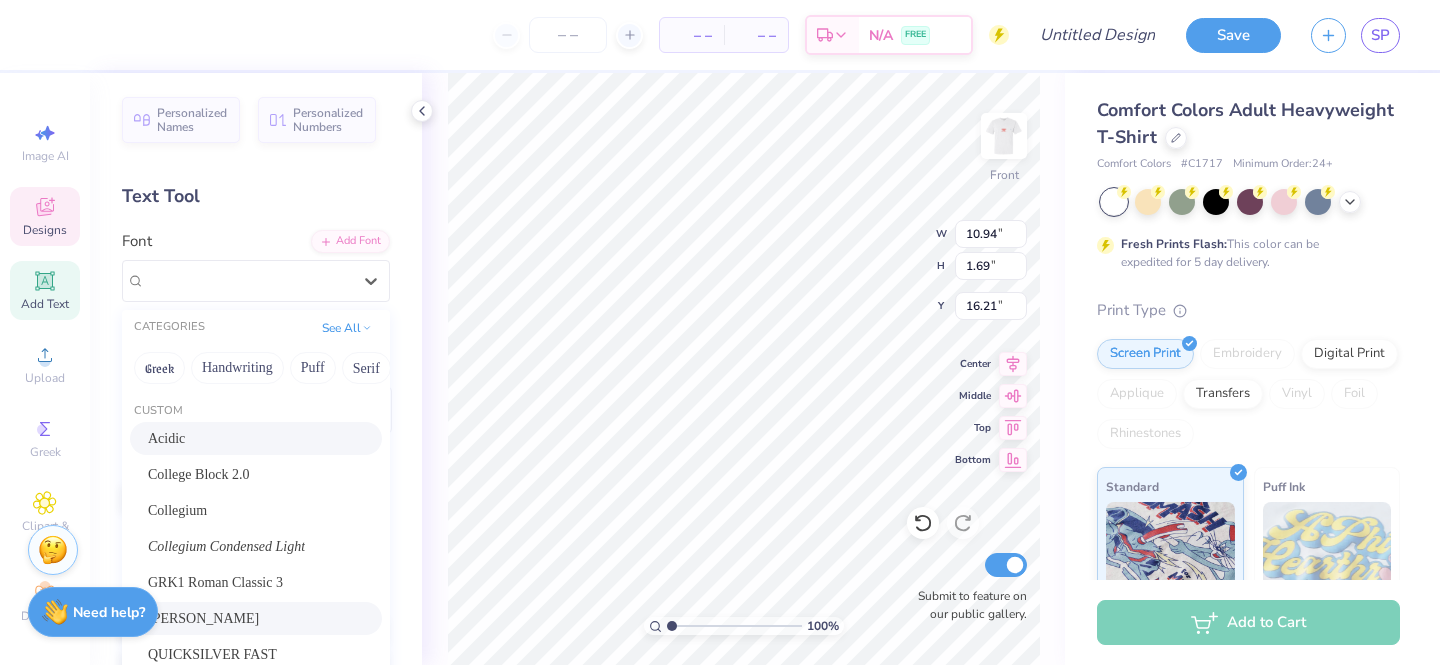 click on "Acidic" at bounding box center [256, 438] 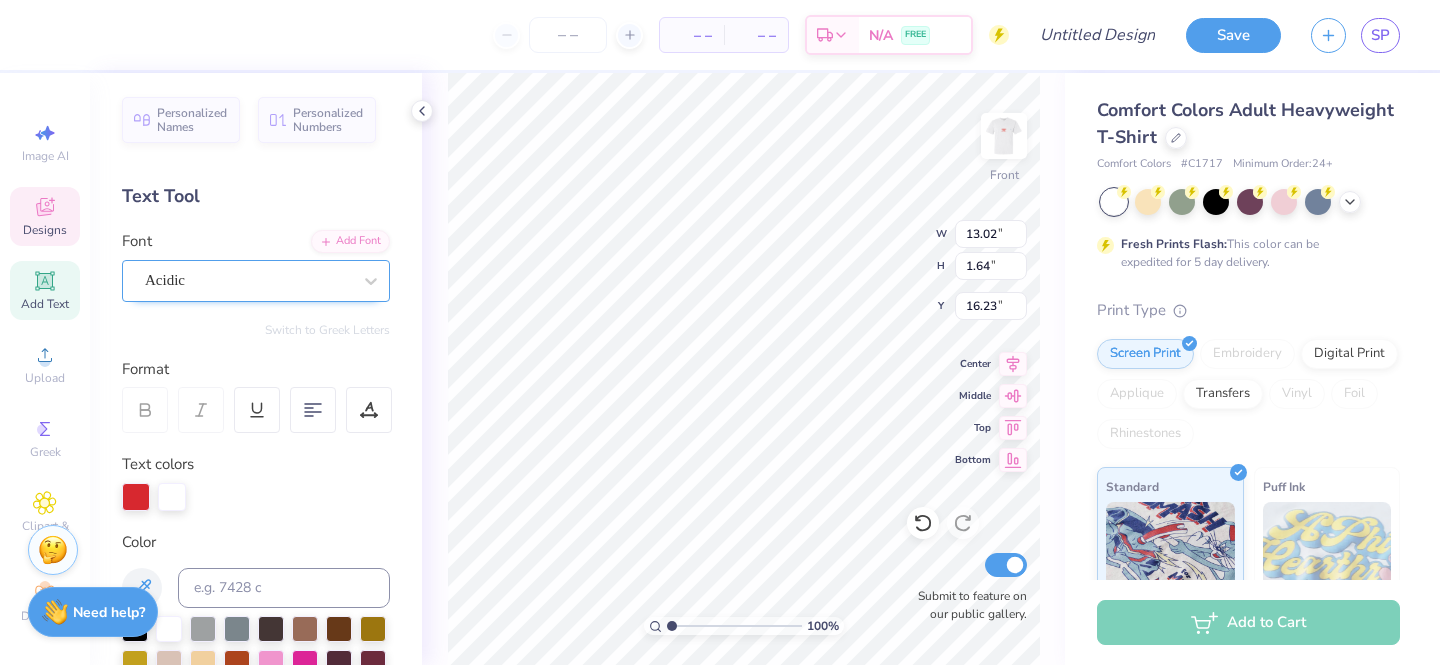 click on "Acidic" at bounding box center (248, 280) 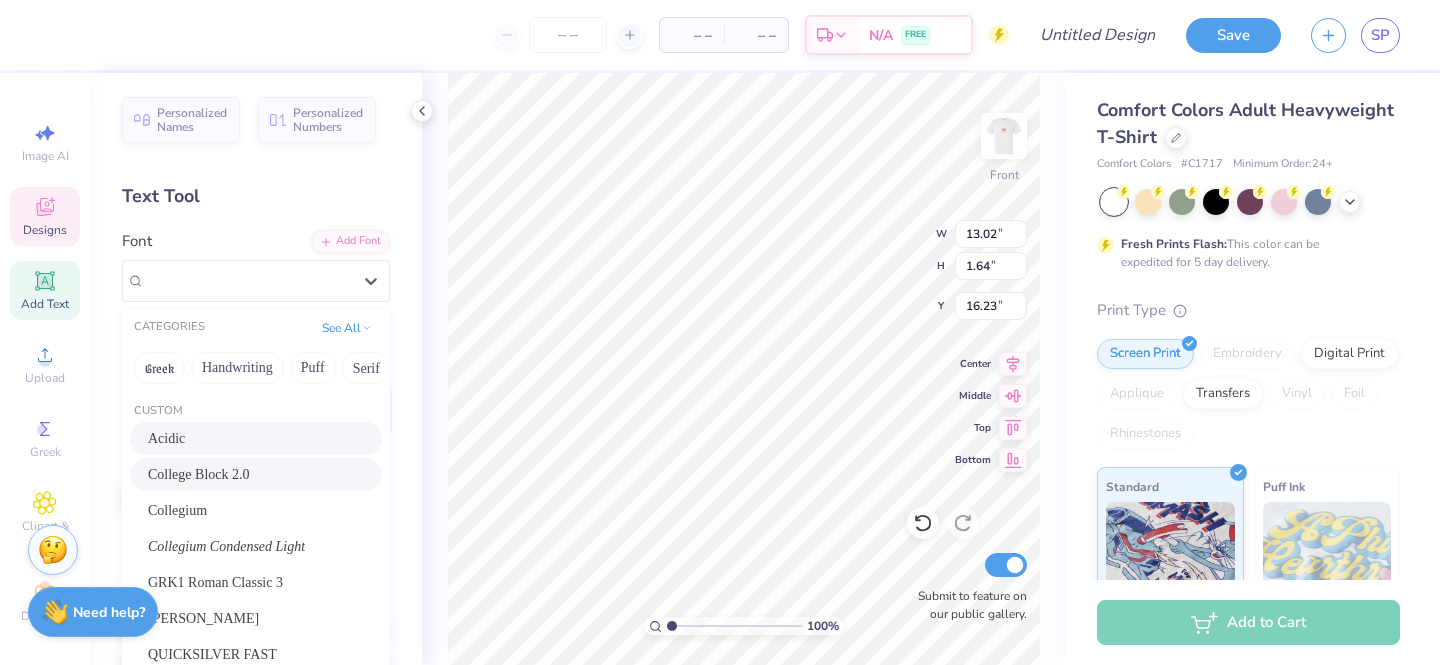 click on "College Block 2.0" at bounding box center (199, 474) 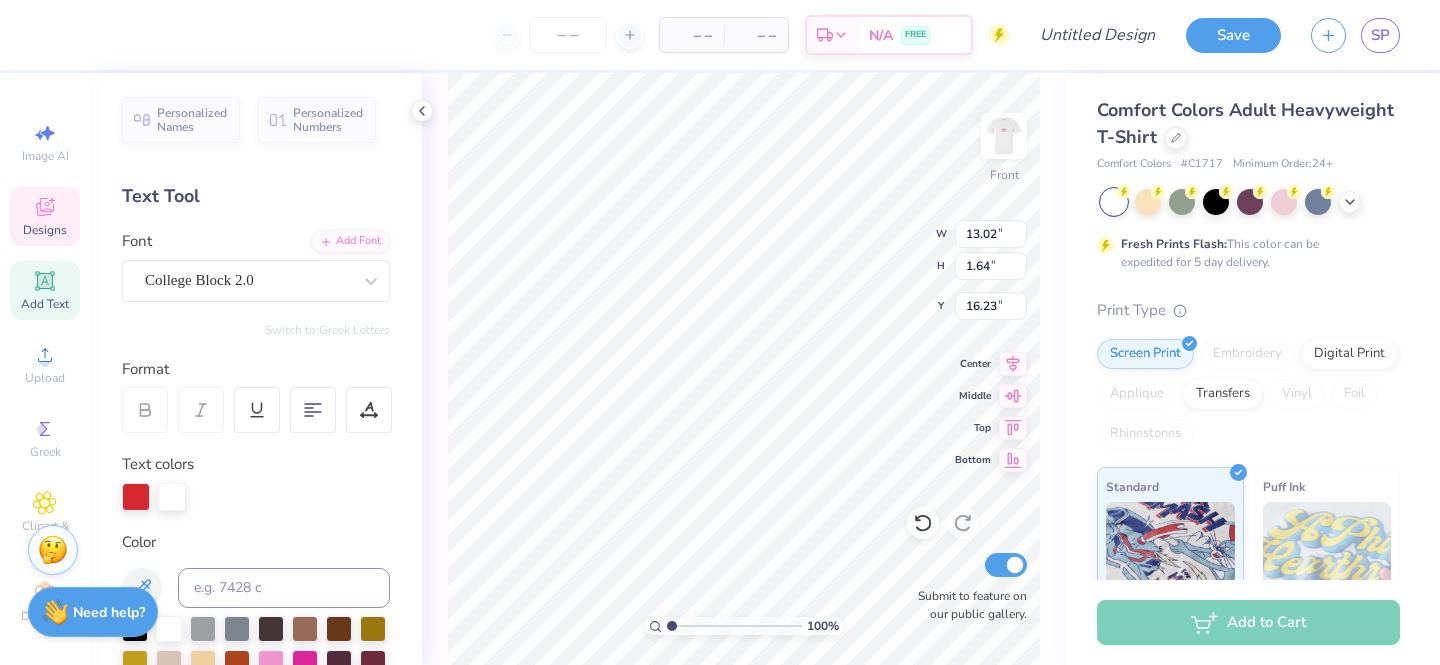 type on "12.26" 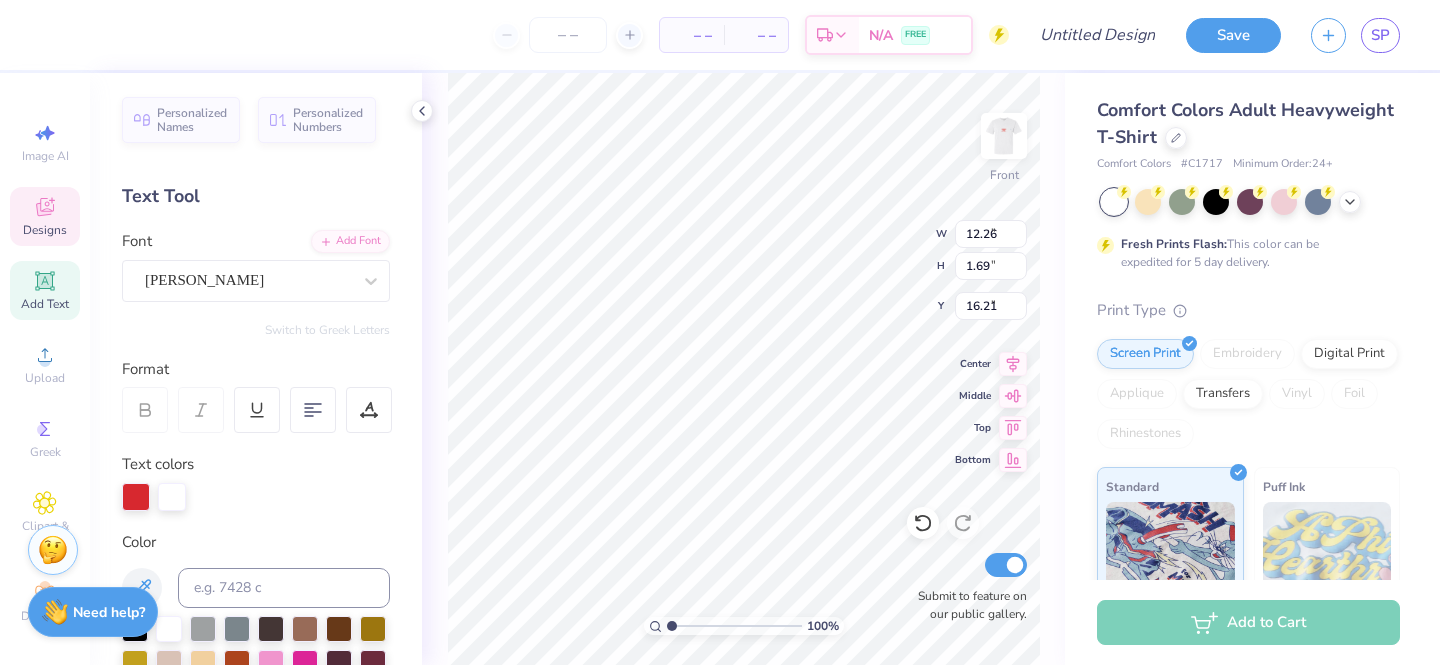 type on "3.74" 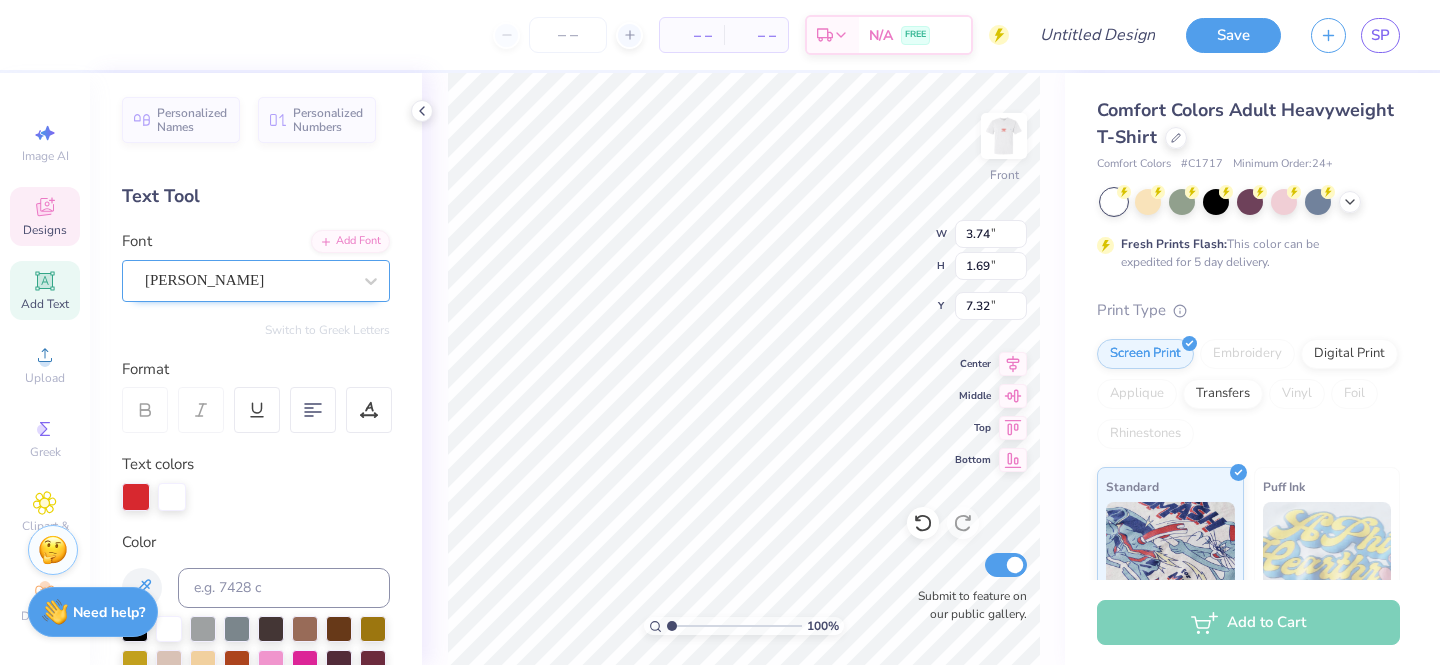 click on "Hughs" at bounding box center [248, 280] 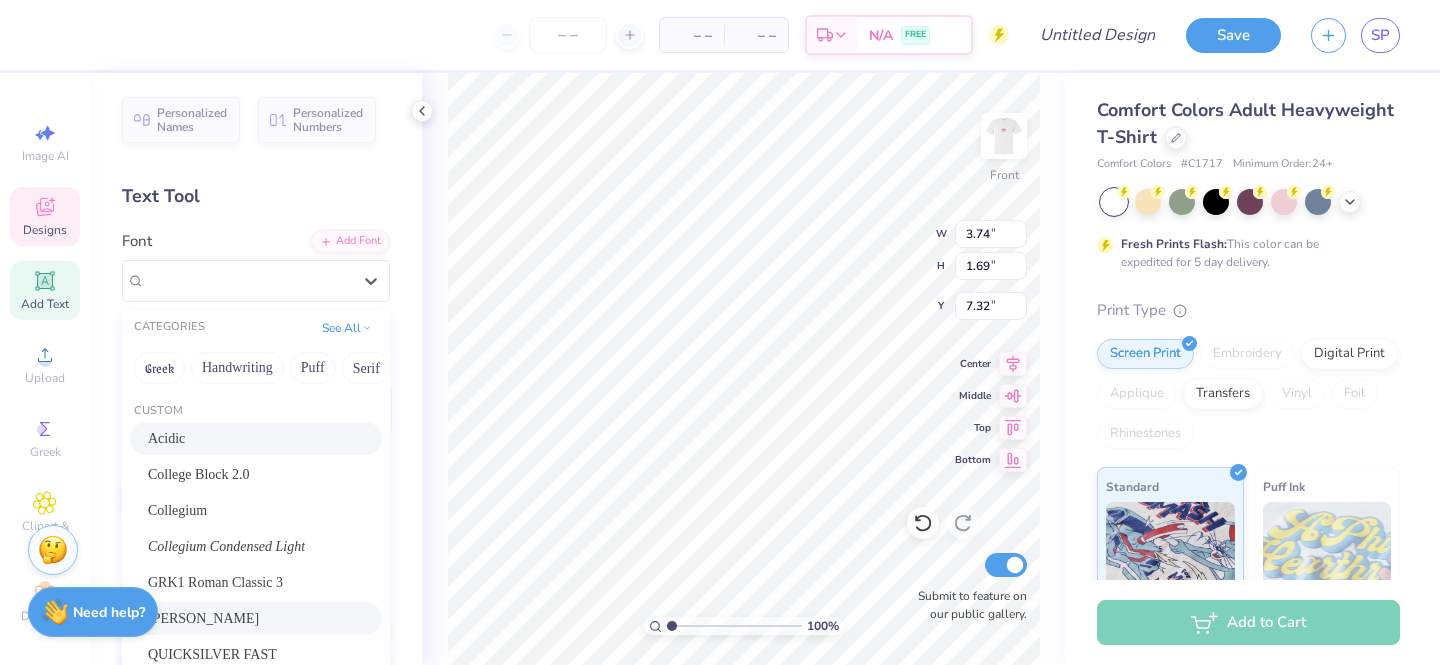 click on "Acidic" at bounding box center [166, 438] 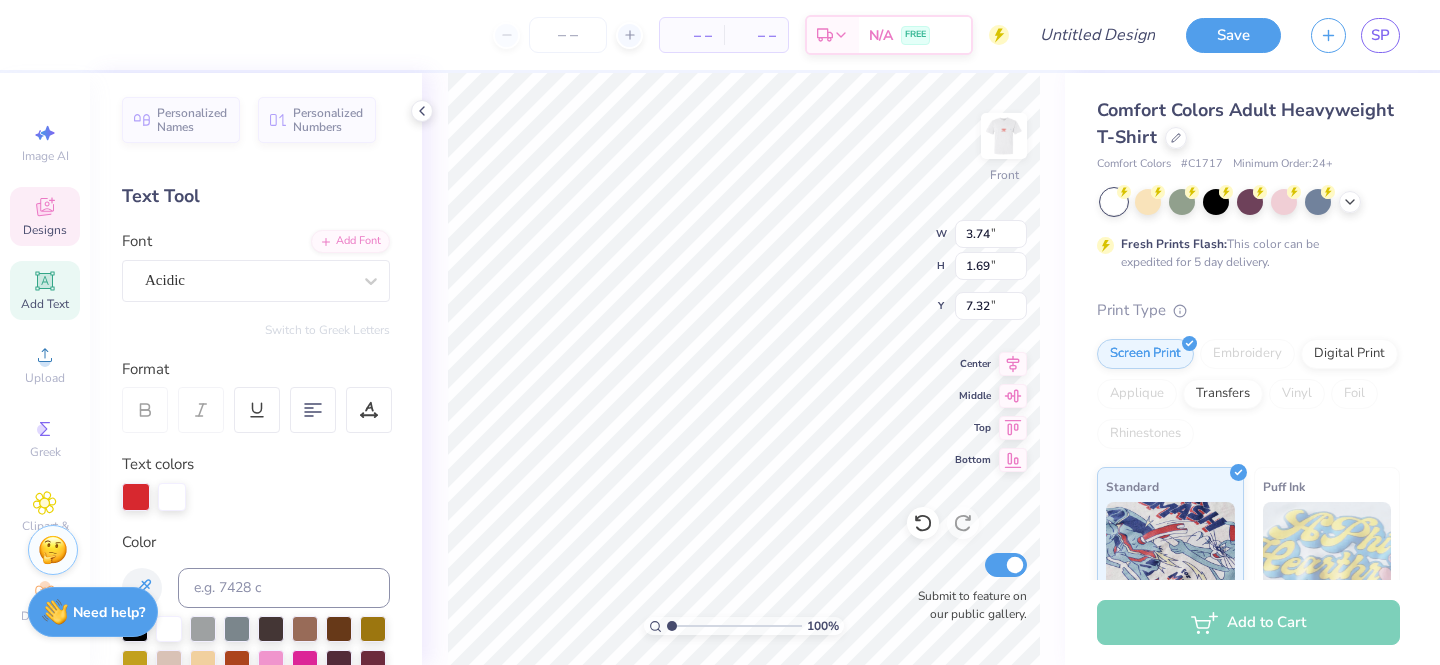 type on "2.75" 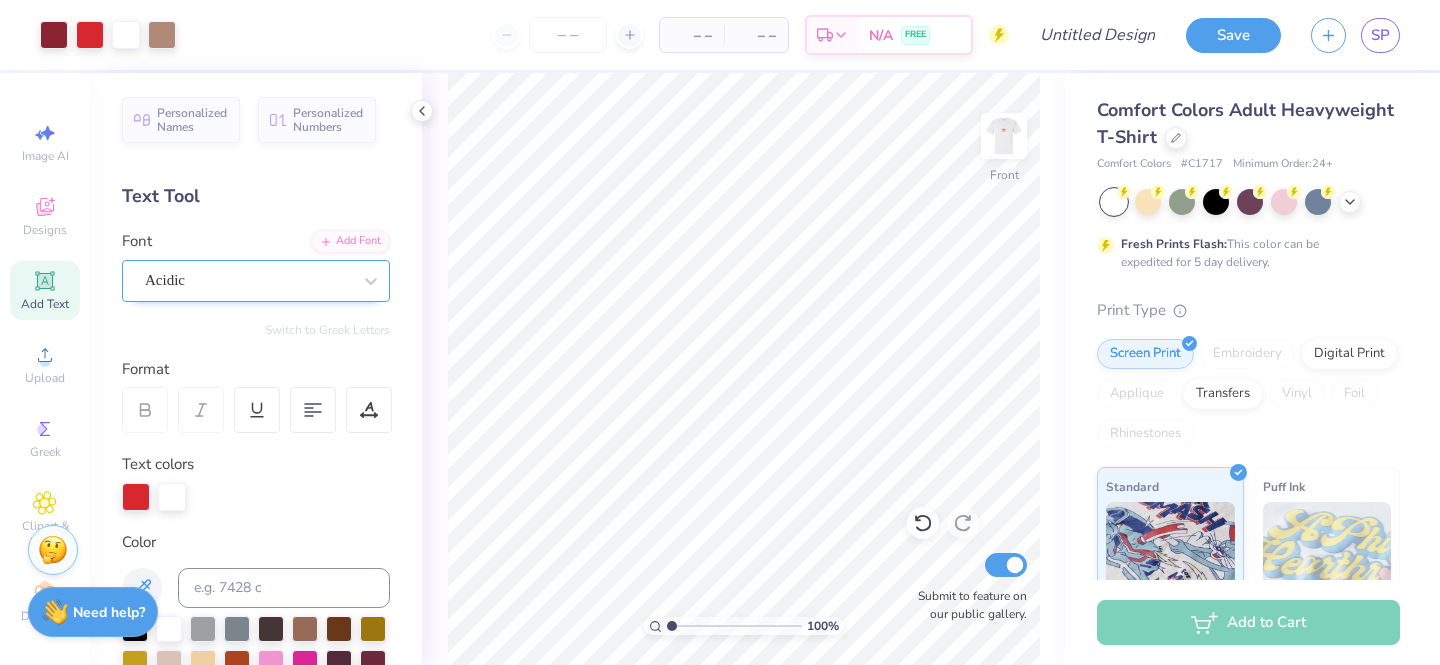 click on "Acidic" at bounding box center [248, 280] 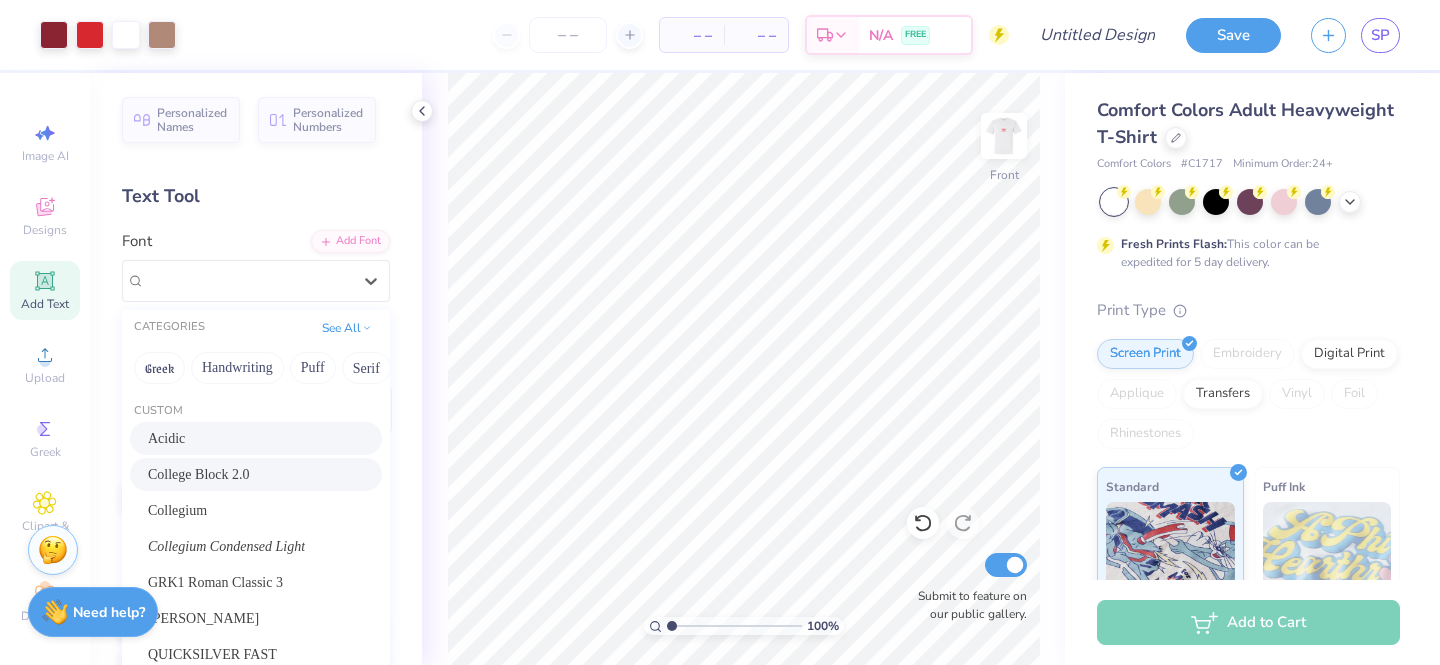 click on "College Block 2.0" at bounding box center (199, 474) 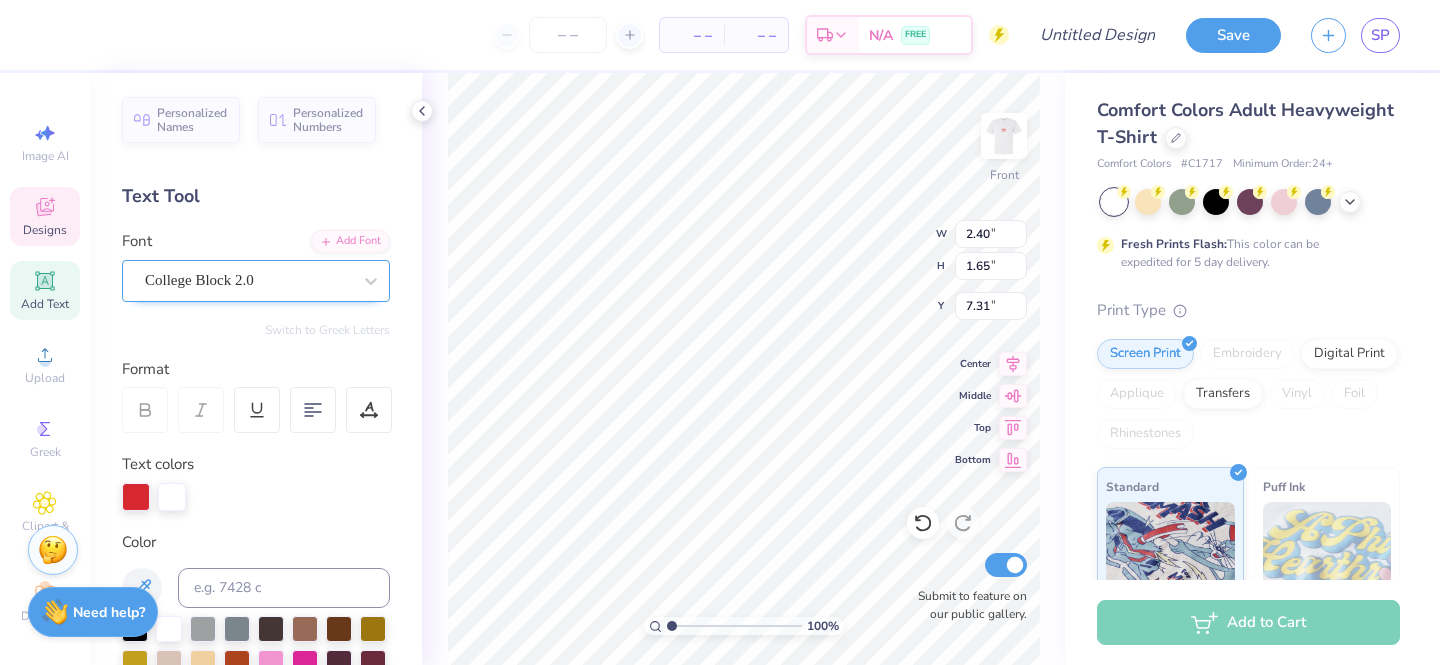 click on "College Block 2.0" at bounding box center [248, 280] 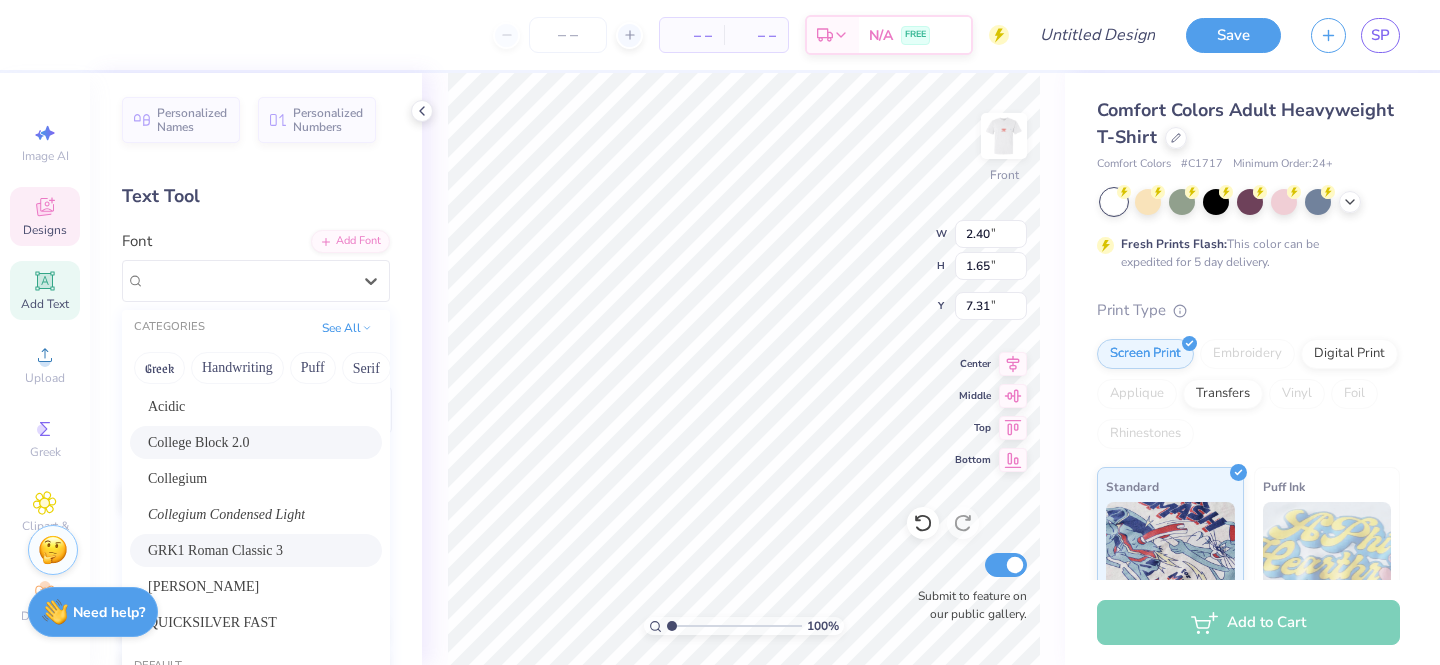 scroll, scrollTop: 35, scrollLeft: 0, axis: vertical 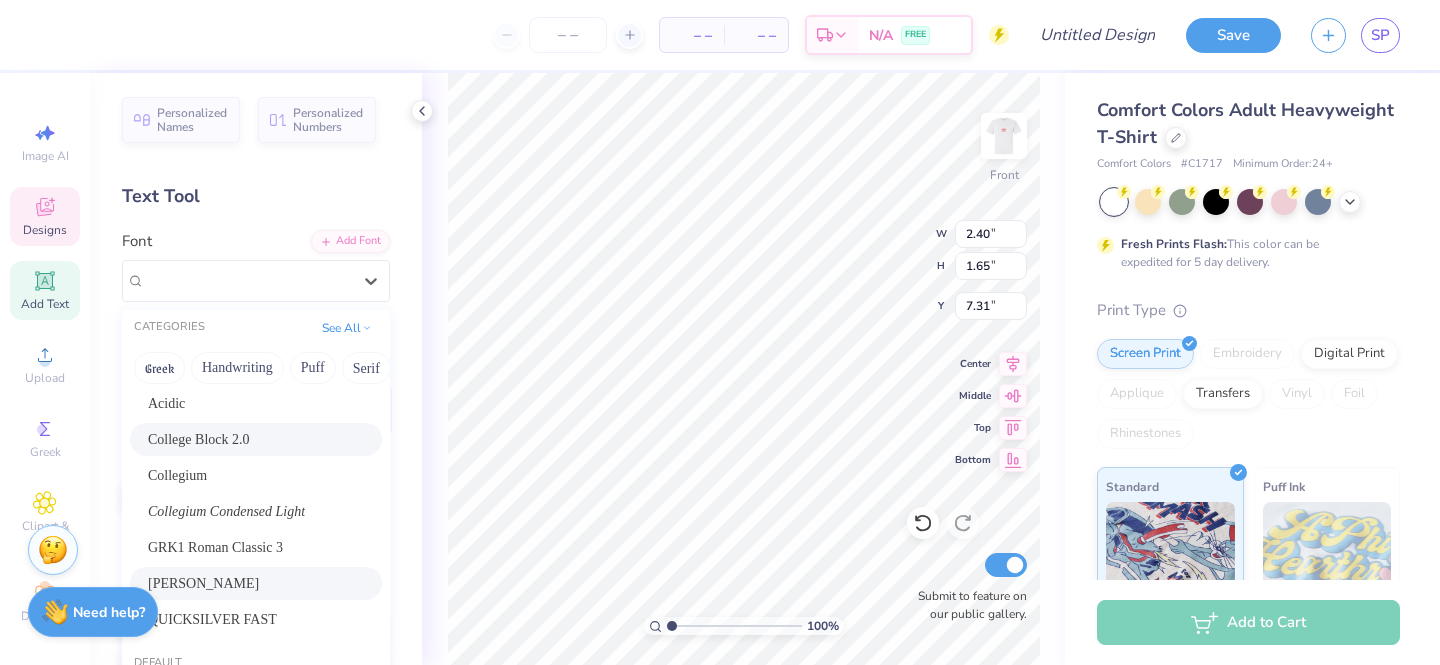 click on "Hughs" at bounding box center [256, 583] 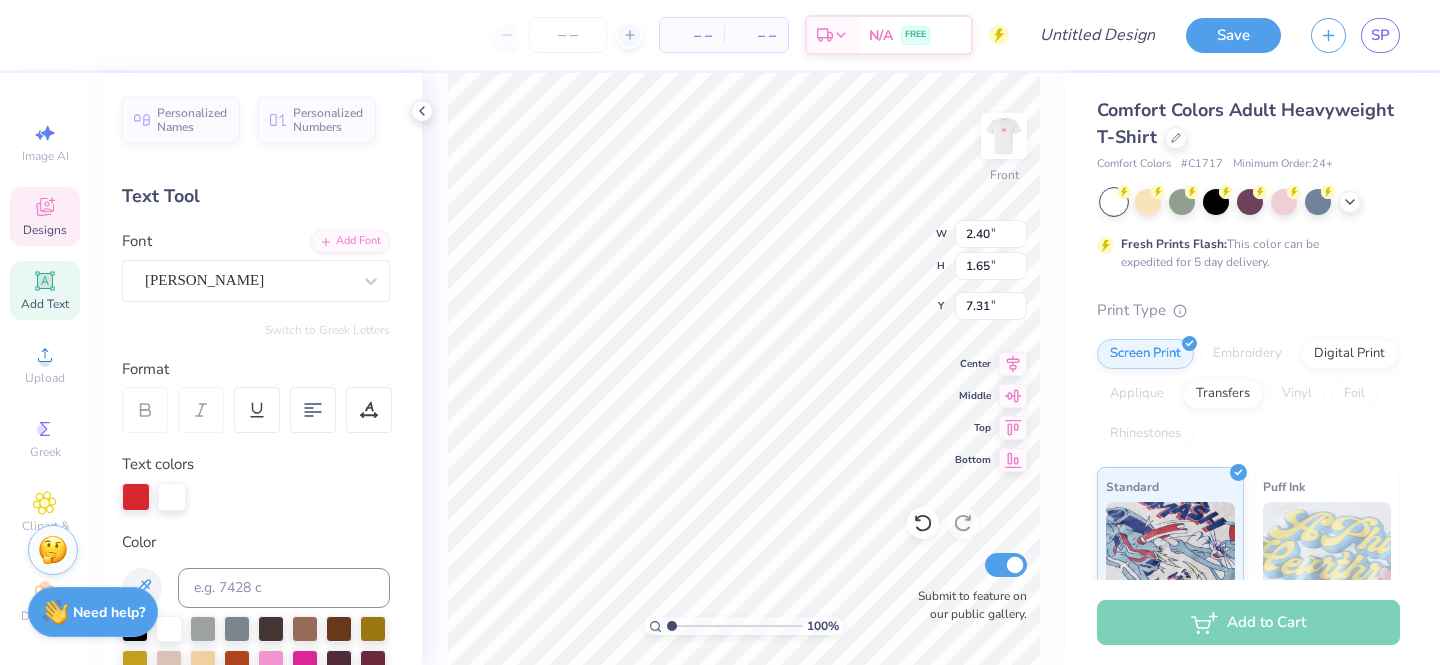 click on "100  % Front W 2.40 2.40 " H 1.65 1.65 " Y 7.31 7.31 " Center Middle Top Bottom Submit to feature on our public gallery." at bounding box center [743, 369] 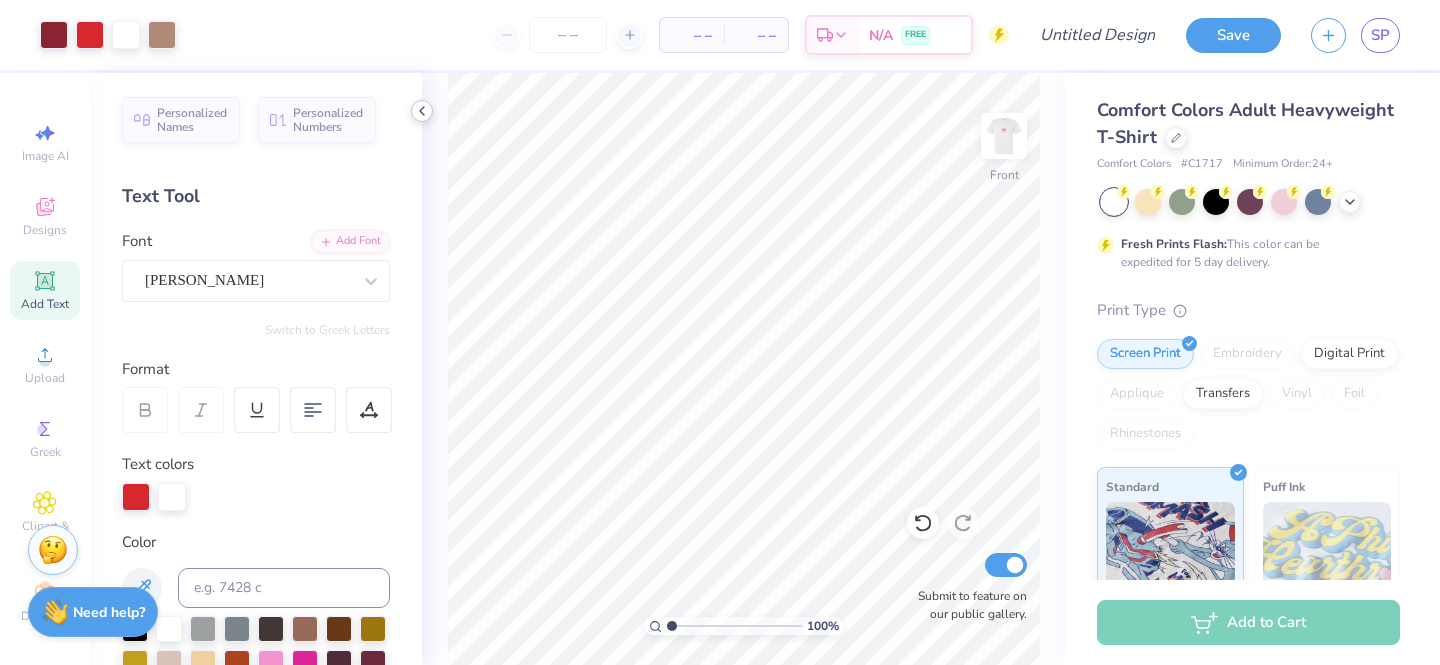 click 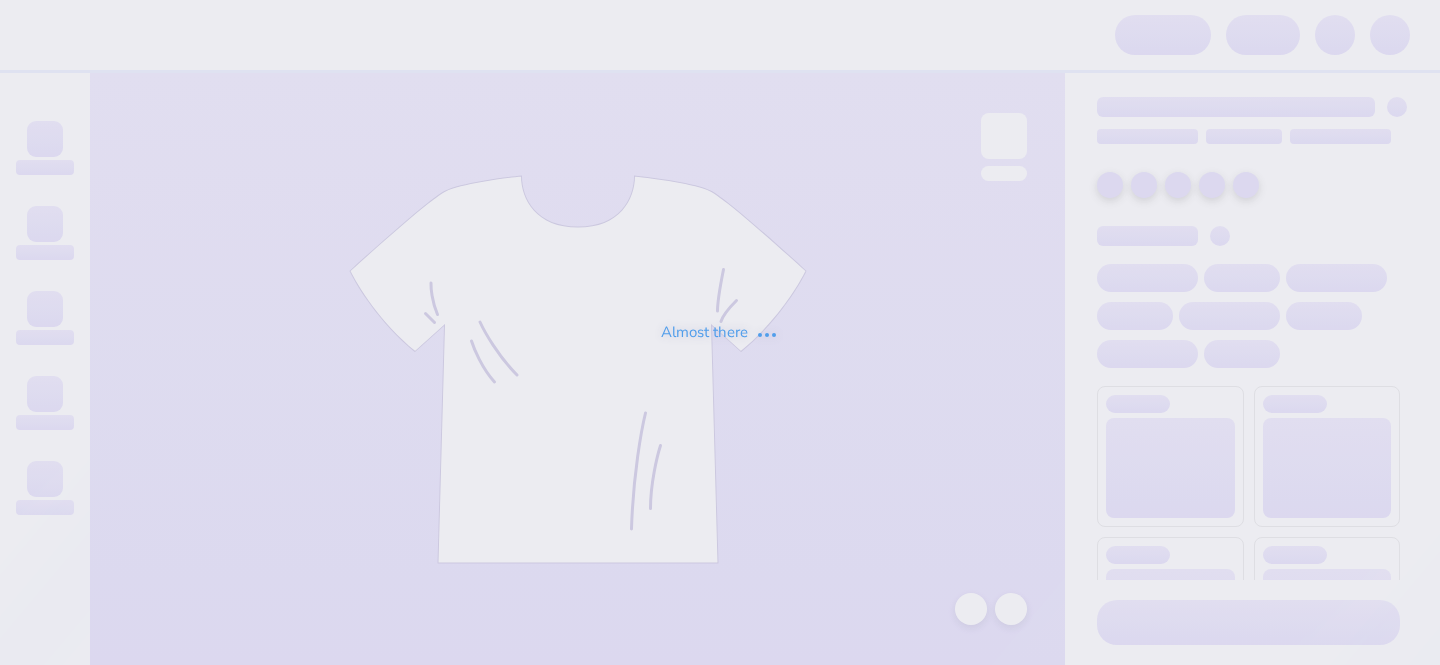 scroll, scrollTop: 0, scrollLeft: 0, axis: both 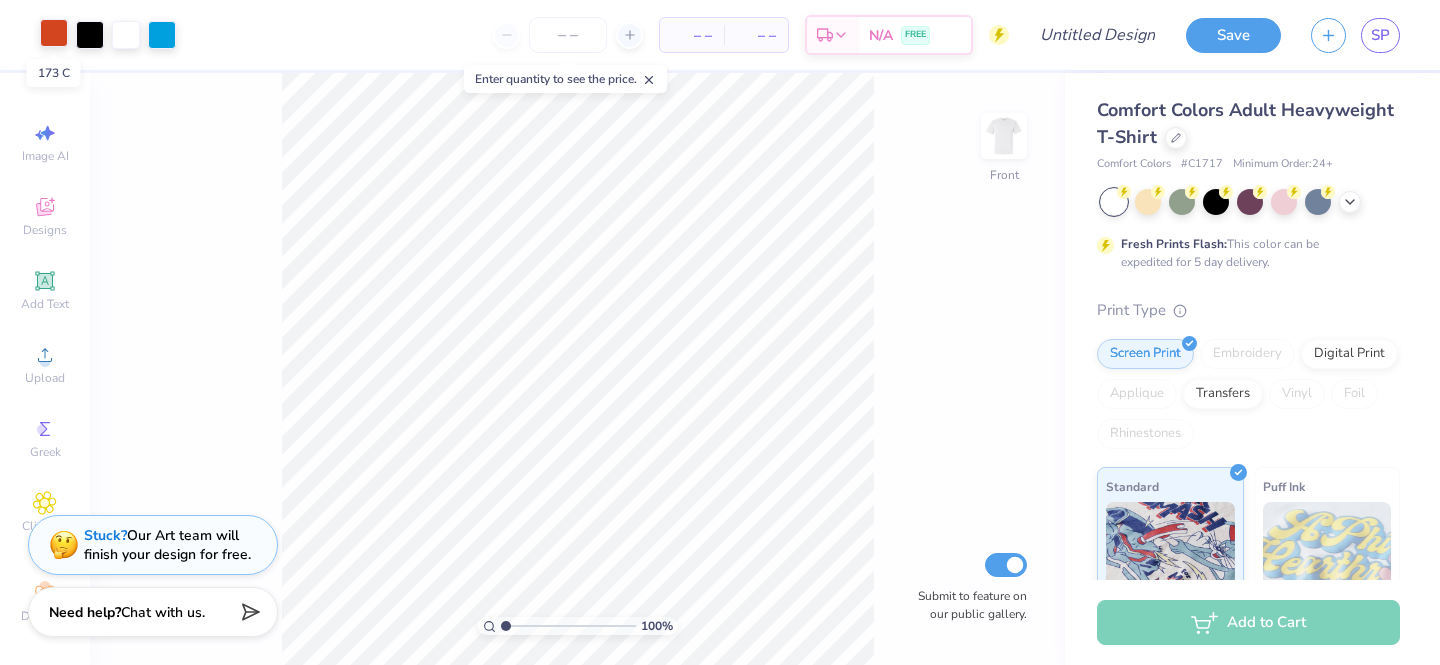 click at bounding box center [54, 33] 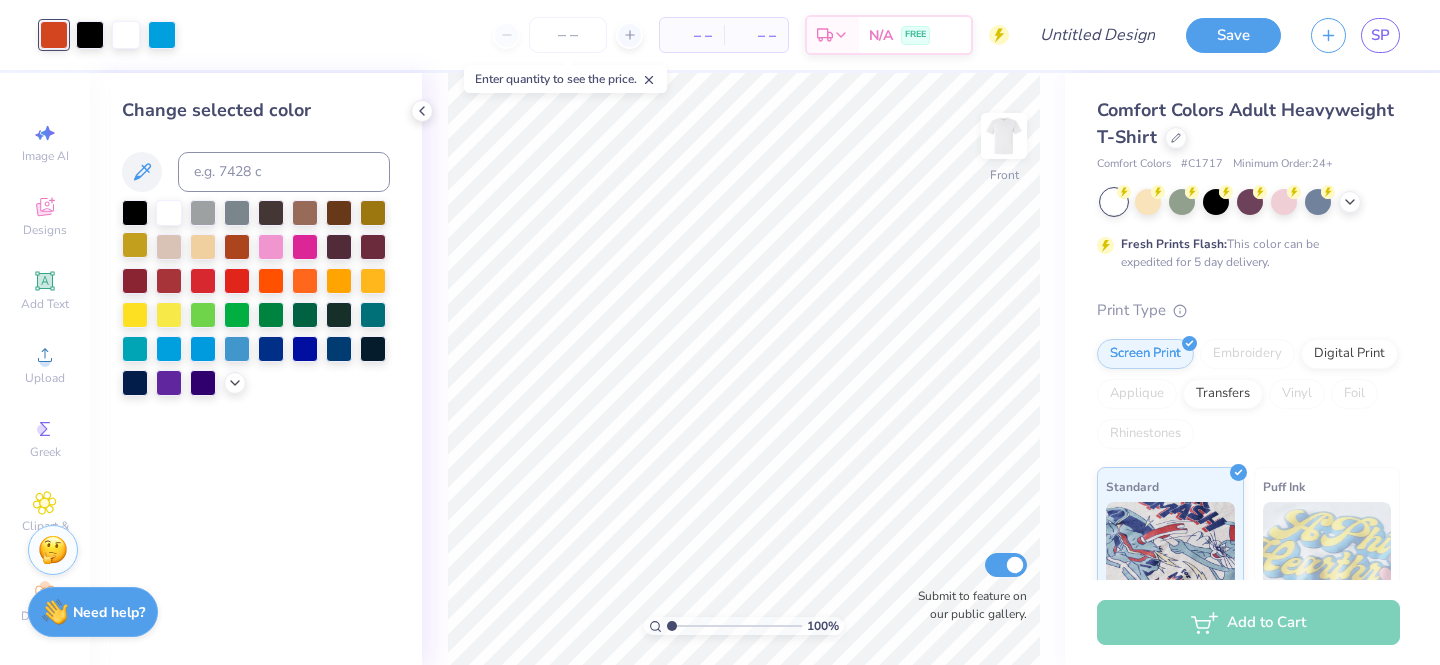 click at bounding box center [135, 245] 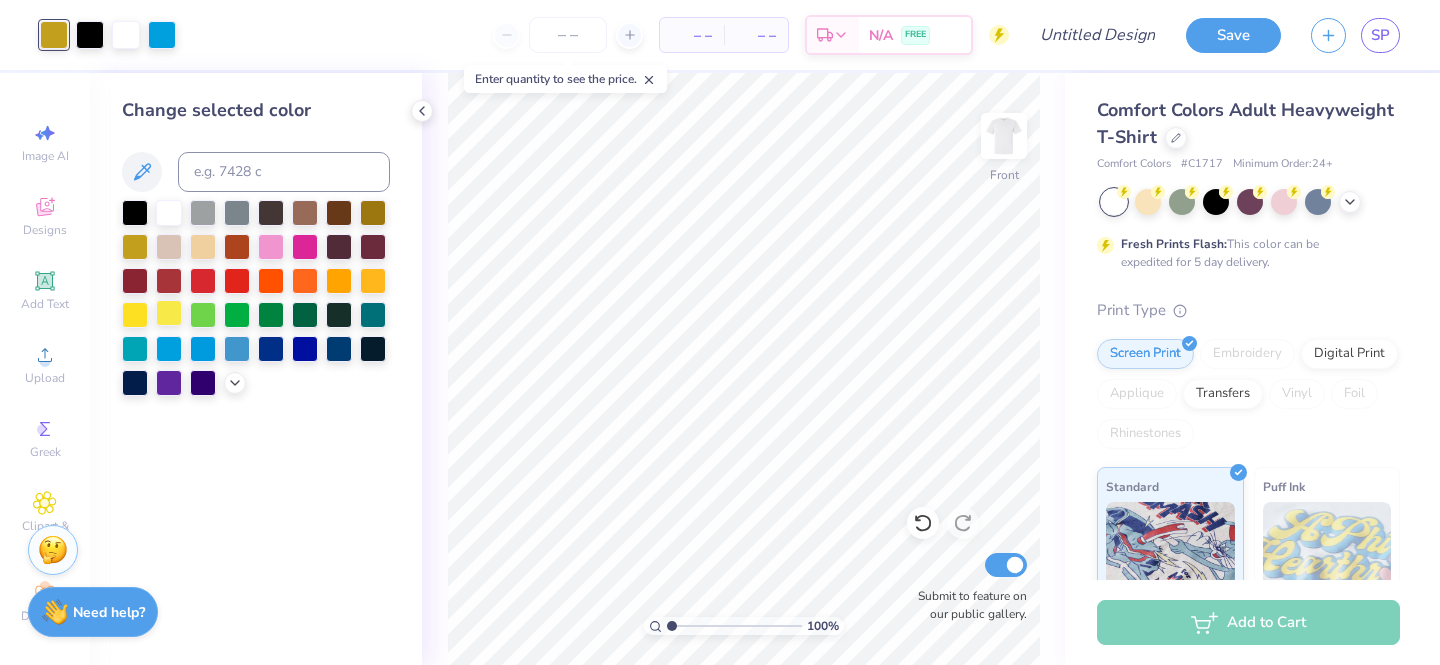 click at bounding box center (169, 313) 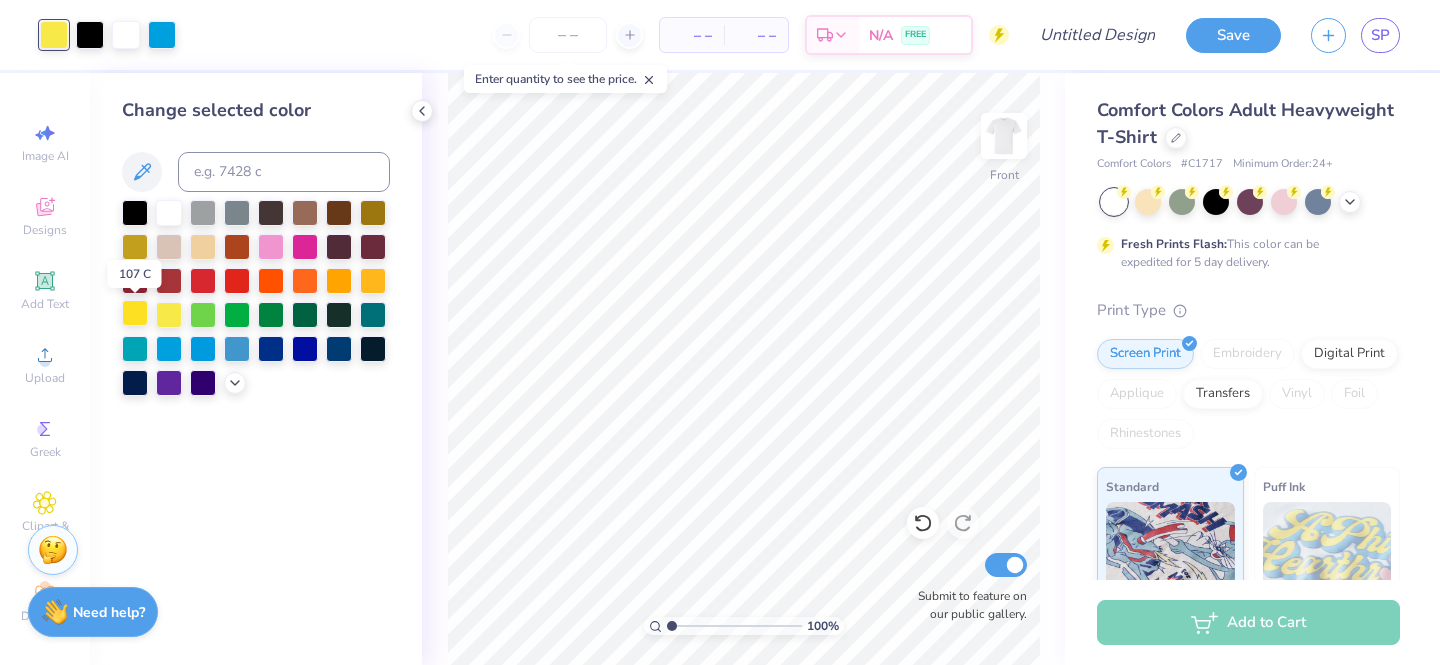 click at bounding box center (135, 313) 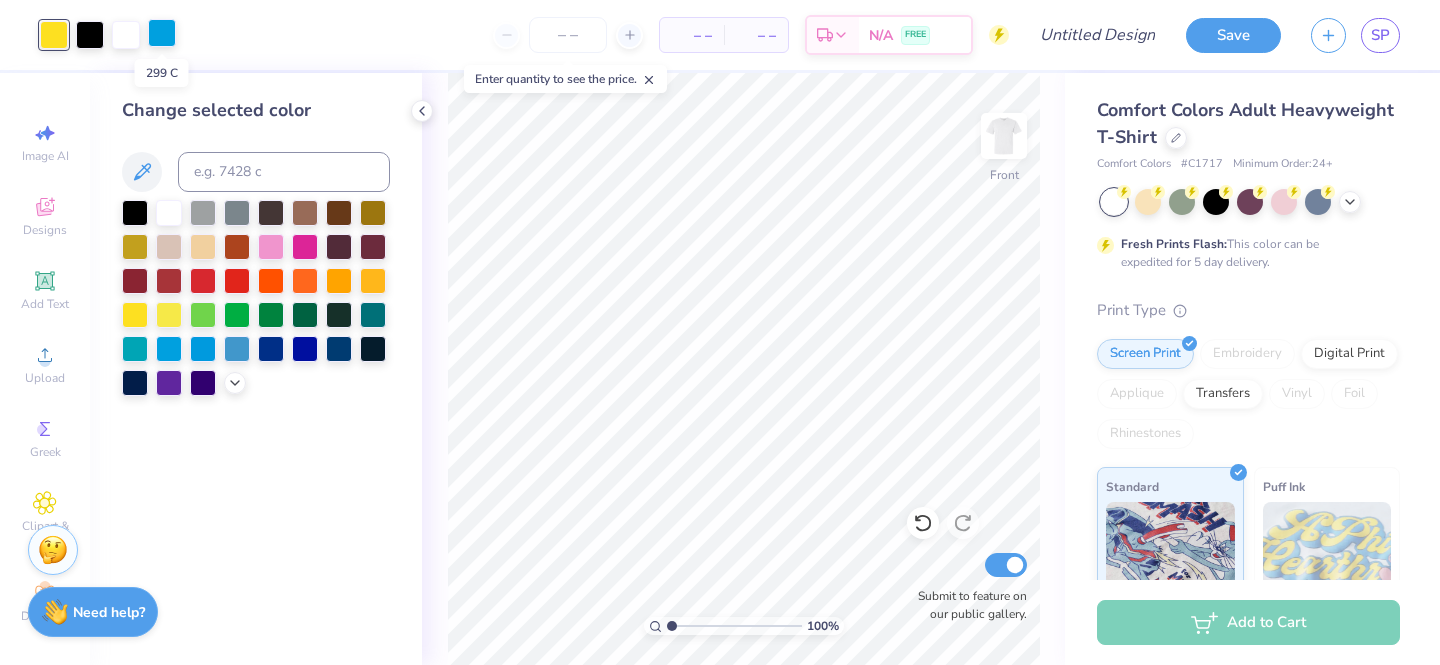 click at bounding box center (162, 33) 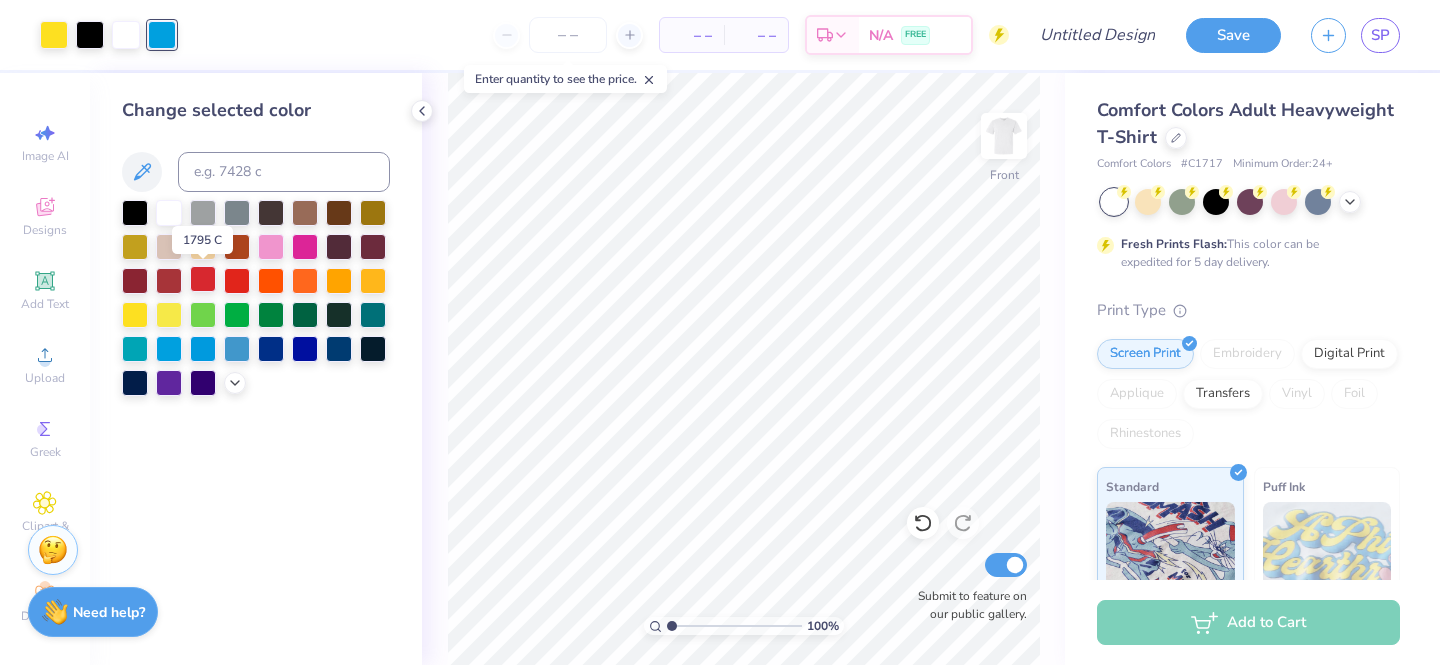click at bounding box center (203, 279) 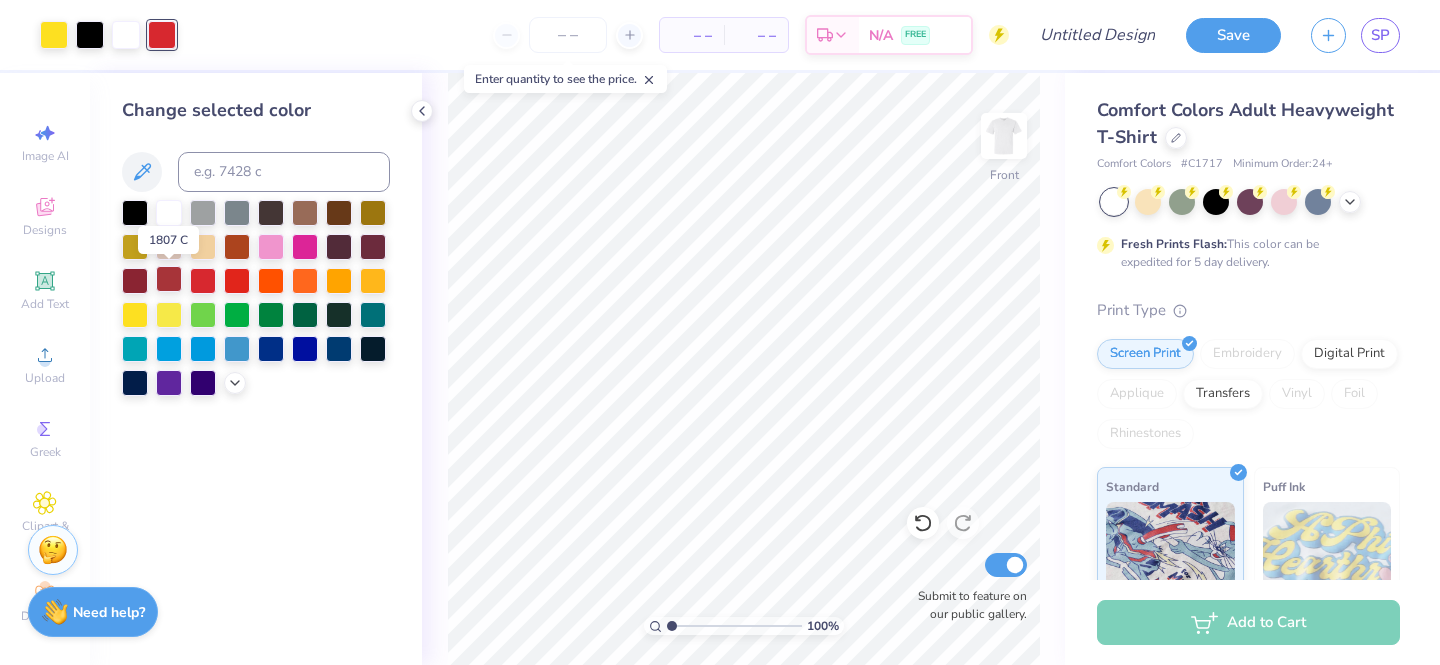 click at bounding box center (169, 279) 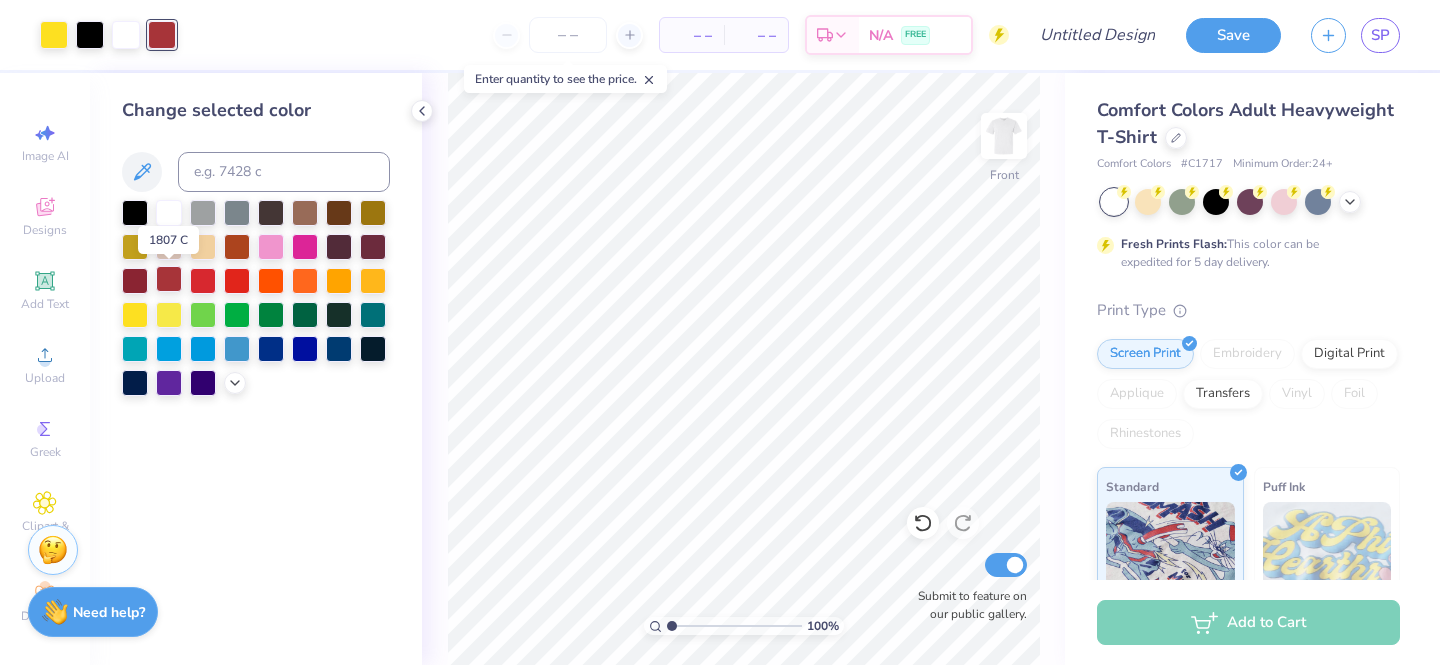 click at bounding box center (169, 279) 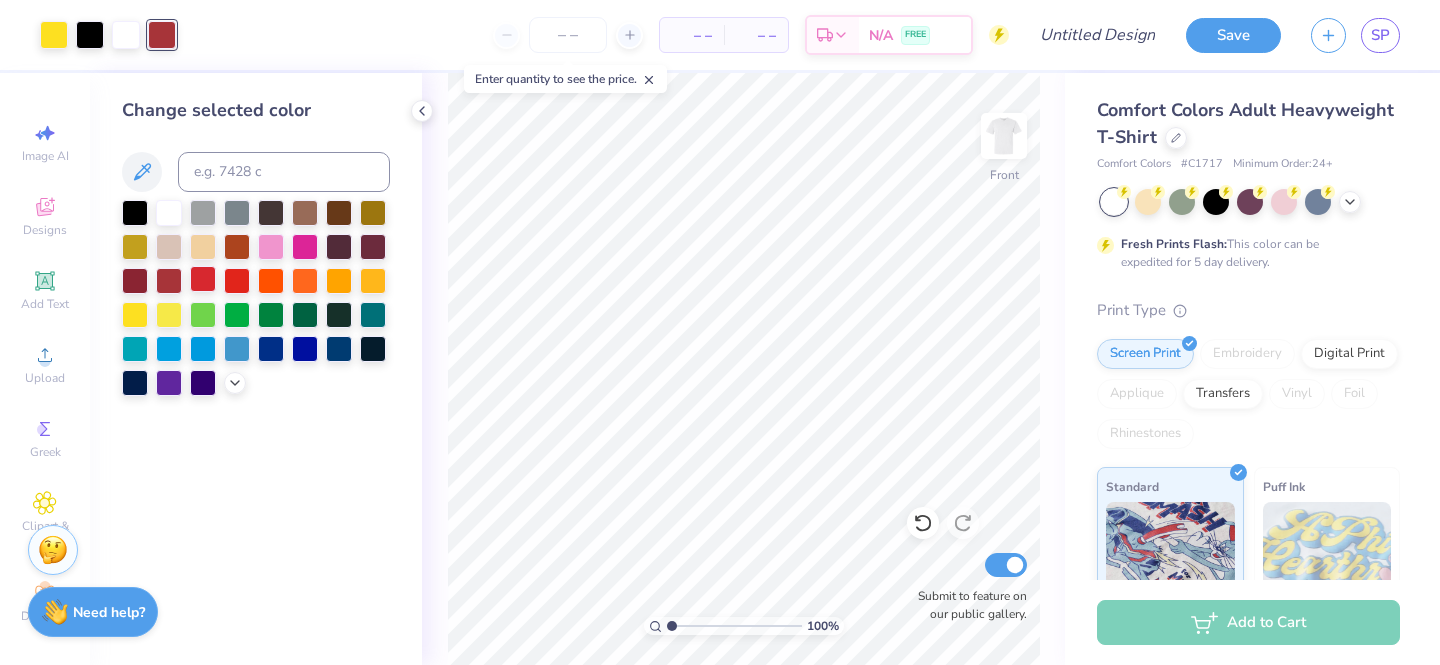 click at bounding box center [203, 279] 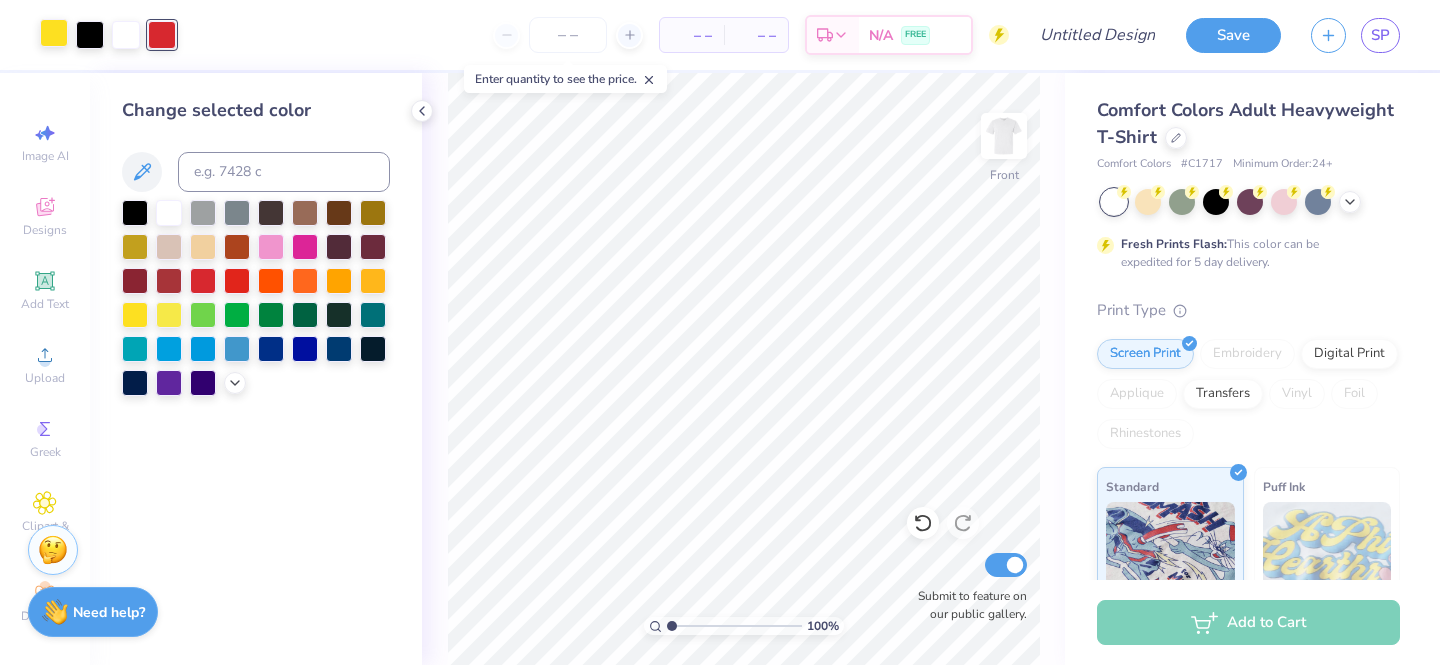click at bounding box center (54, 33) 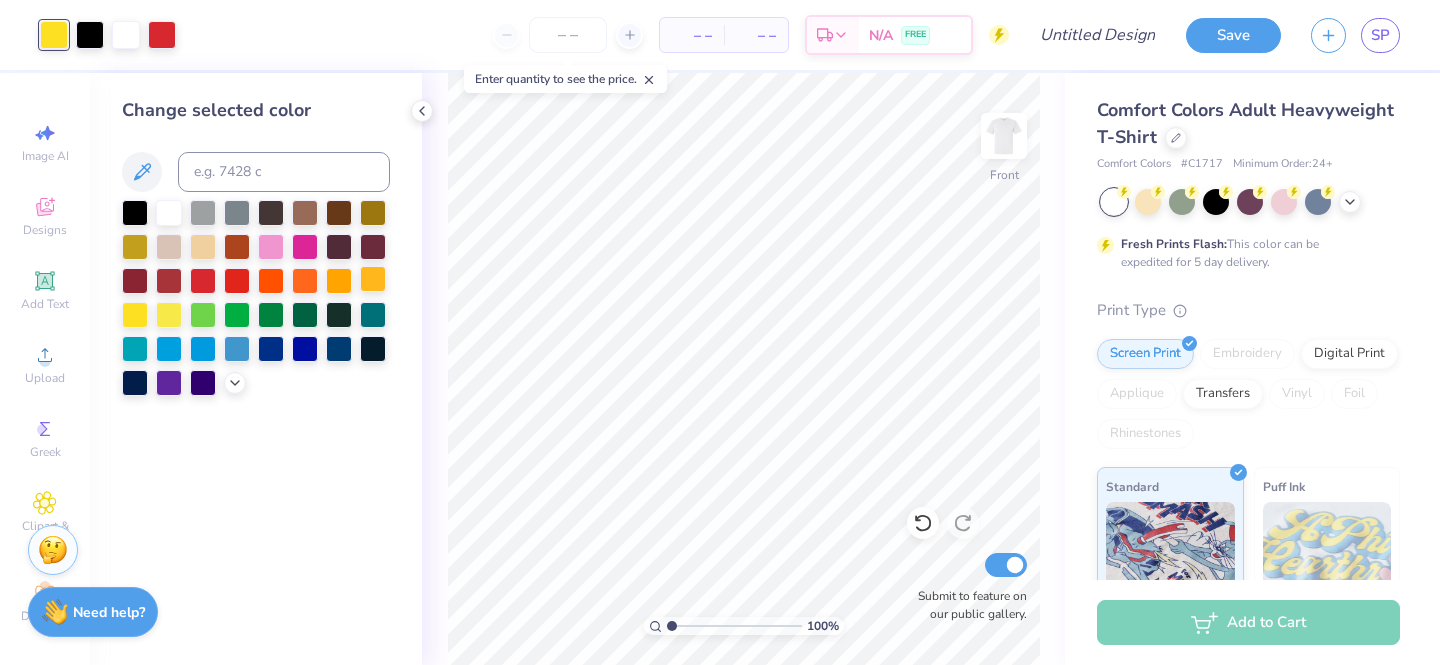 click at bounding box center [373, 279] 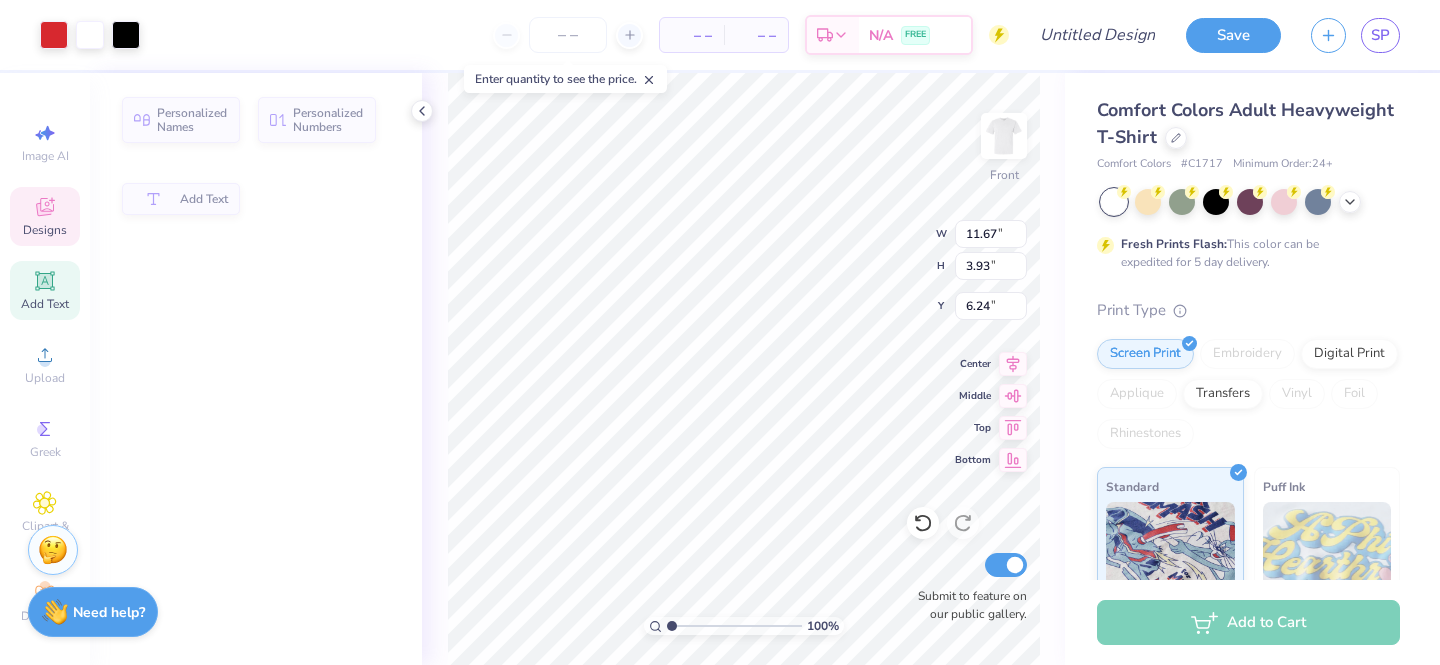 type on "11.67" 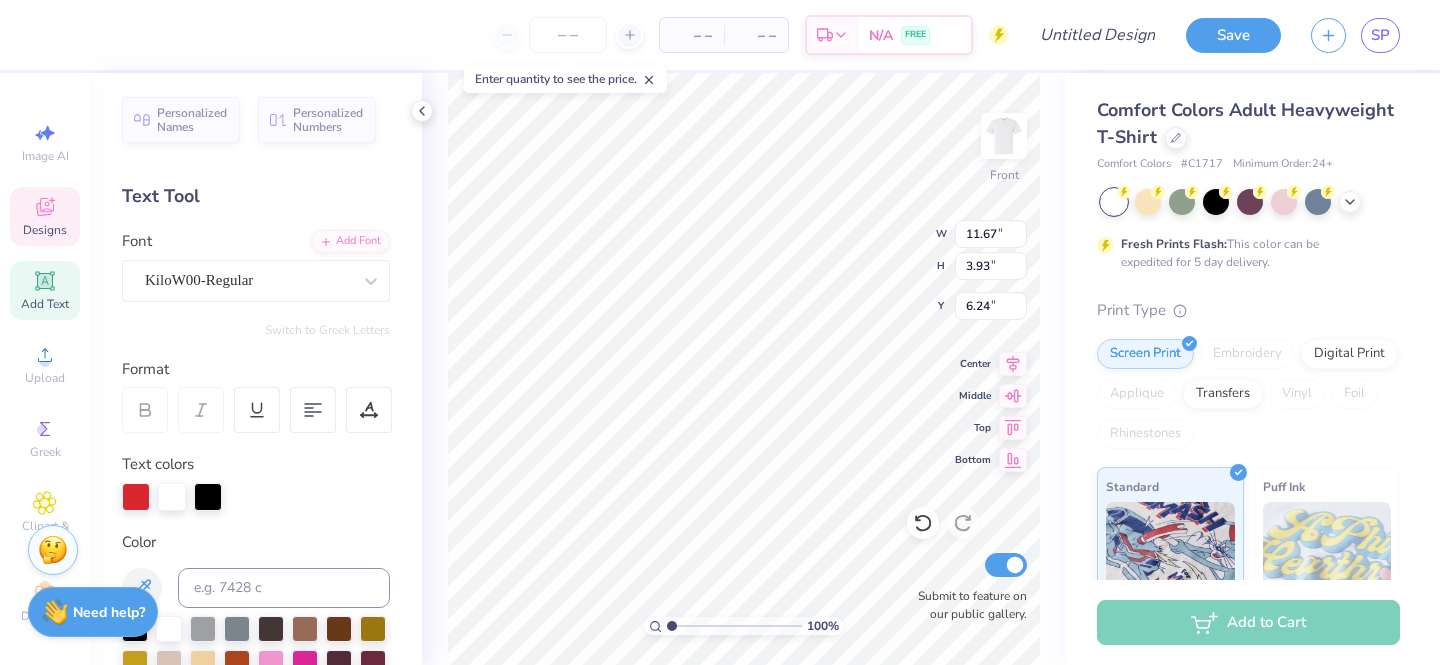 type on "P" 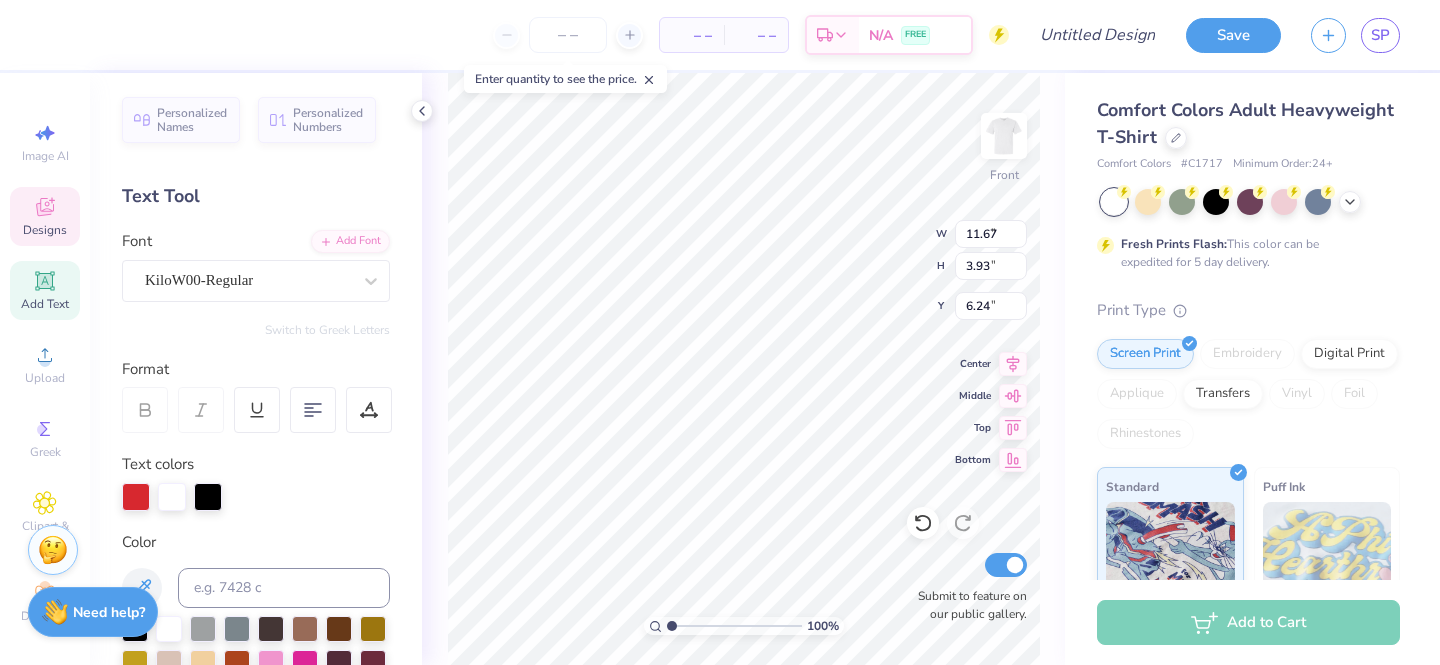 type on "8.87" 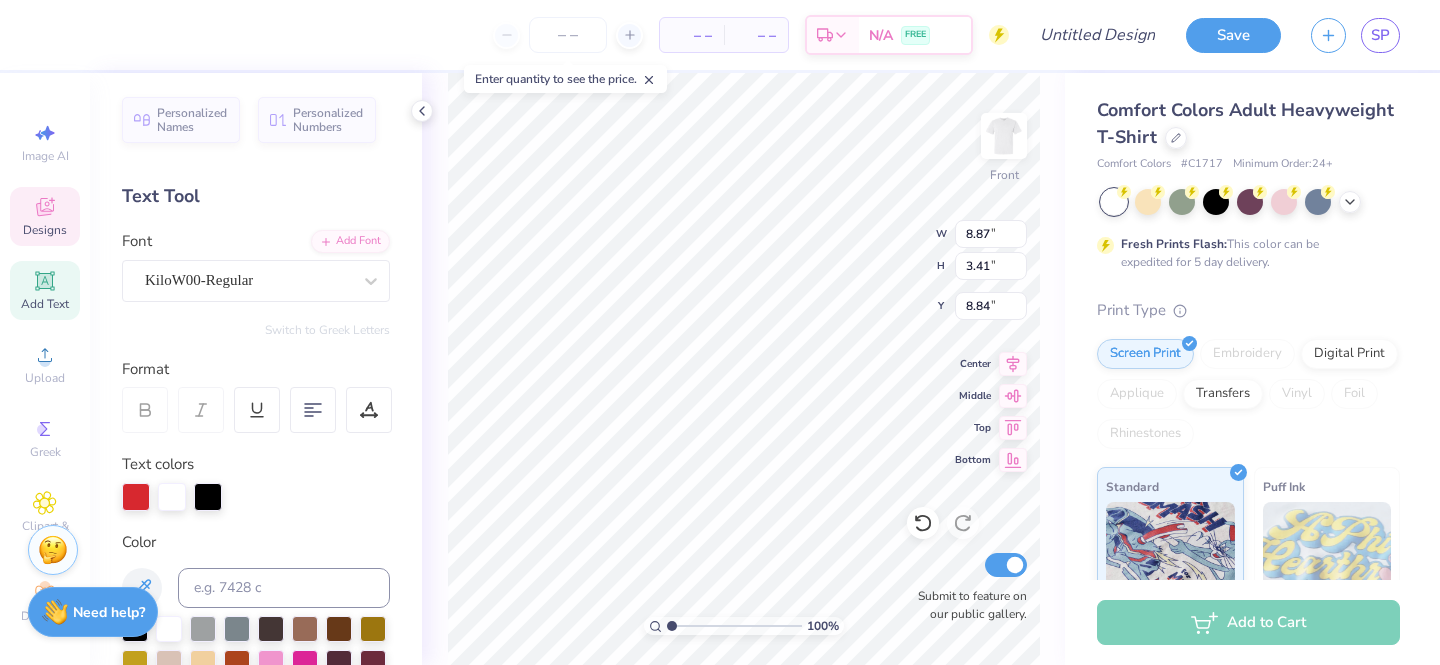 scroll, scrollTop: 0, scrollLeft: 0, axis: both 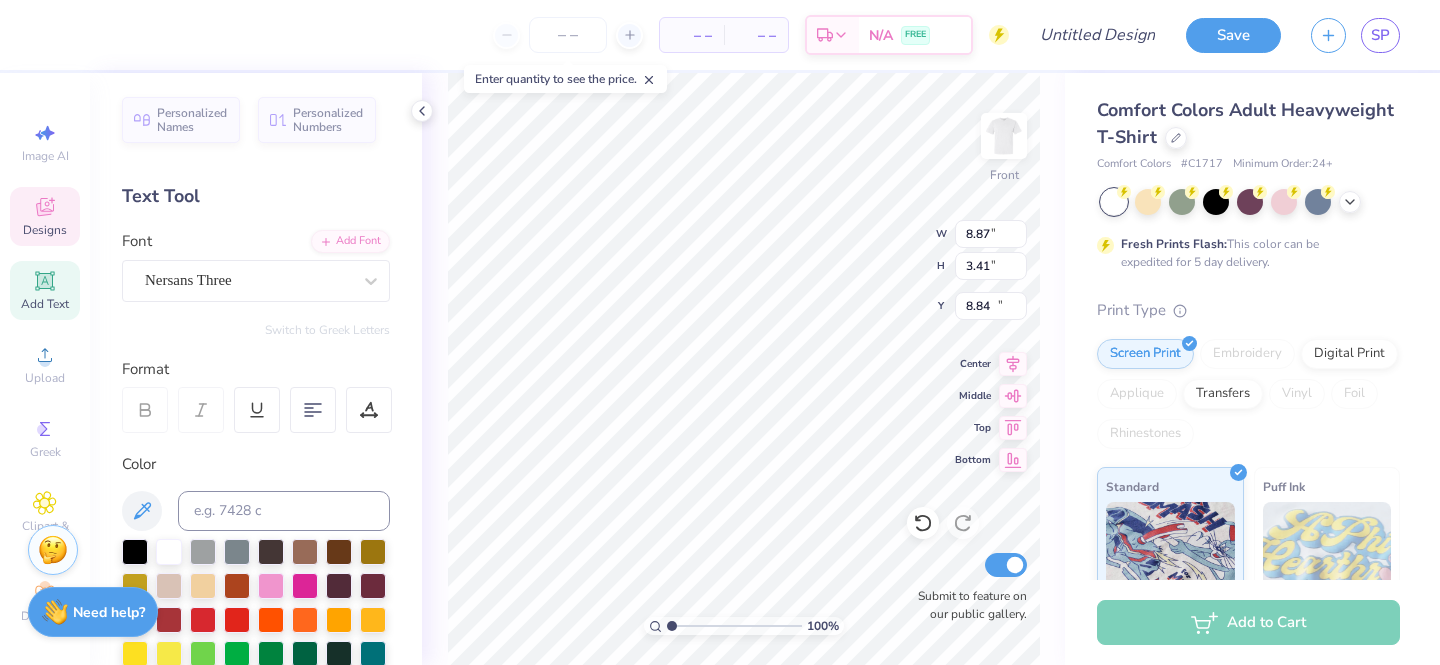 type on "8.99" 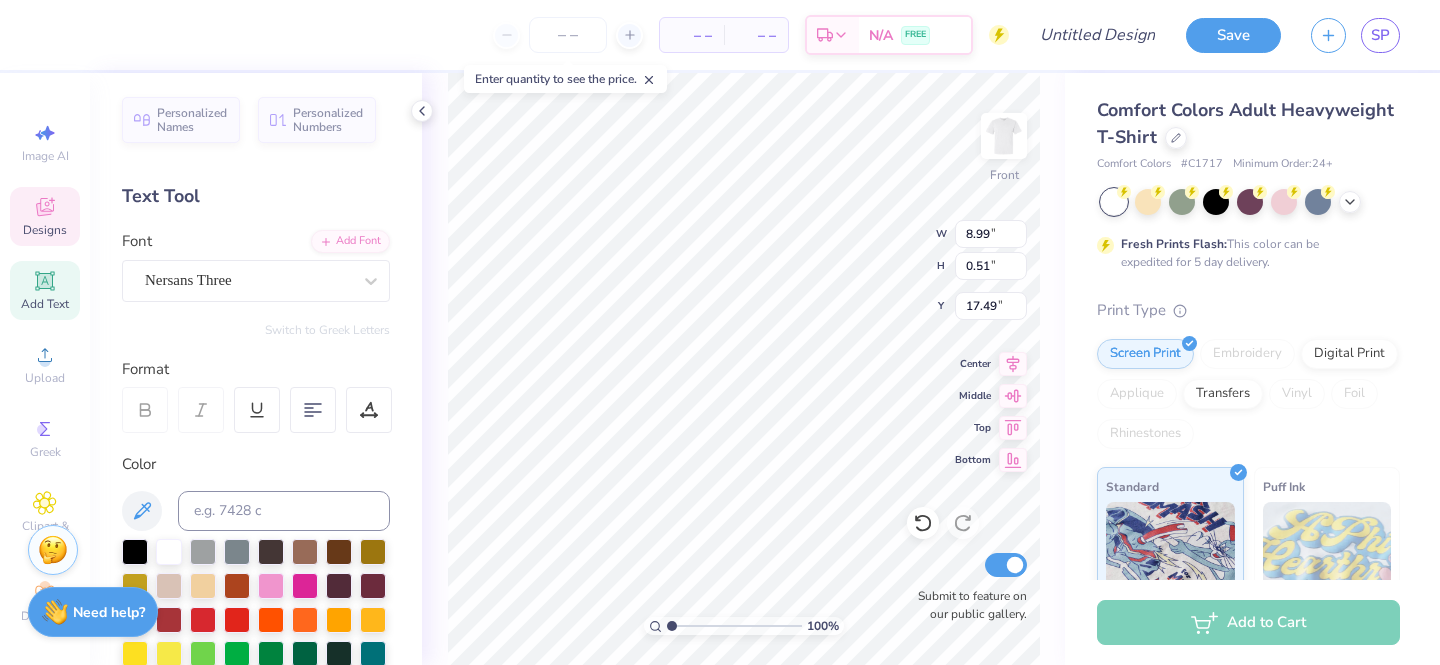 type on "FALL RECRUITMENT" 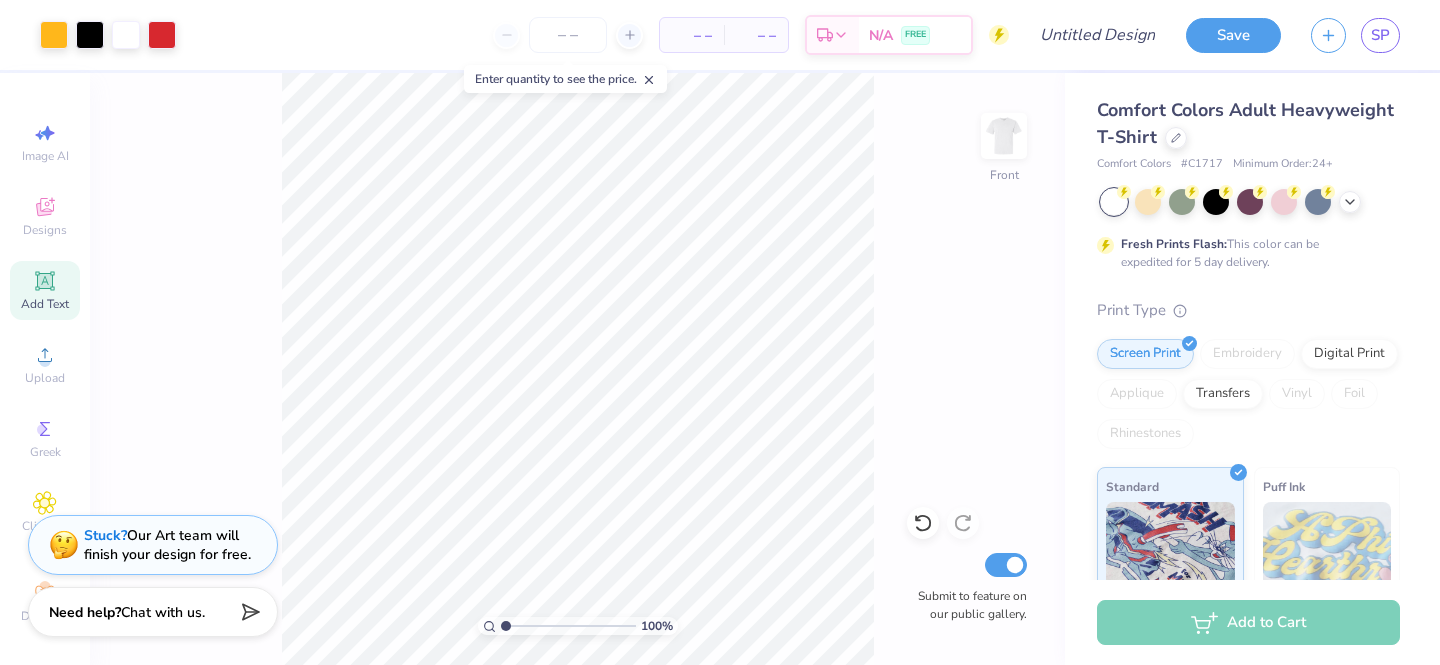 click 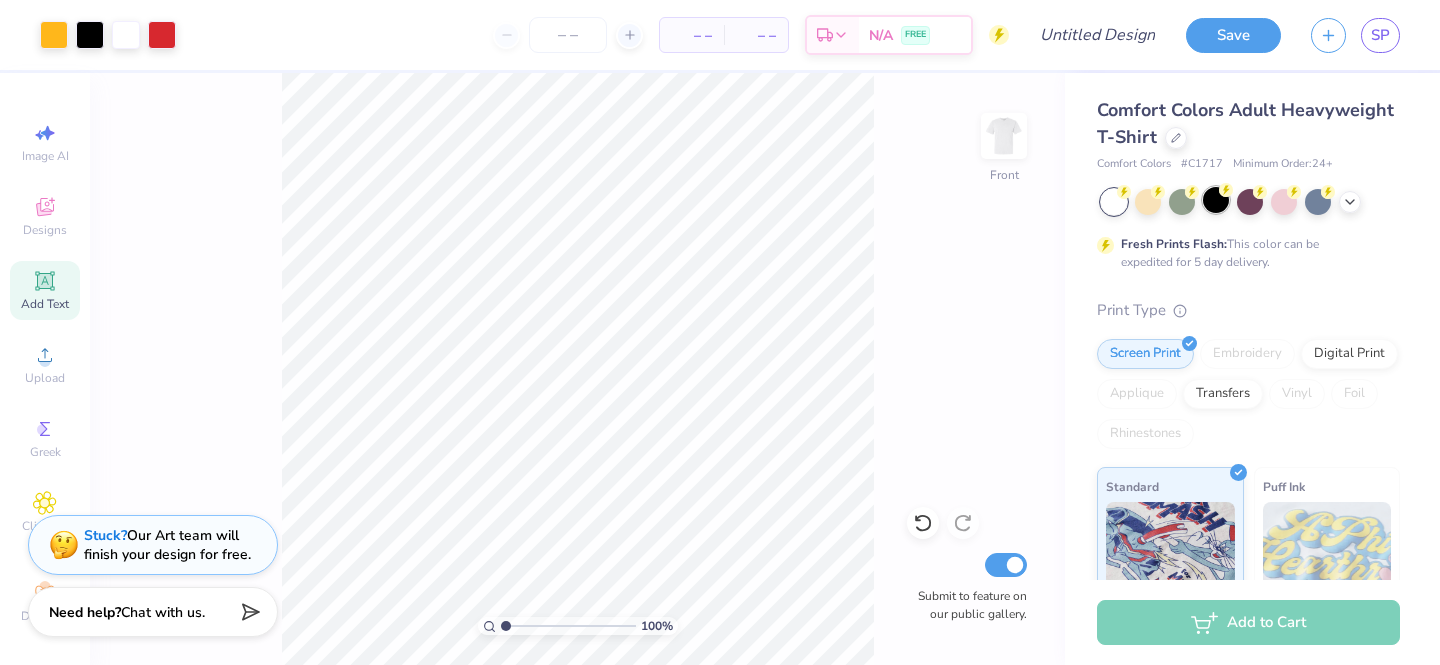 click at bounding box center (1216, 200) 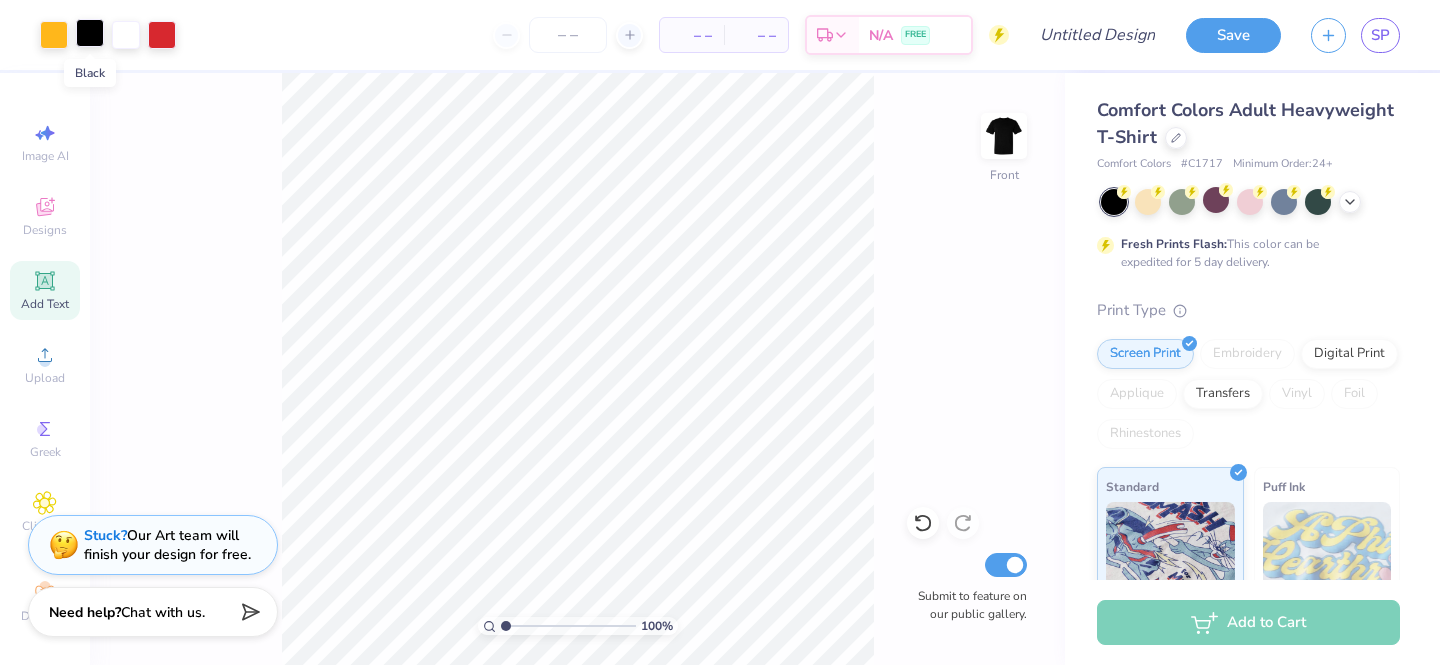 click at bounding box center (90, 33) 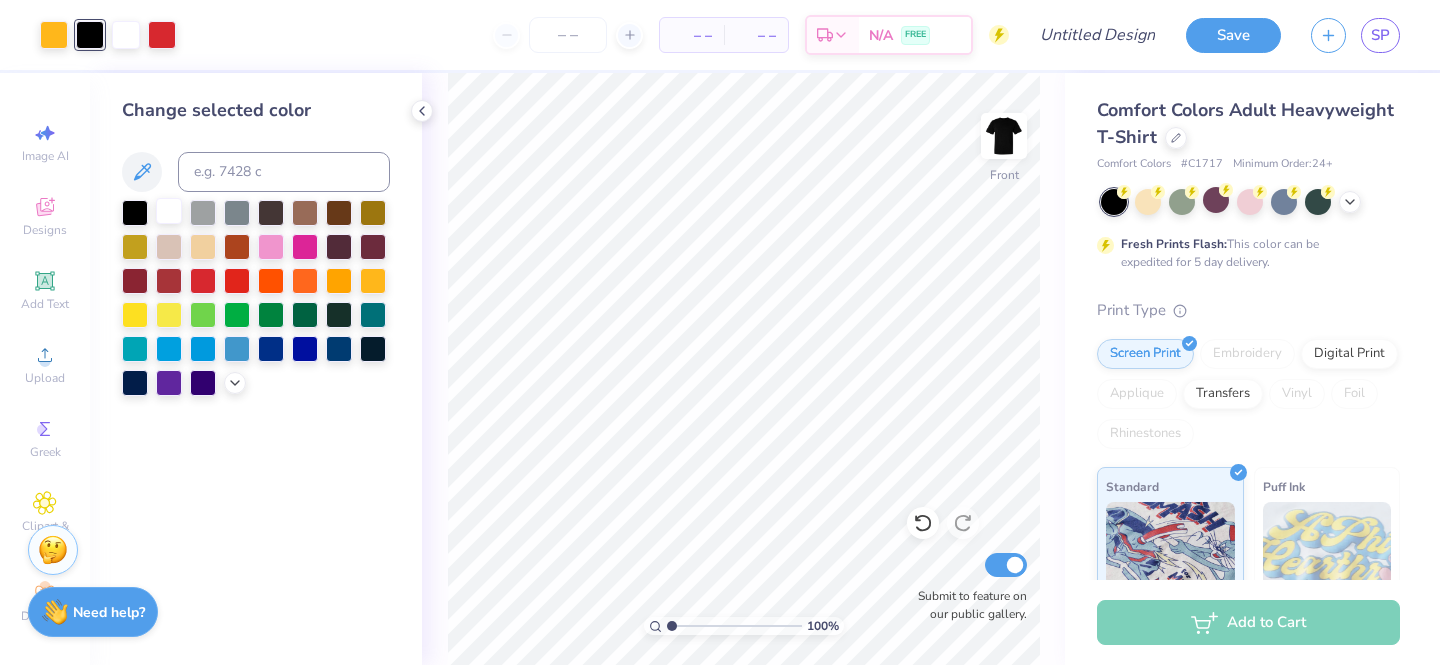 click at bounding box center (169, 211) 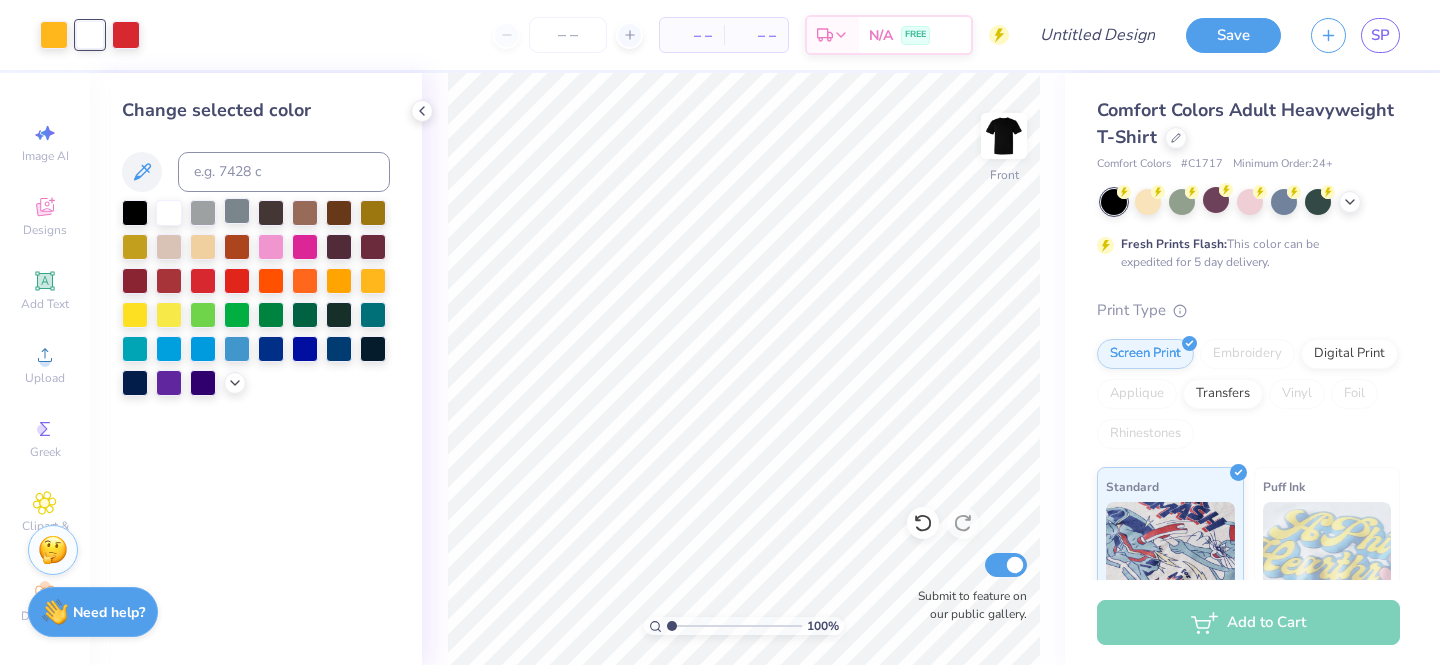 click at bounding box center [237, 211] 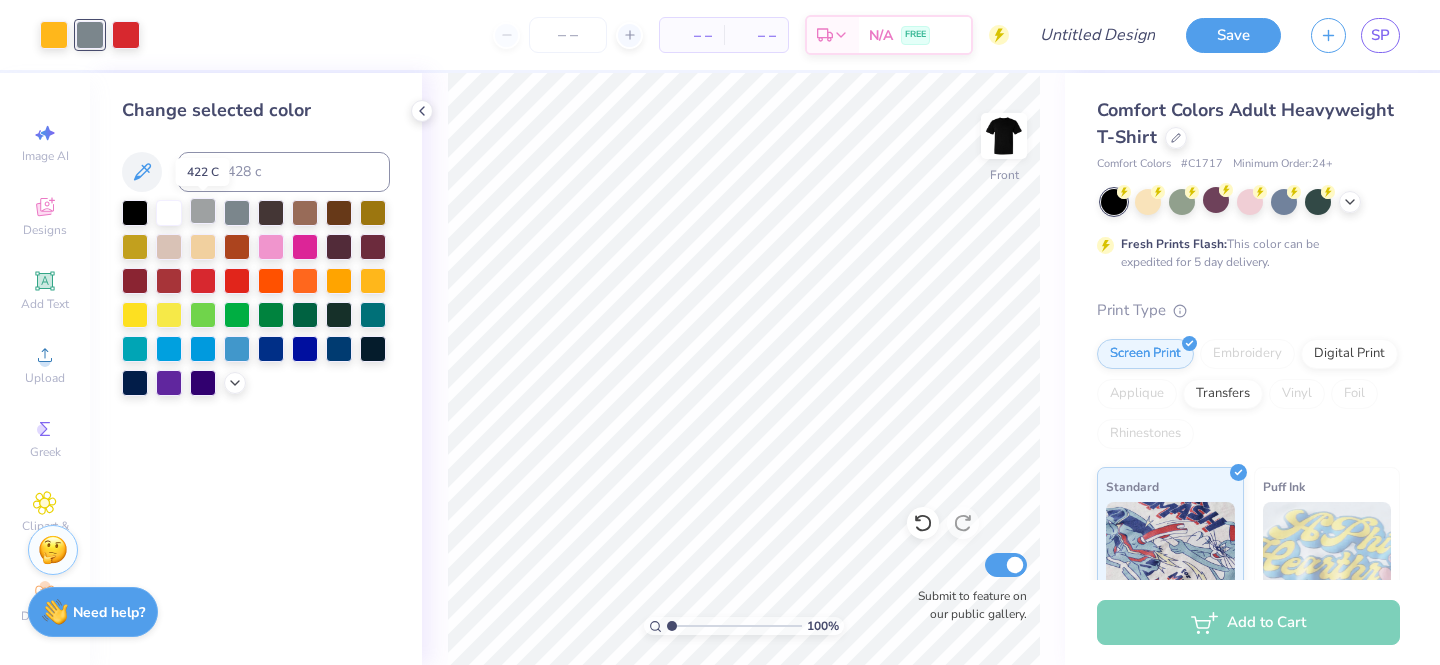 click at bounding box center (203, 211) 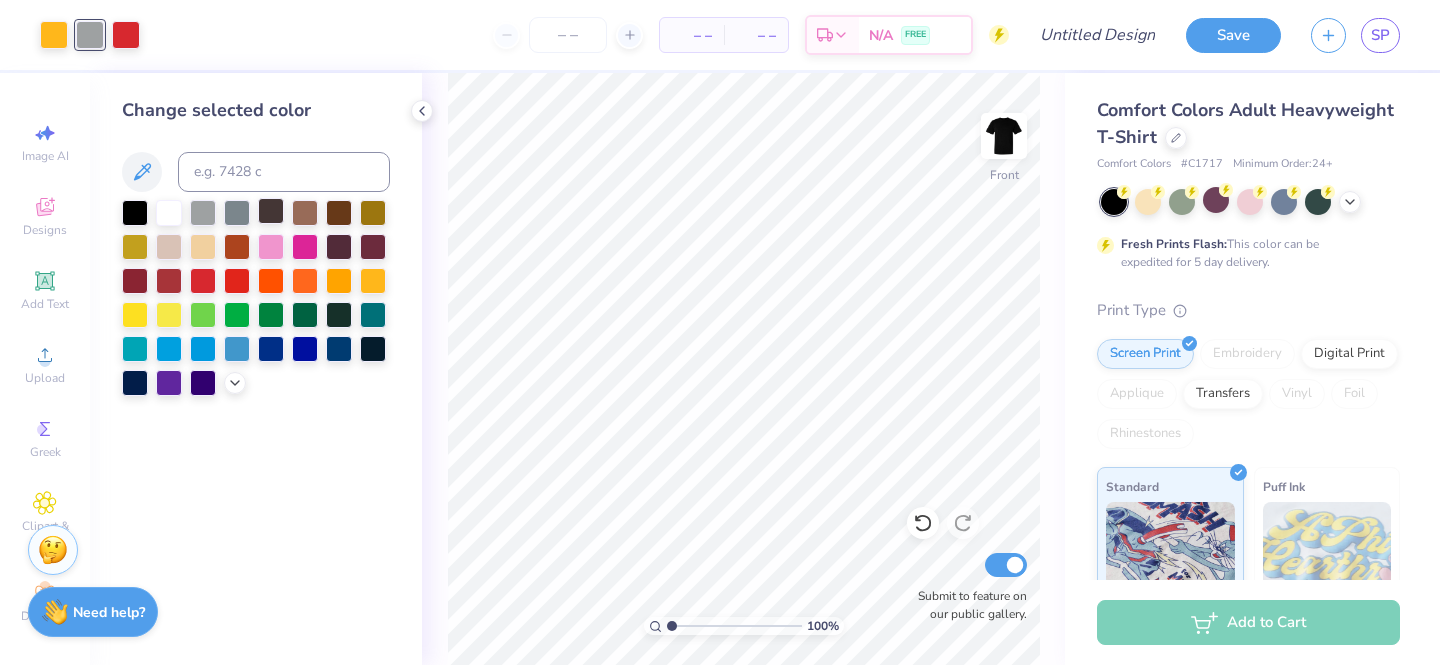 click at bounding box center [271, 211] 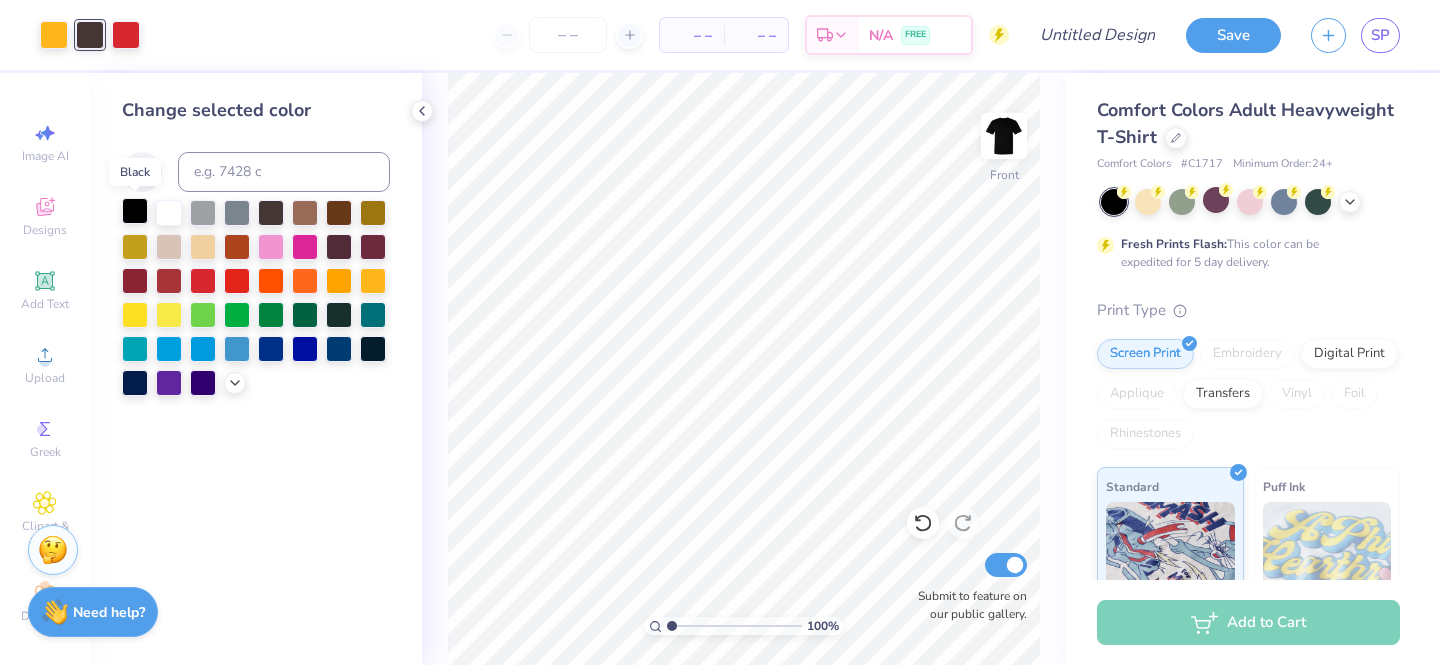click at bounding box center [135, 211] 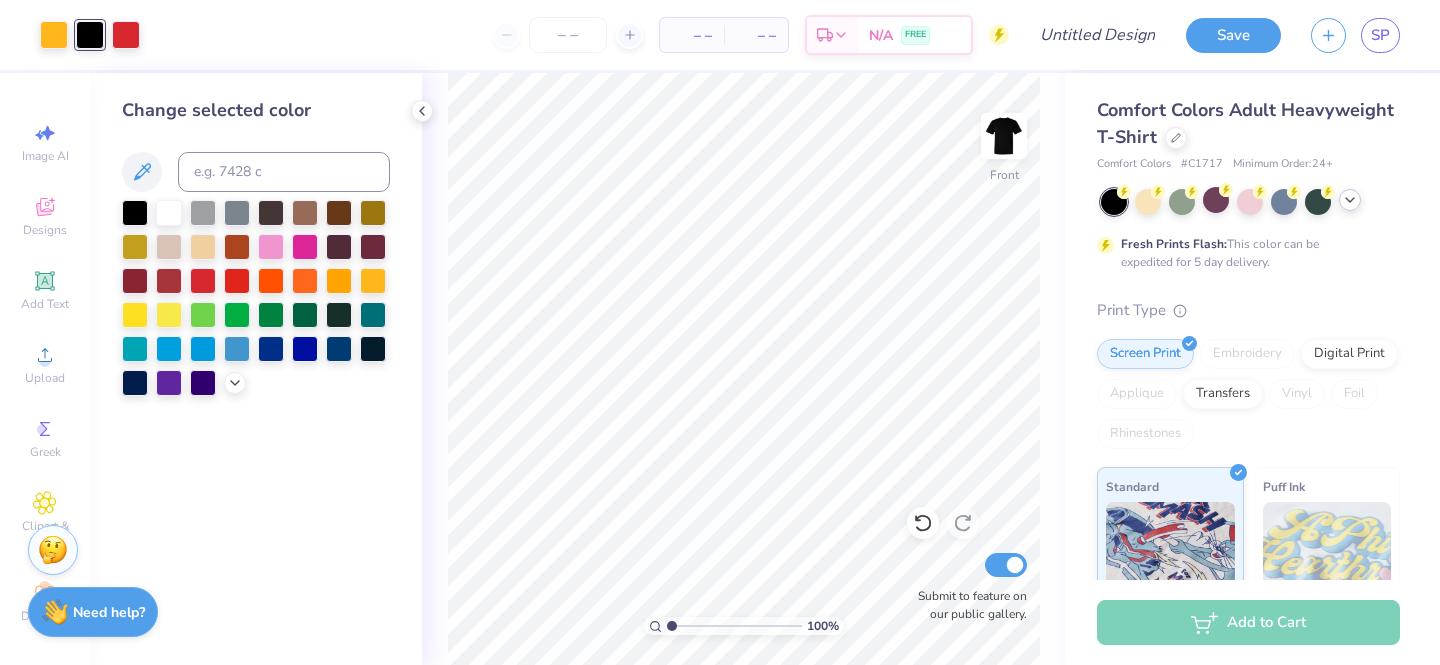 click 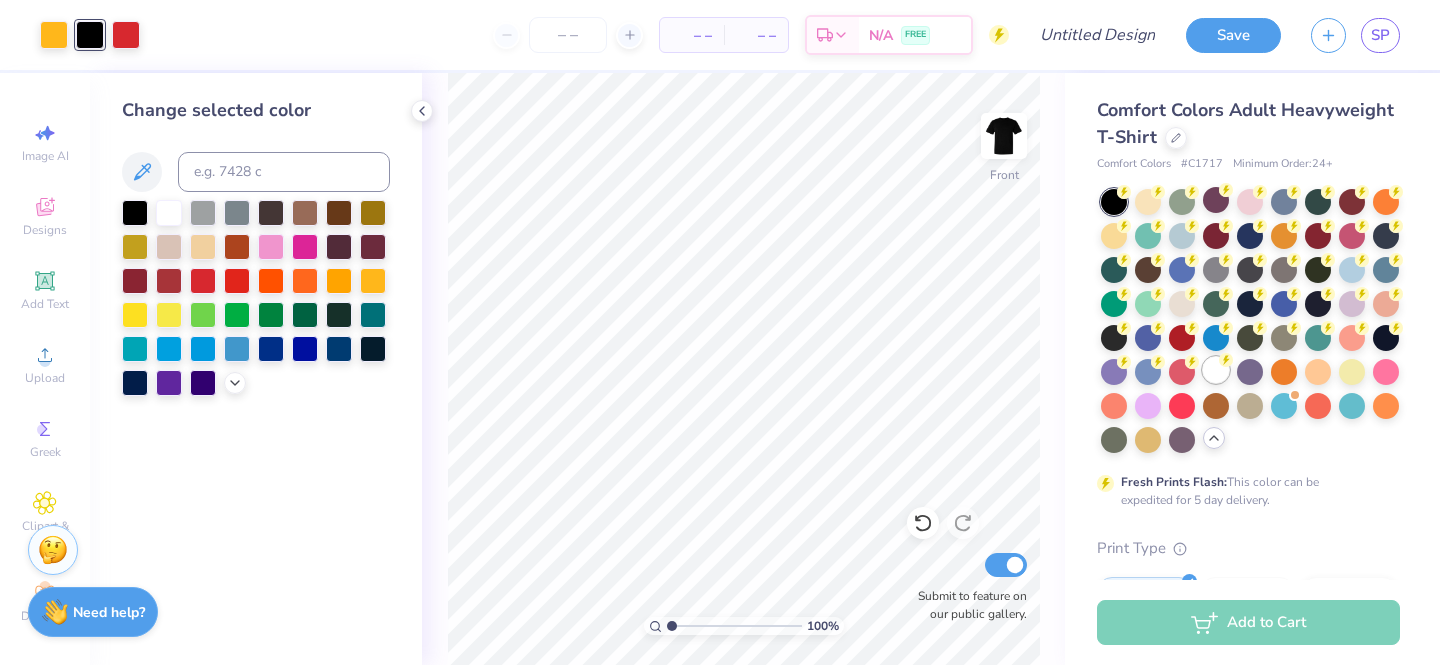click 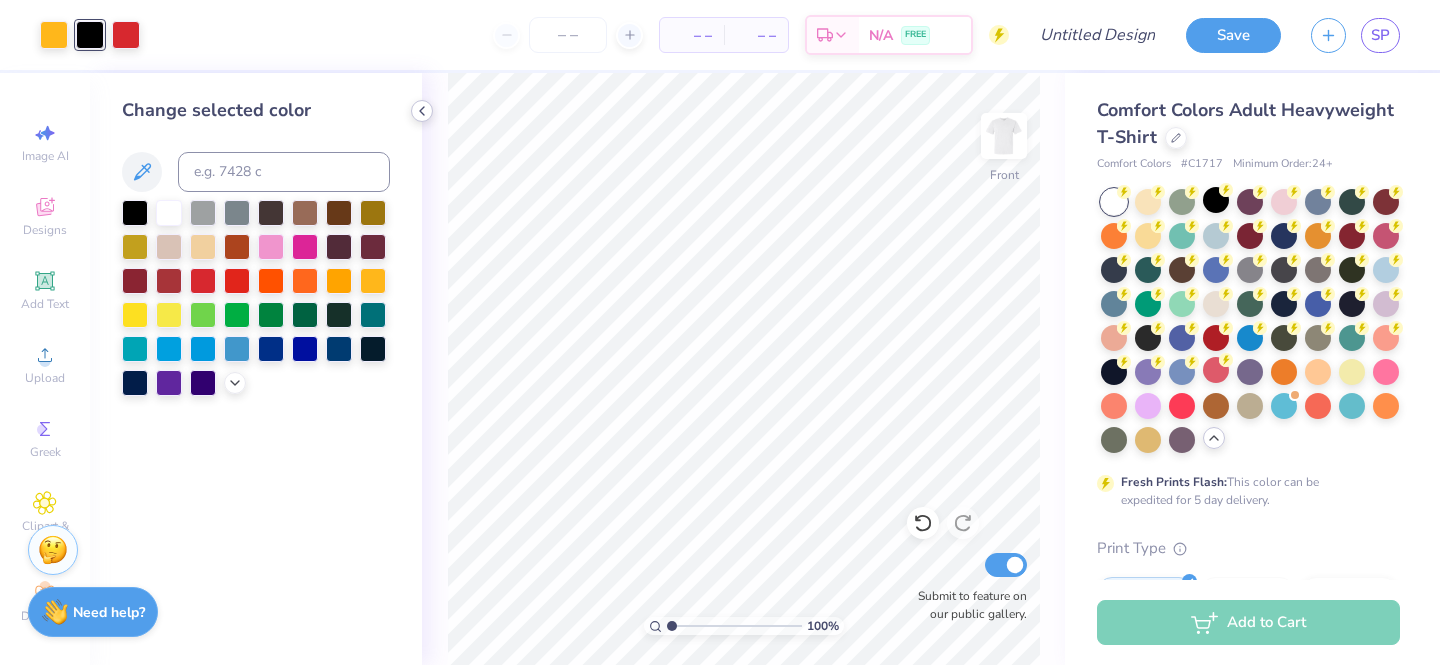 click 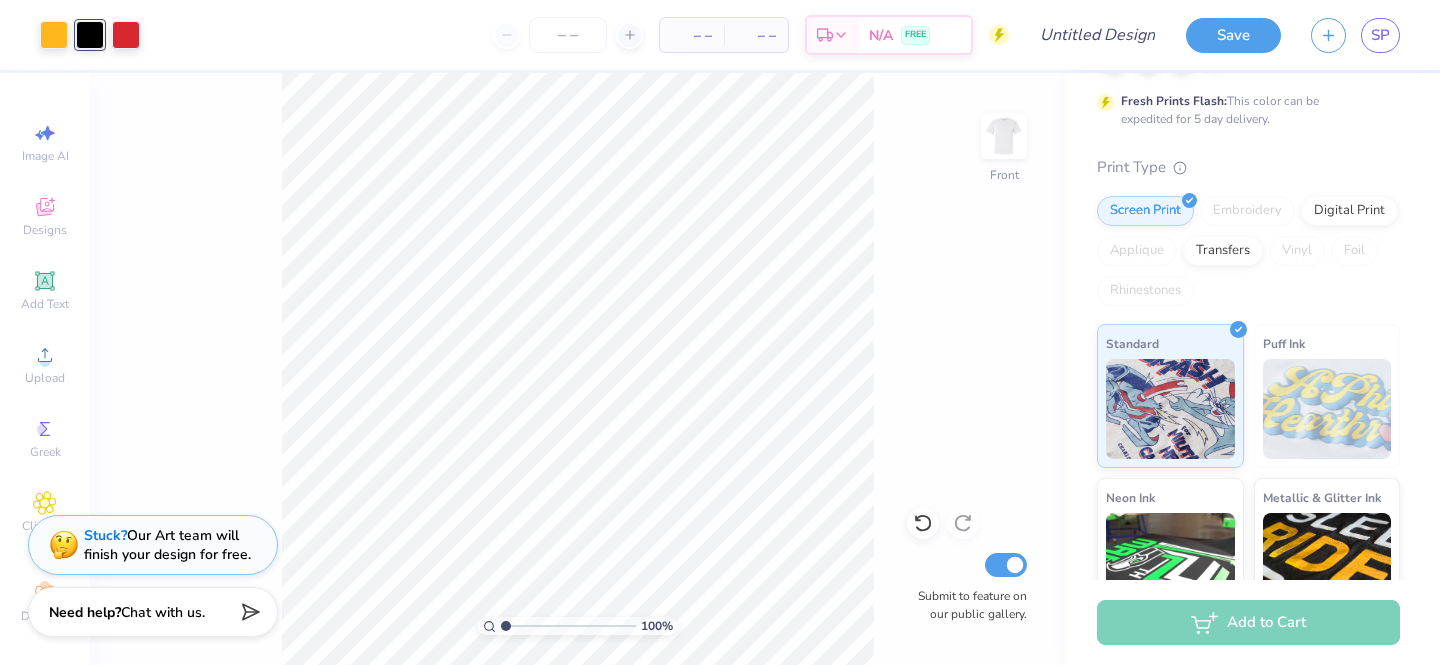 scroll, scrollTop: 0, scrollLeft: 0, axis: both 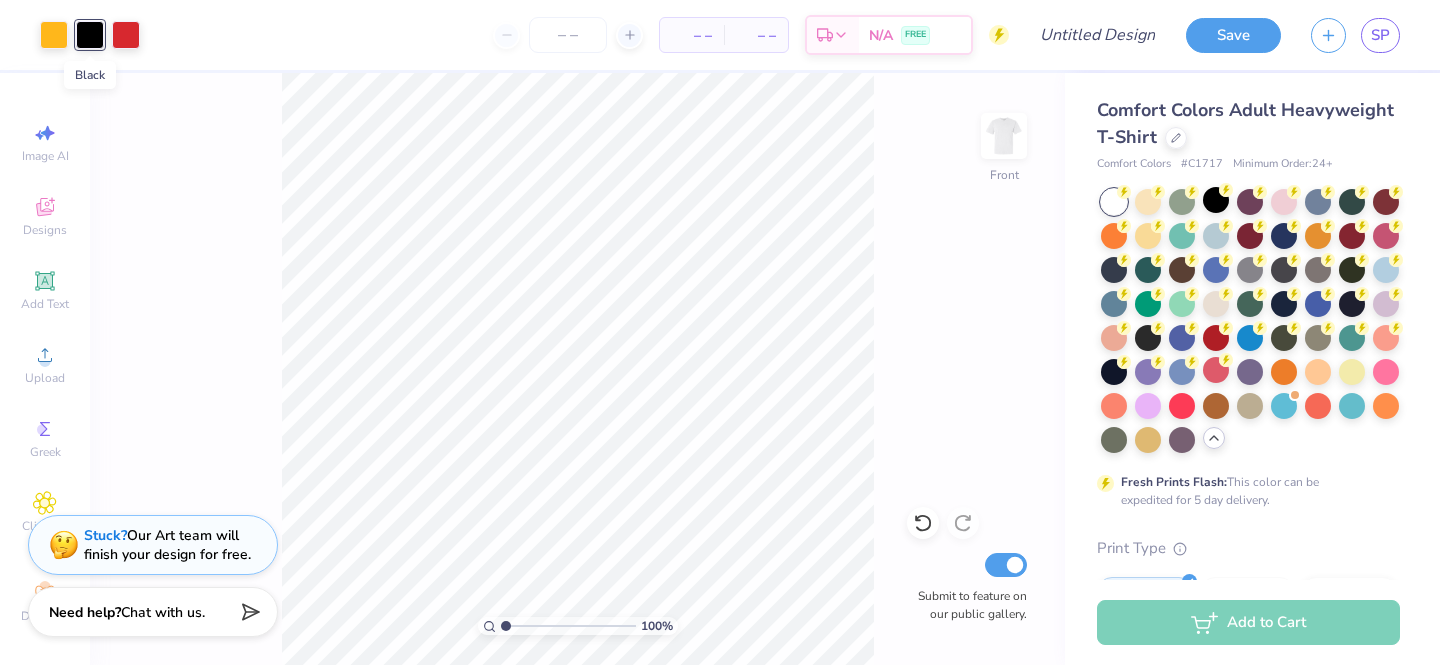 click at bounding box center [90, 35] 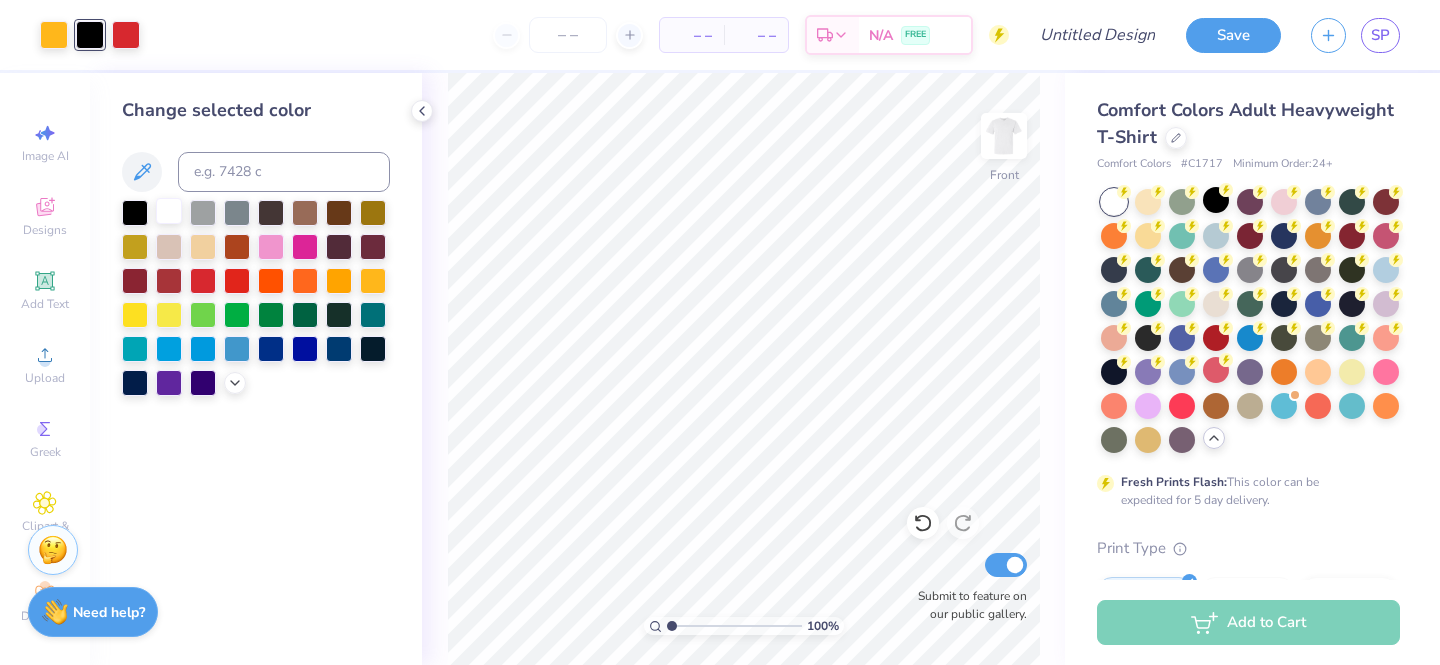 click at bounding box center [169, 211] 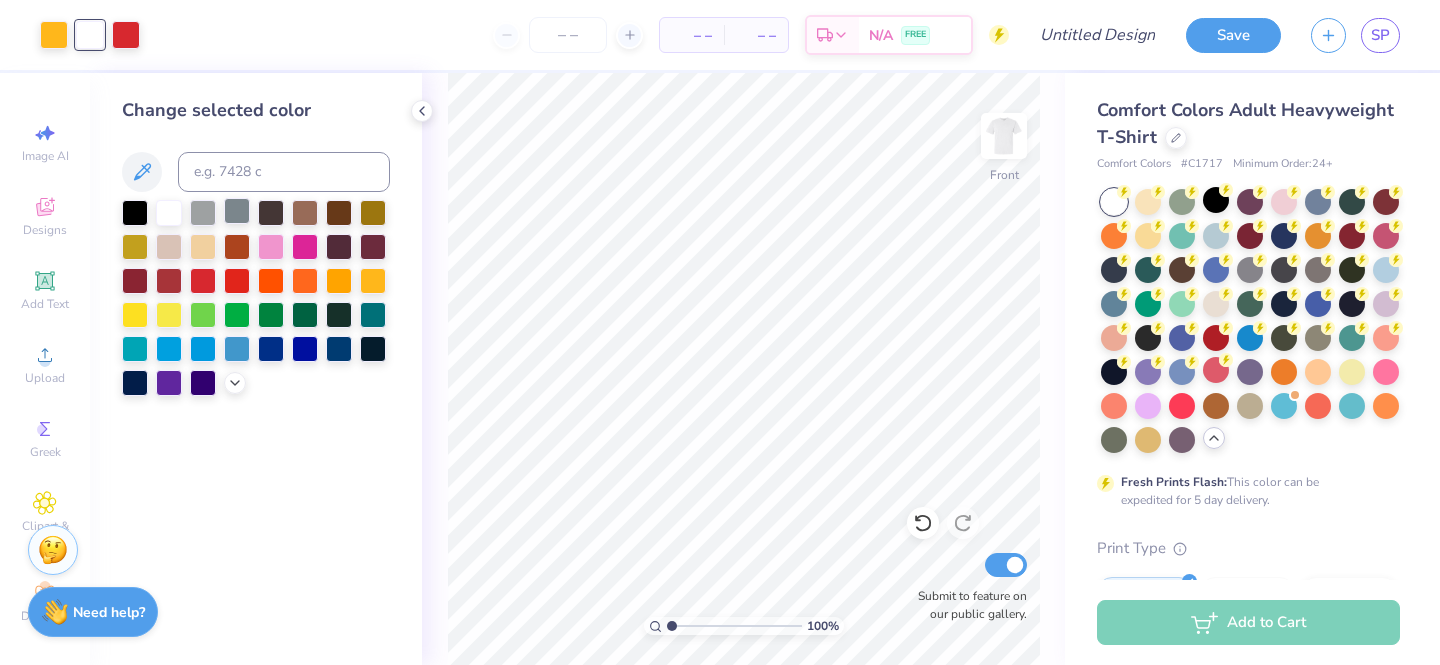 click at bounding box center [203, 213] 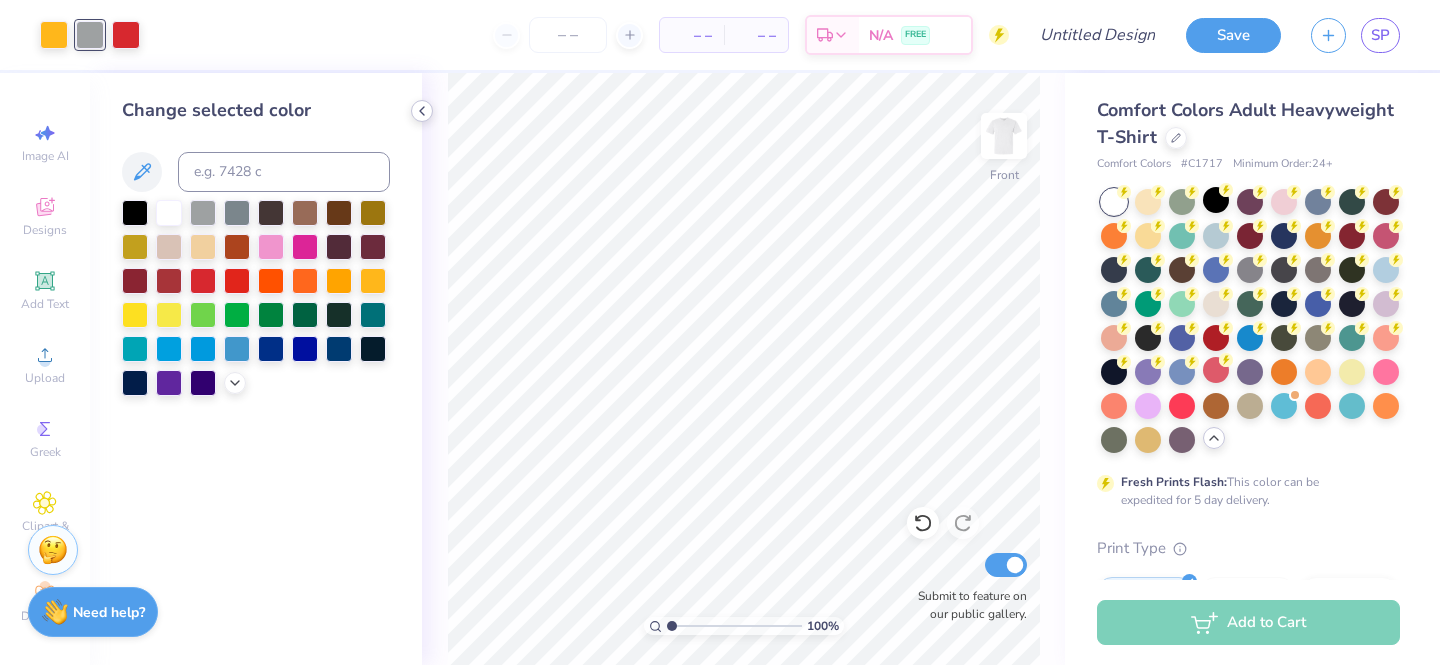 click 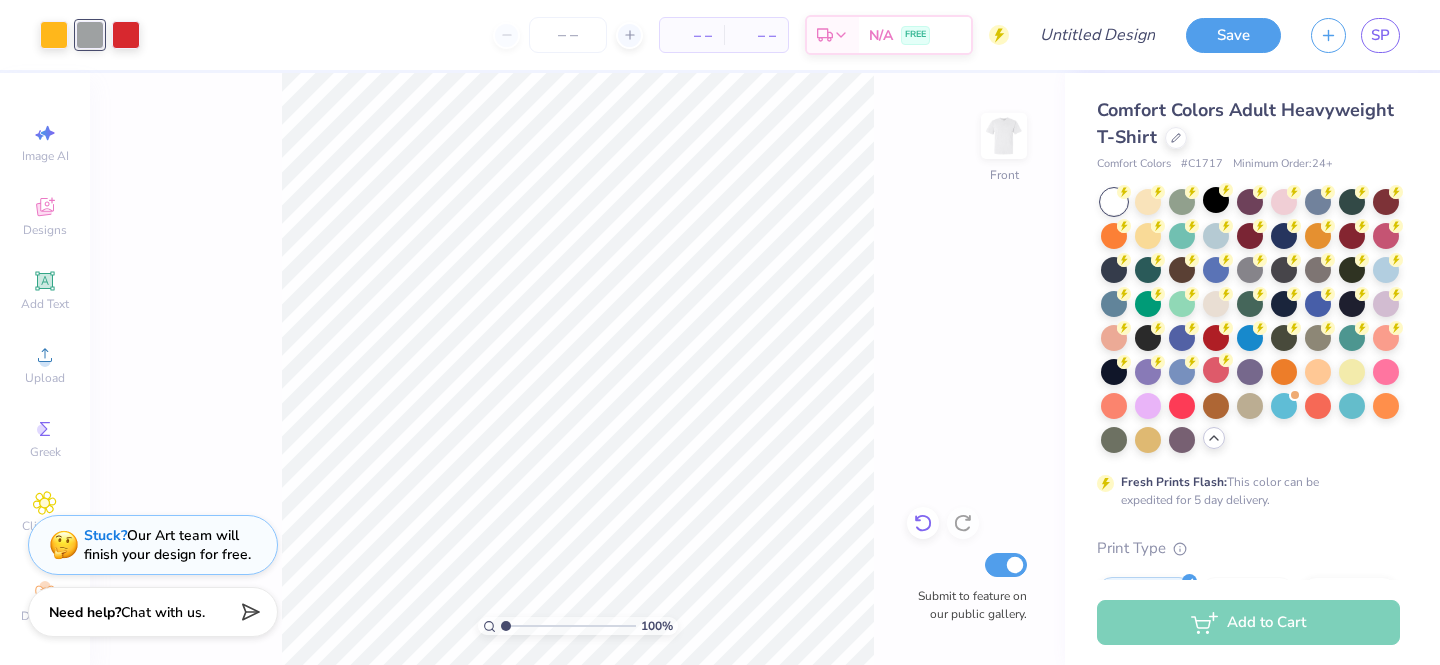 click 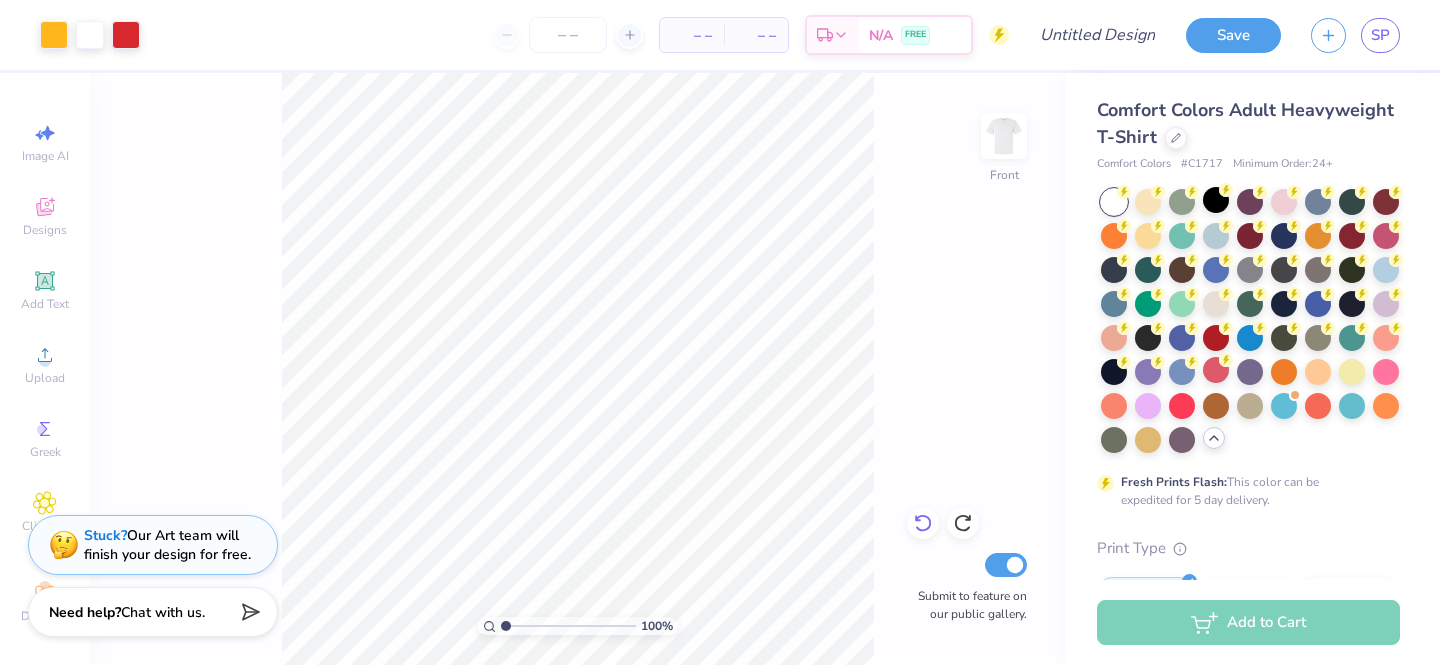 click 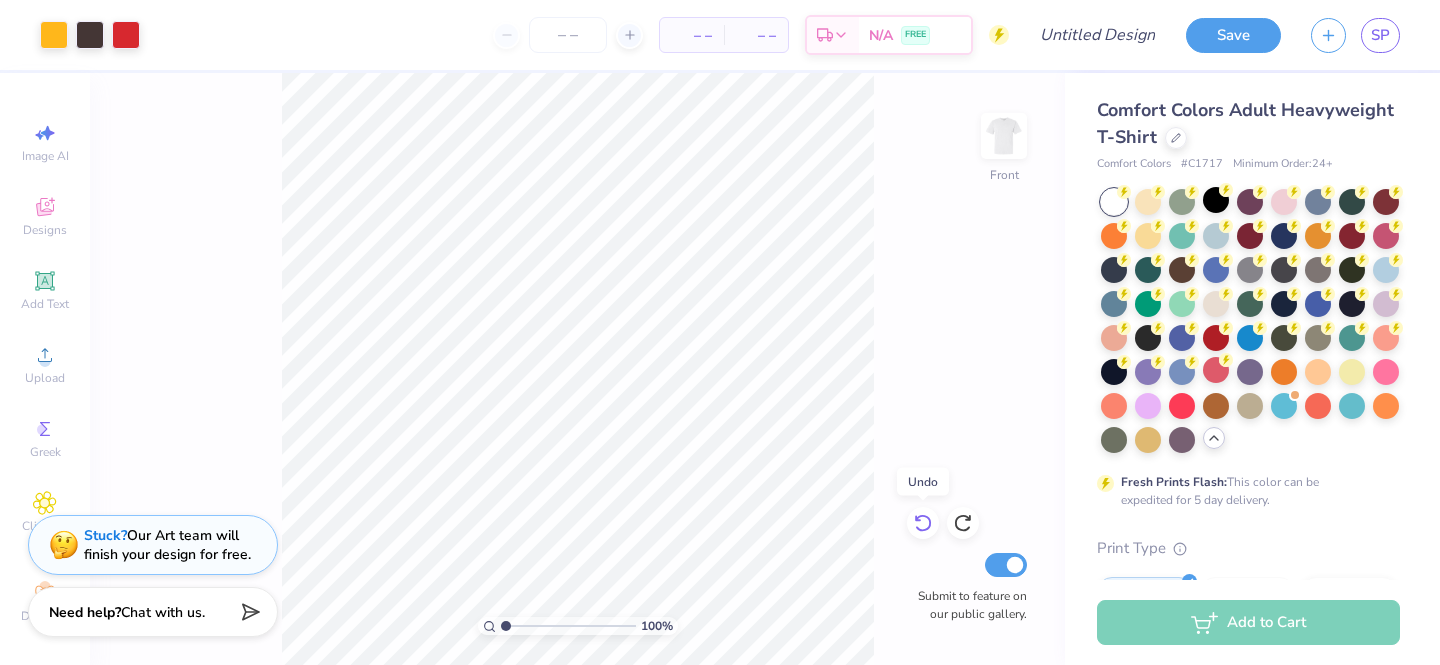 click 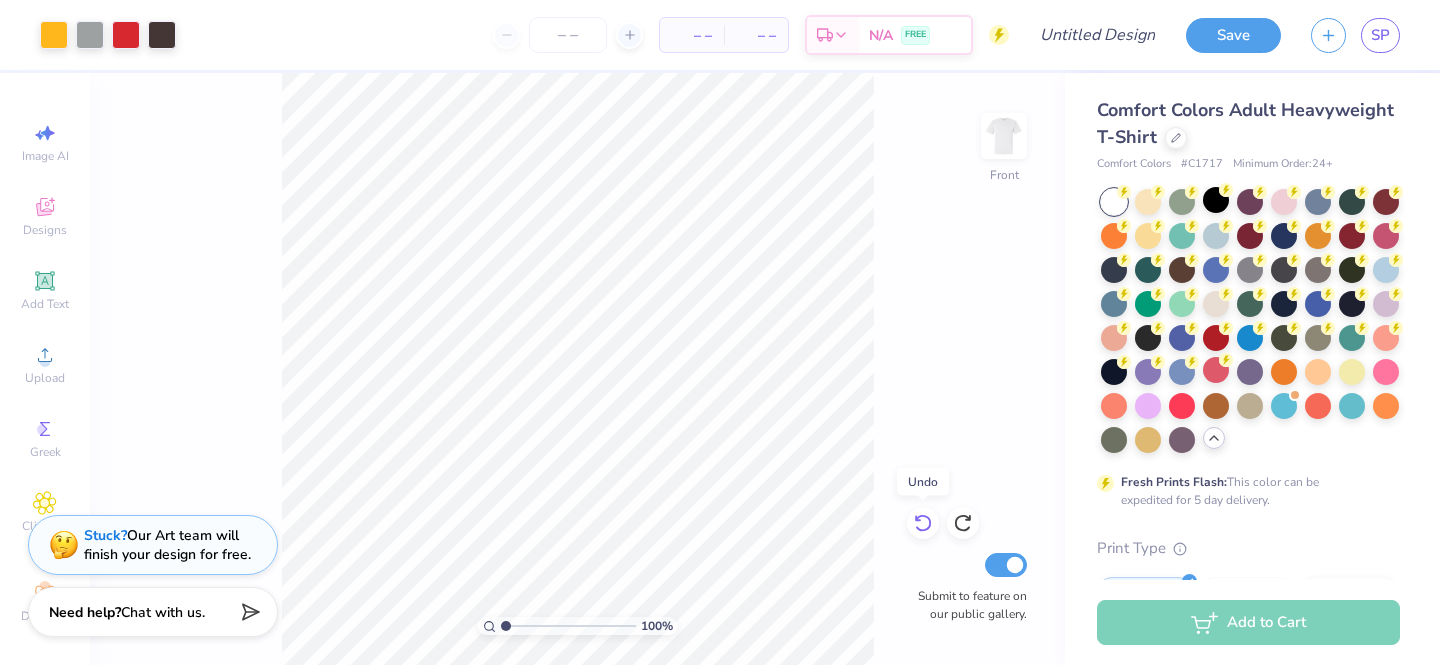click 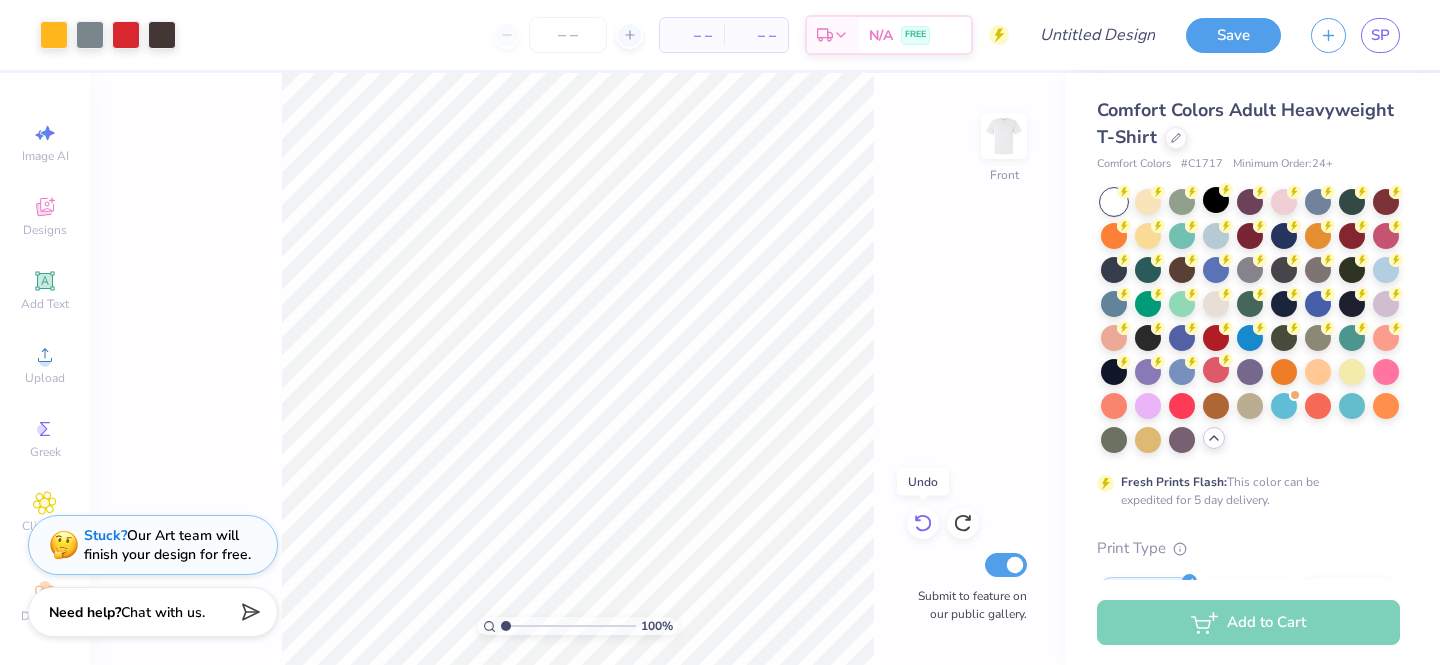click 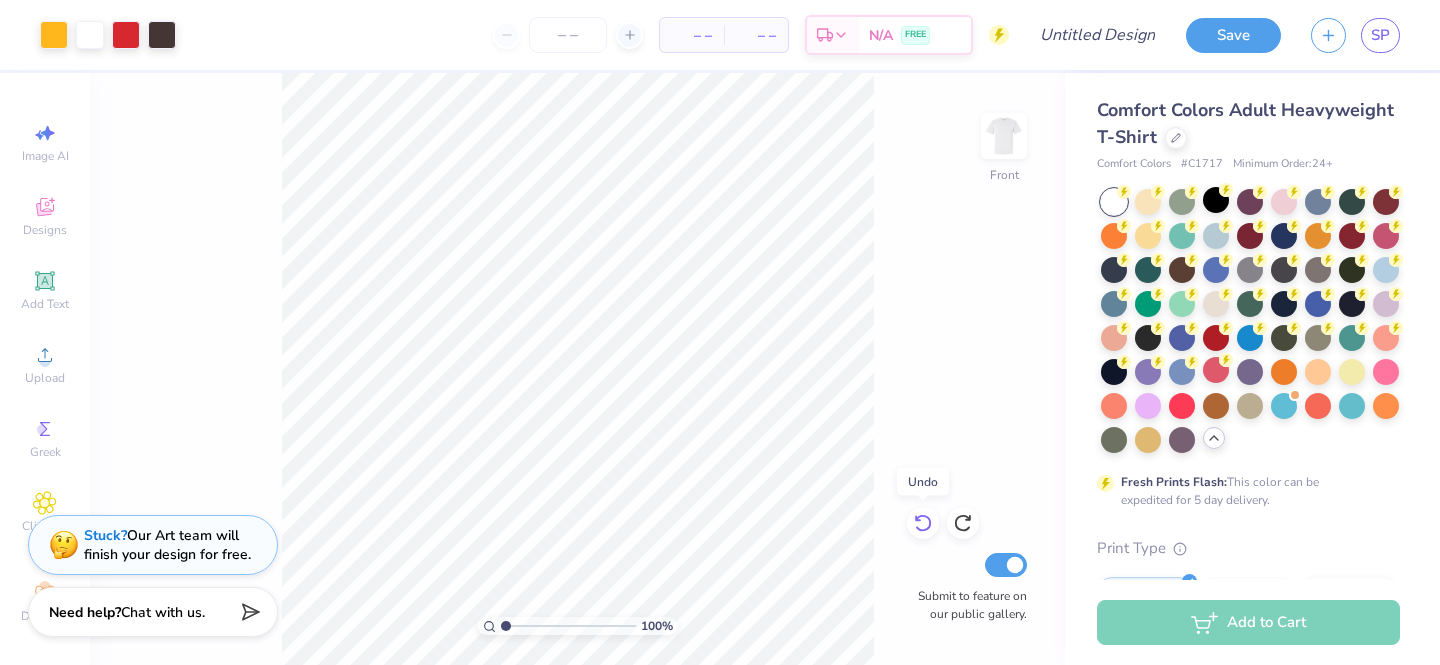 click 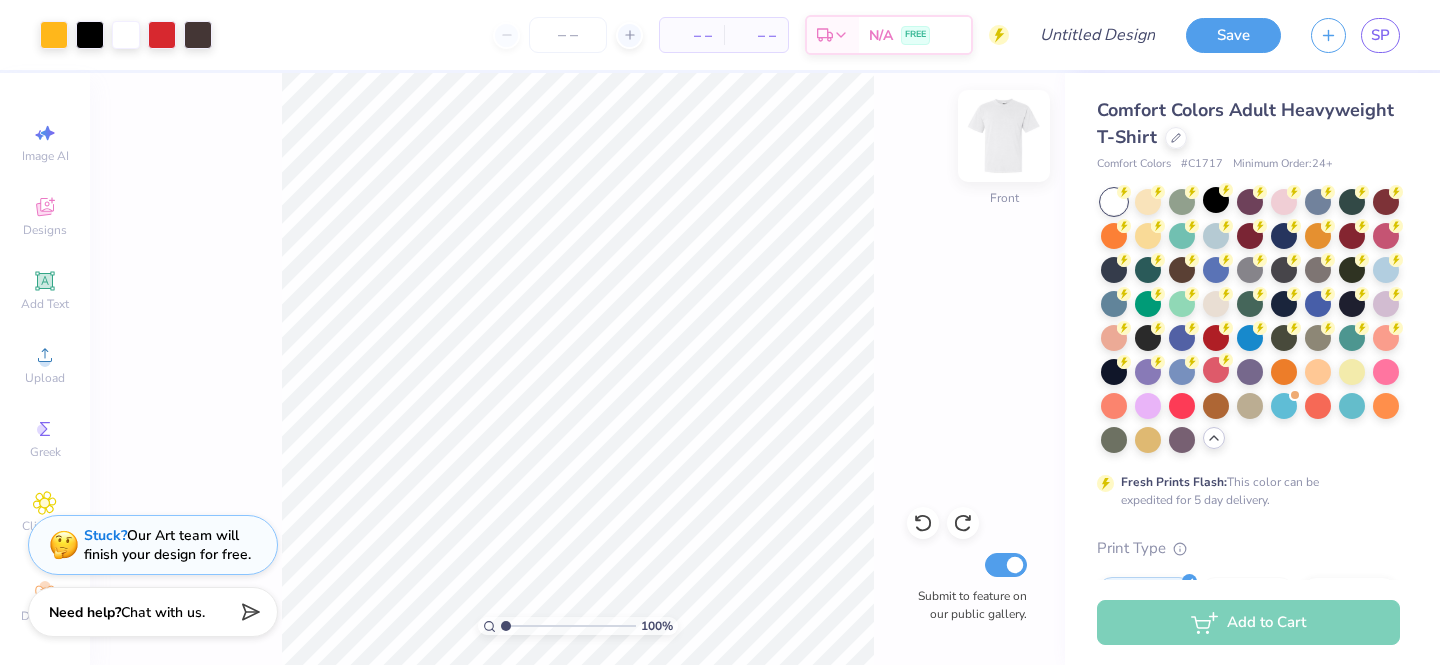 click at bounding box center [1004, 136] 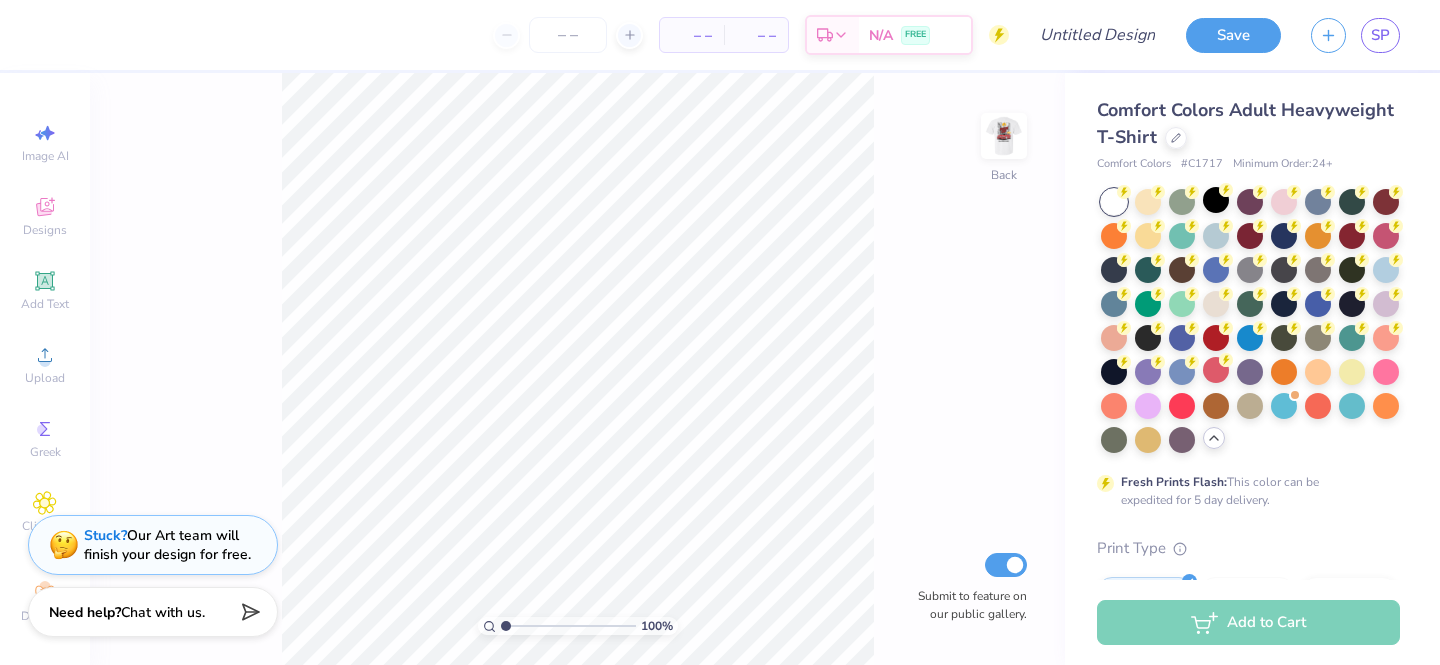 click at bounding box center (1004, 136) 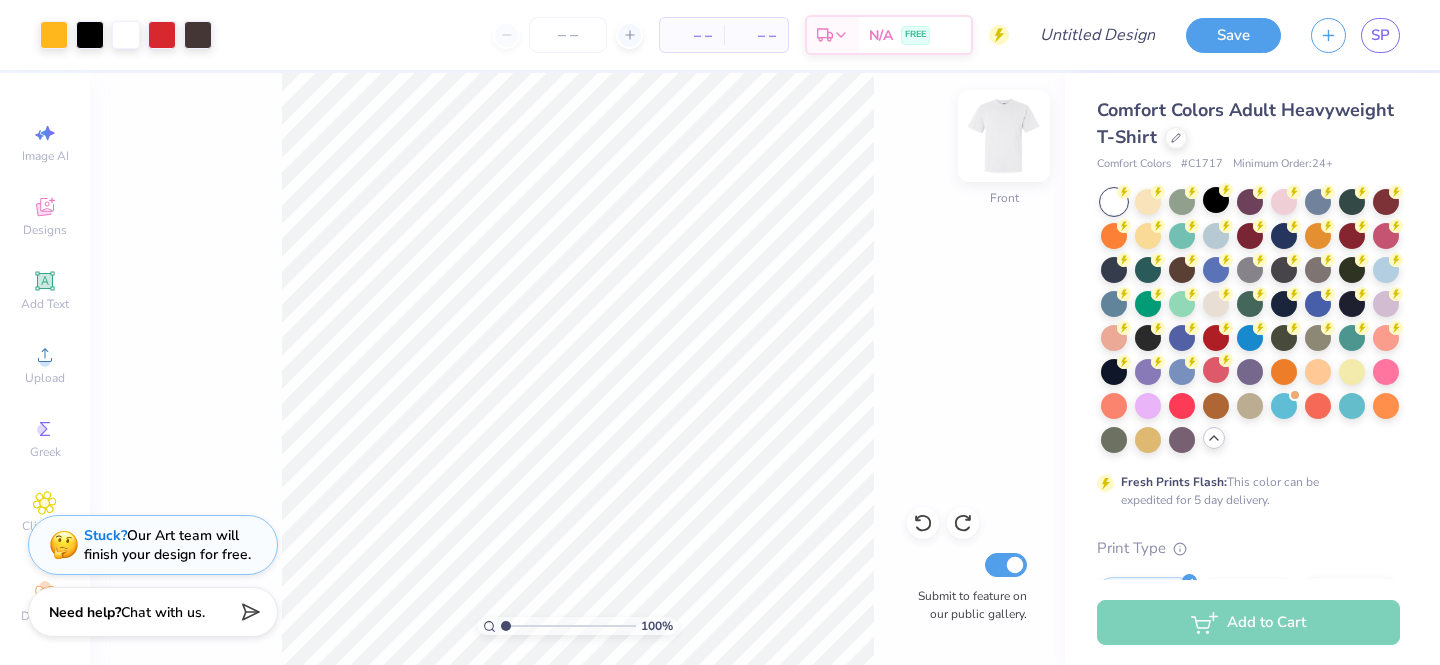 click at bounding box center [1004, 136] 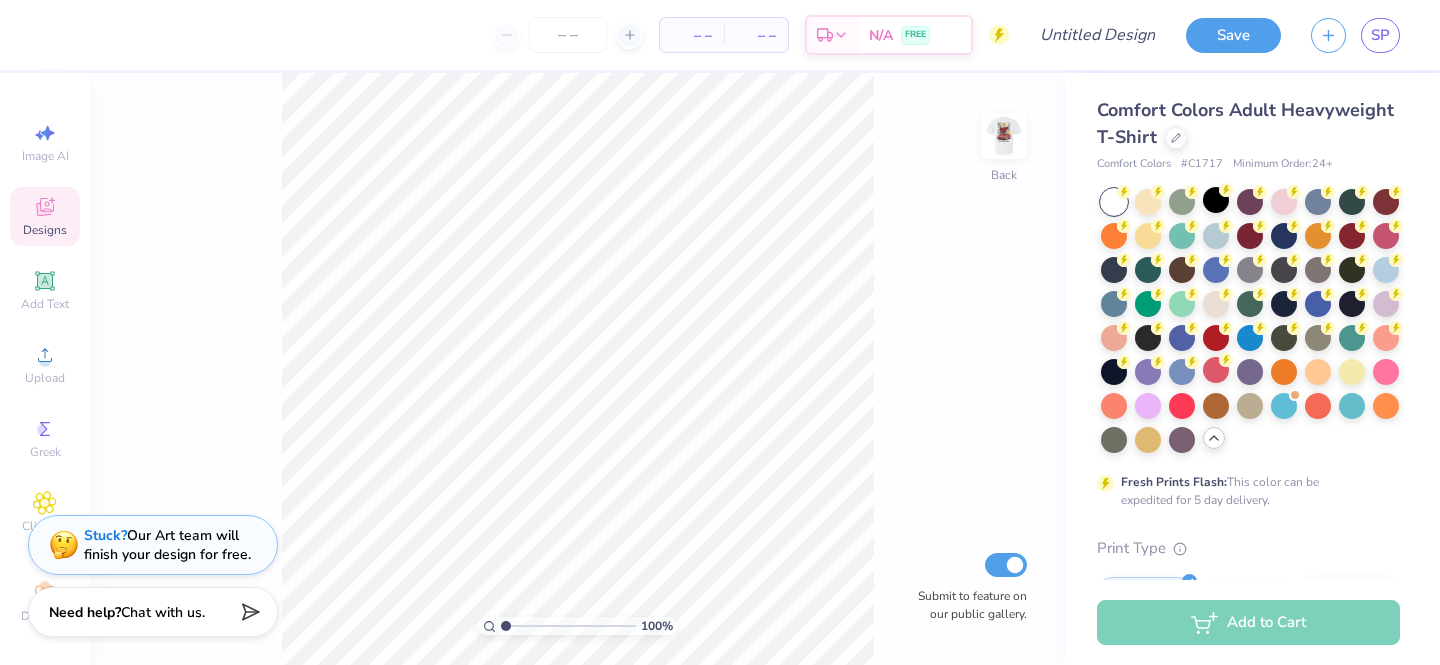 click 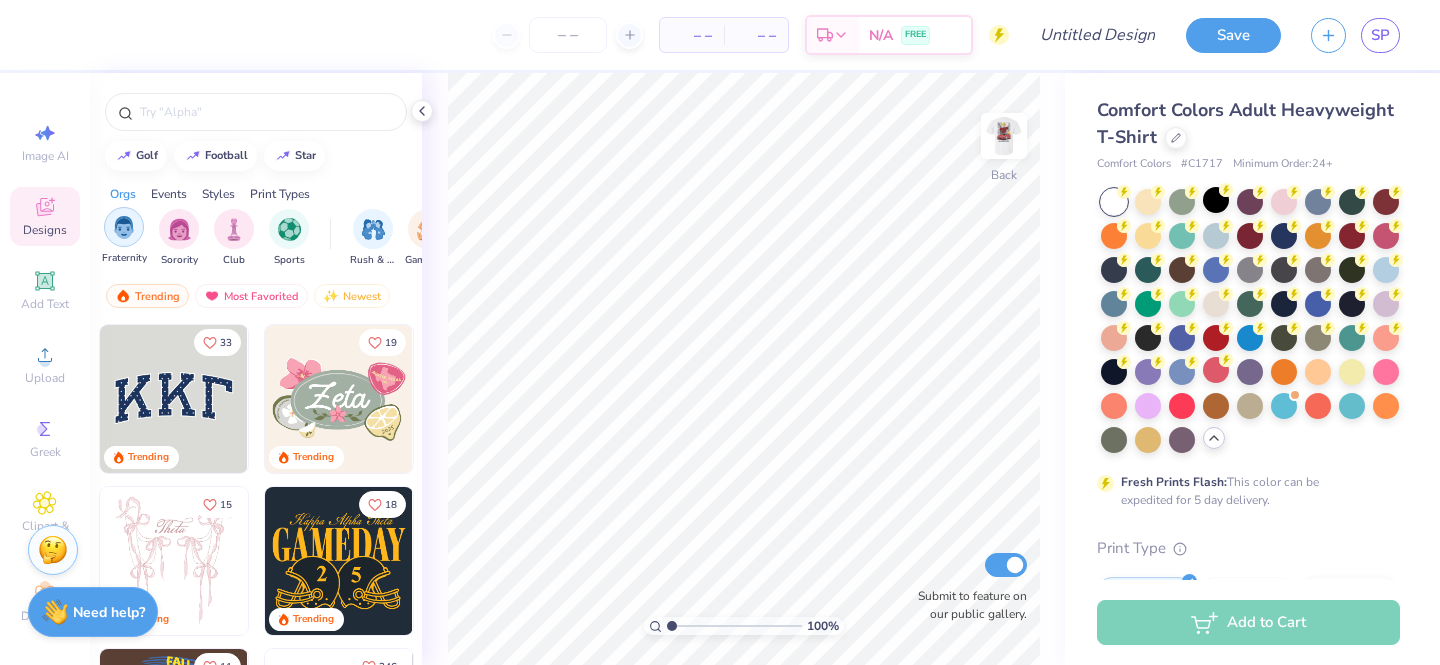 click at bounding box center (124, 227) 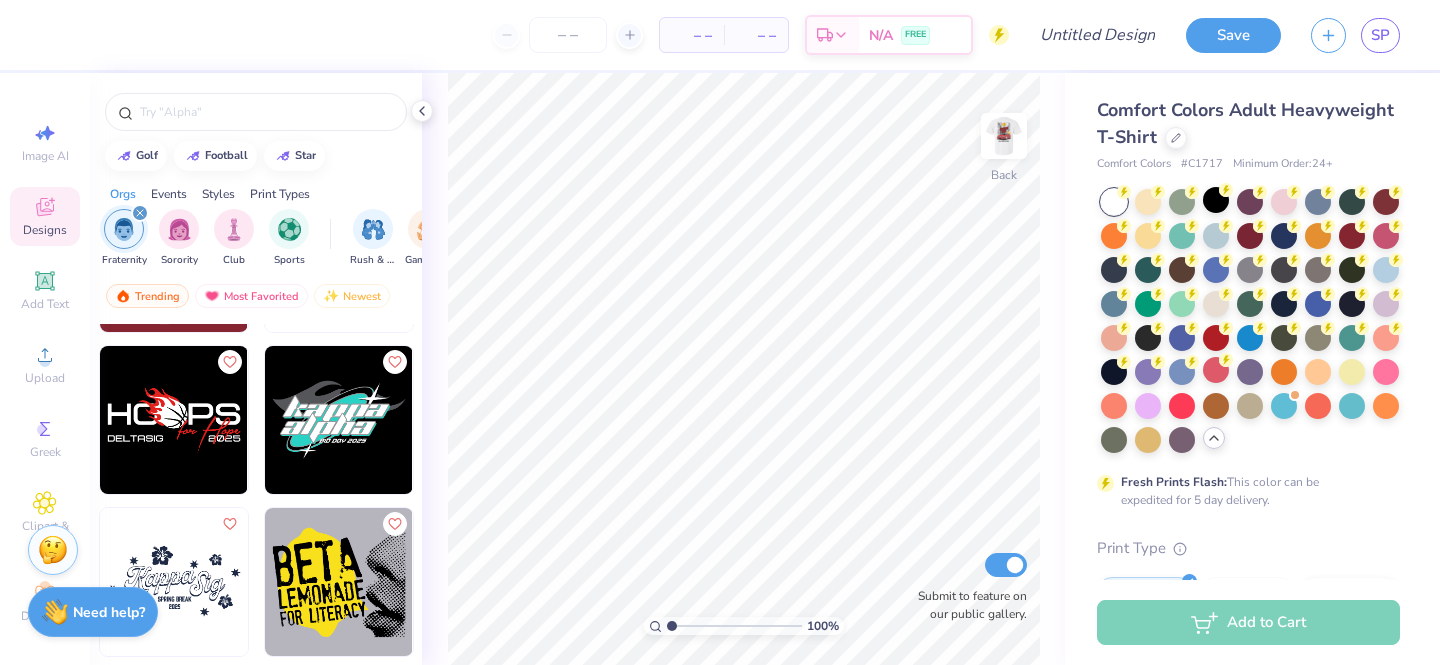 scroll, scrollTop: 4892, scrollLeft: 0, axis: vertical 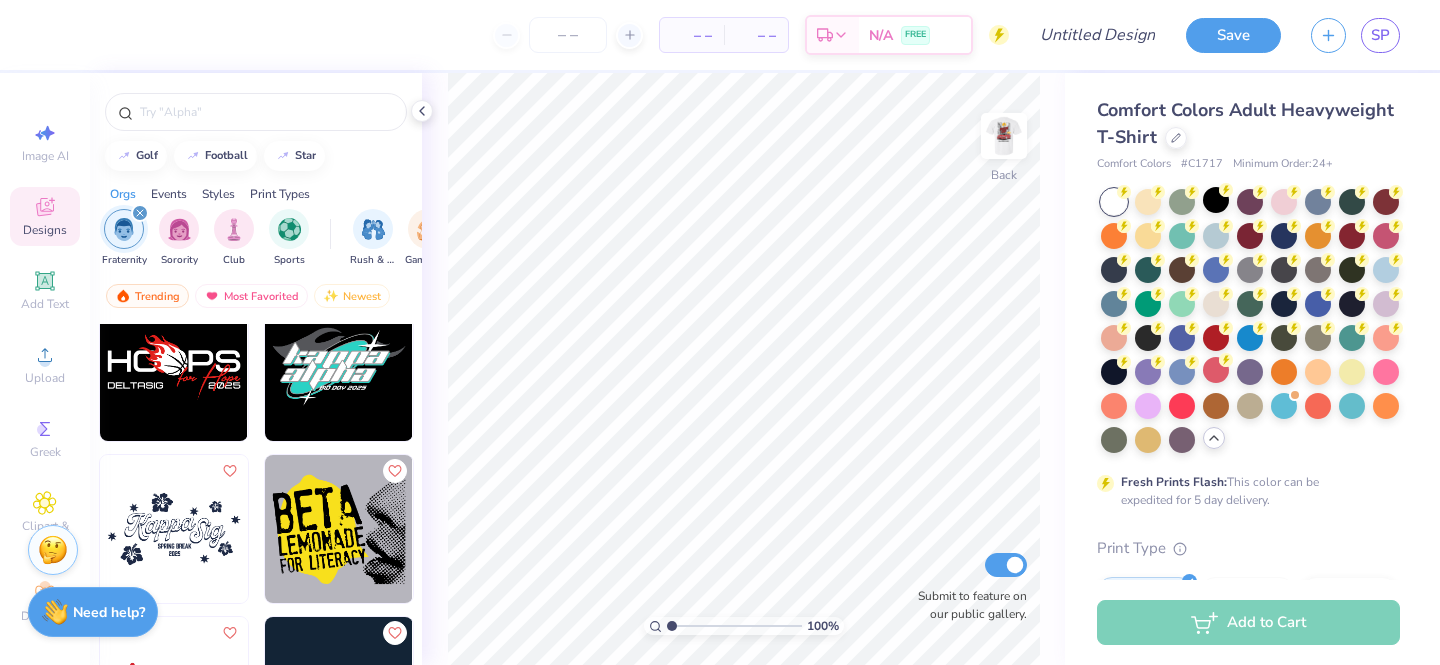 click at bounding box center [339, 367] 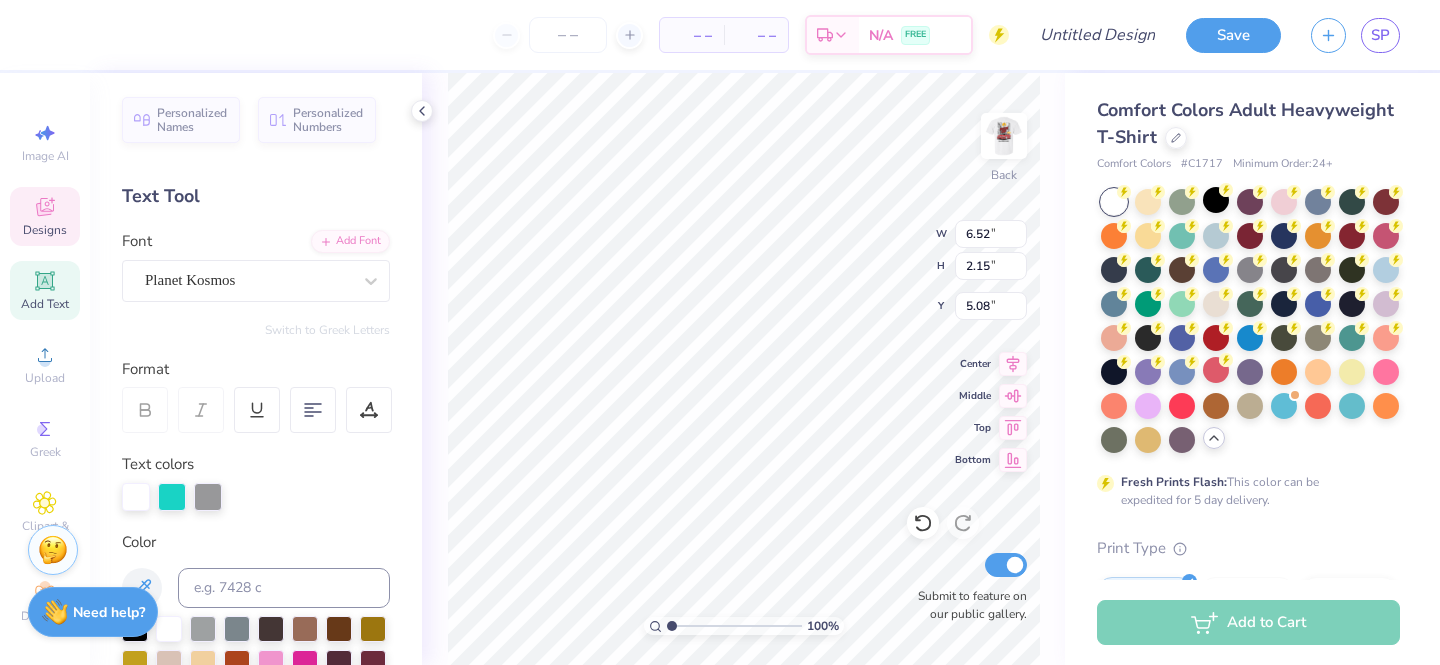type on "CHI" 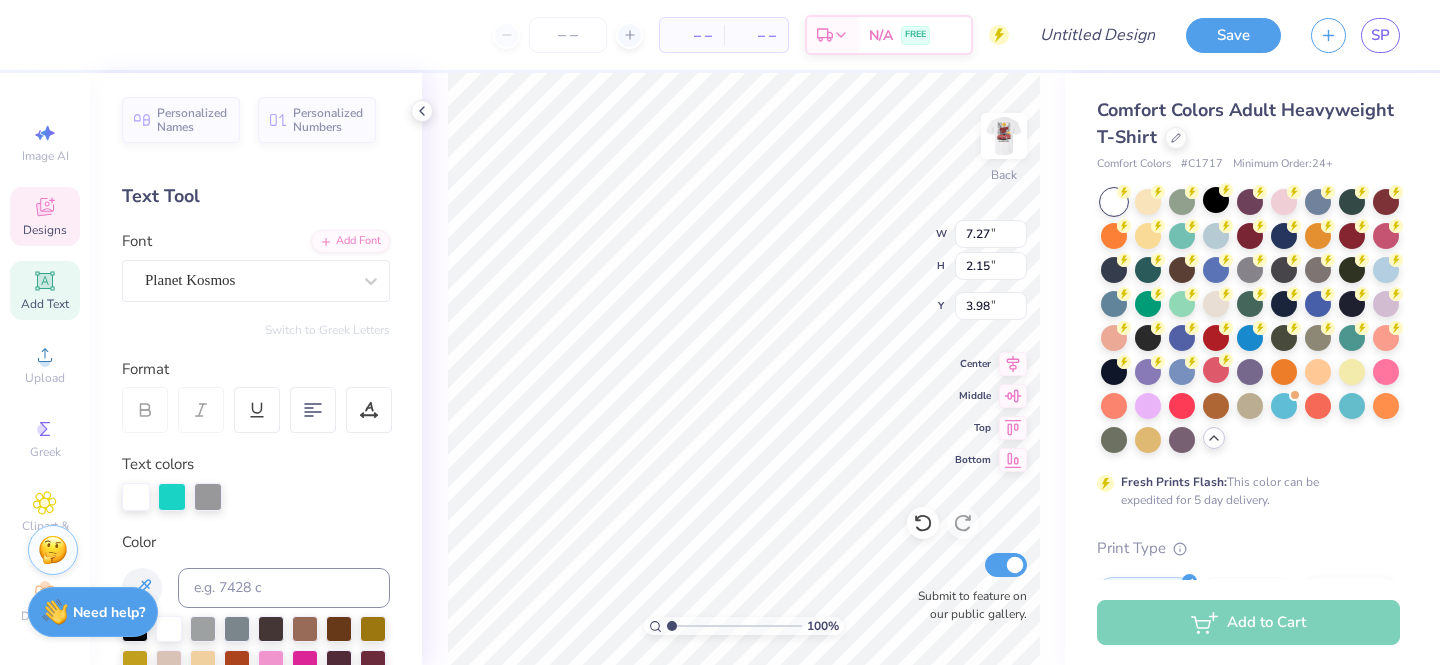 type on "7.27" 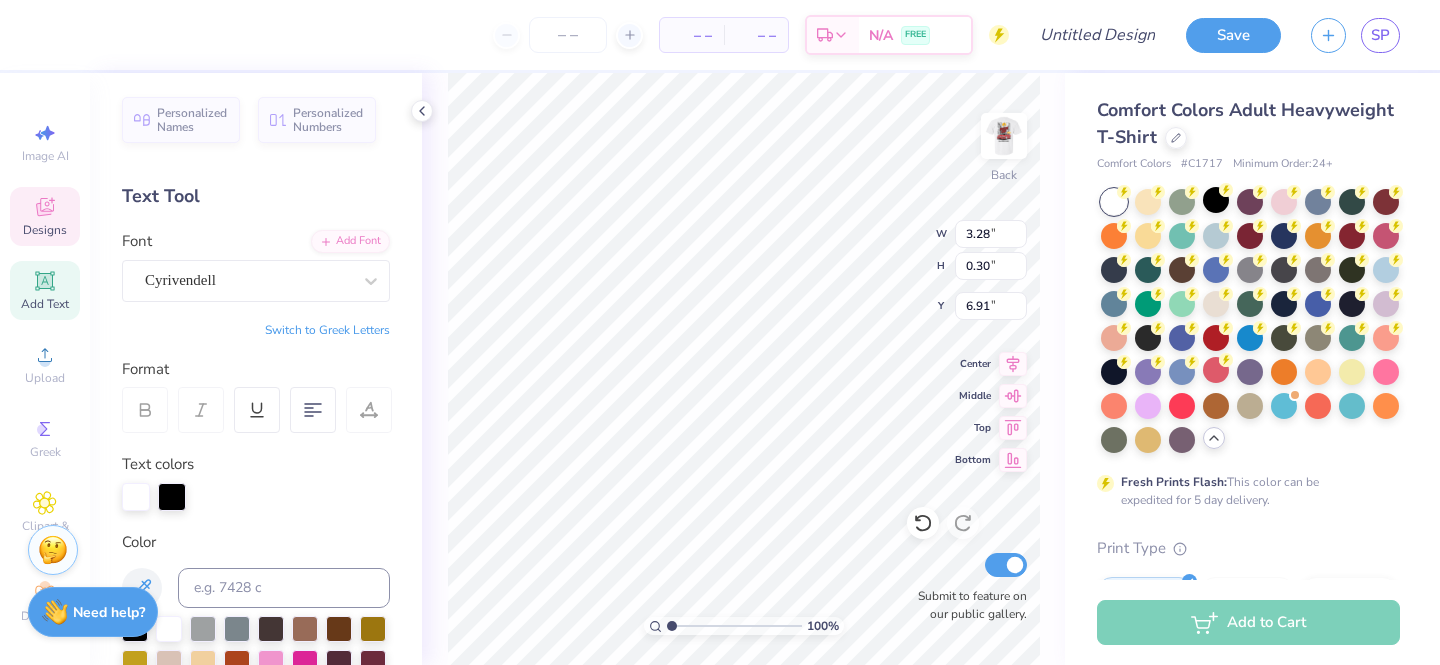 scroll, scrollTop: 0, scrollLeft: 0, axis: both 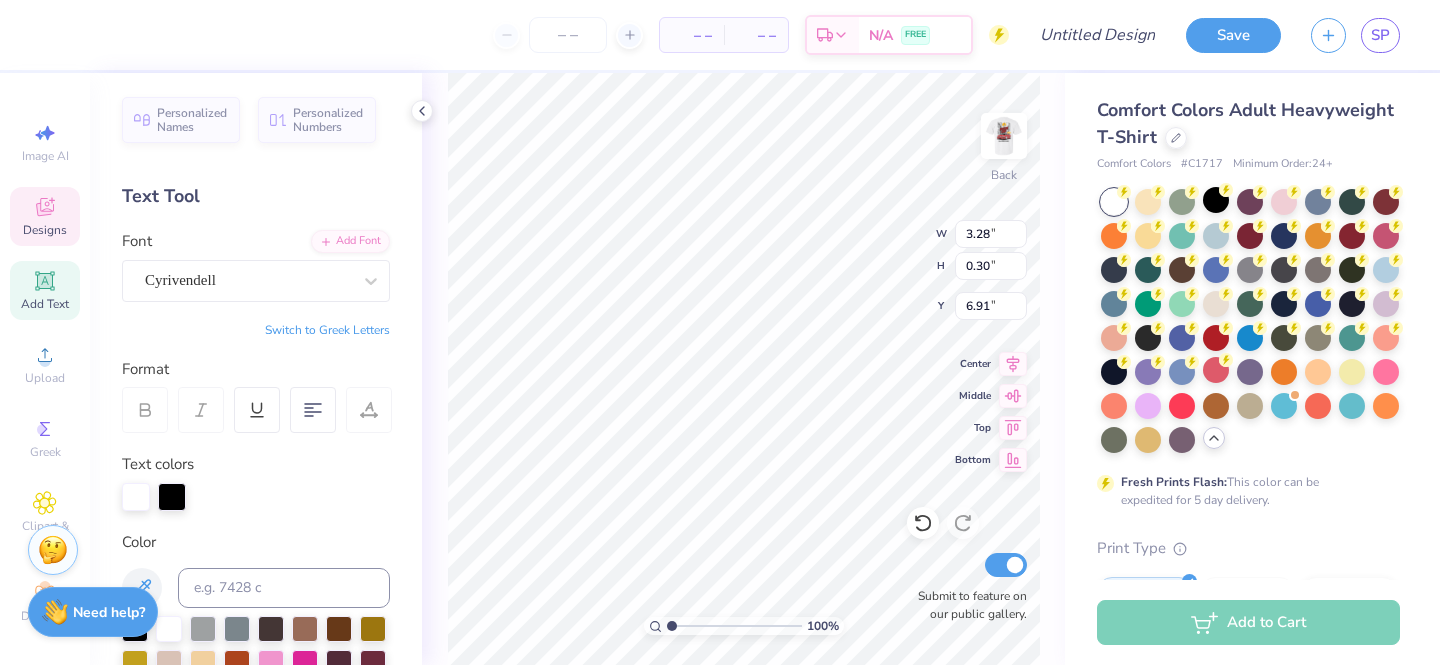 type on "Fall rush 2025" 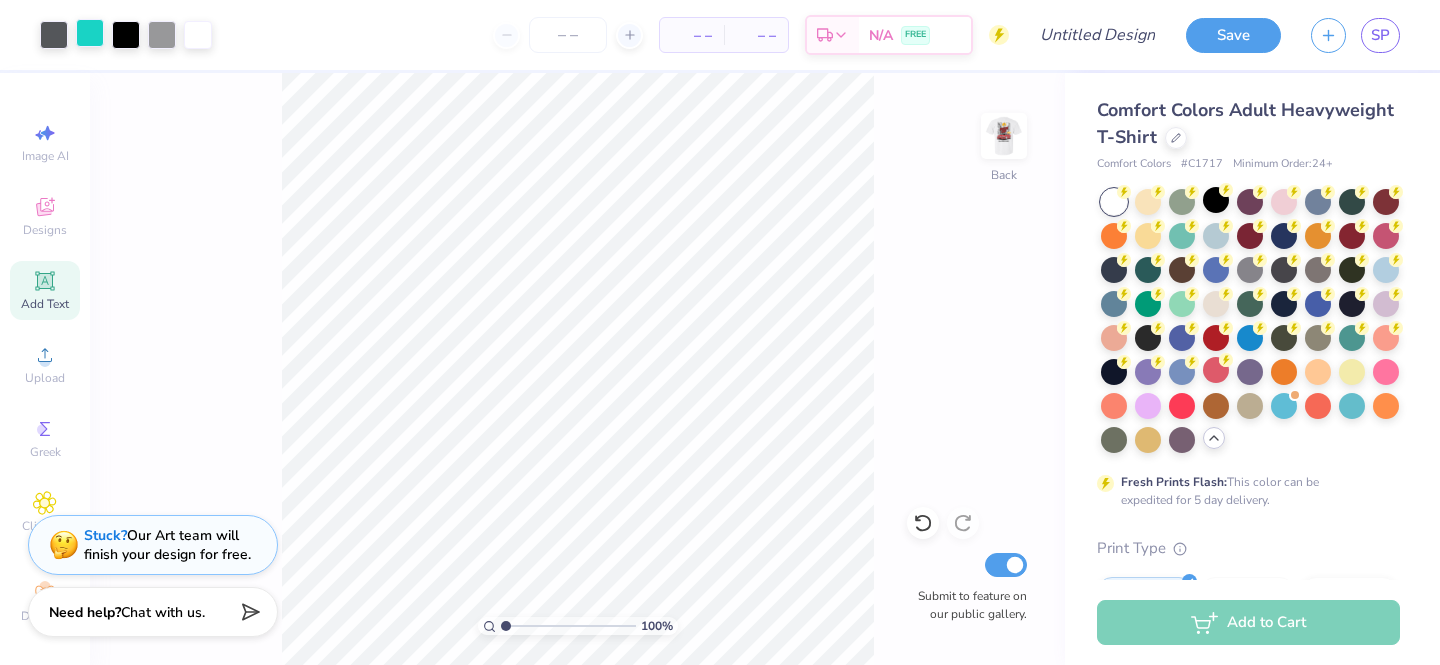 click at bounding box center (90, 33) 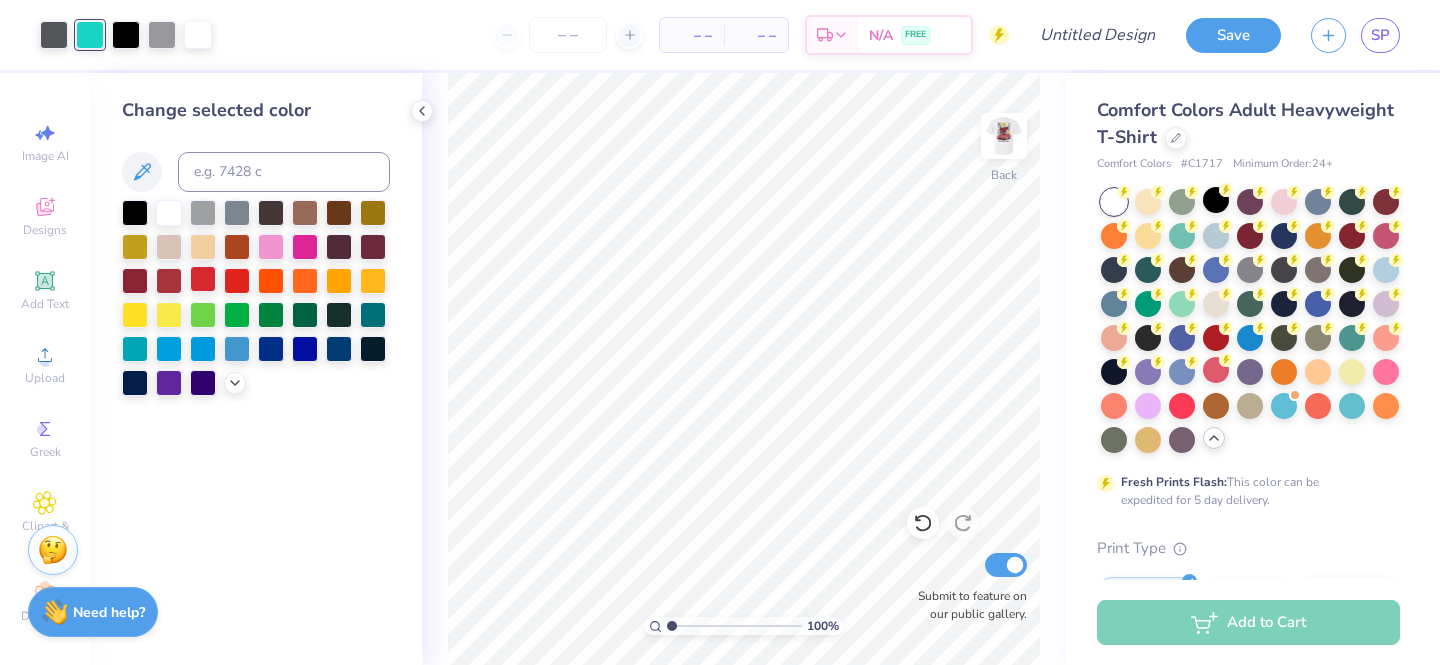 click at bounding box center (203, 279) 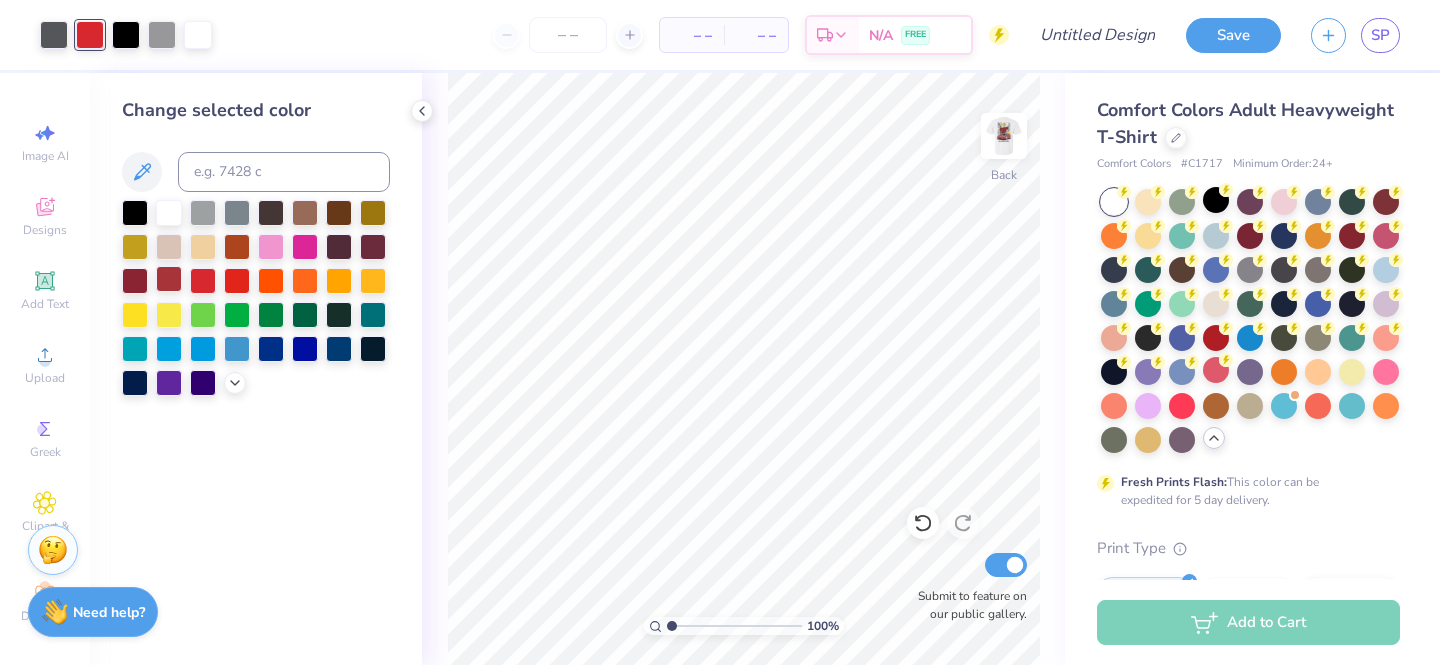 click at bounding box center [169, 279] 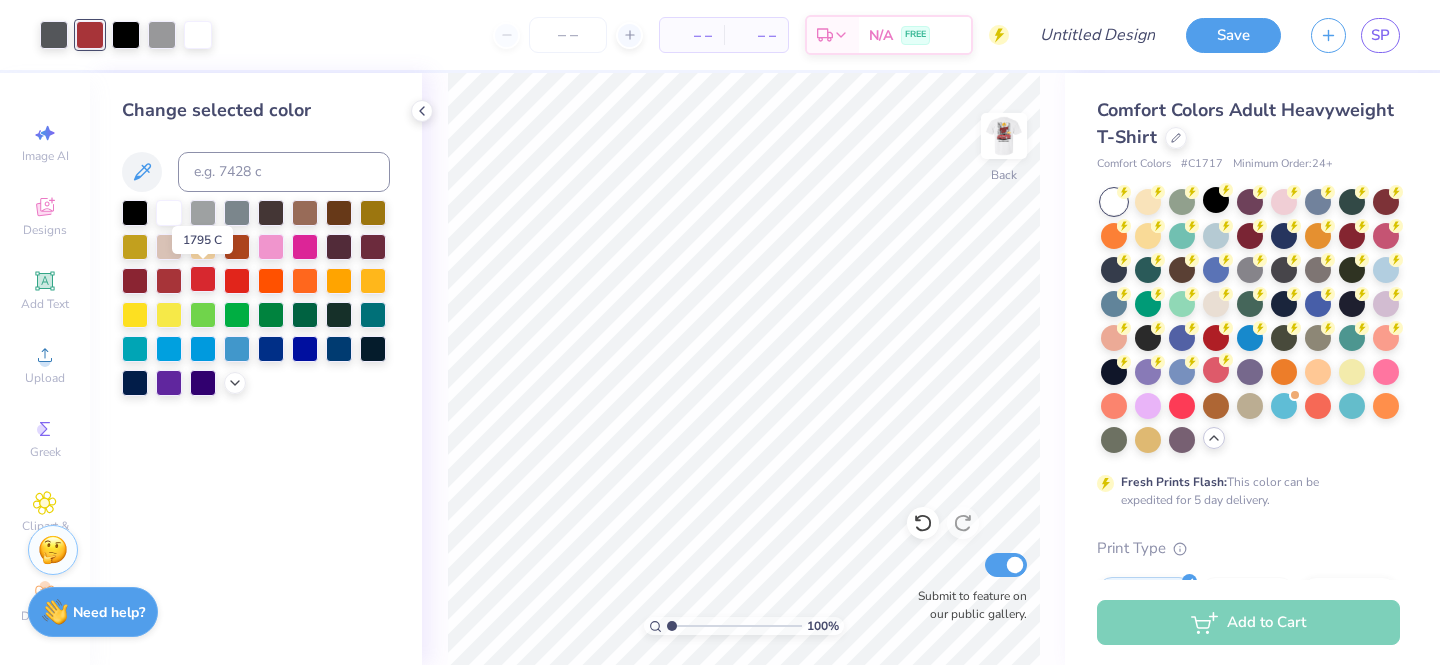 click at bounding box center (203, 279) 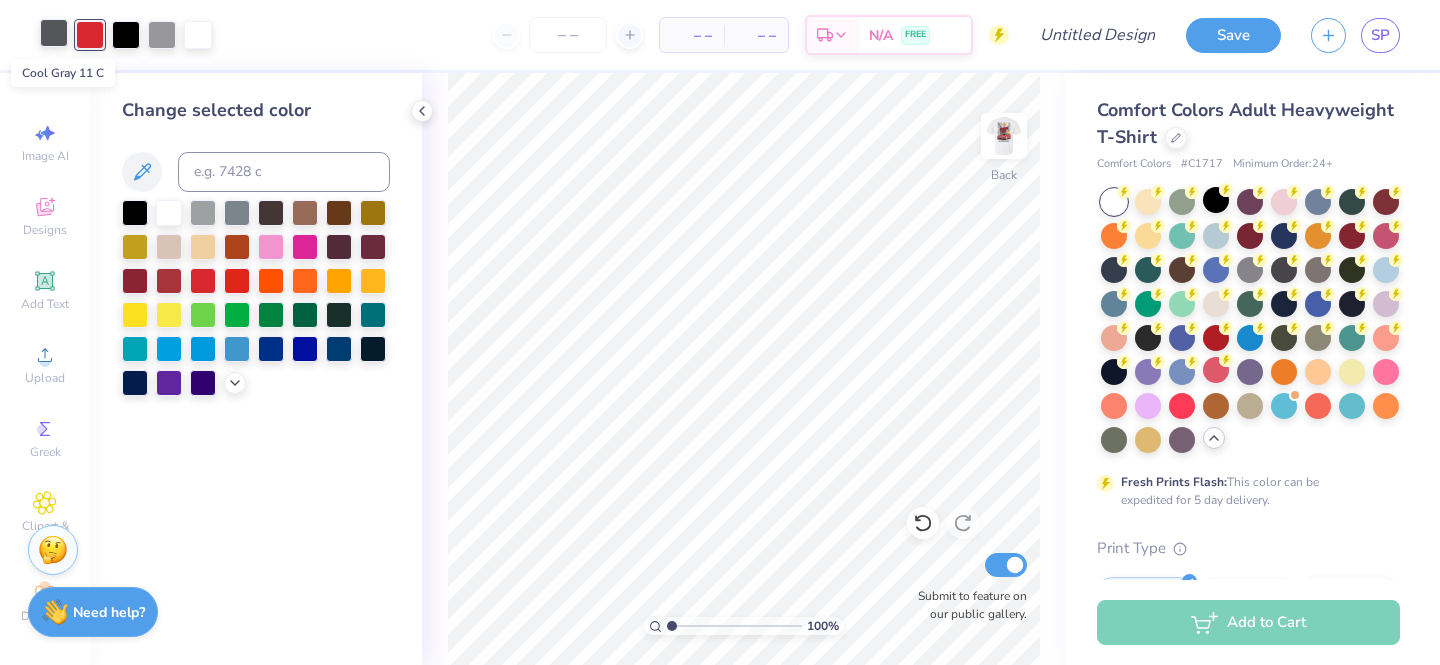 click at bounding box center (54, 33) 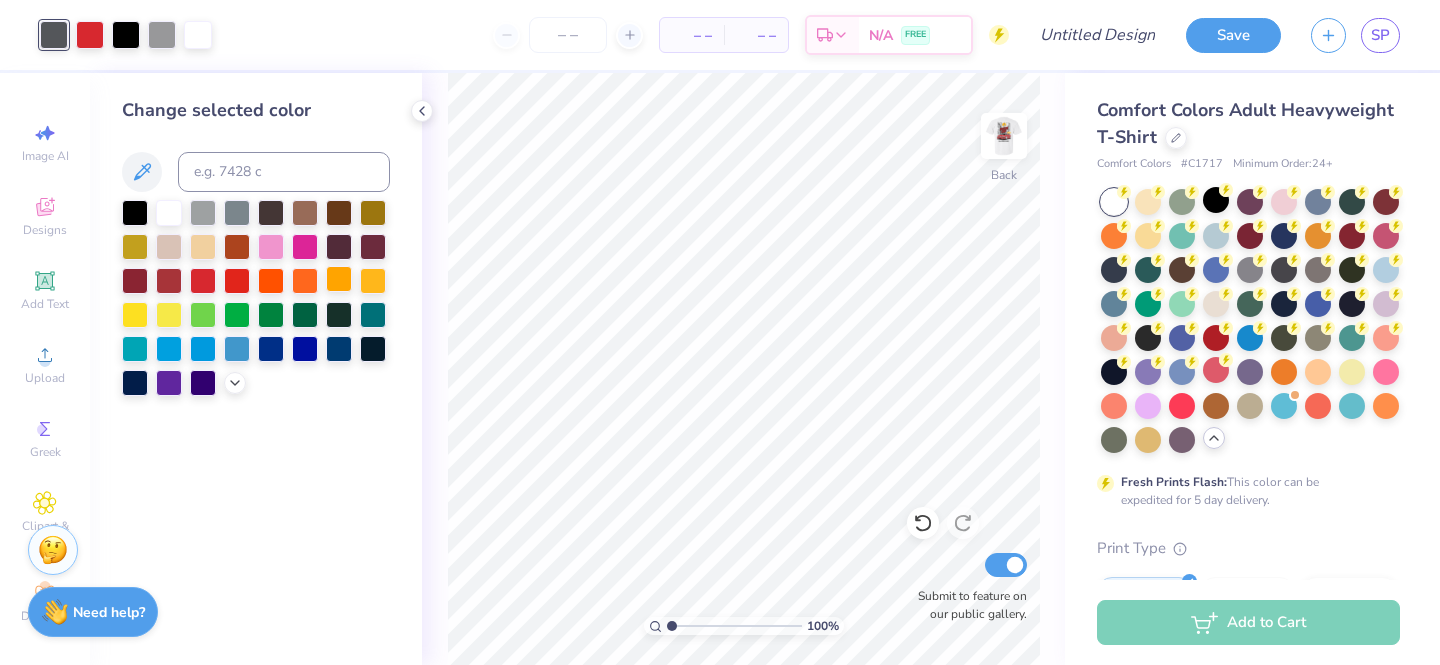 click at bounding box center (339, 279) 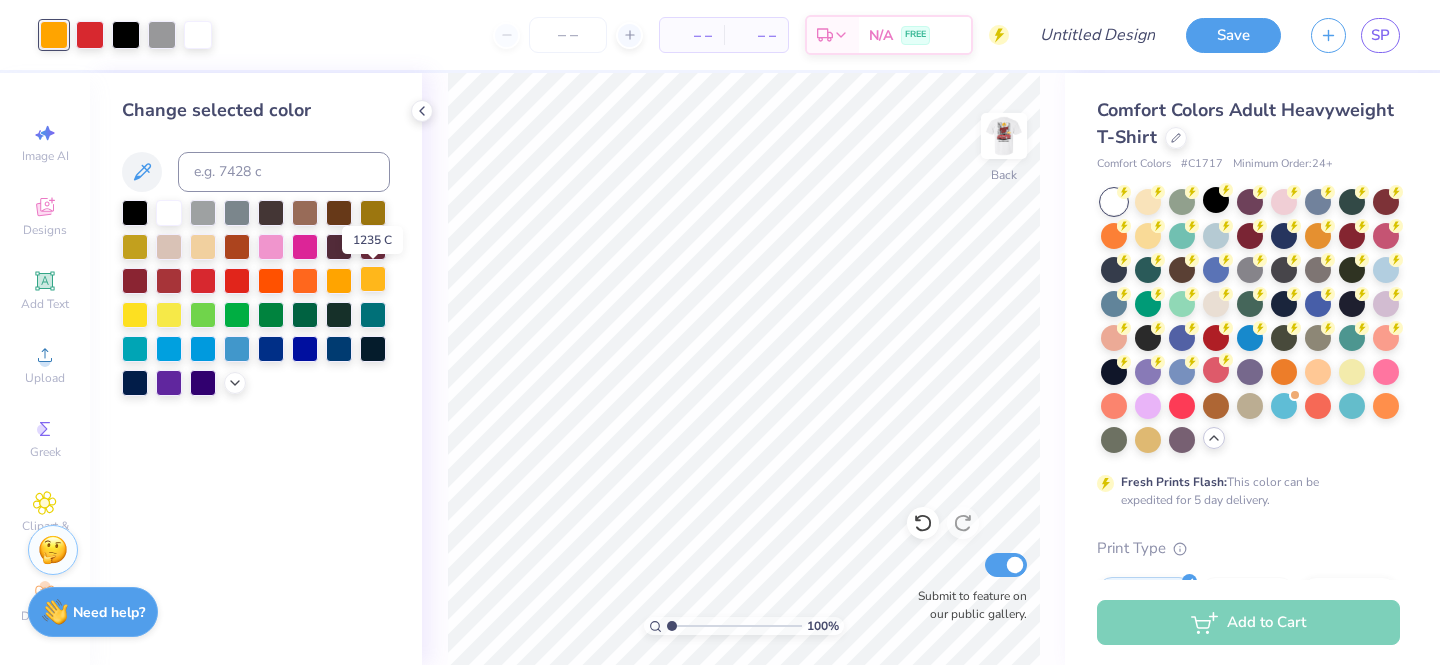 click at bounding box center (373, 279) 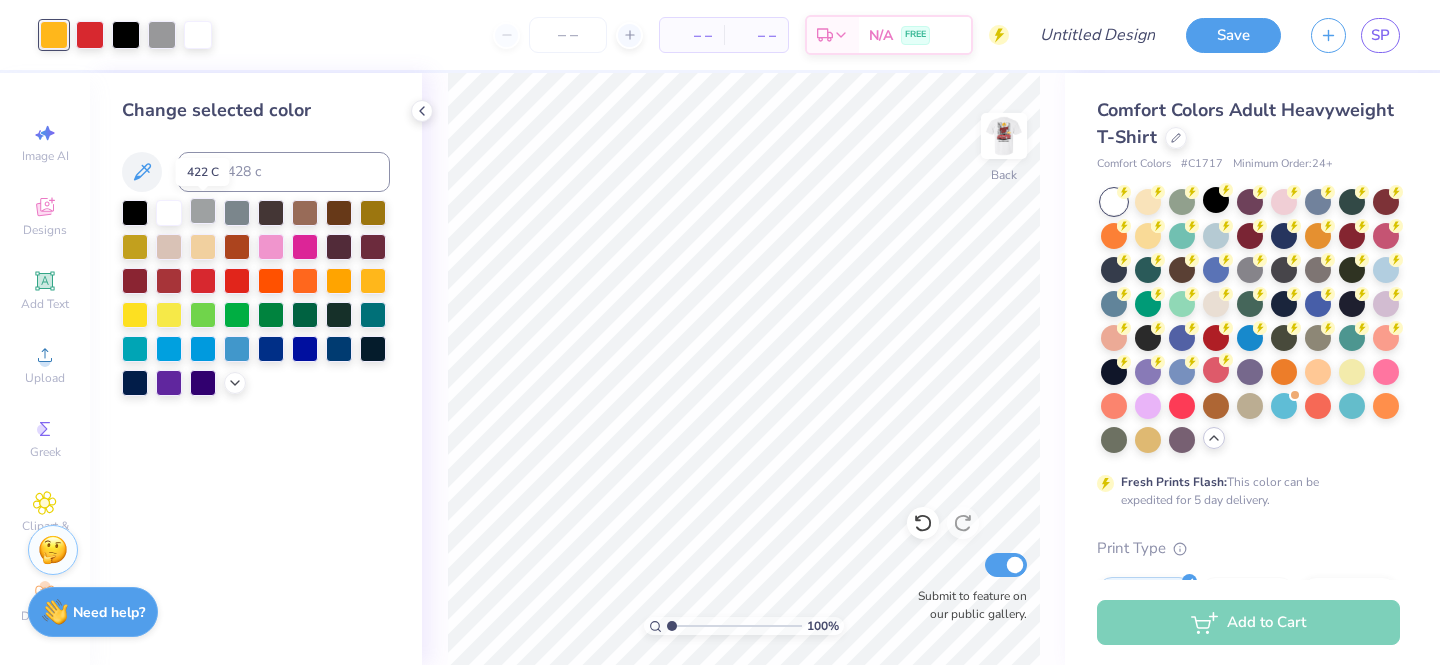 click at bounding box center [203, 211] 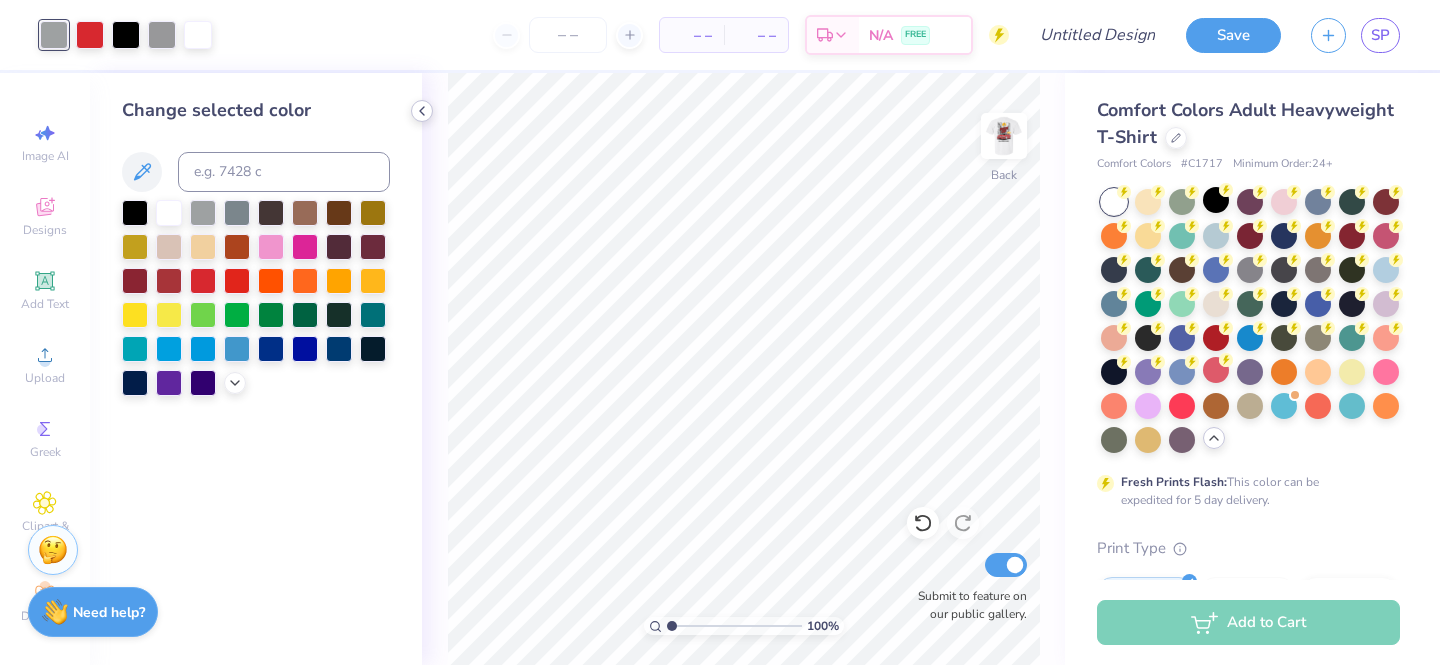 click 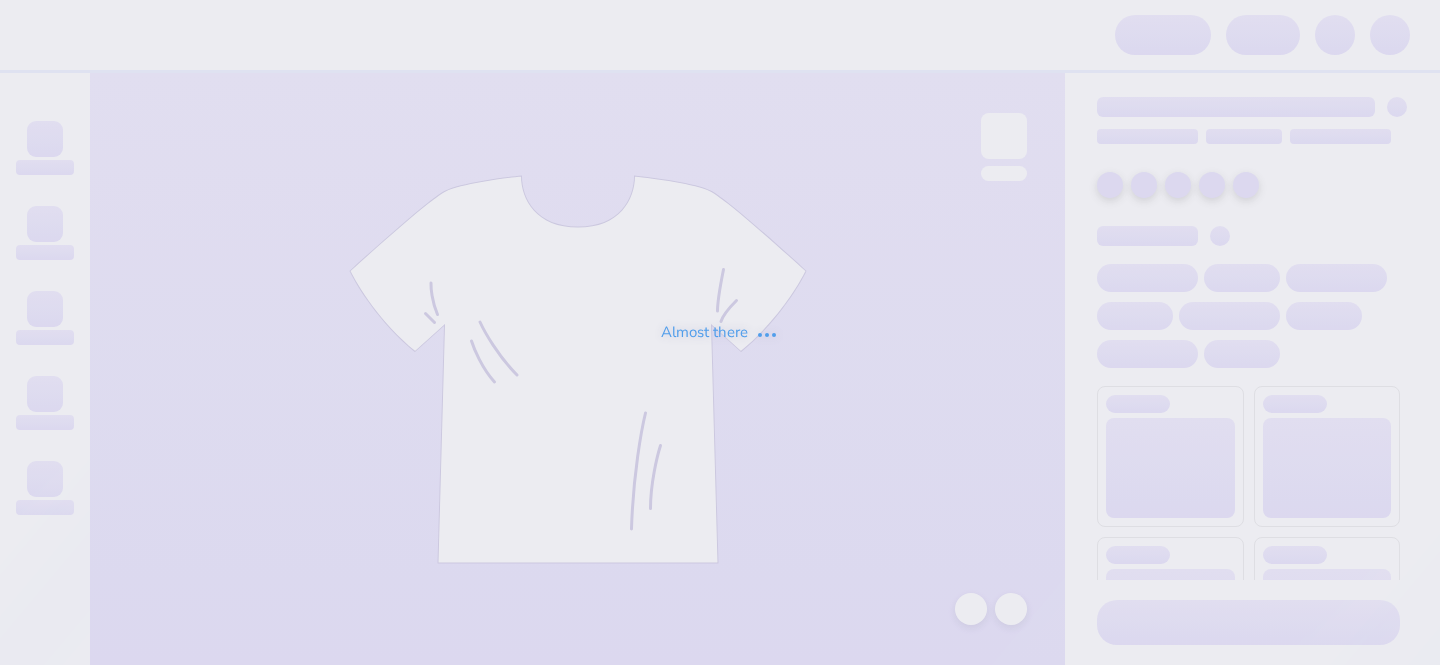 scroll, scrollTop: 0, scrollLeft: 0, axis: both 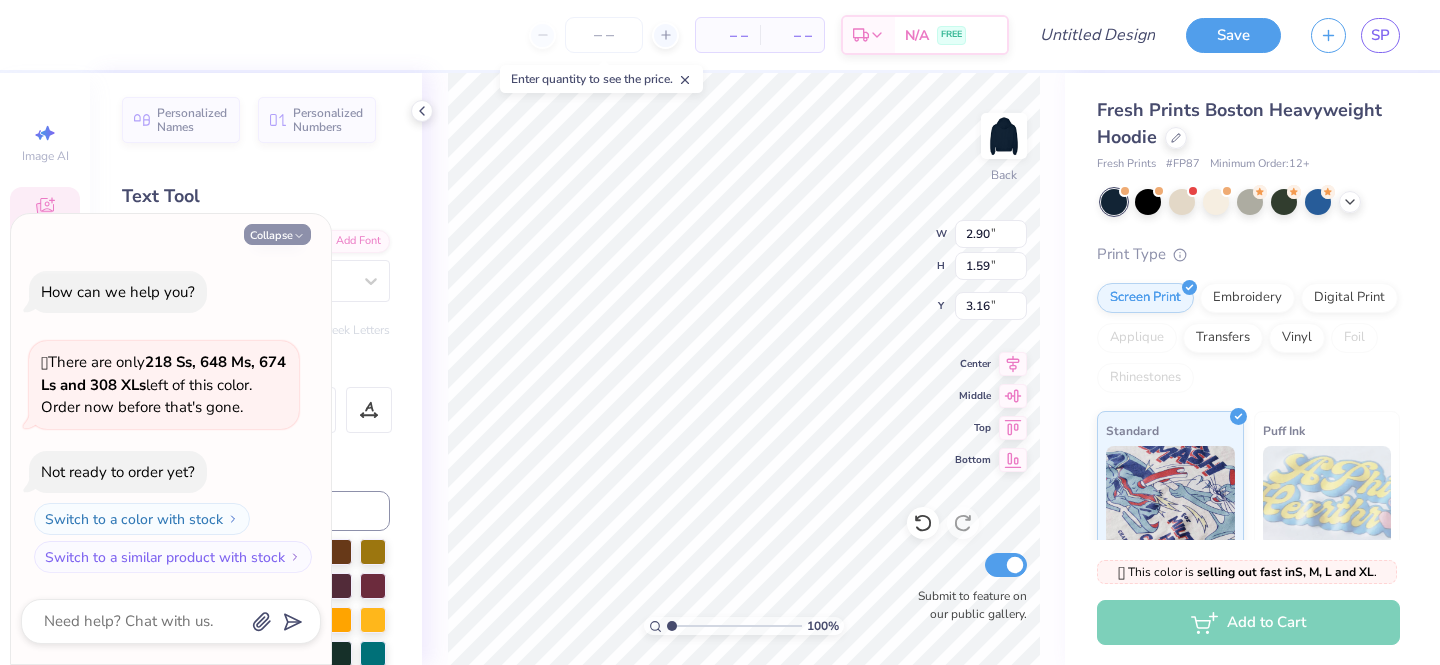 click on "Collapse" at bounding box center [277, 234] 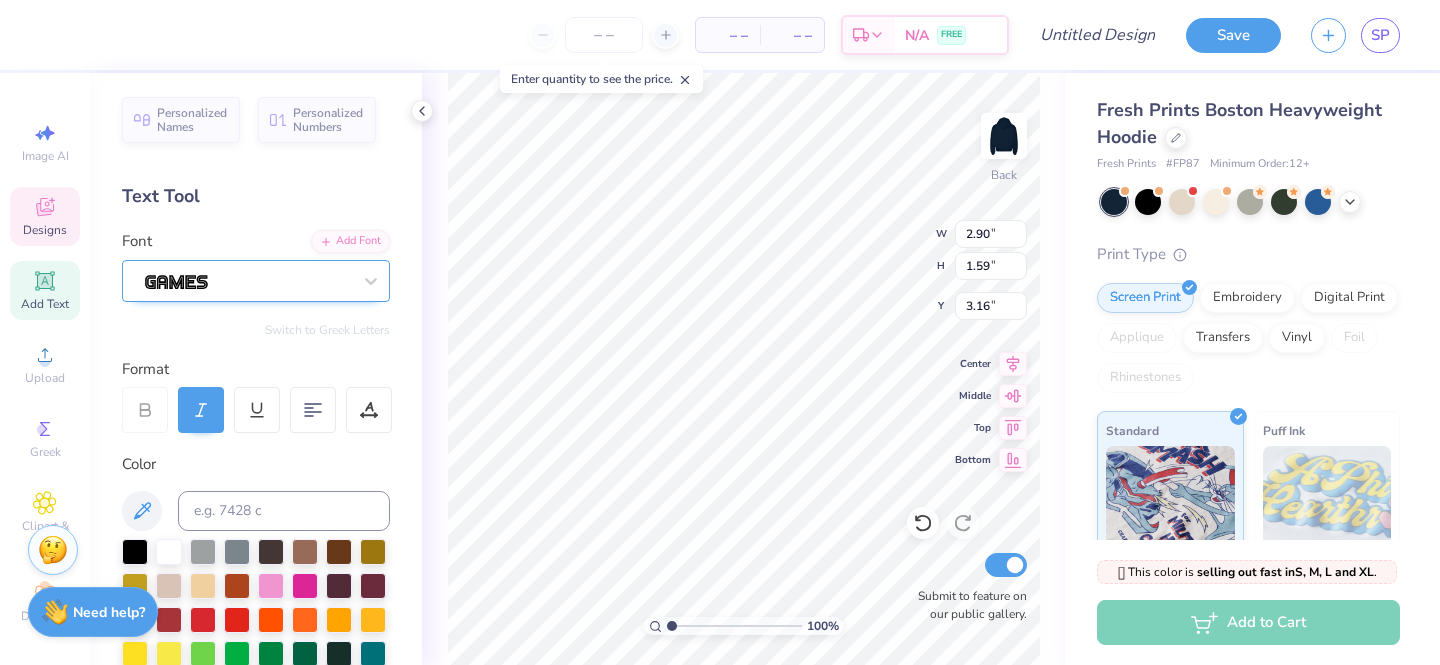 click at bounding box center (248, 280) 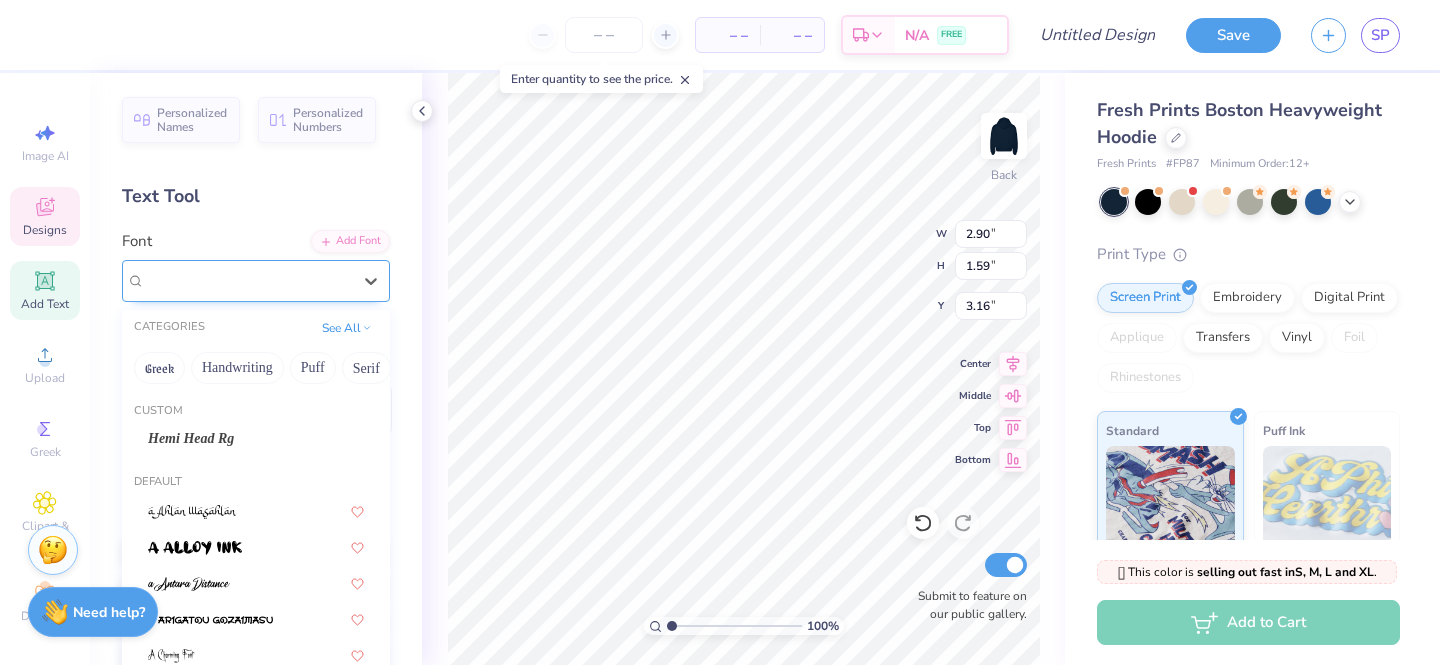 click at bounding box center [248, 280] 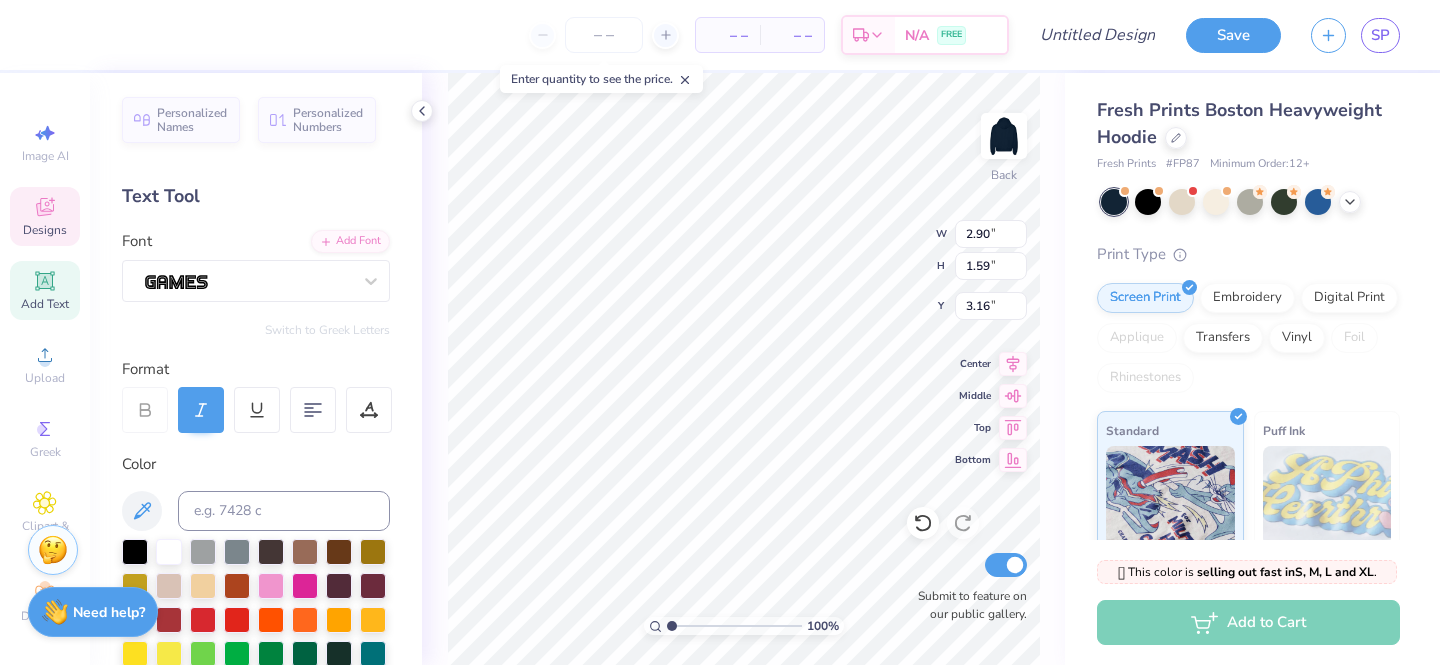 type on "K" 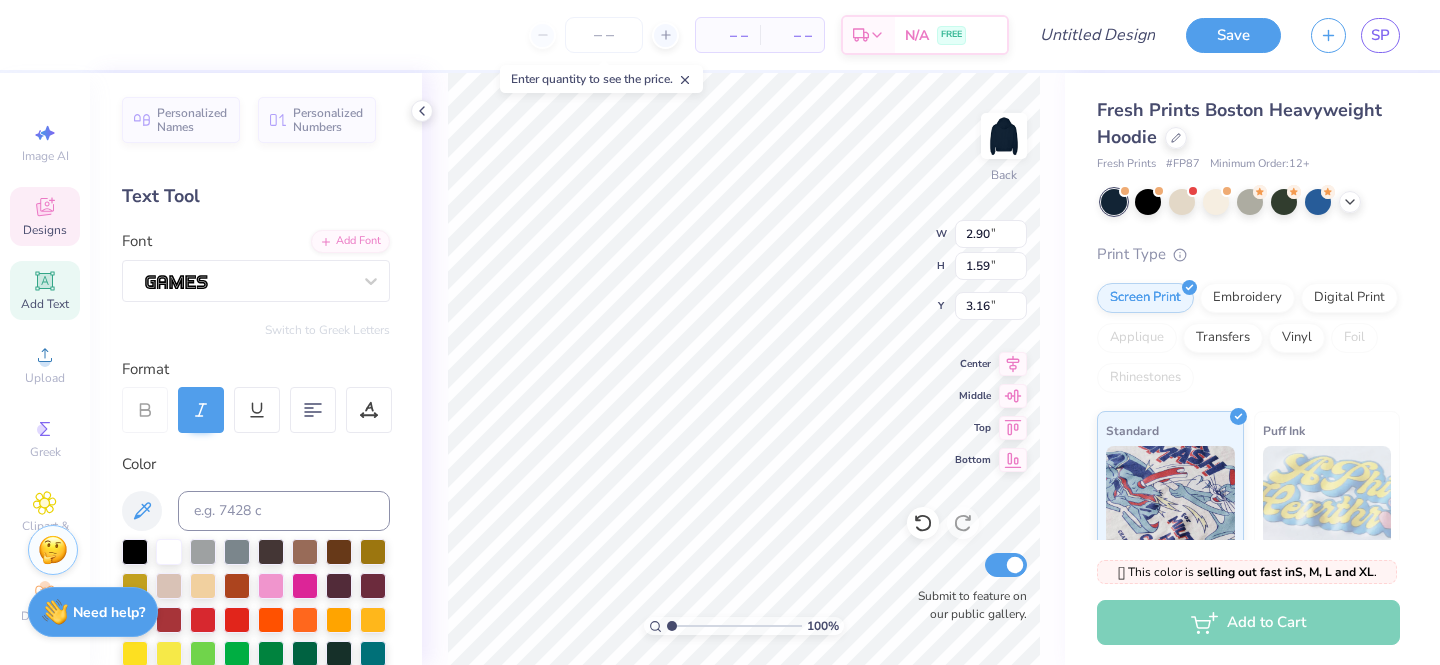 paste 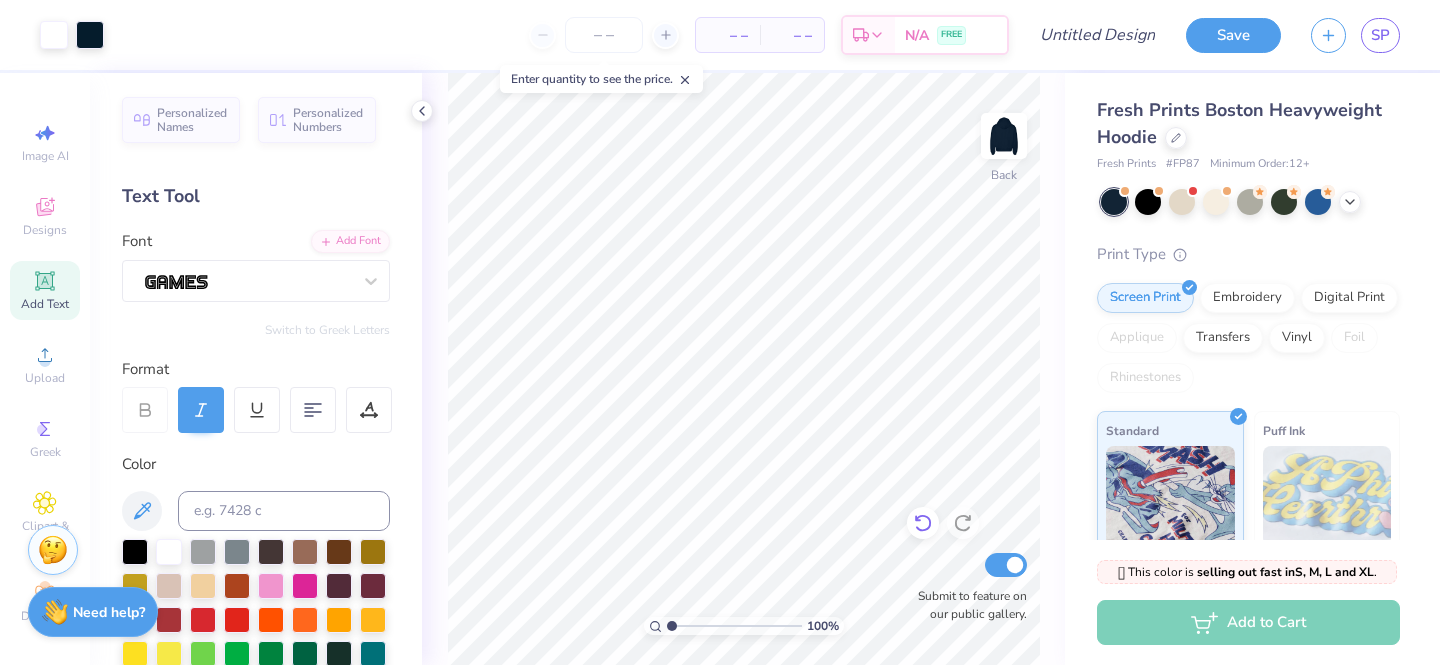 click at bounding box center (923, 523) 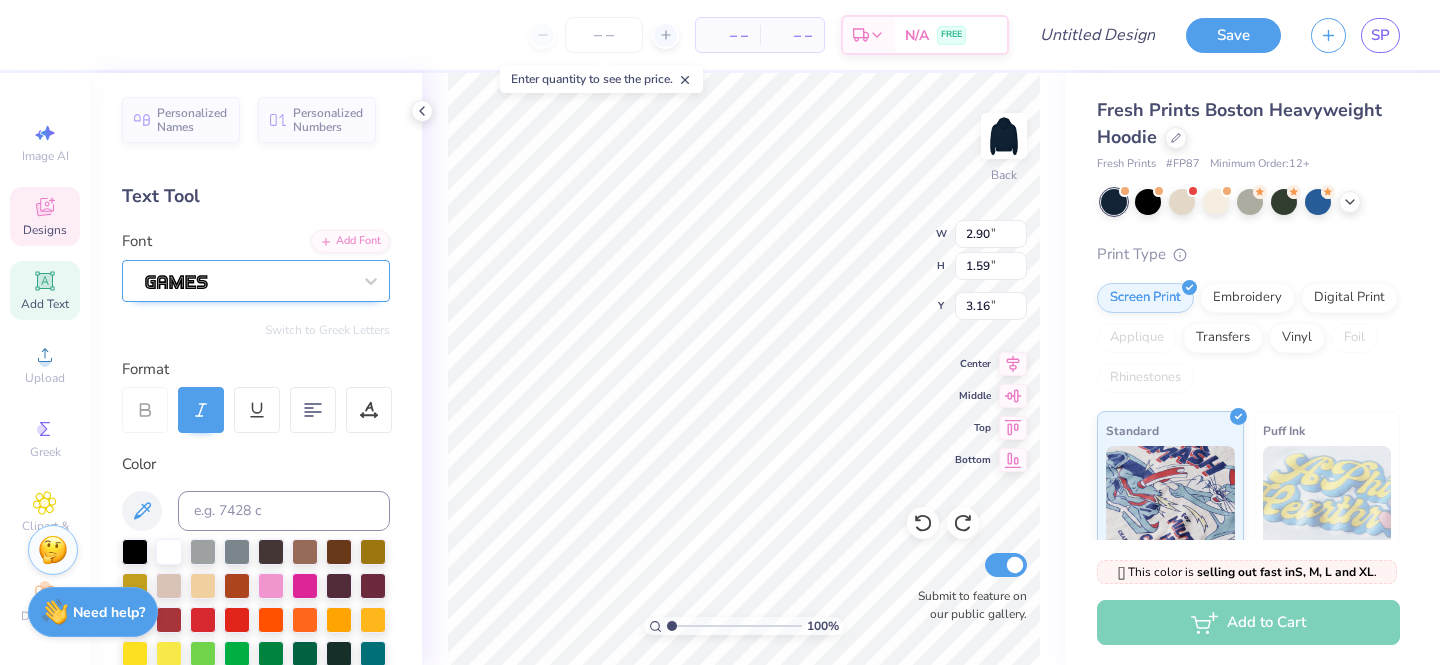 type 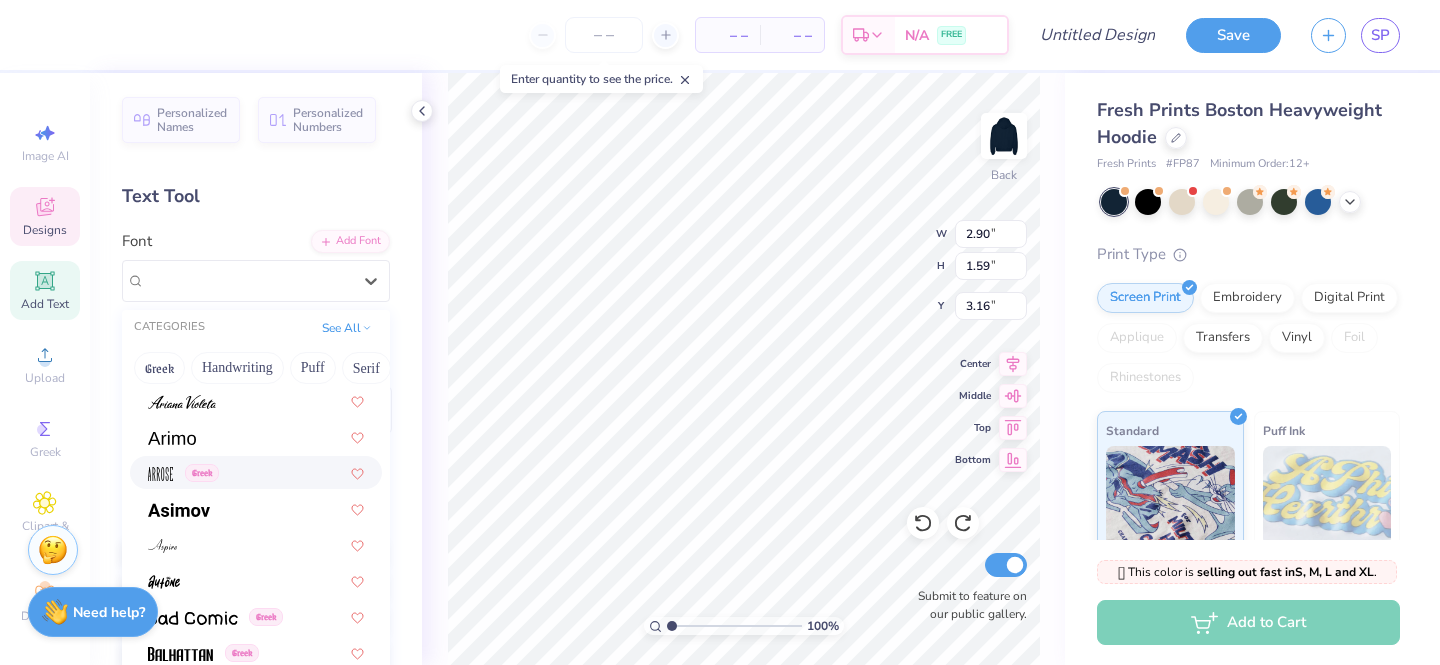 scroll, scrollTop: 745, scrollLeft: 0, axis: vertical 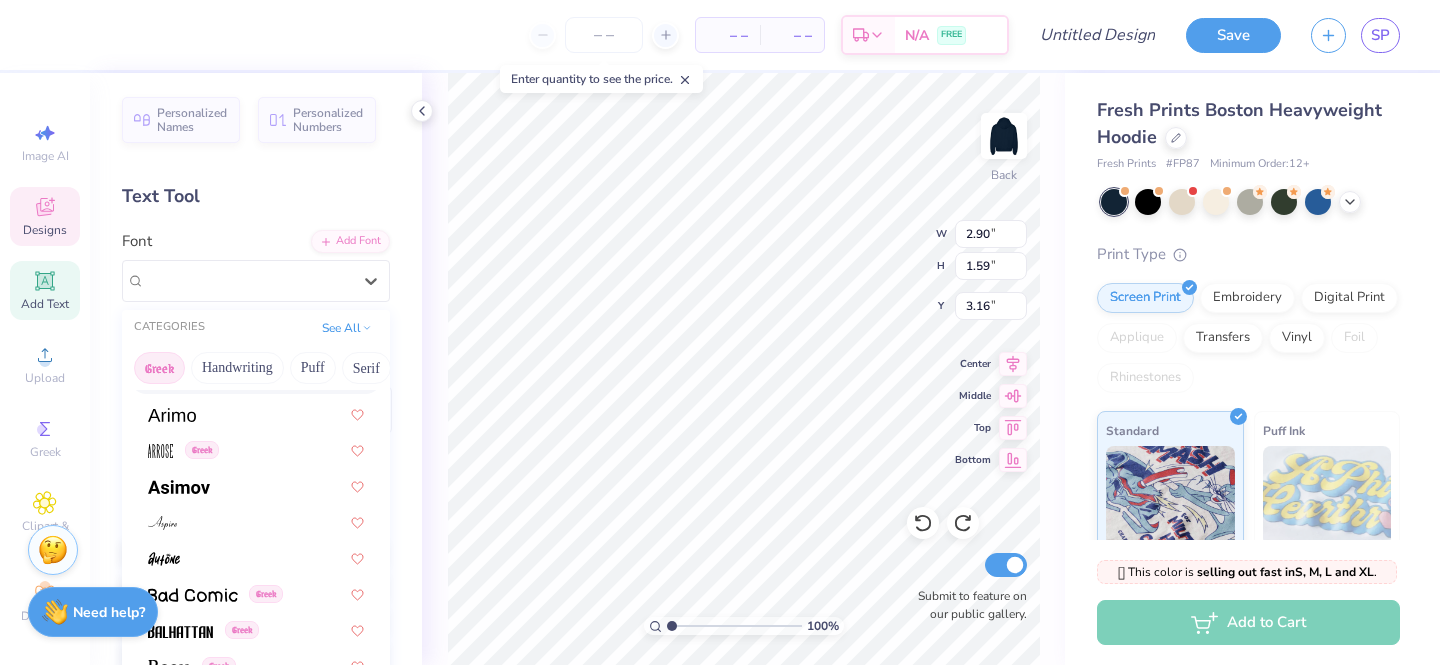 click on "Greek" at bounding box center (159, 368) 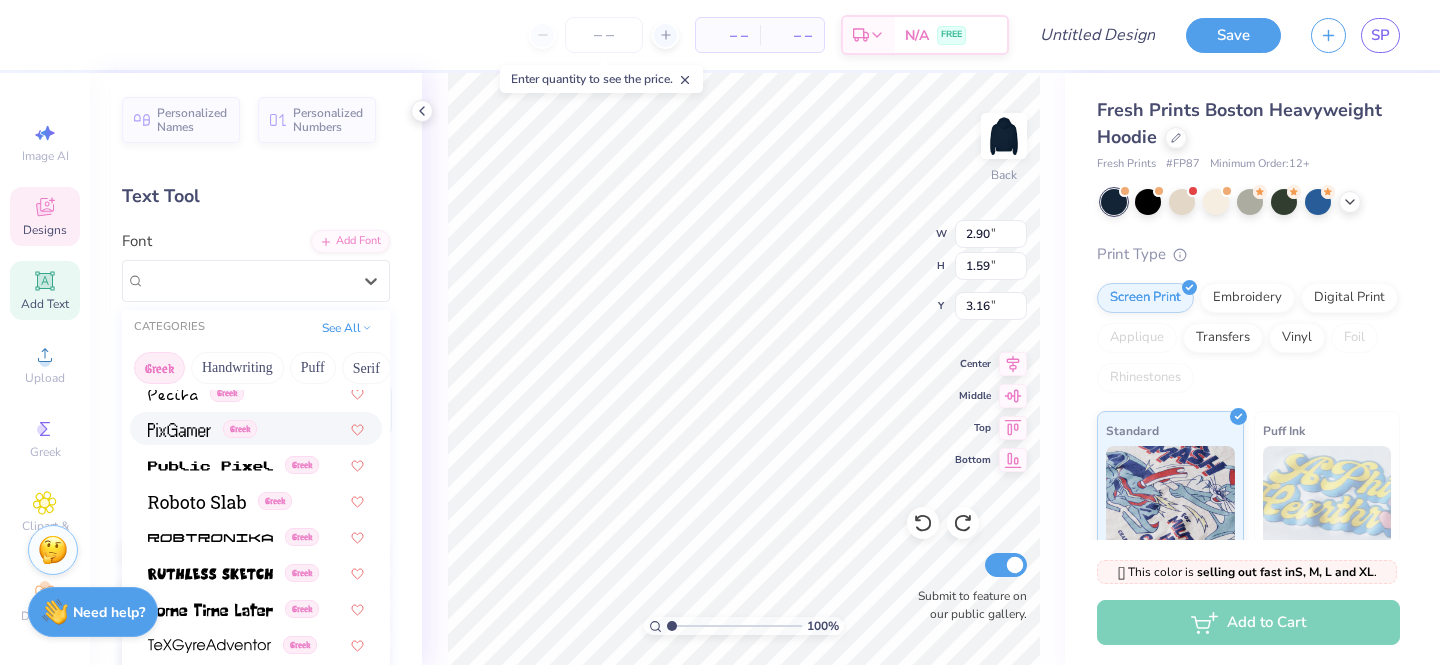 scroll, scrollTop: 1210, scrollLeft: 0, axis: vertical 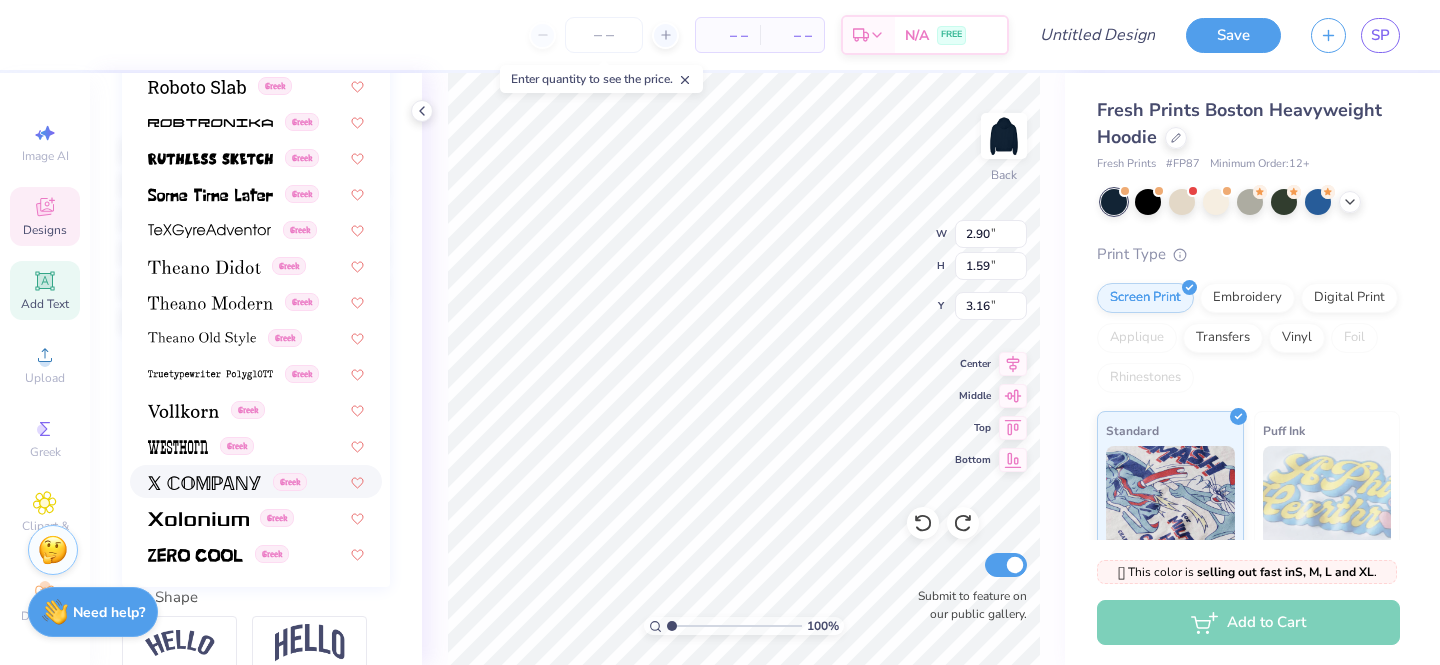 click at bounding box center (204, 483) 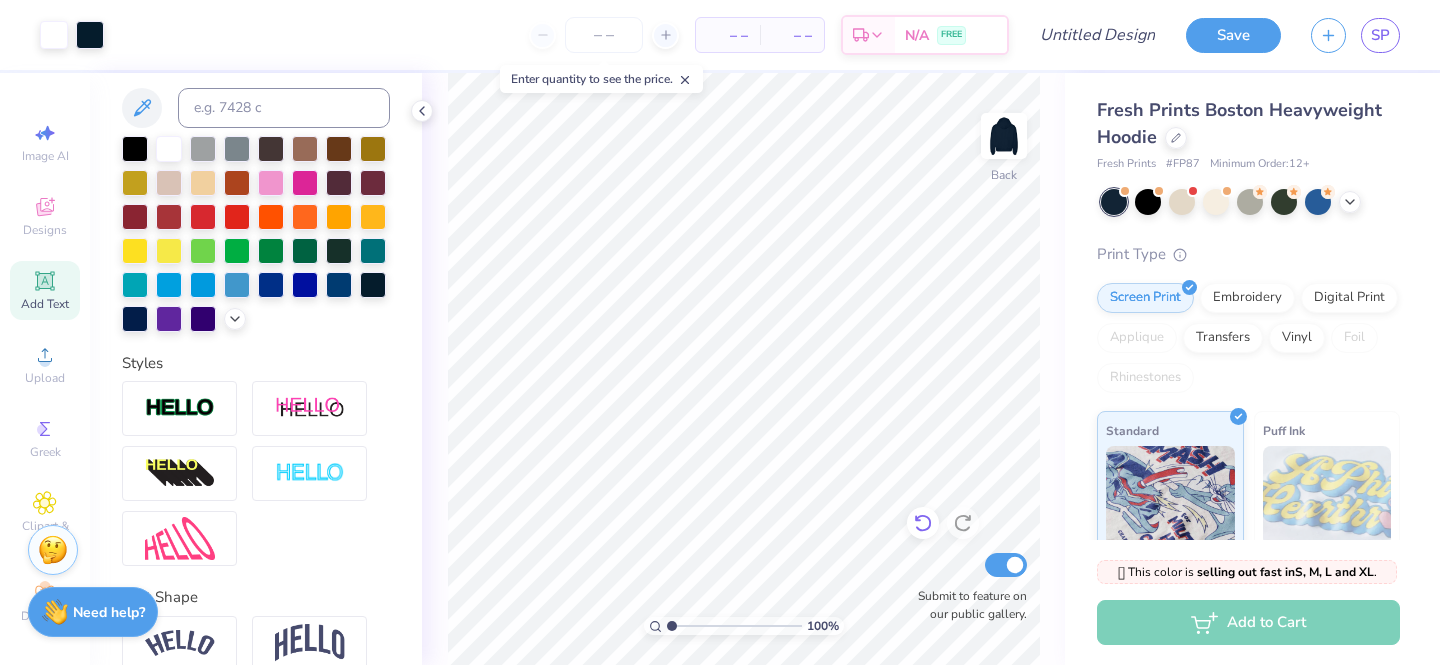 click at bounding box center (923, 523) 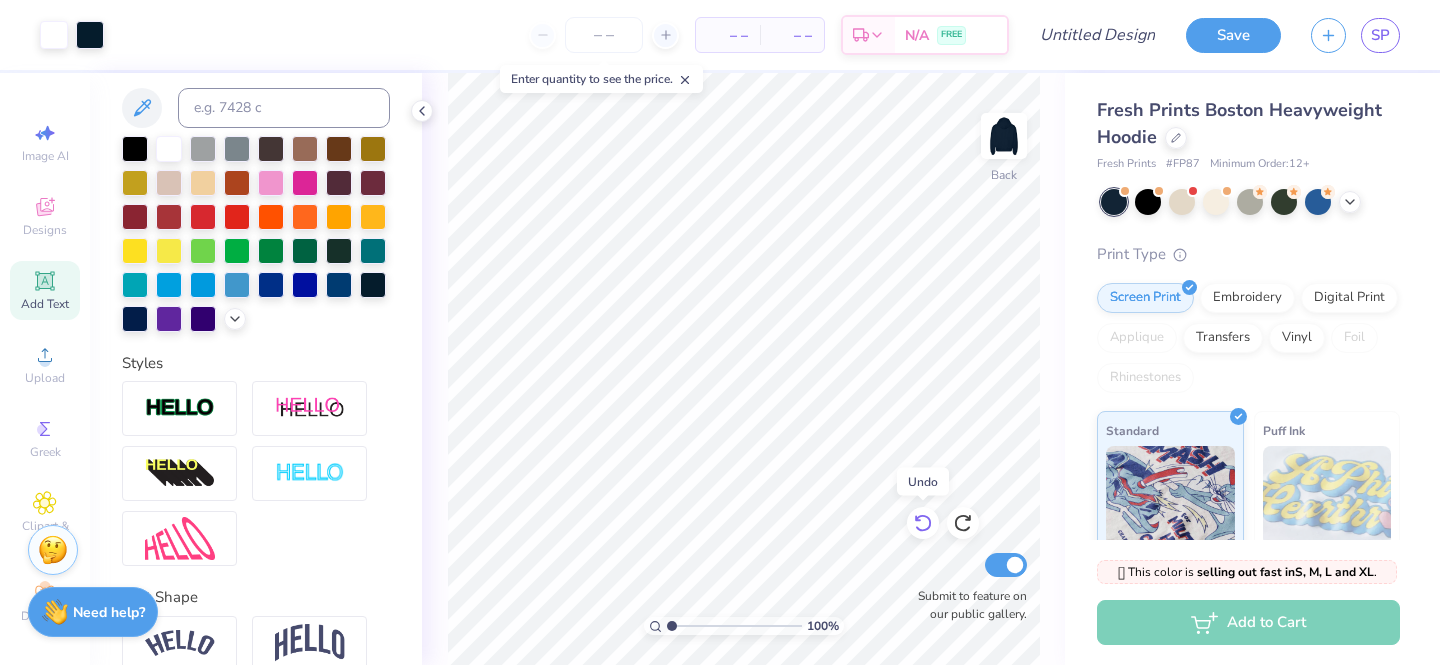 click at bounding box center [923, 523] 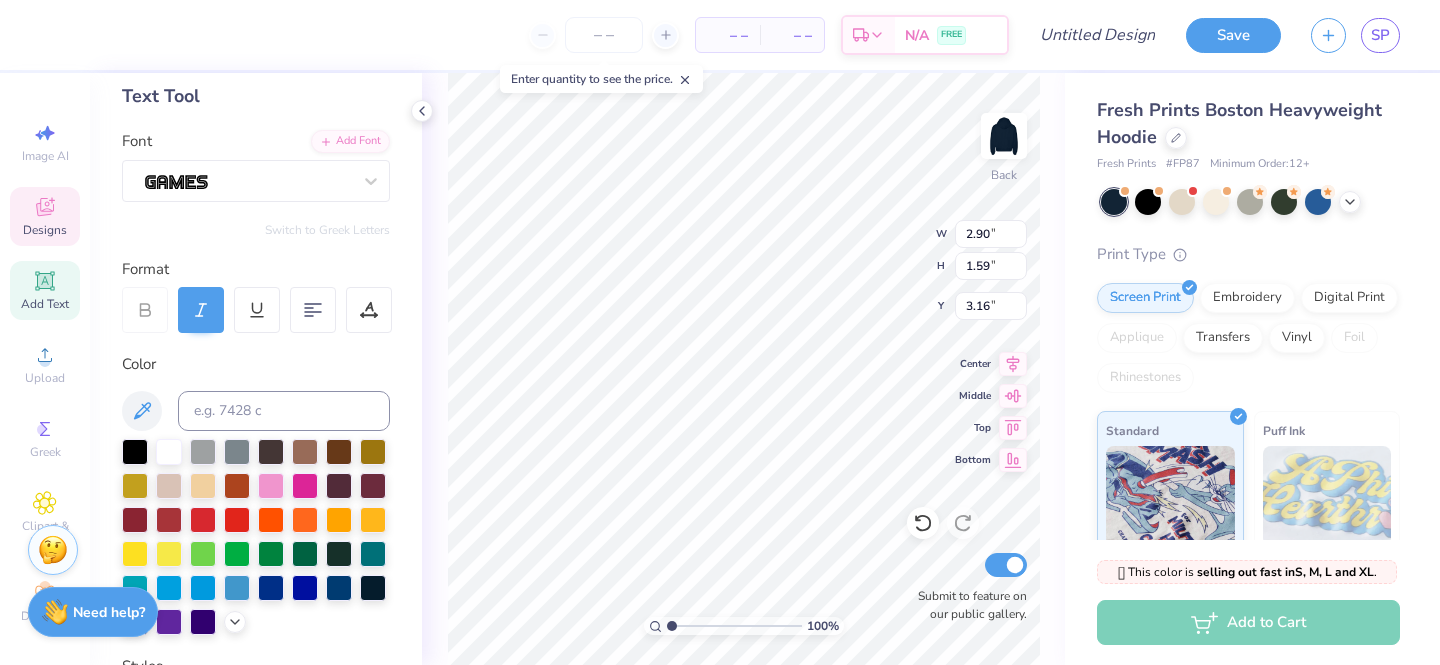 scroll, scrollTop: 0, scrollLeft: 0, axis: both 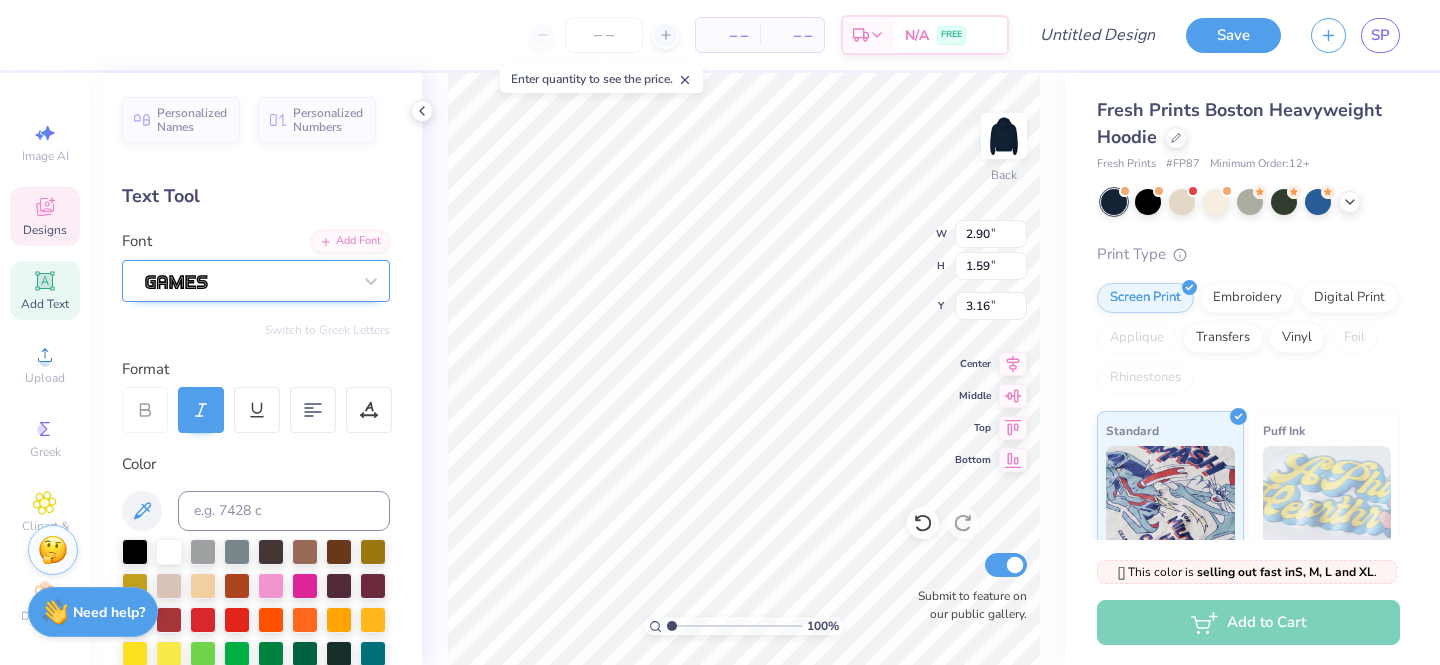 type on "Dx" 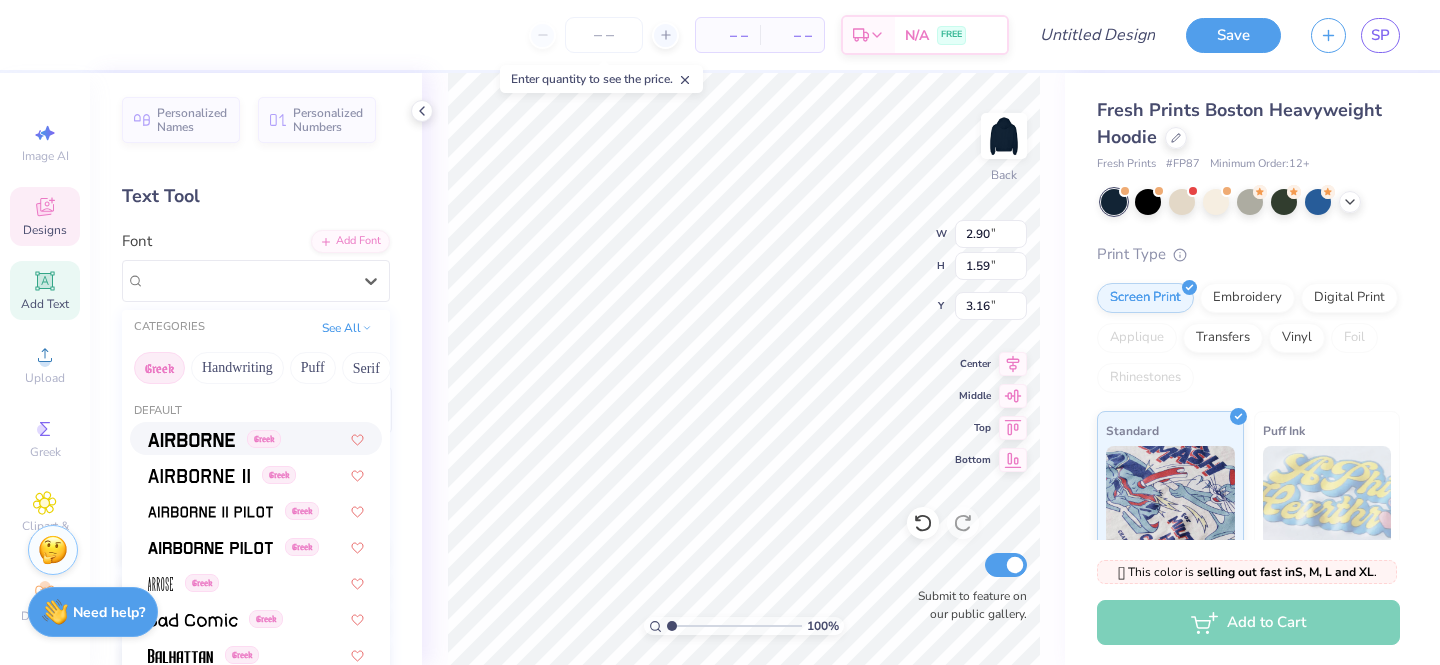 click on "Greek" at bounding box center (159, 368) 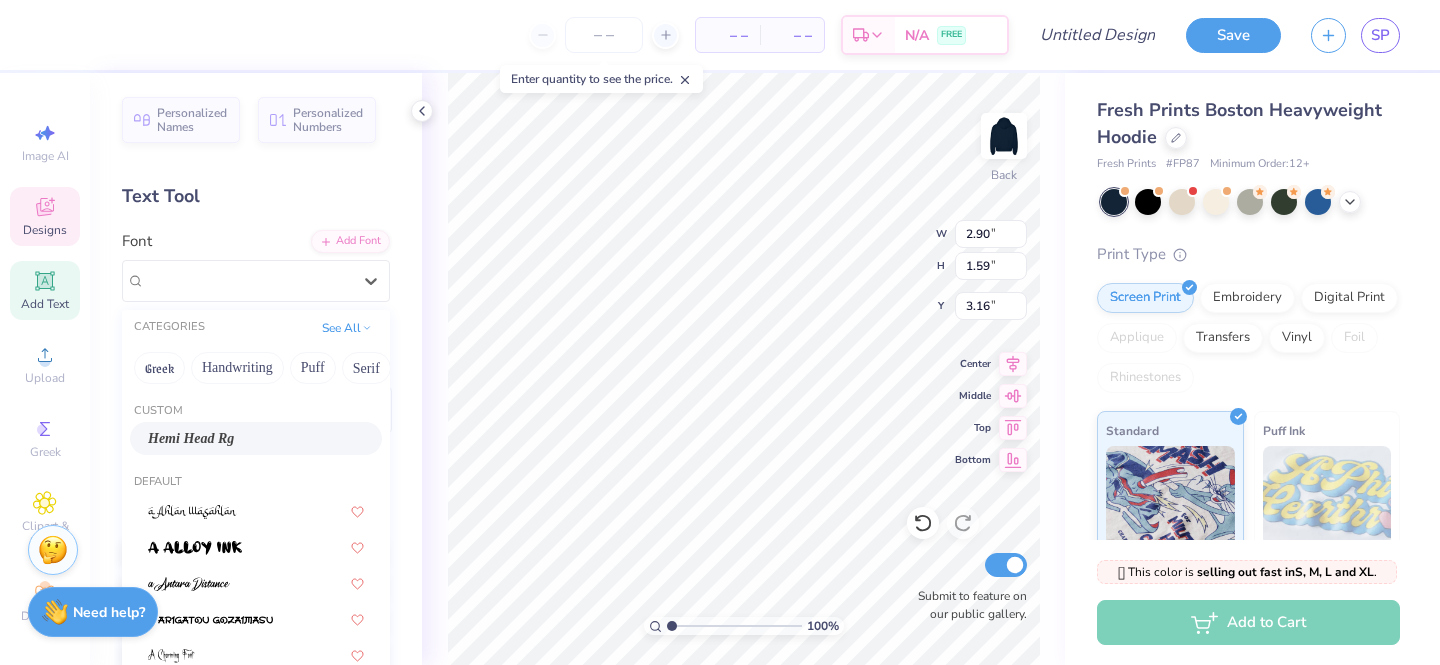 scroll, scrollTop: 11, scrollLeft: 0, axis: vertical 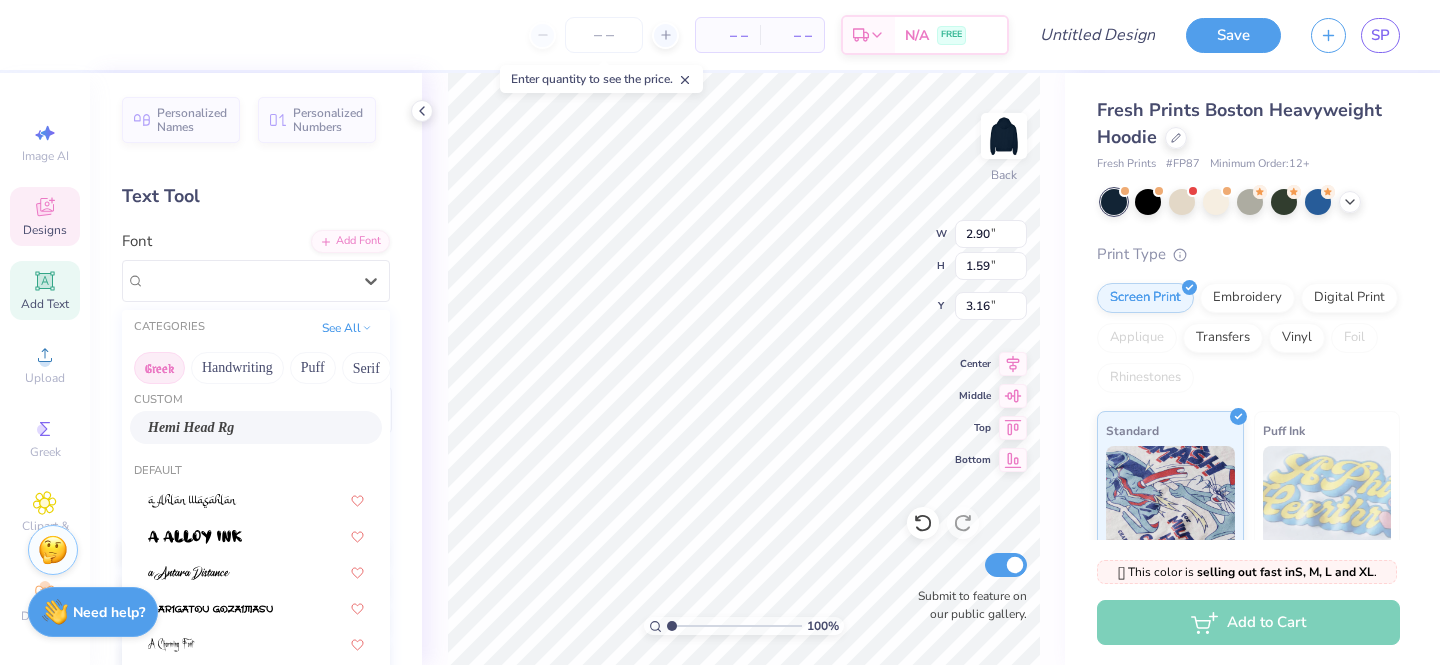 click on "Greek" at bounding box center (159, 368) 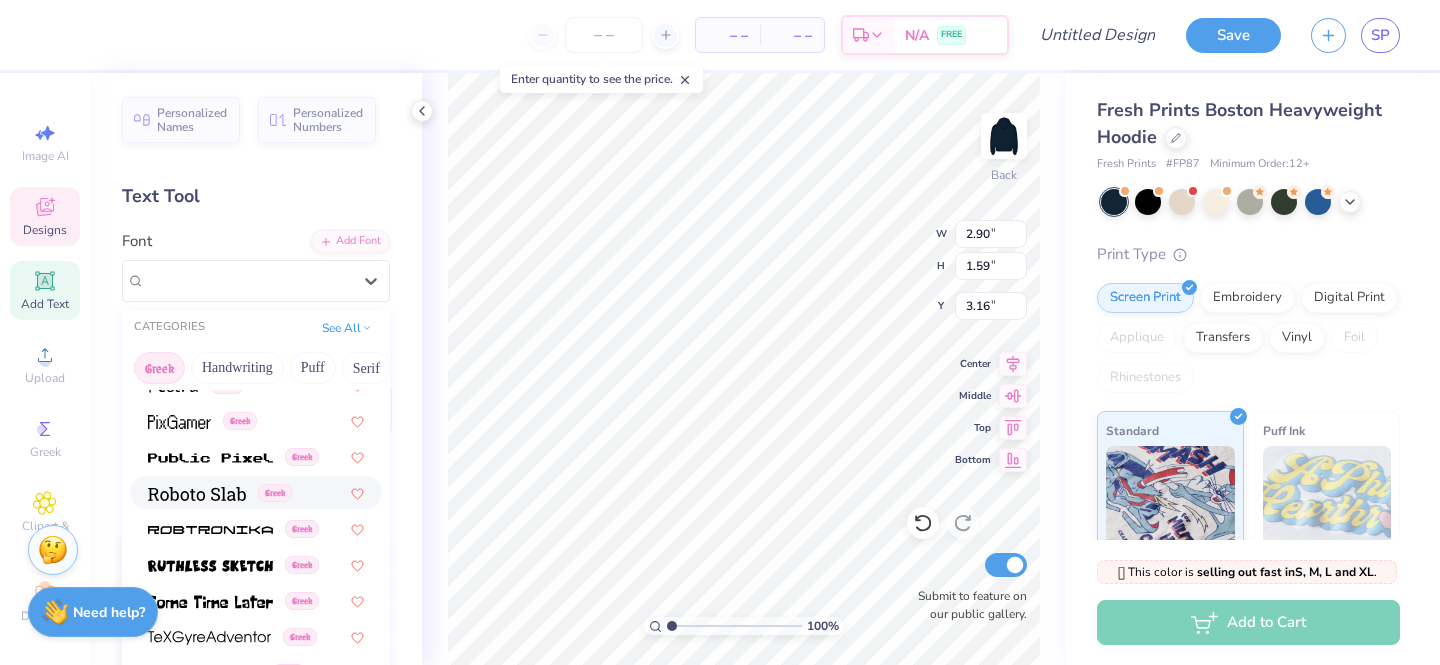 scroll, scrollTop: 1210, scrollLeft: 0, axis: vertical 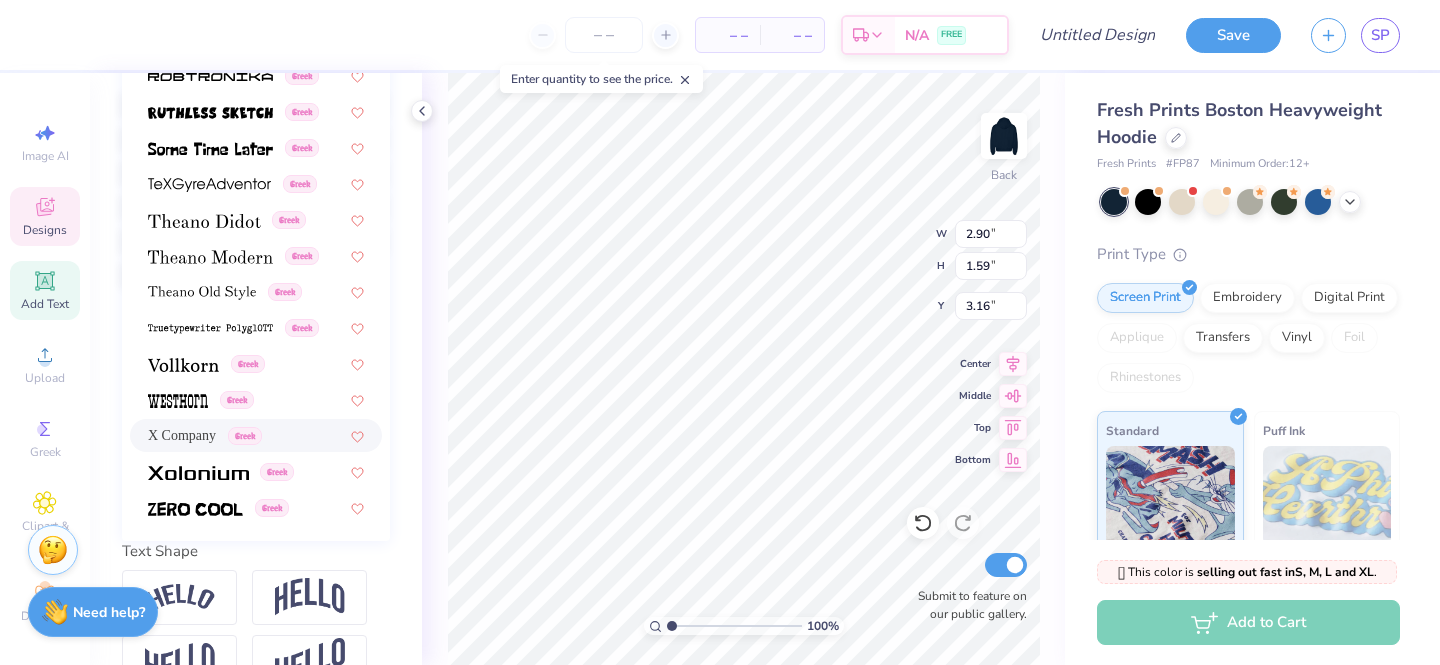 click on "X Company" at bounding box center [182, 435] 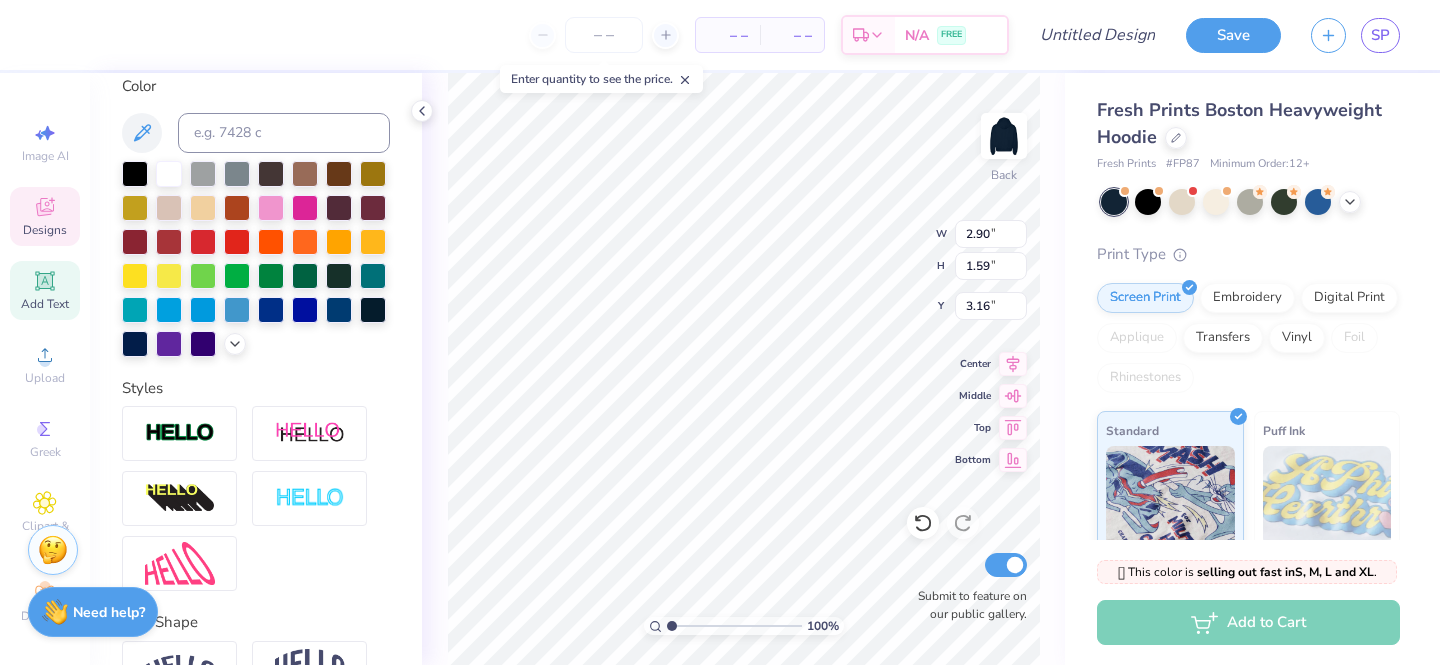 scroll, scrollTop: 0, scrollLeft: 0, axis: both 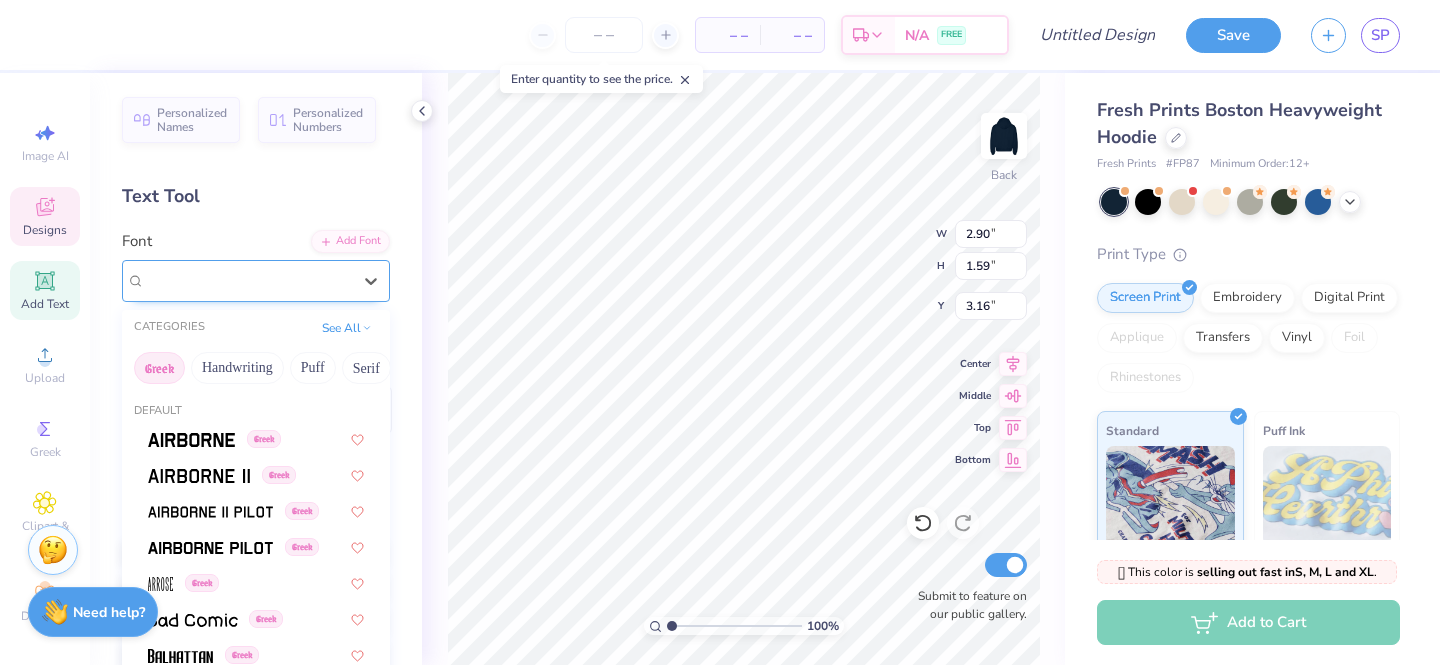 click on "X Company Greek" at bounding box center (248, 280) 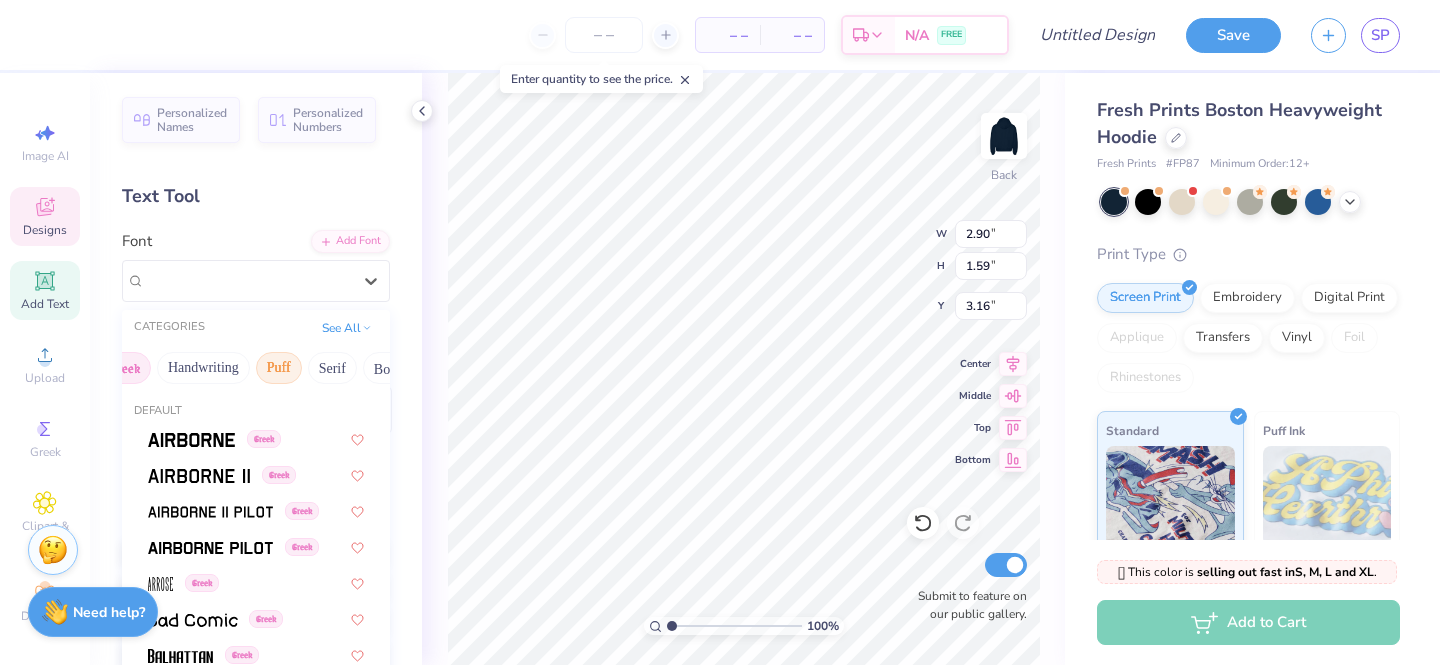 scroll, scrollTop: 0, scrollLeft: 0, axis: both 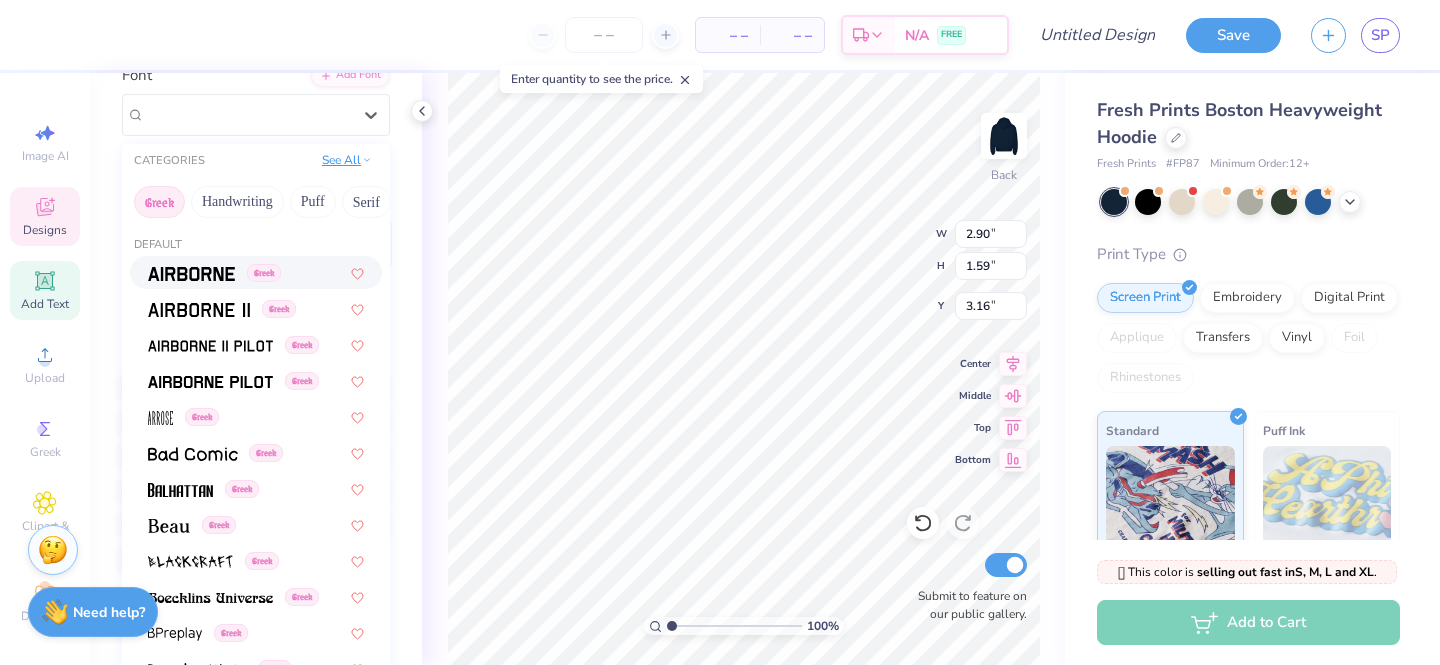 click on "See All" at bounding box center [347, 160] 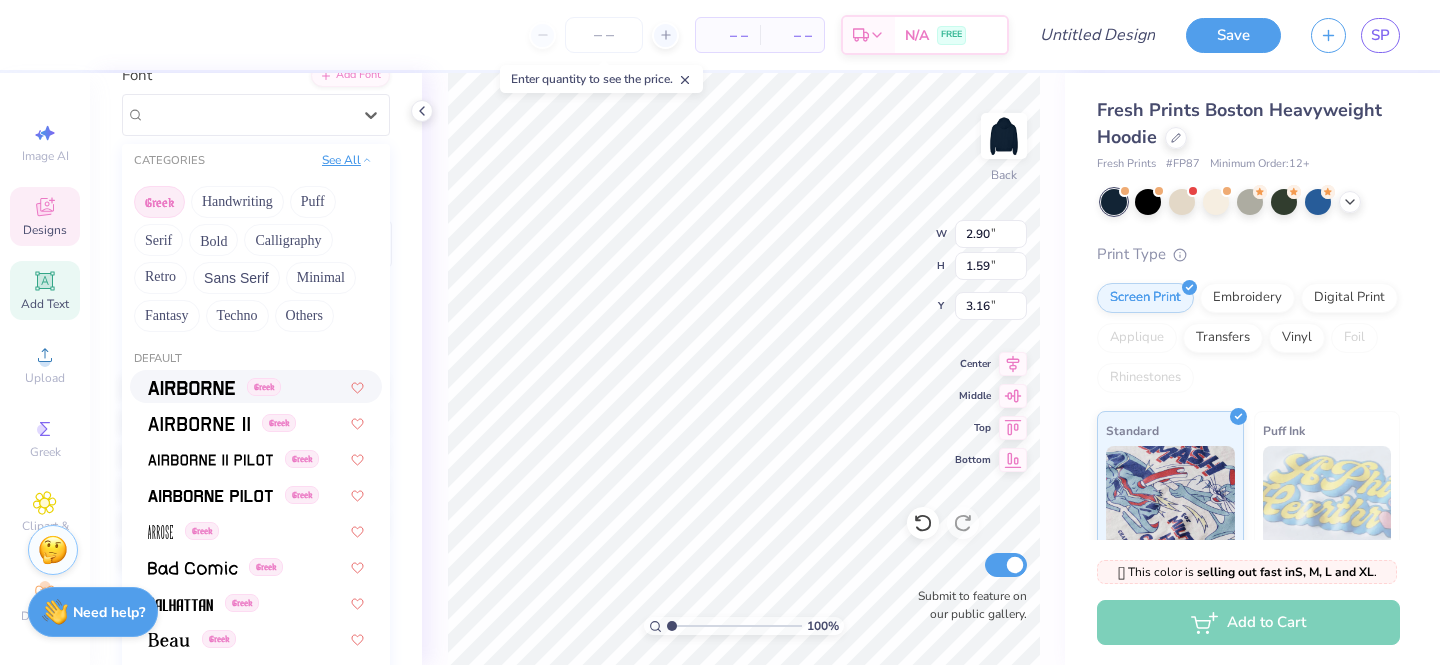click on "See All" at bounding box center [347, 160] 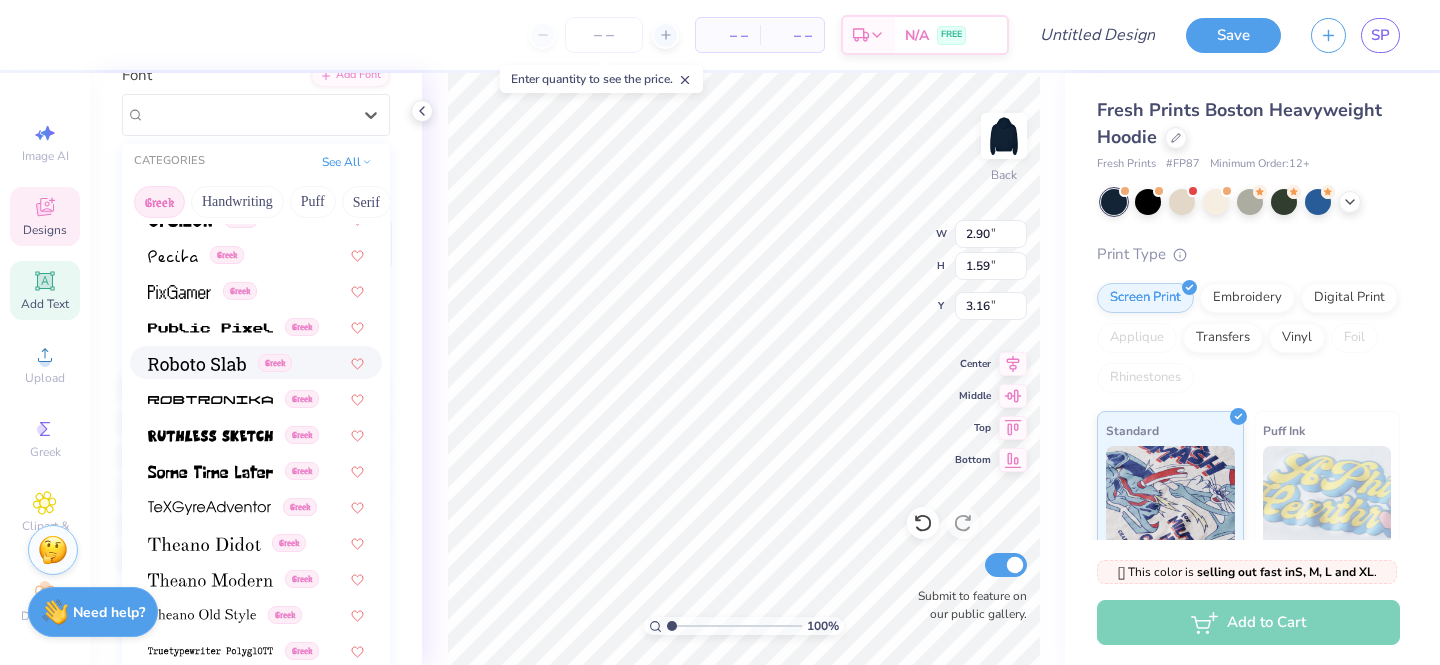 scroll, scrollTop: 1210, scrollLeft: 0, axis: vertical 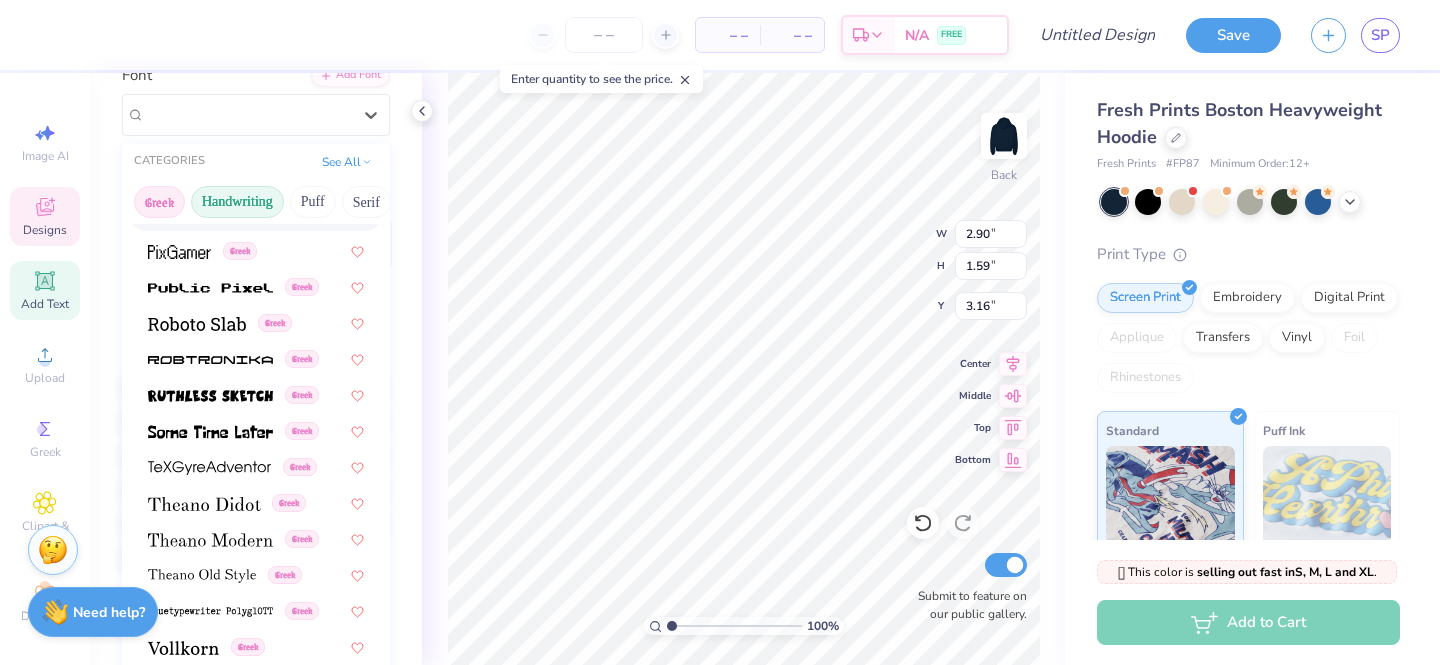 click on "Handwriting" at bounding box center [237, 202] 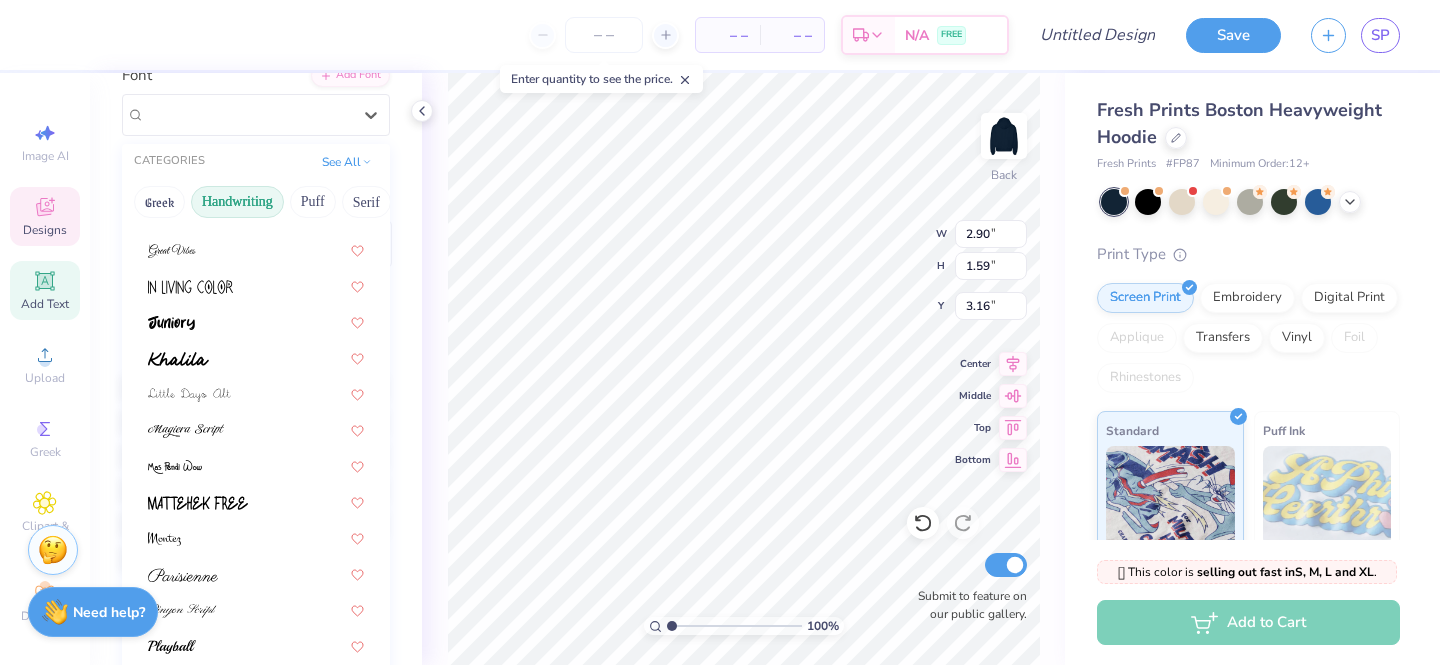 scroll, scrollTop: 454, scrollLeft: 0, axis: vertical 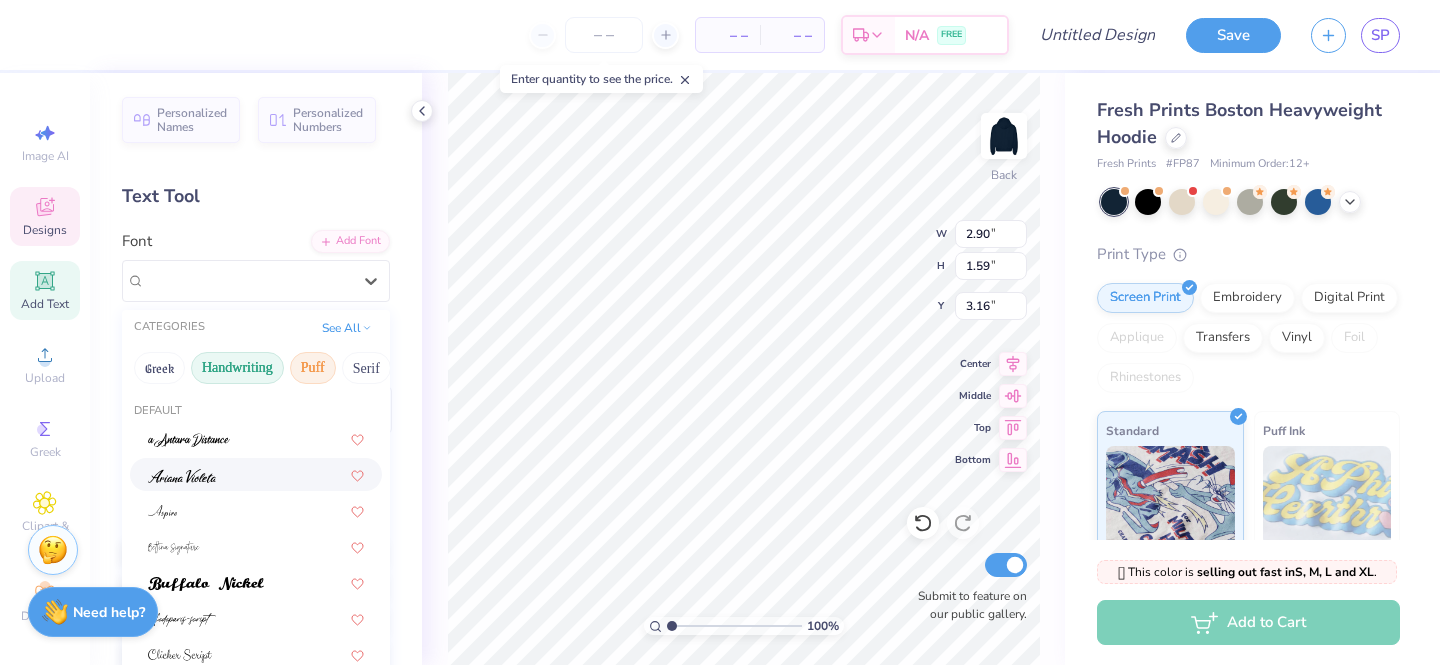 click on "Puff" at bounding box center [313, 368] 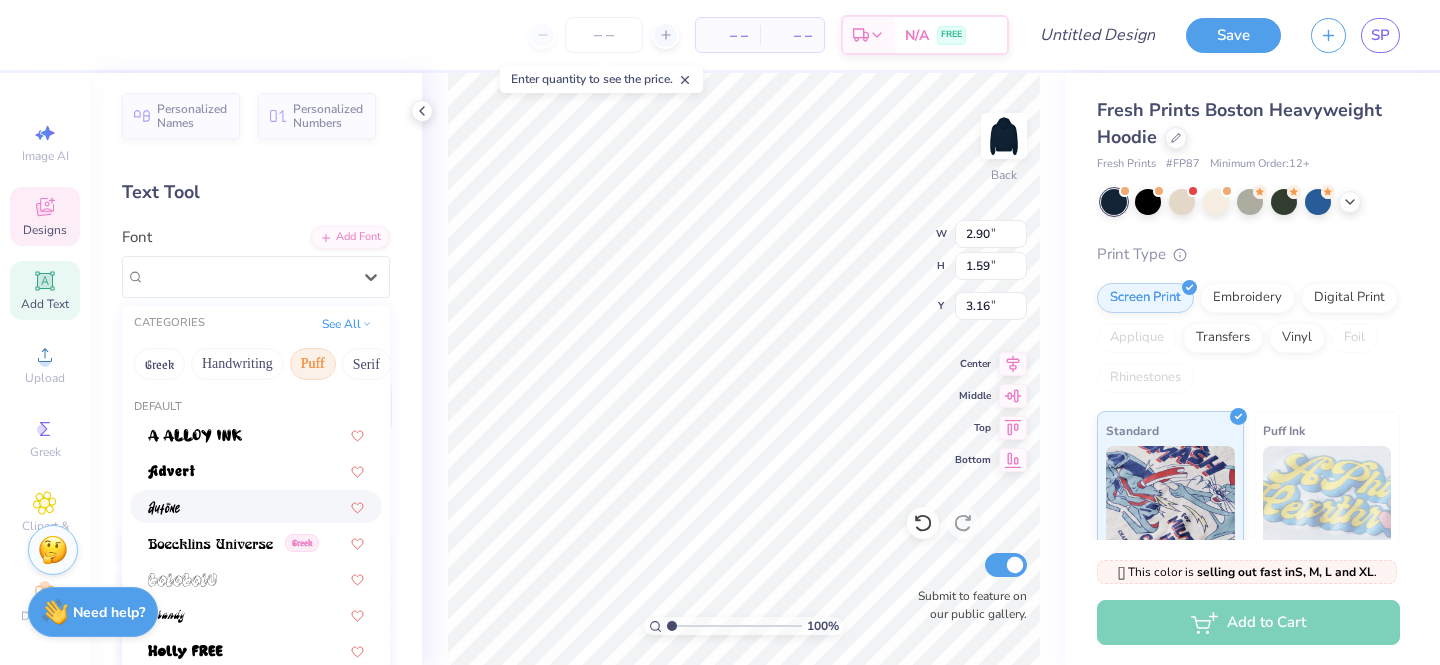 scroll, scrollTop: 0, scrollLeft: 0, axis: both 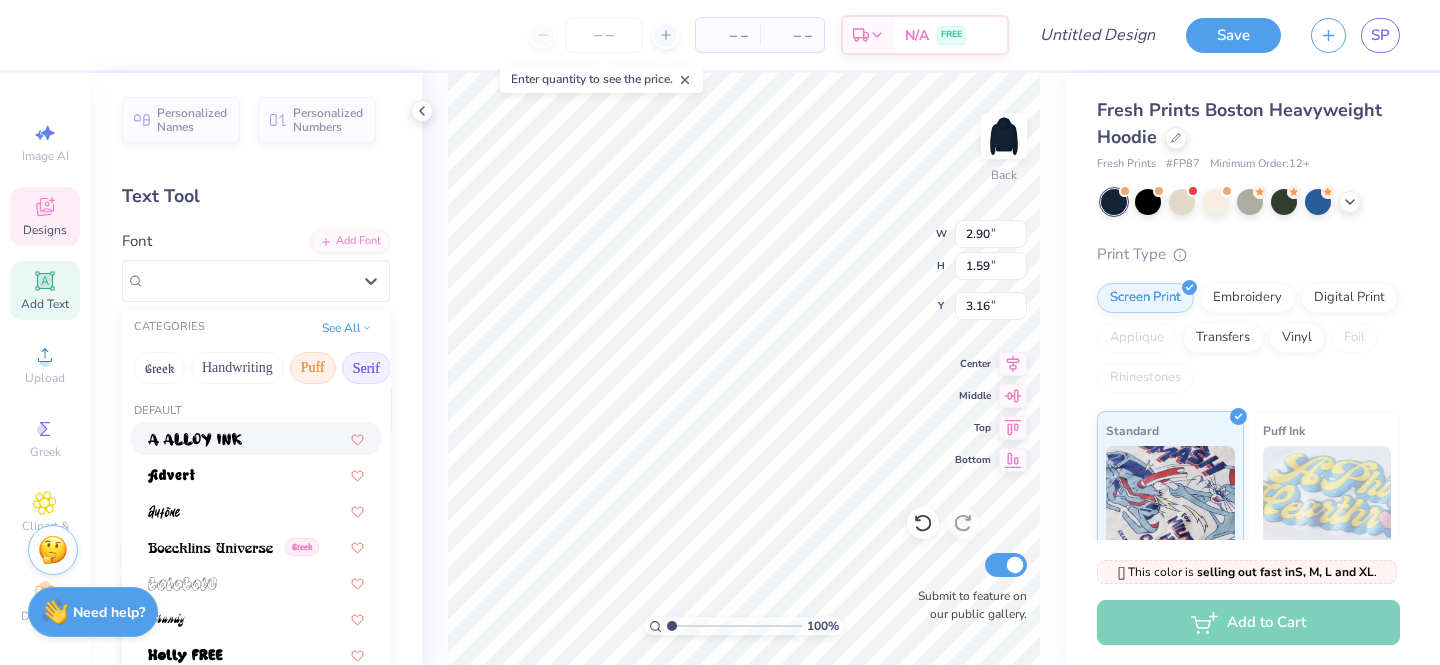 click on "Serif" at bounding box center [366, 368] 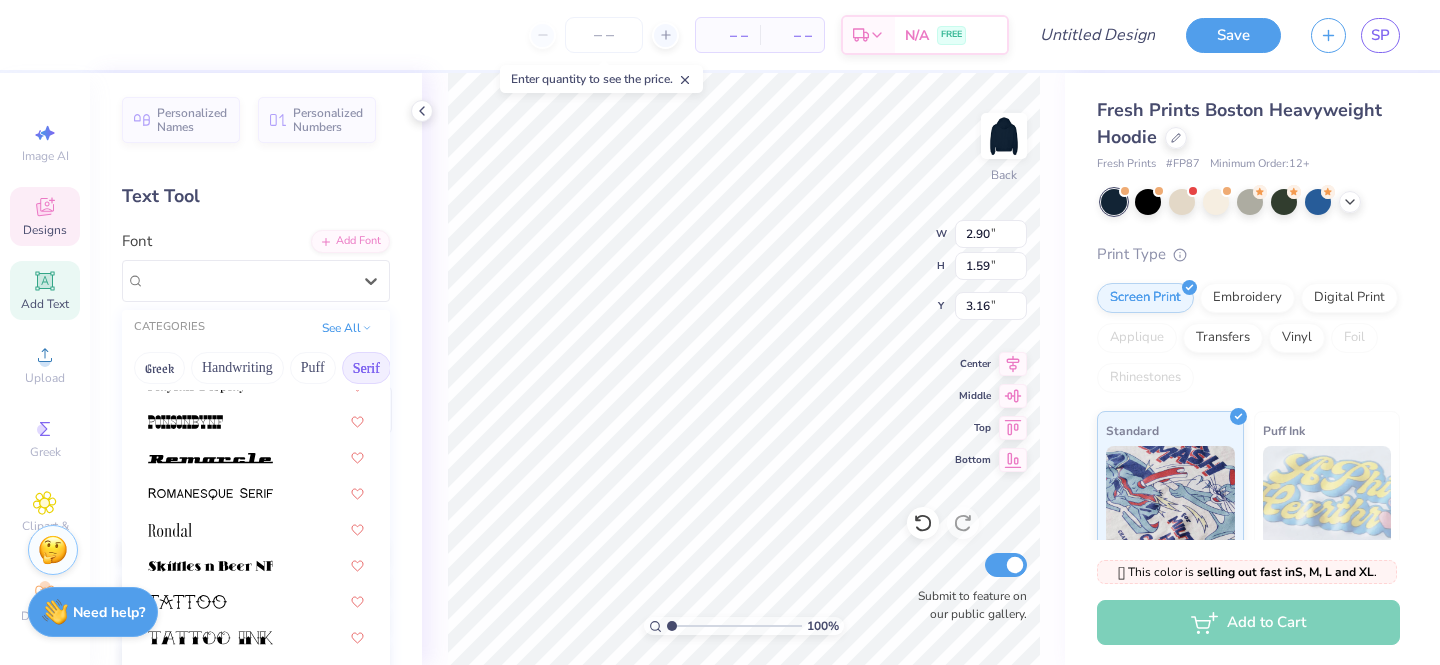 scroll, scrollTop: 2290, scrollLeft: 0, axis: vertical 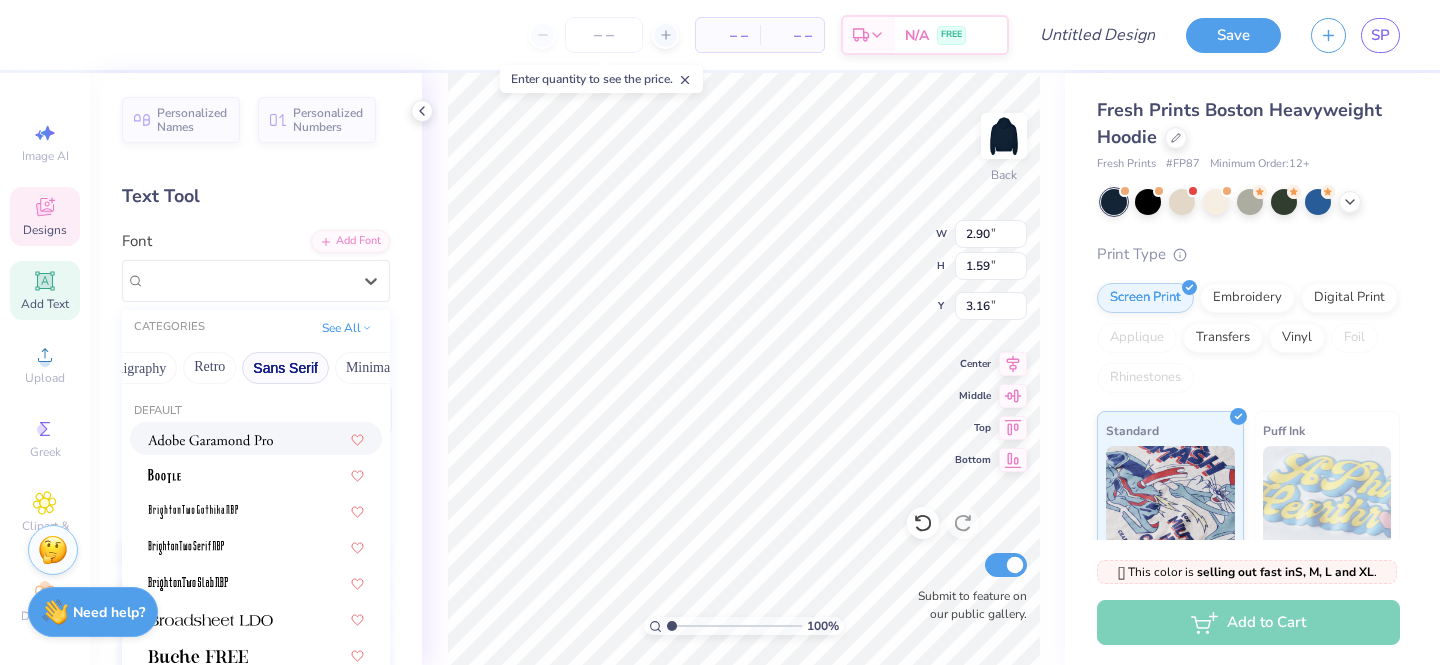 click on "Sans Serif" at bounding box center [285, 368] 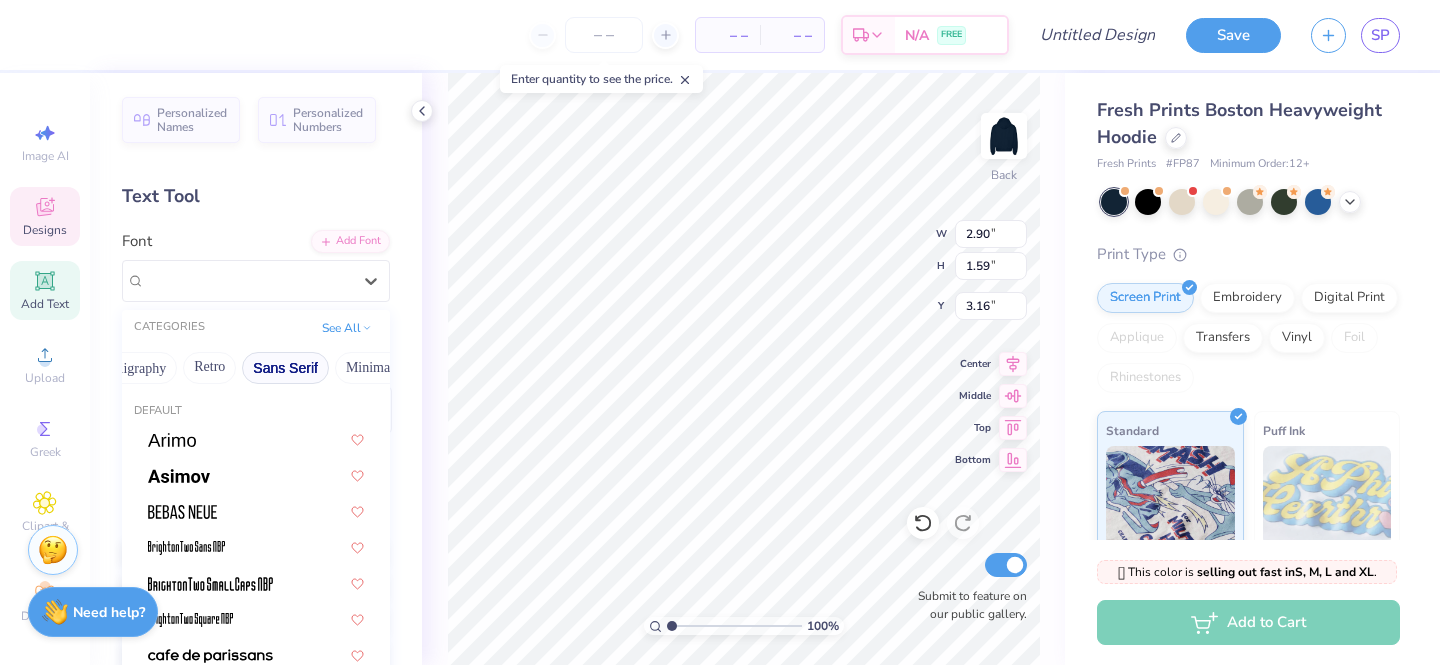 click on "Greek Handwriting Puff Serif Bold Calligraphy Retro Sans Serif Minimal Fantasy Techno Others" at bounding box center [256, 368] 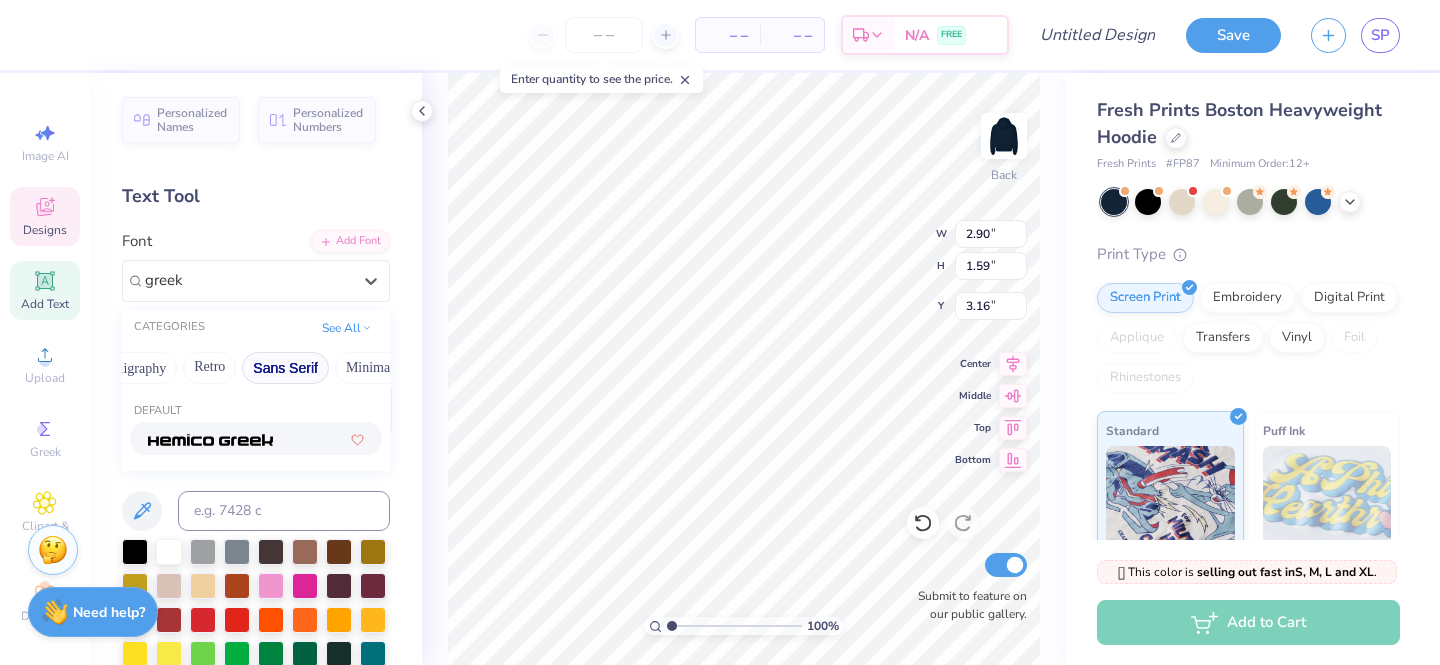 click at bounding box center [210, 440] 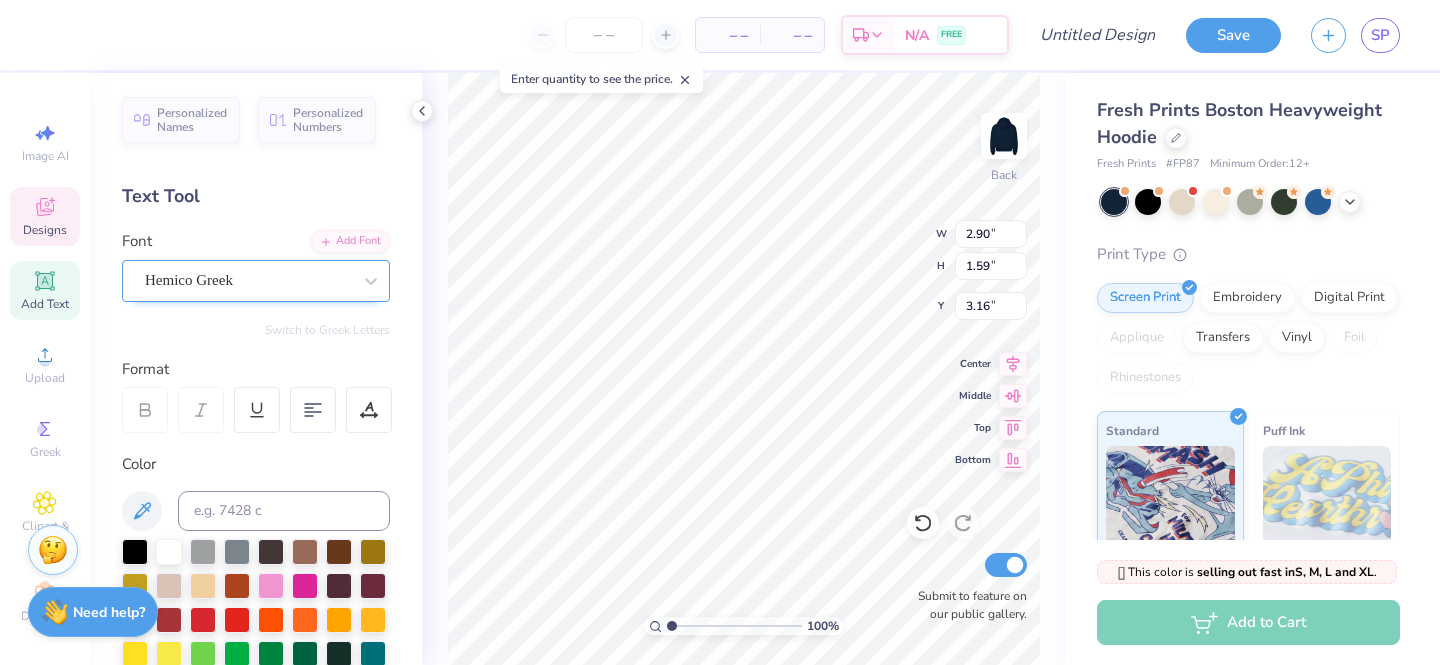 click on "Hemico Greek" at bounding box center [248, 280] 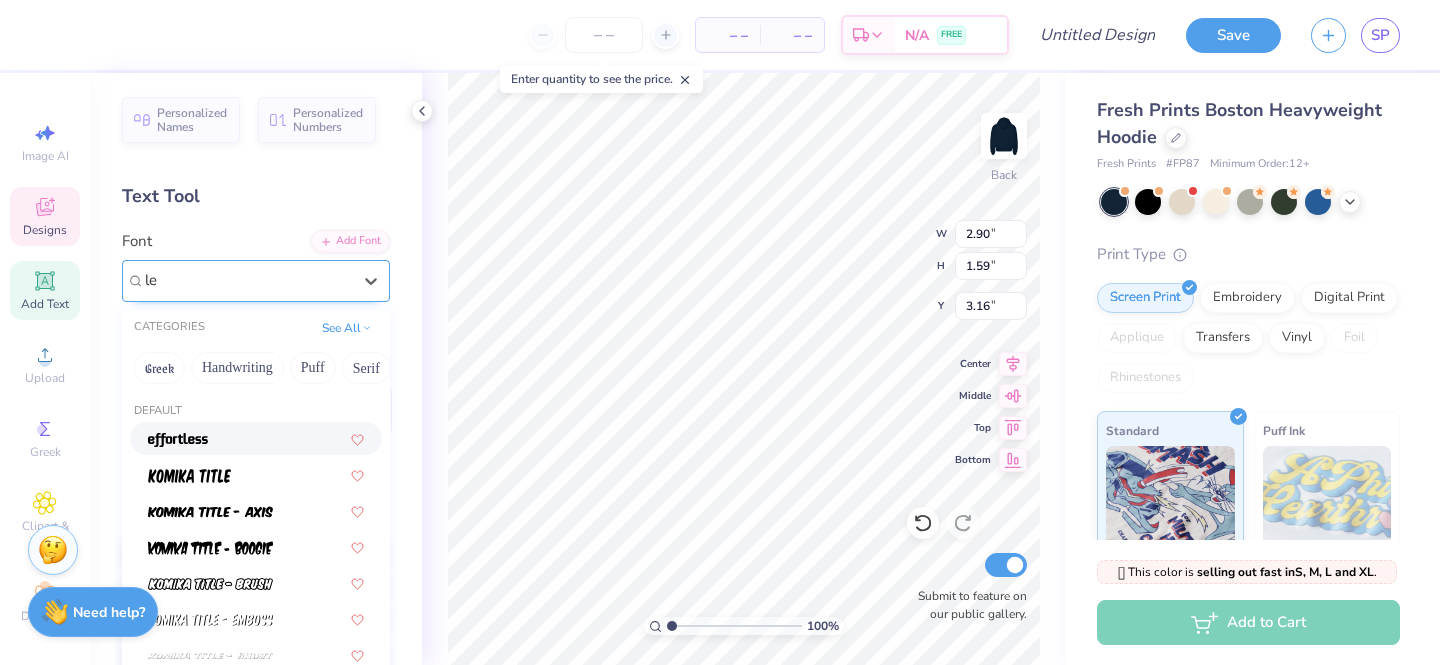 type on "l" 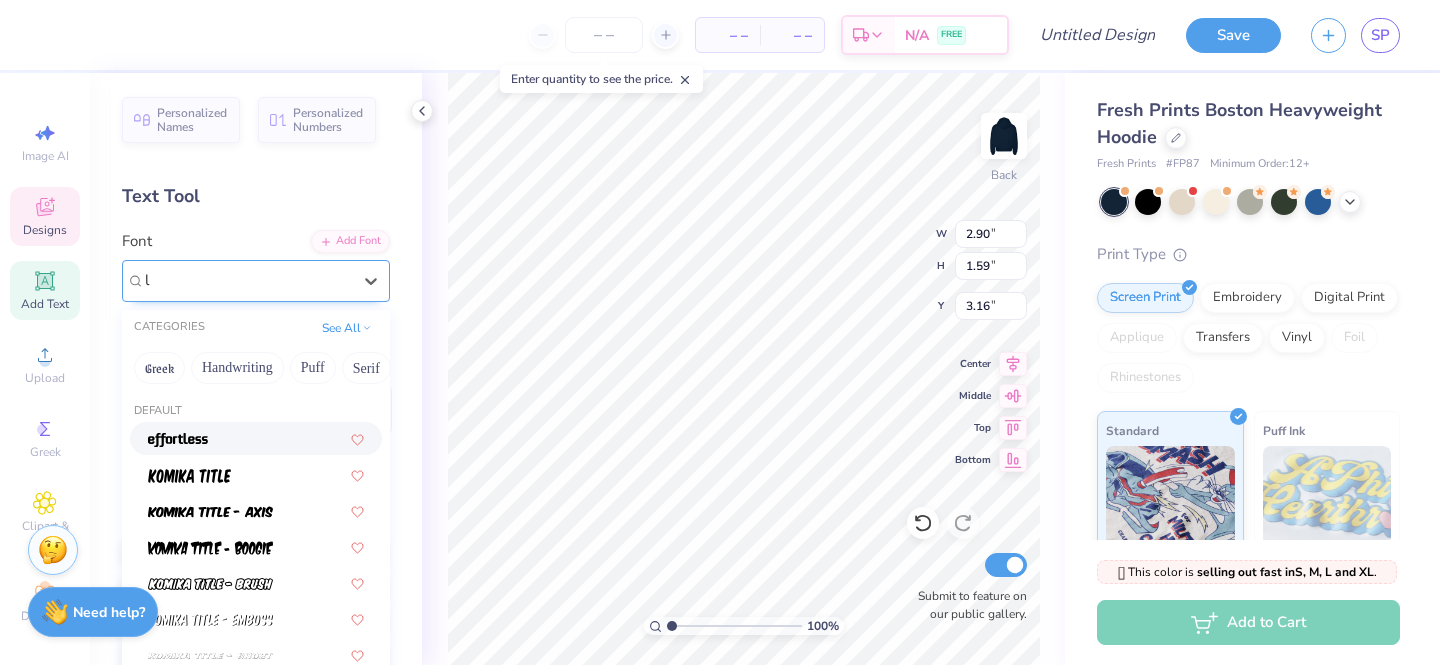 type 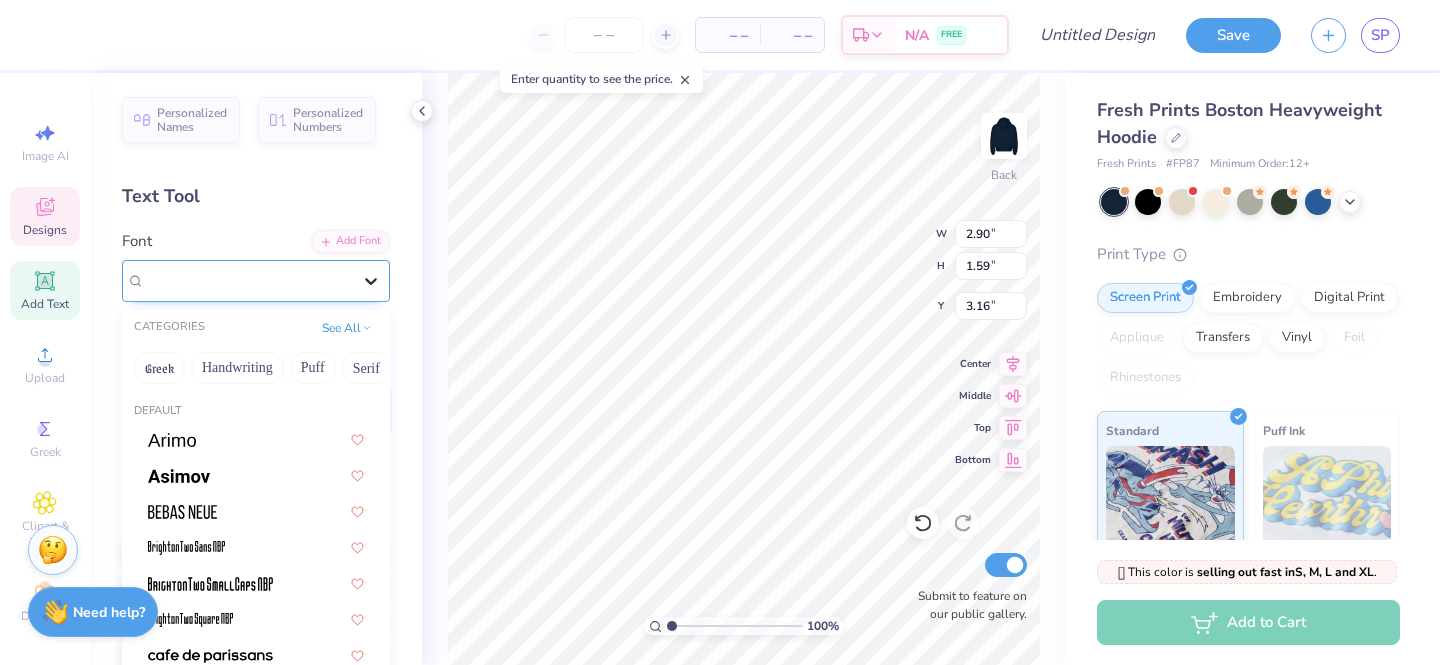 click 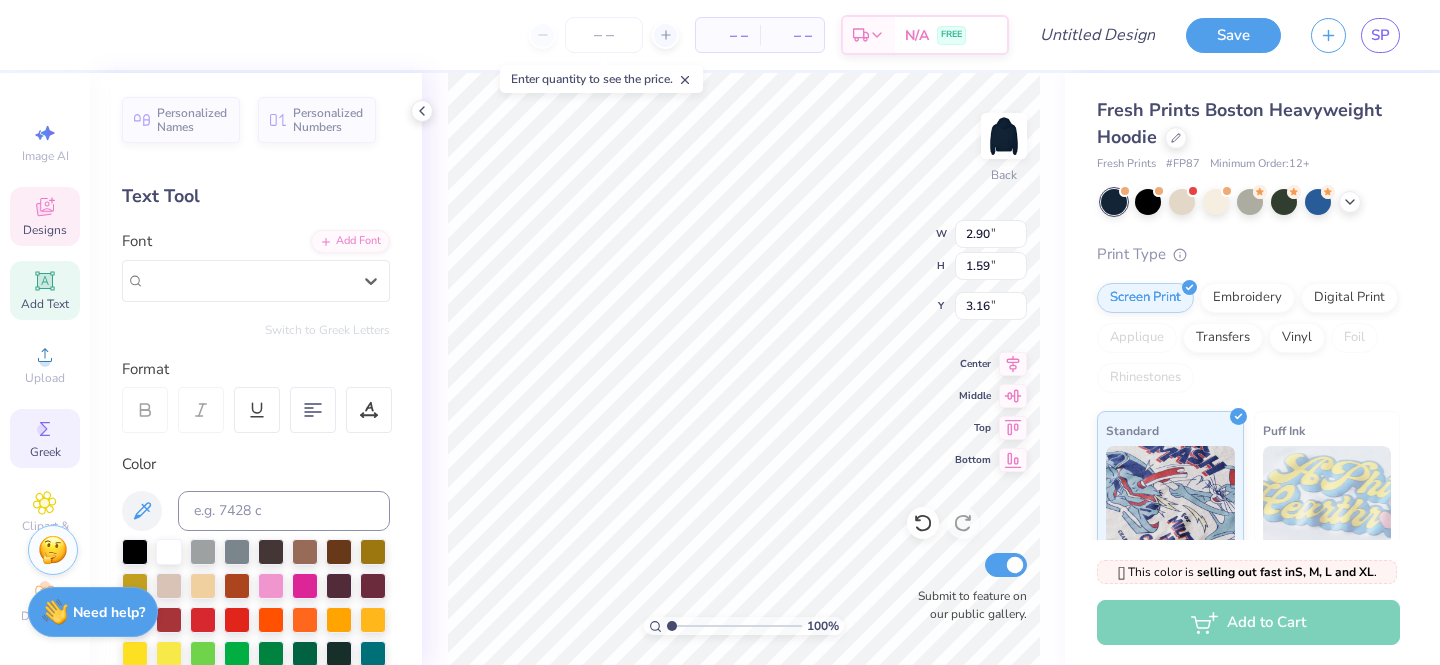 click 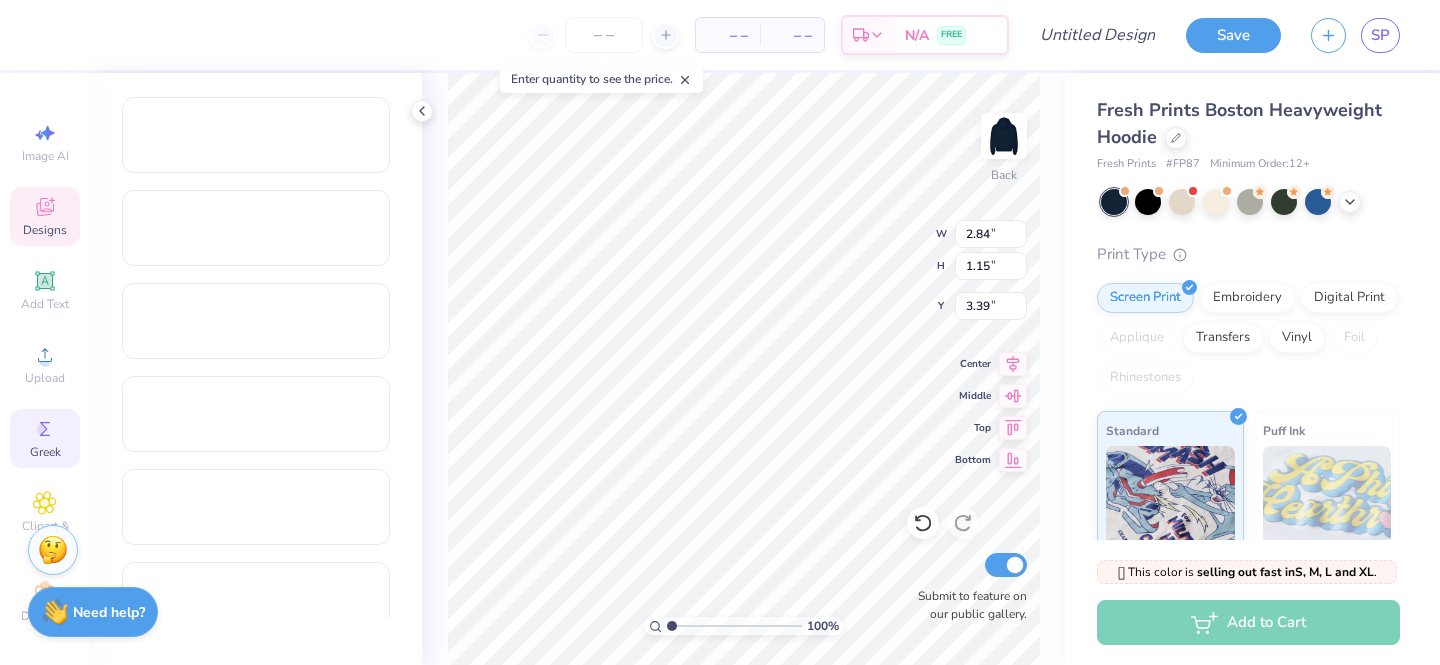 type on "2.84" 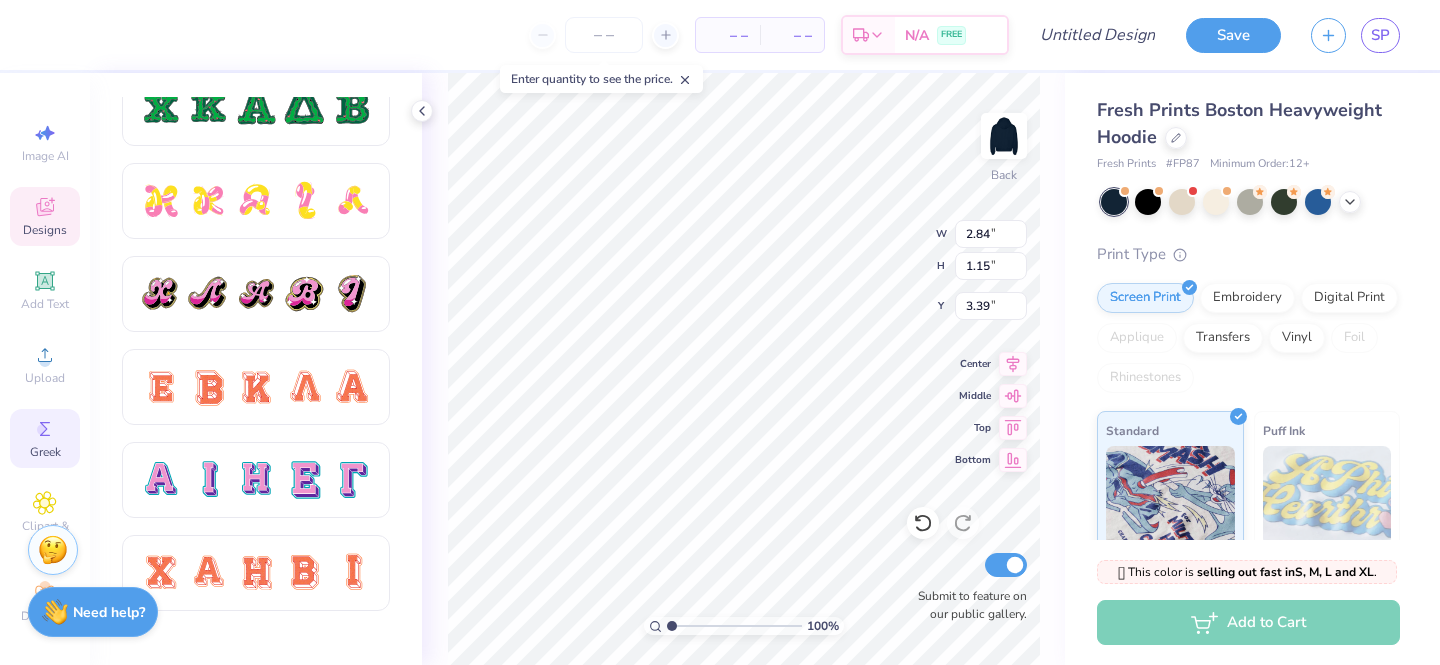 scroll, scrollTop: 1064, scrollLeft: 0, axis: vertical 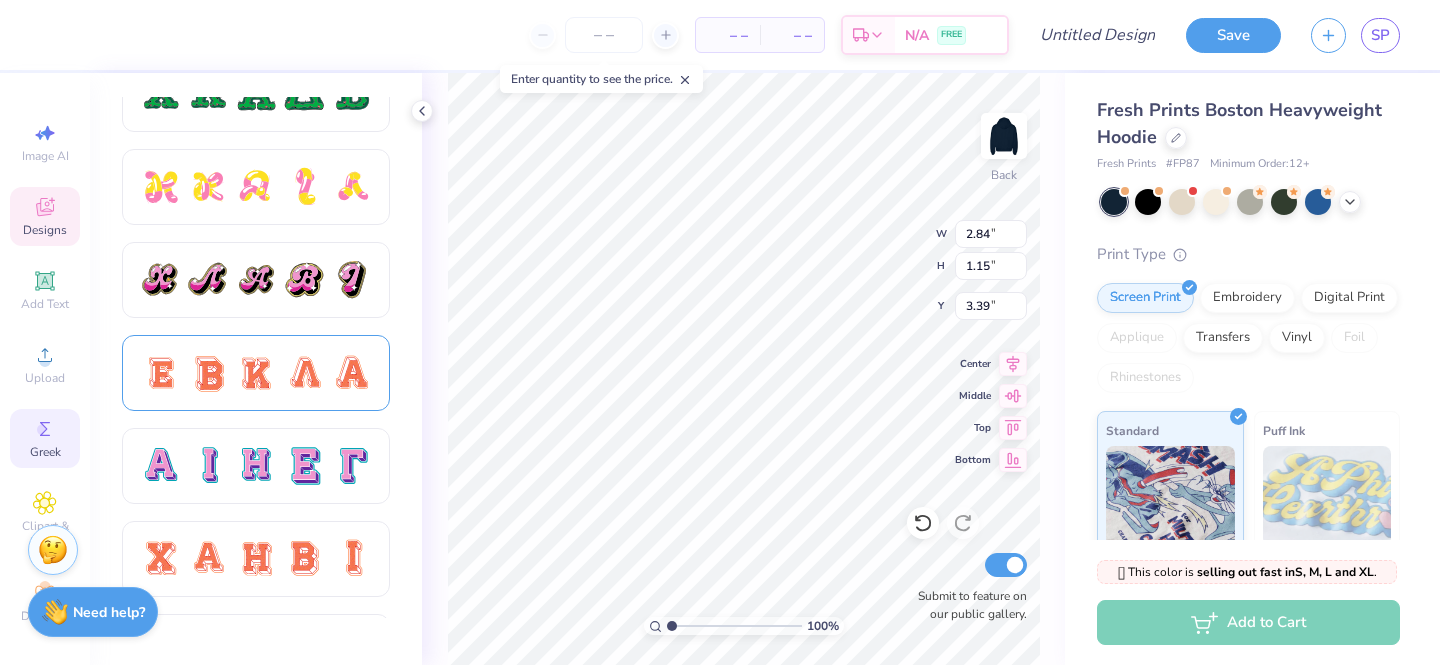 click at bounding box center [208, 373] 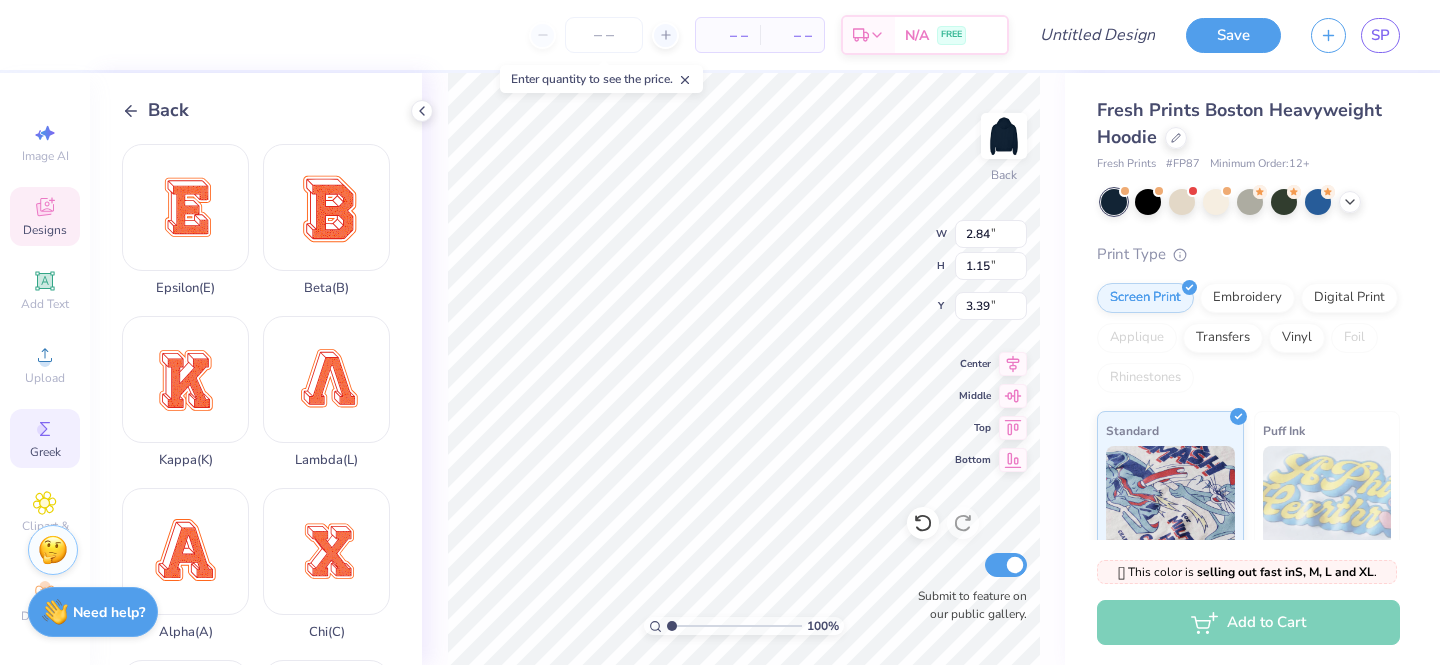 scroll, scrollTop: 139, scrollLeft: 0, axis: vertical 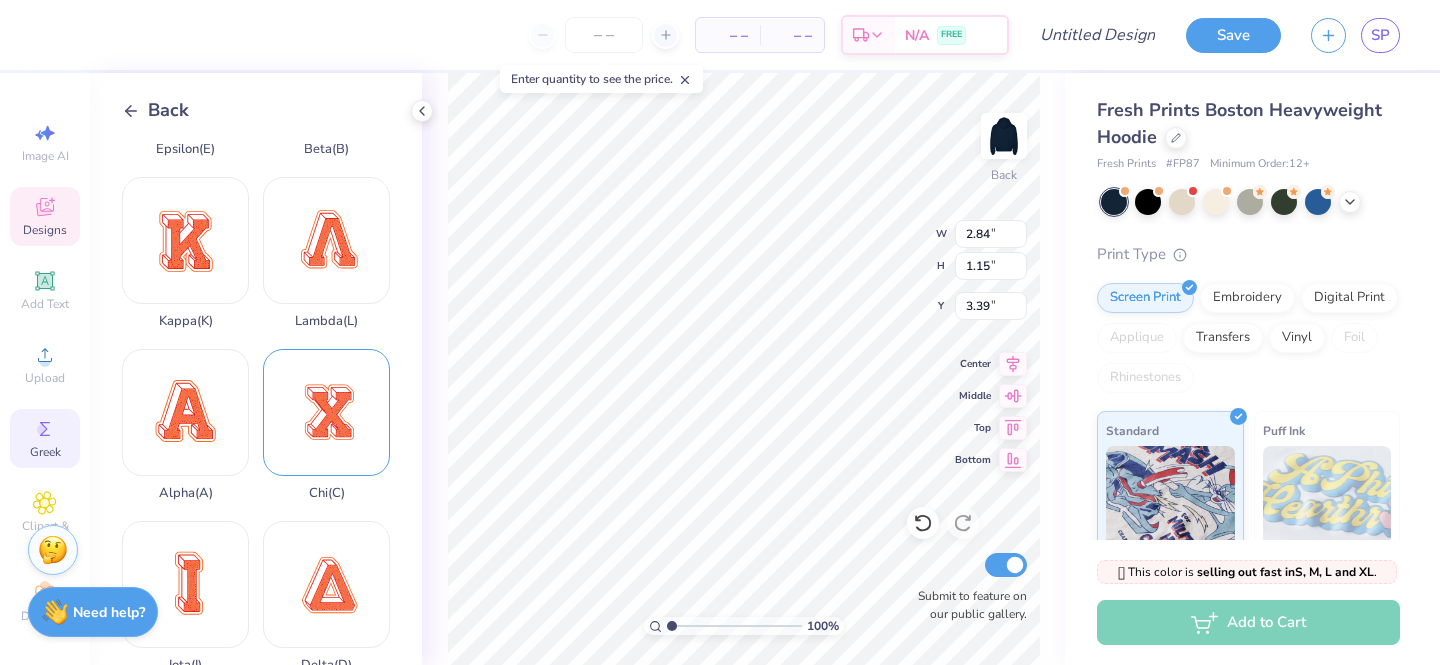 click on "Chi  ( C )" at bounding box center [326, 425] 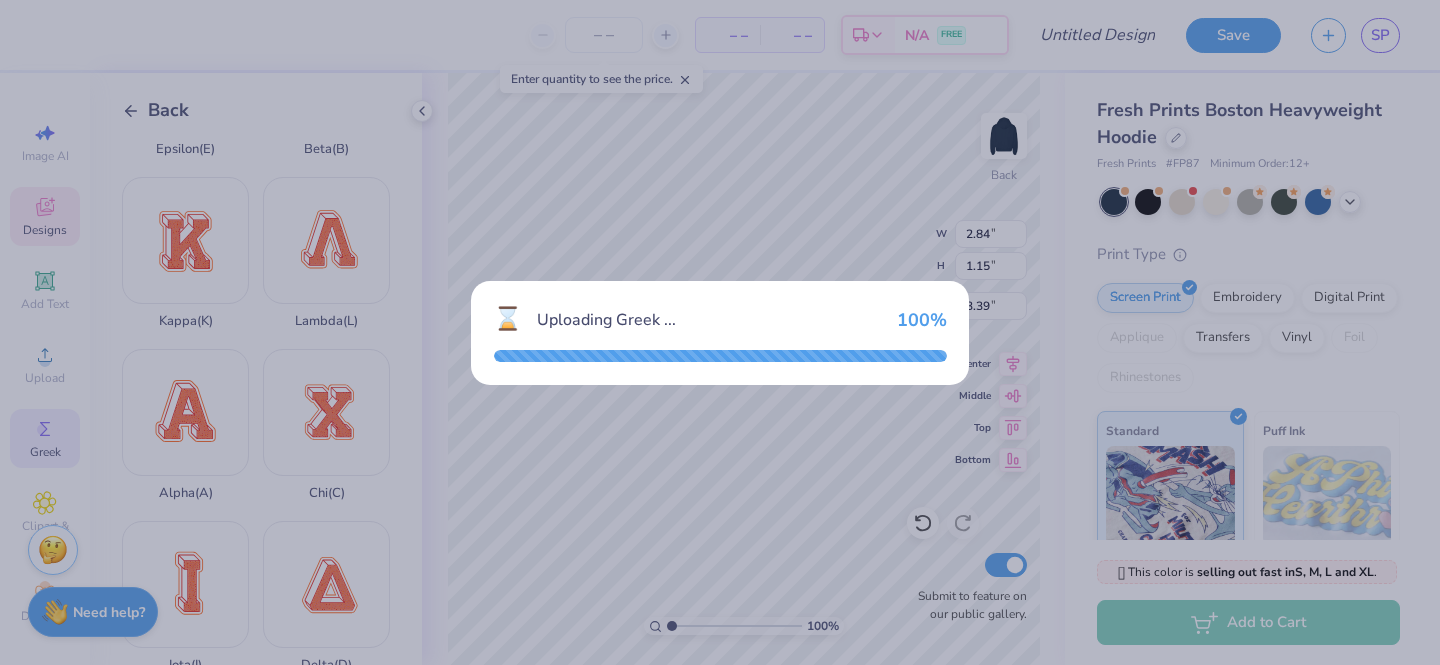 type on "11.11" 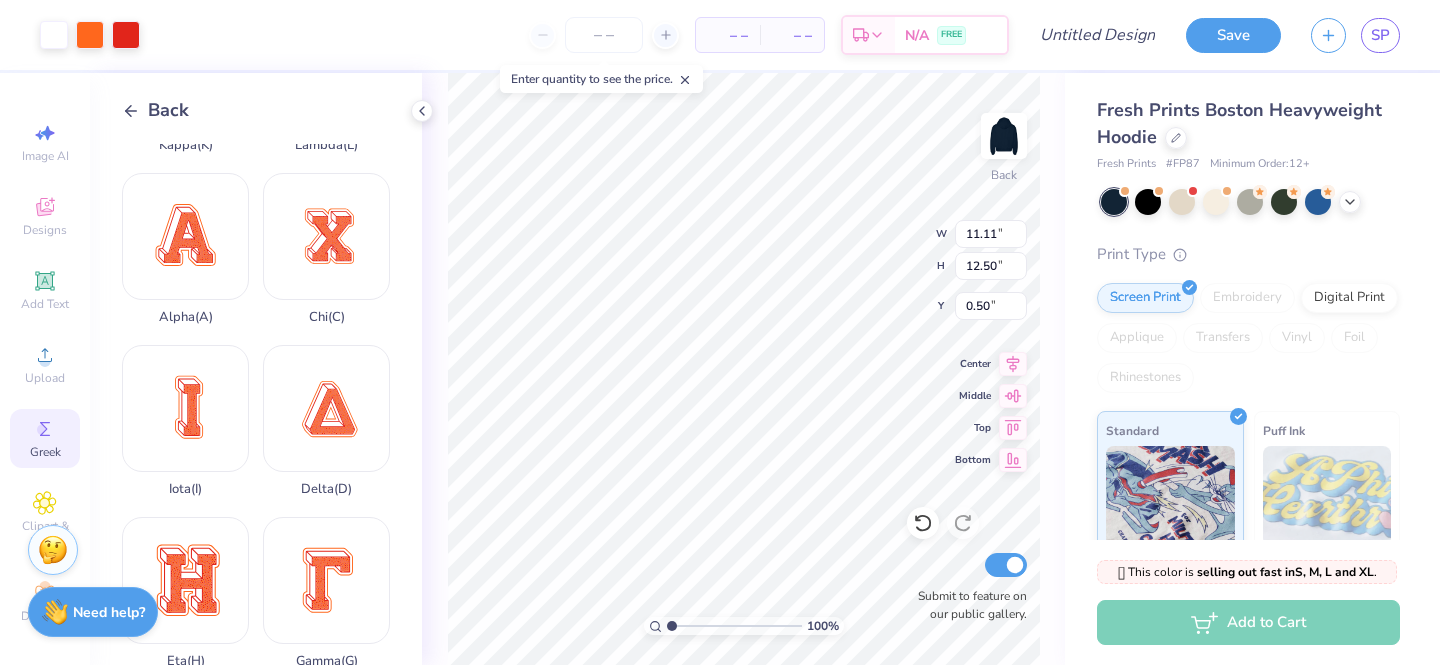scroll, scrollTop: 400, scrollLeft: 0, axis: vertical 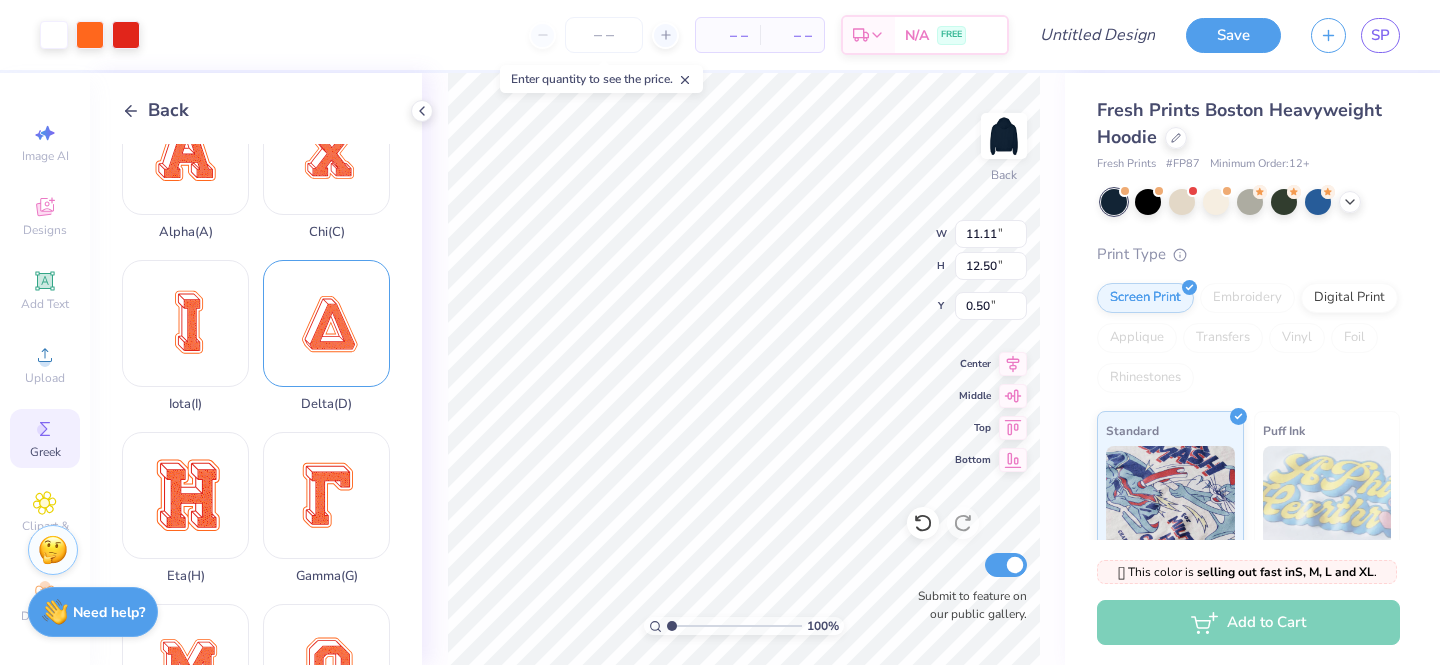 click on "Delta  ( D )" at bounding box center (326, 336) 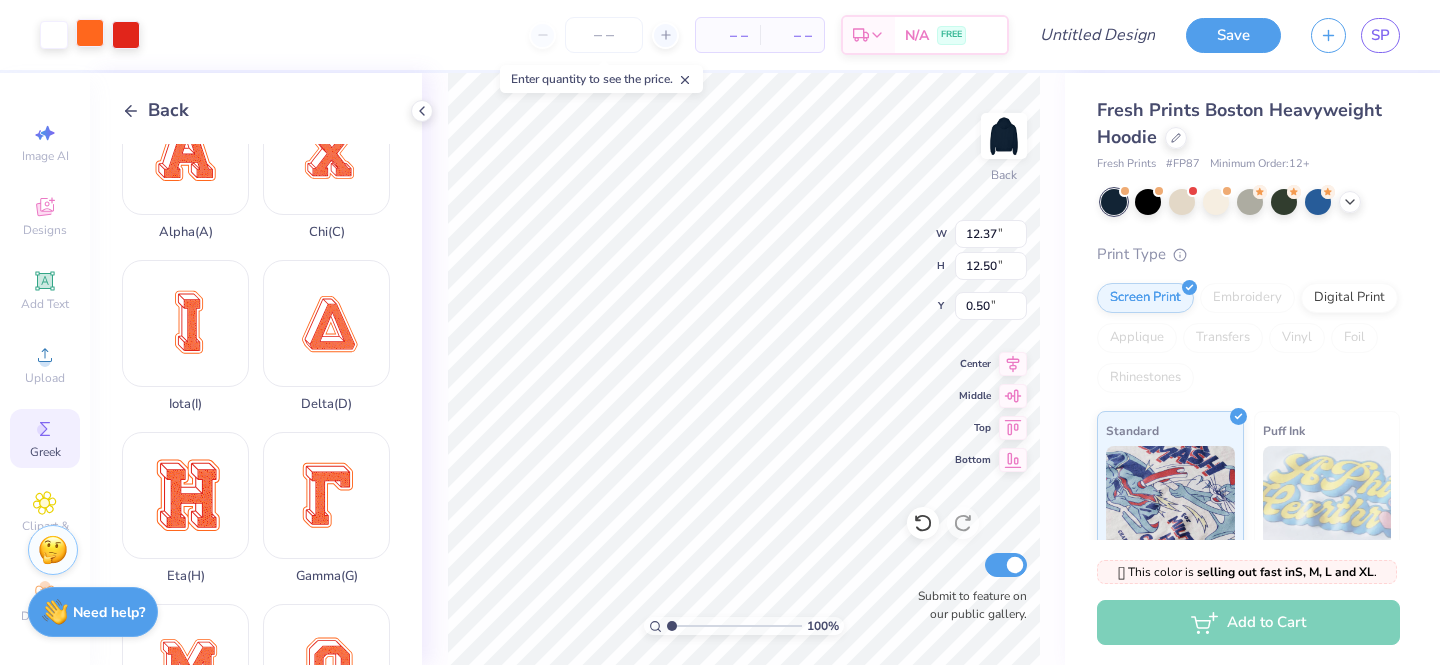 click at bounding box center (90, 33) 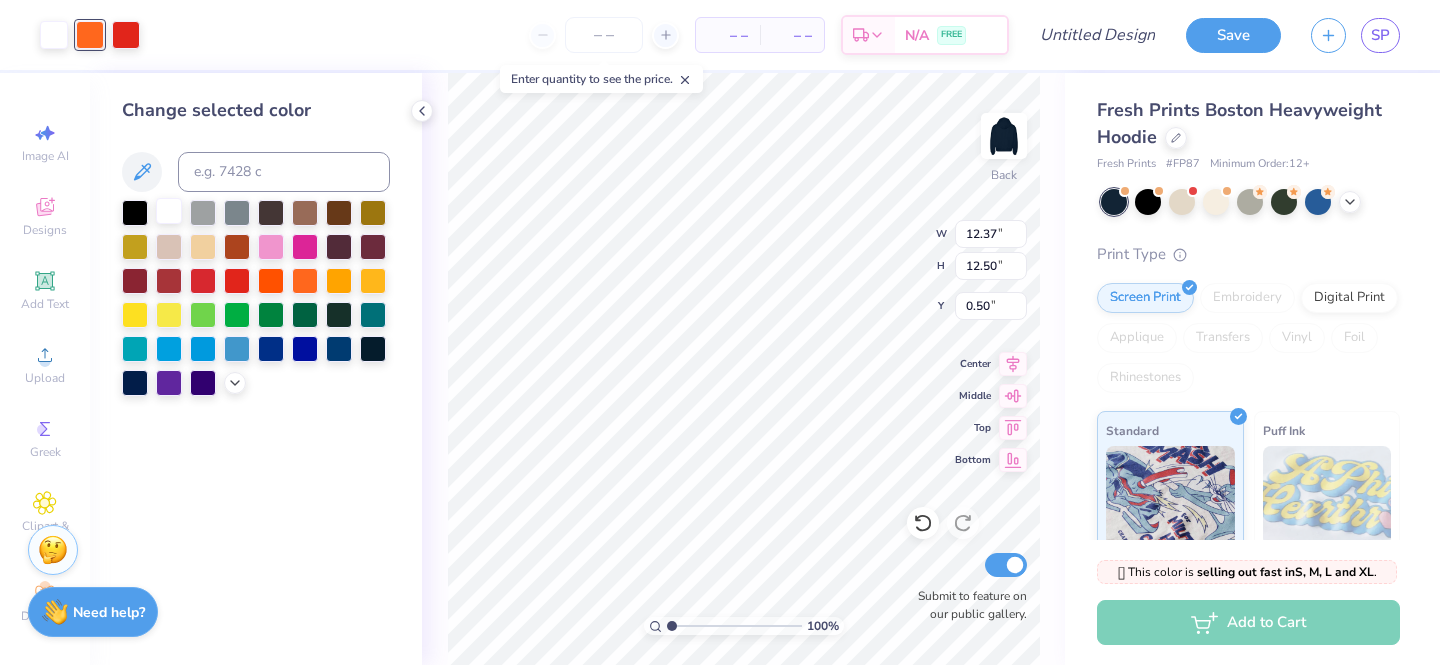 click at bounding box center [169, 211] 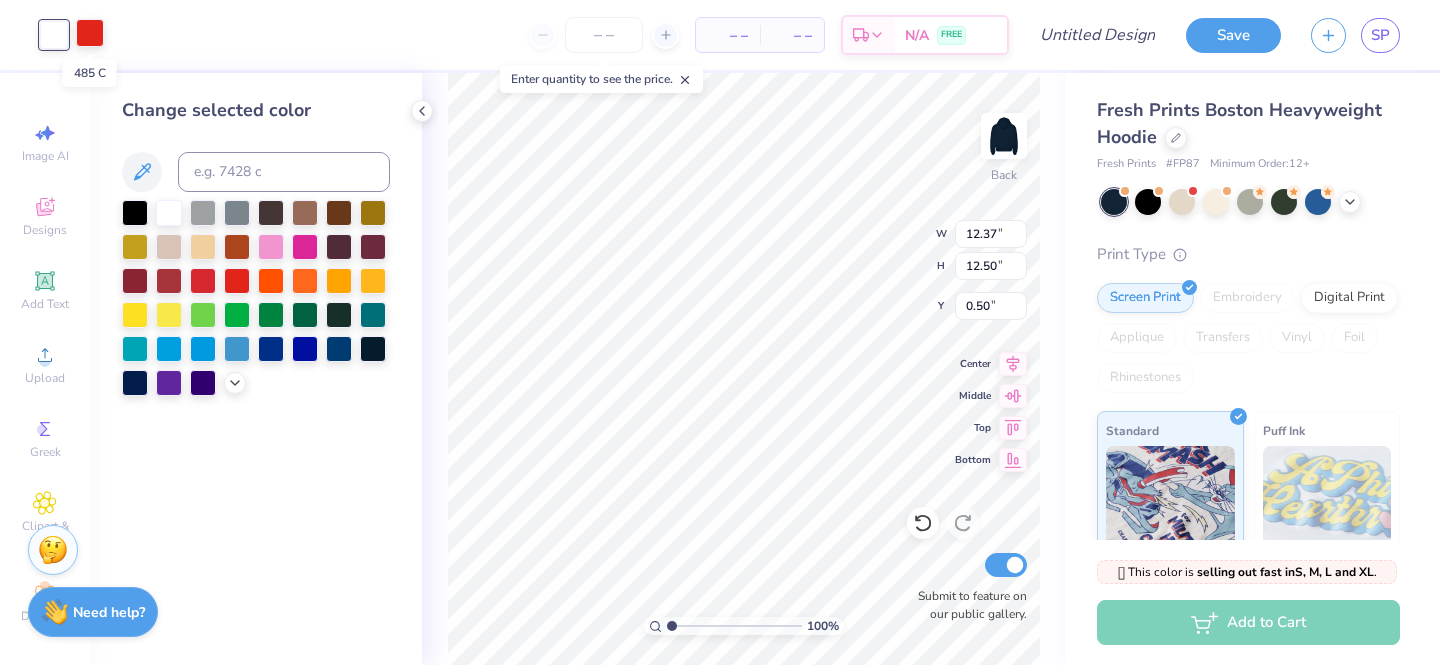 click at bounding box center (90, 33) 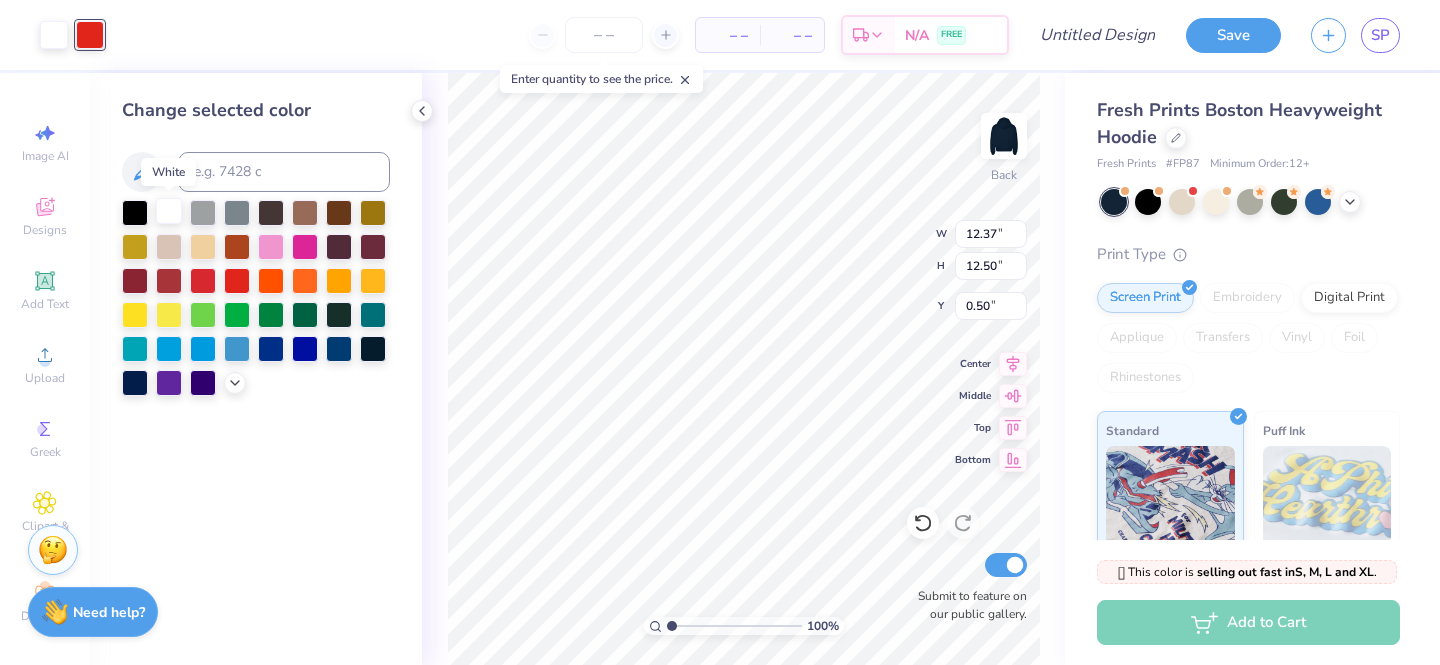 click at bounding box center [169, 211] 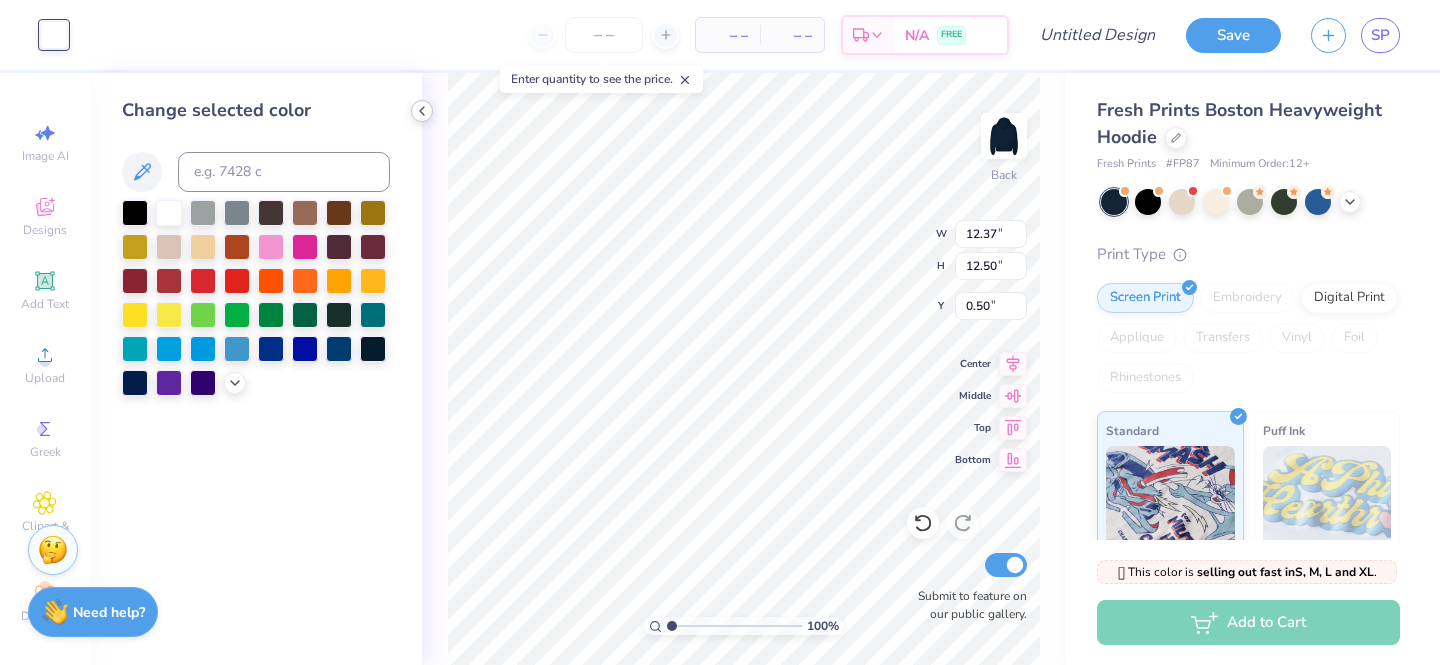 click 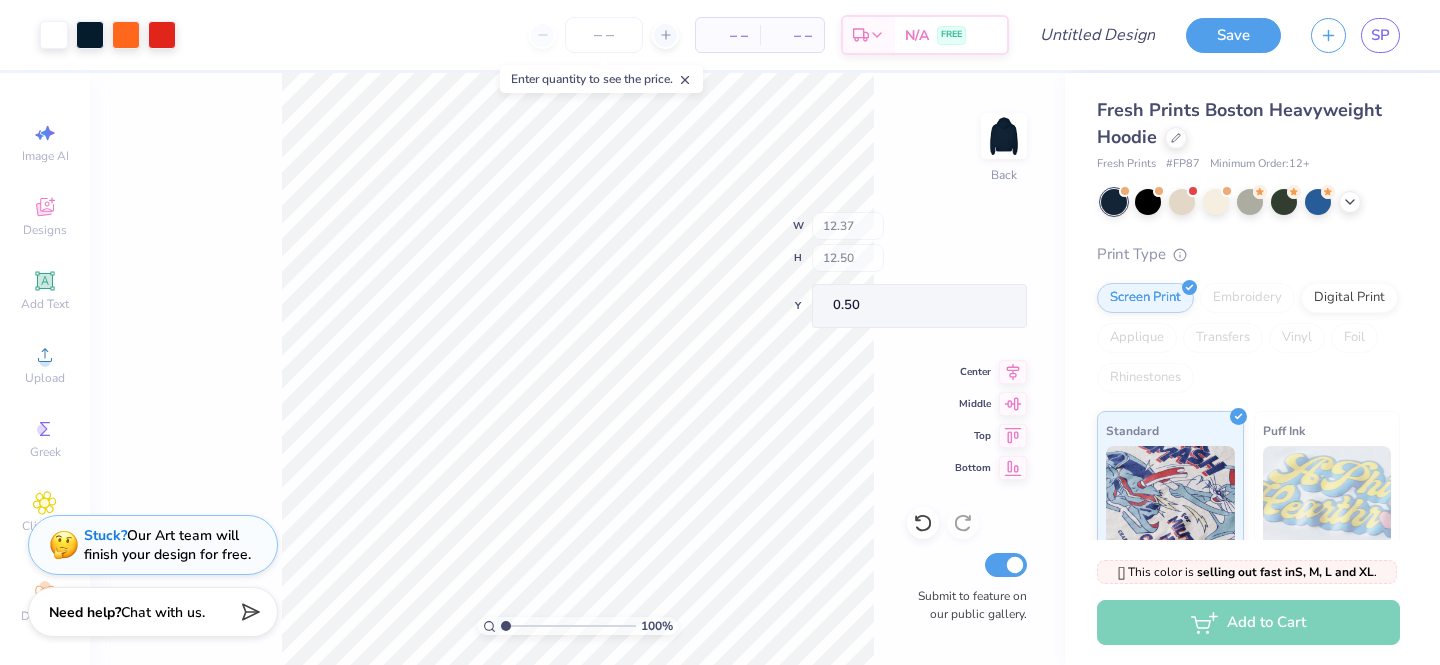 type on "5.15" 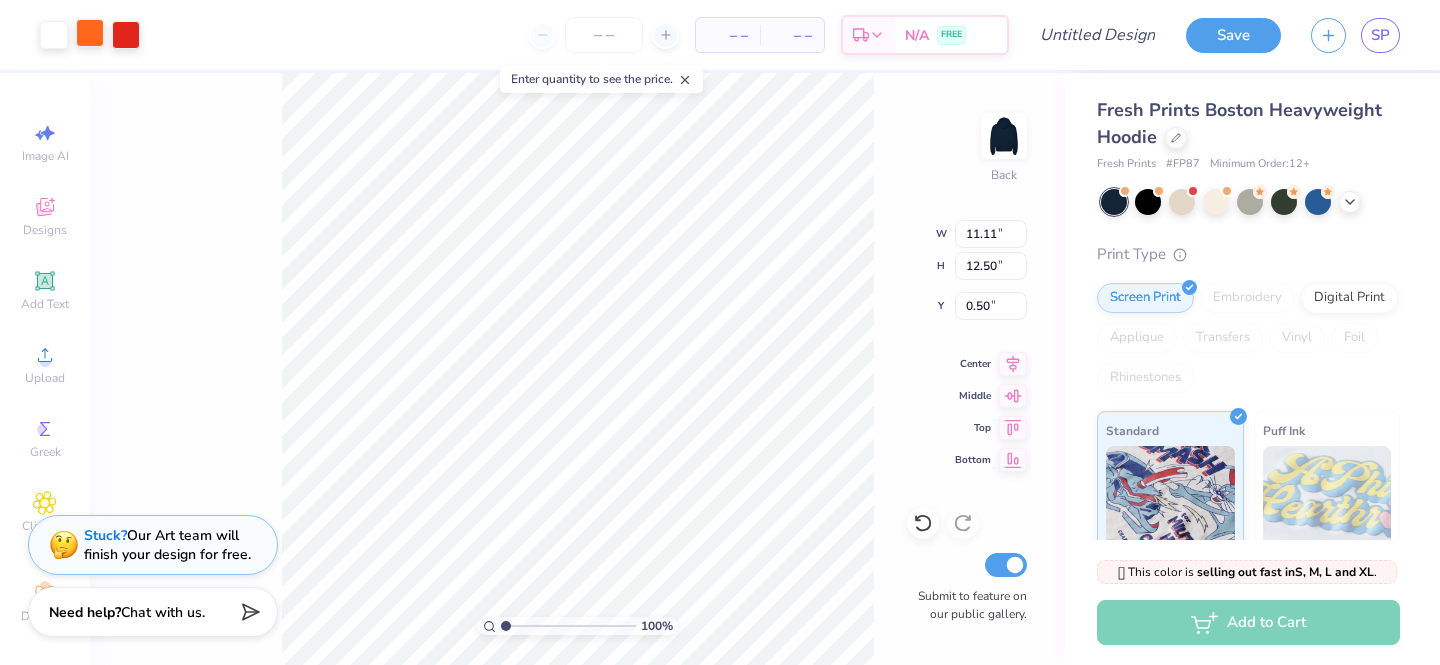 click at bounding box center (90, 33) 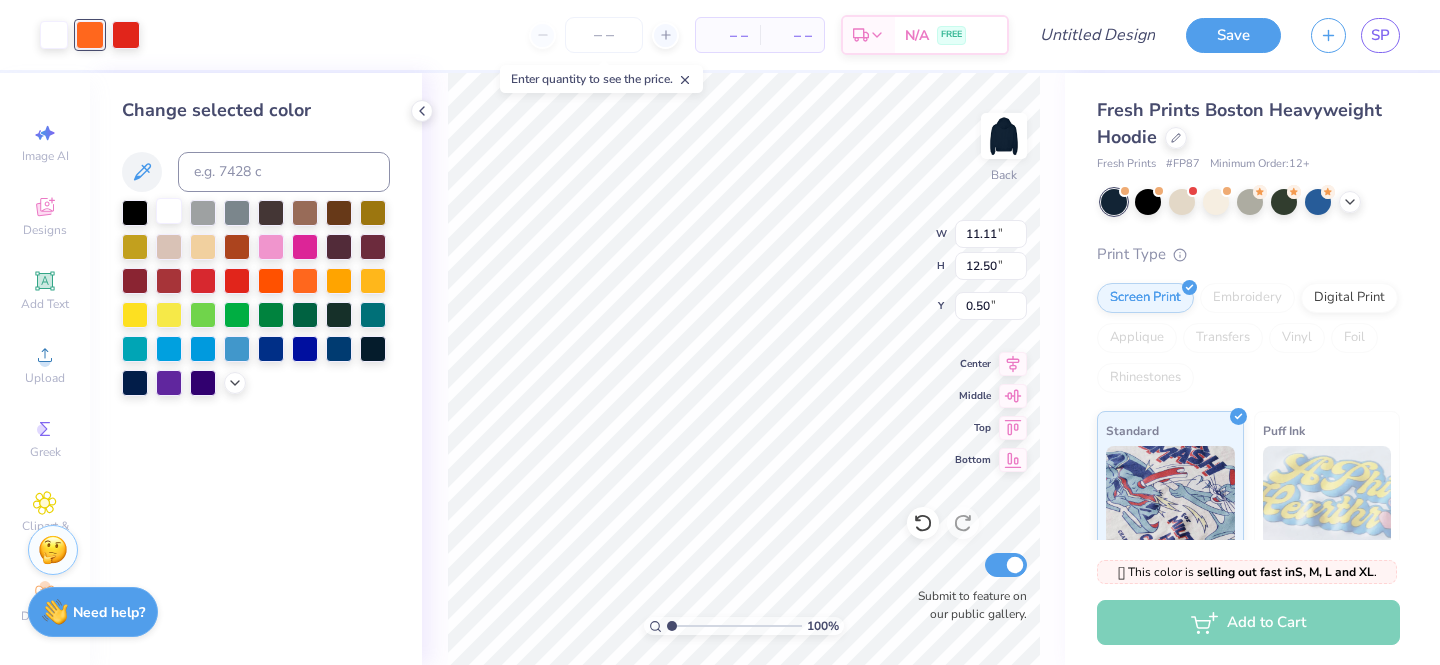 click at bounding box center [169, 211] 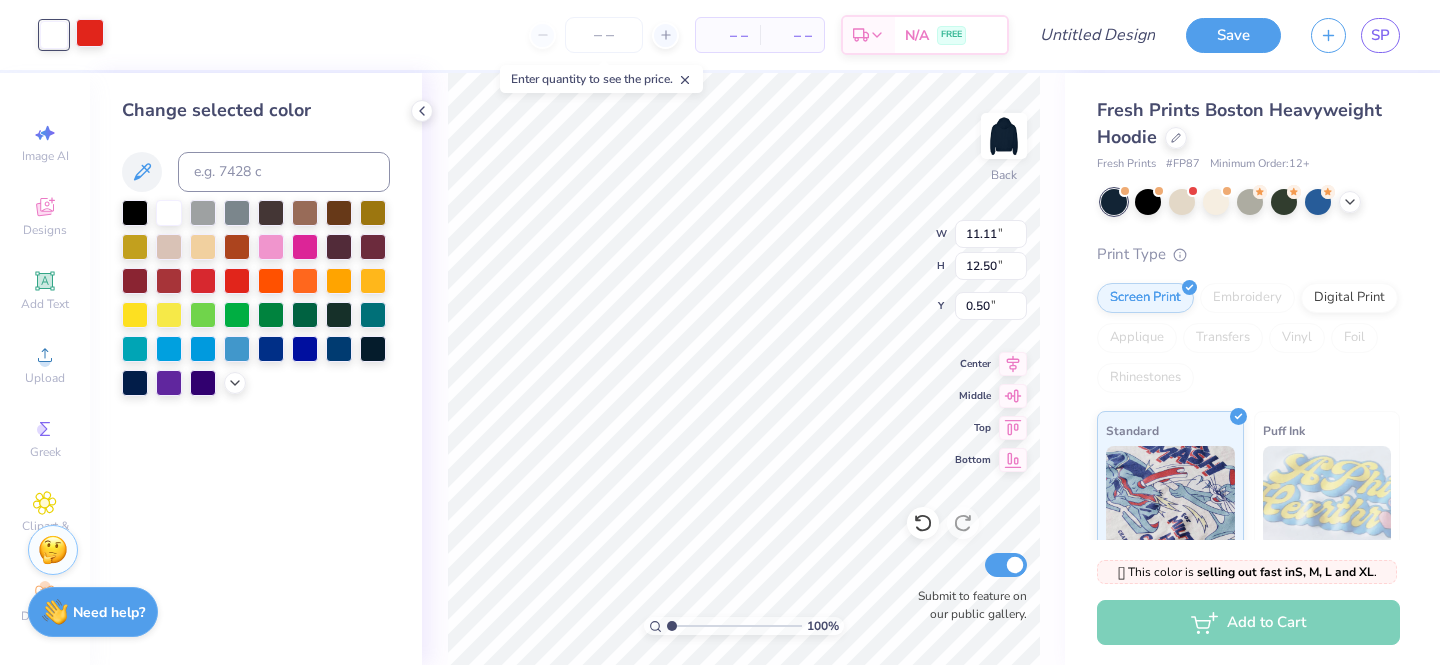 click at bounding box center [90, 33] 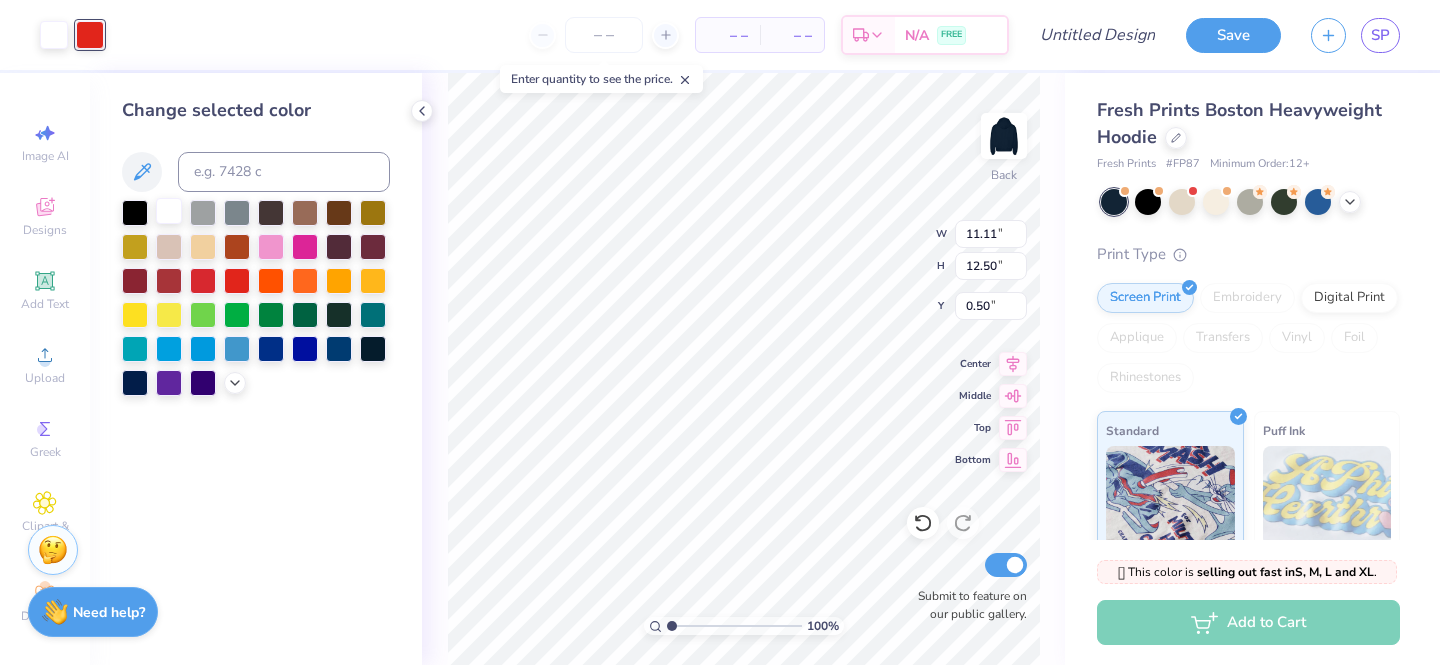 click at bounding box center [169, 211] 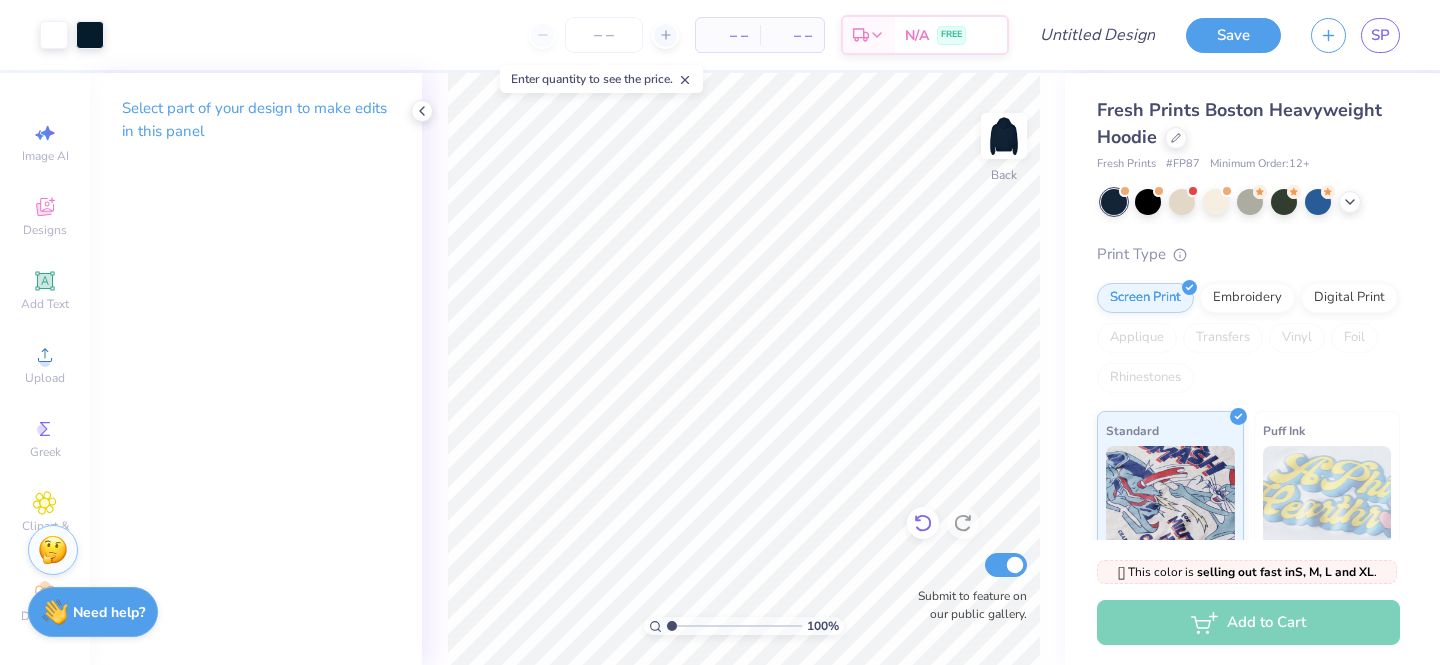 click at bounding box center [923, 523] 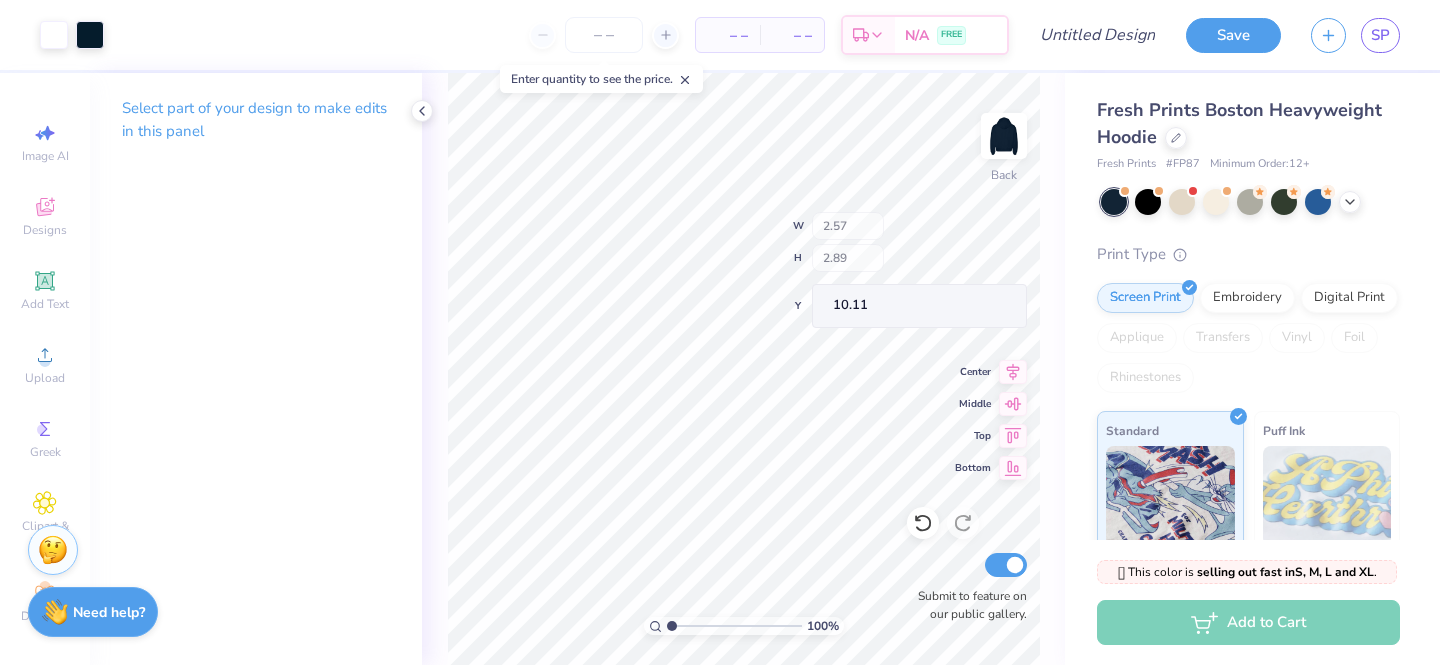 type on "2.57" 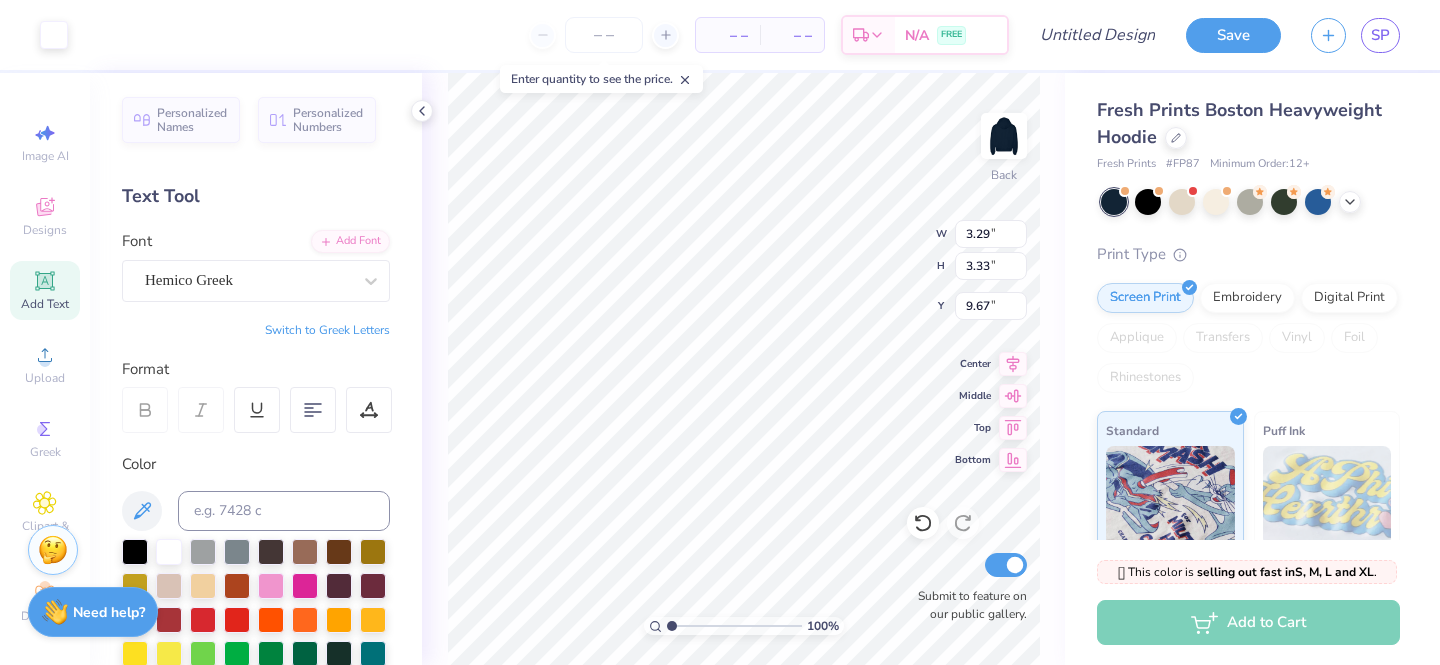 type on "3.29" 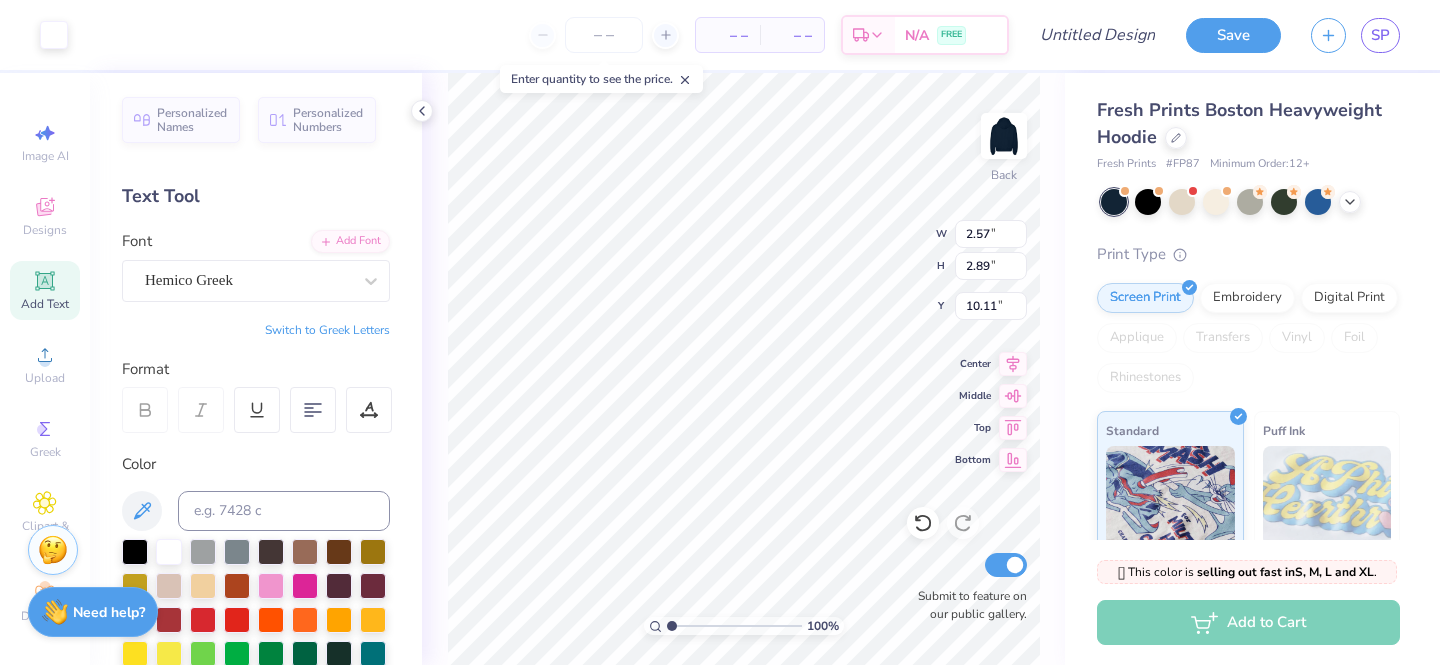 type on "1.91" 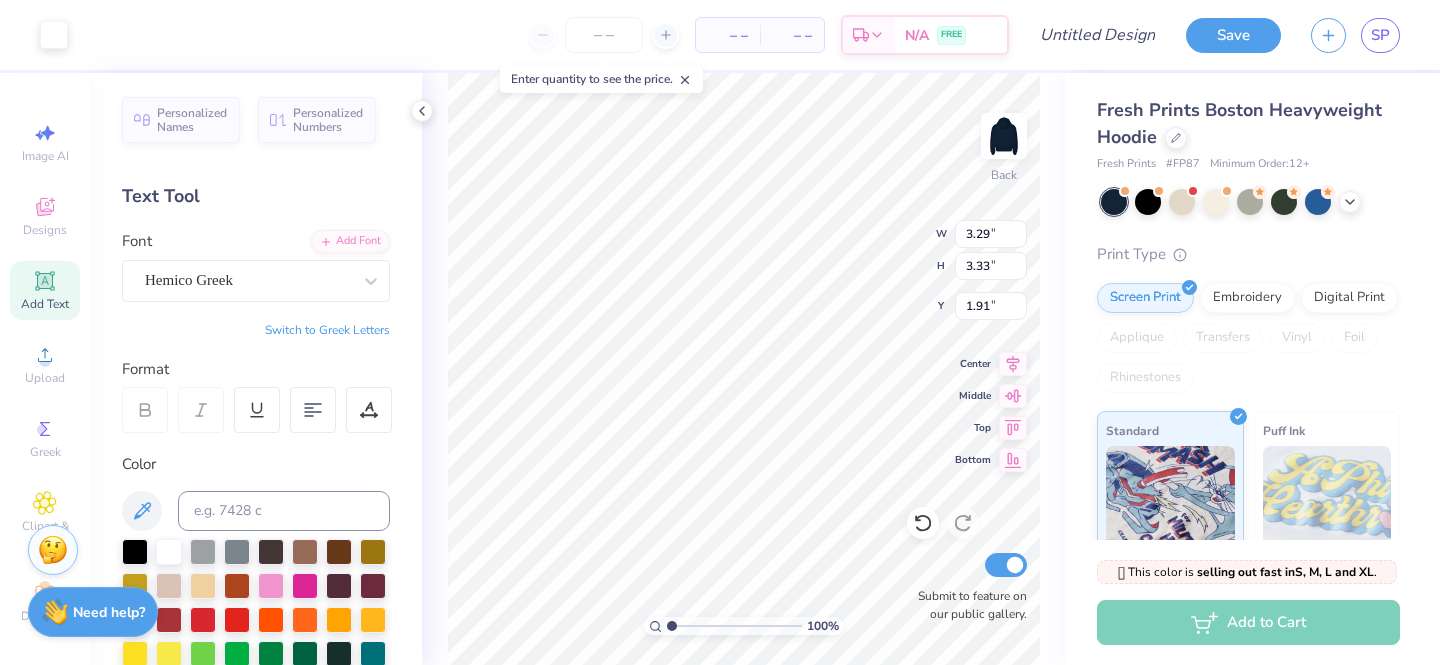 type on "3.29" 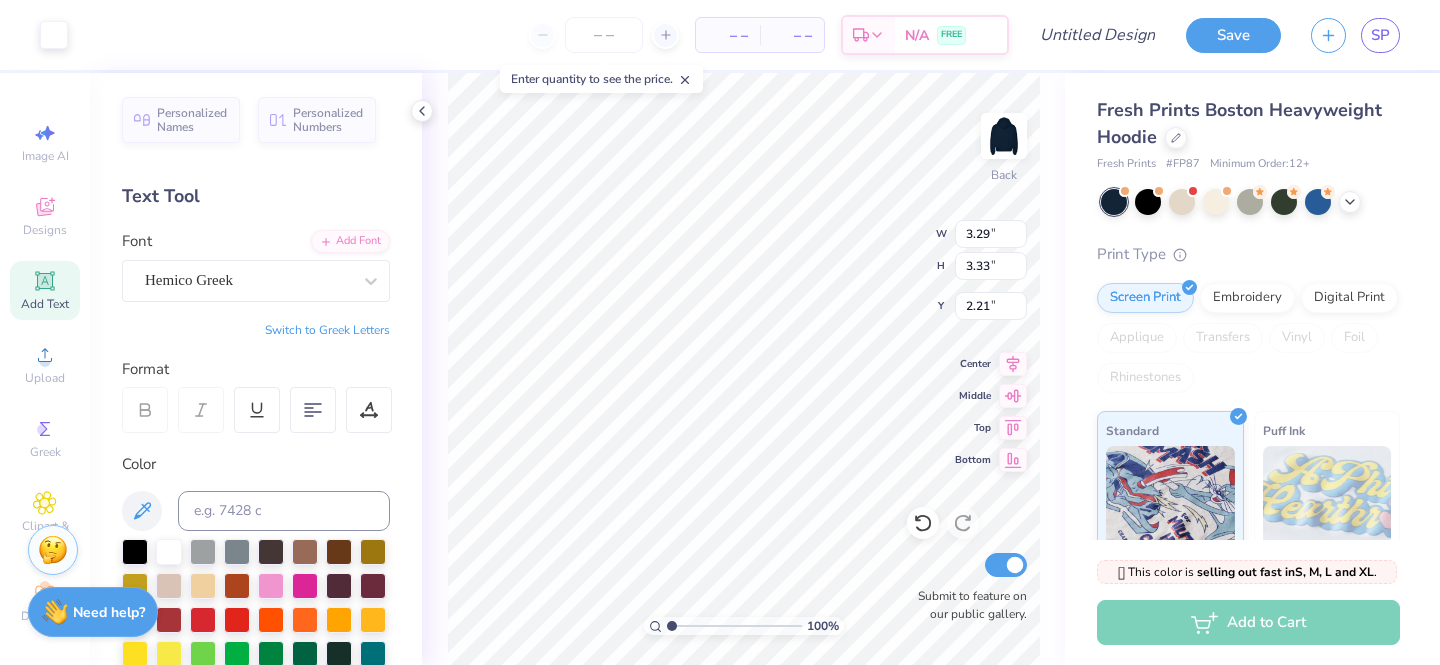 type on "1.84" 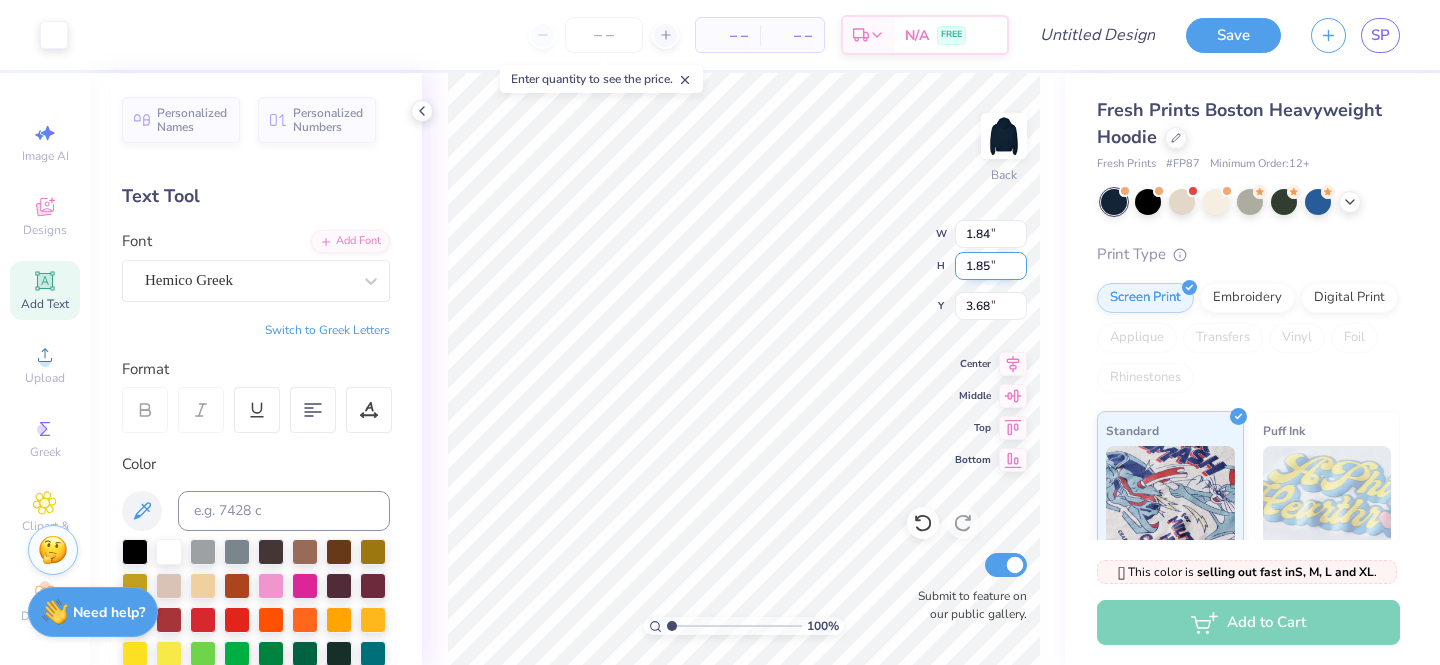 type on "3.00" 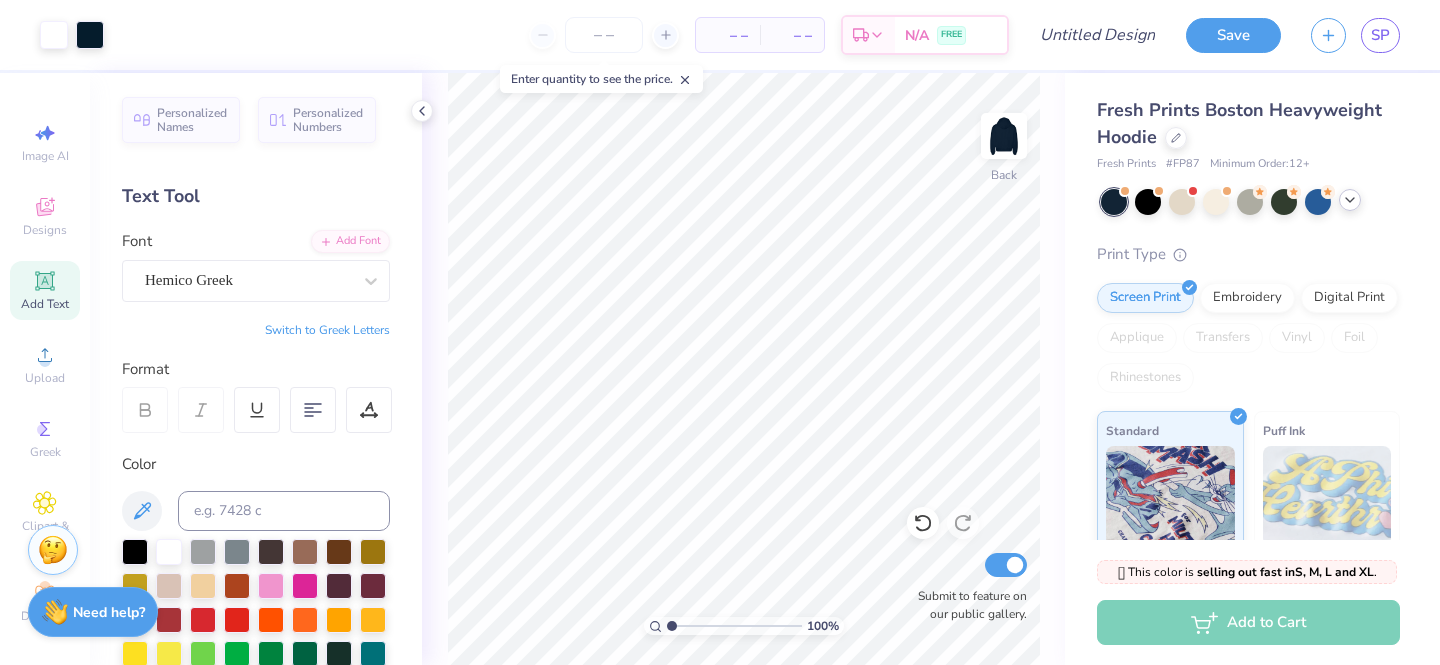 click 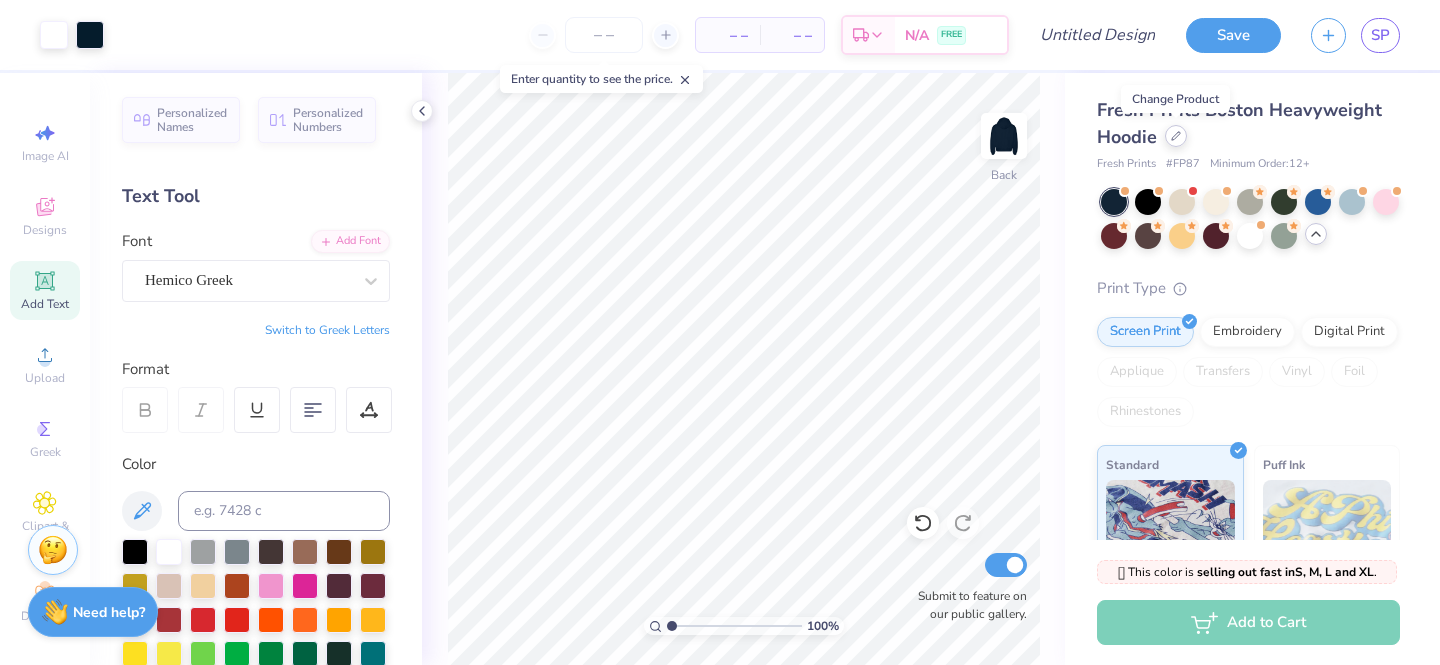 click 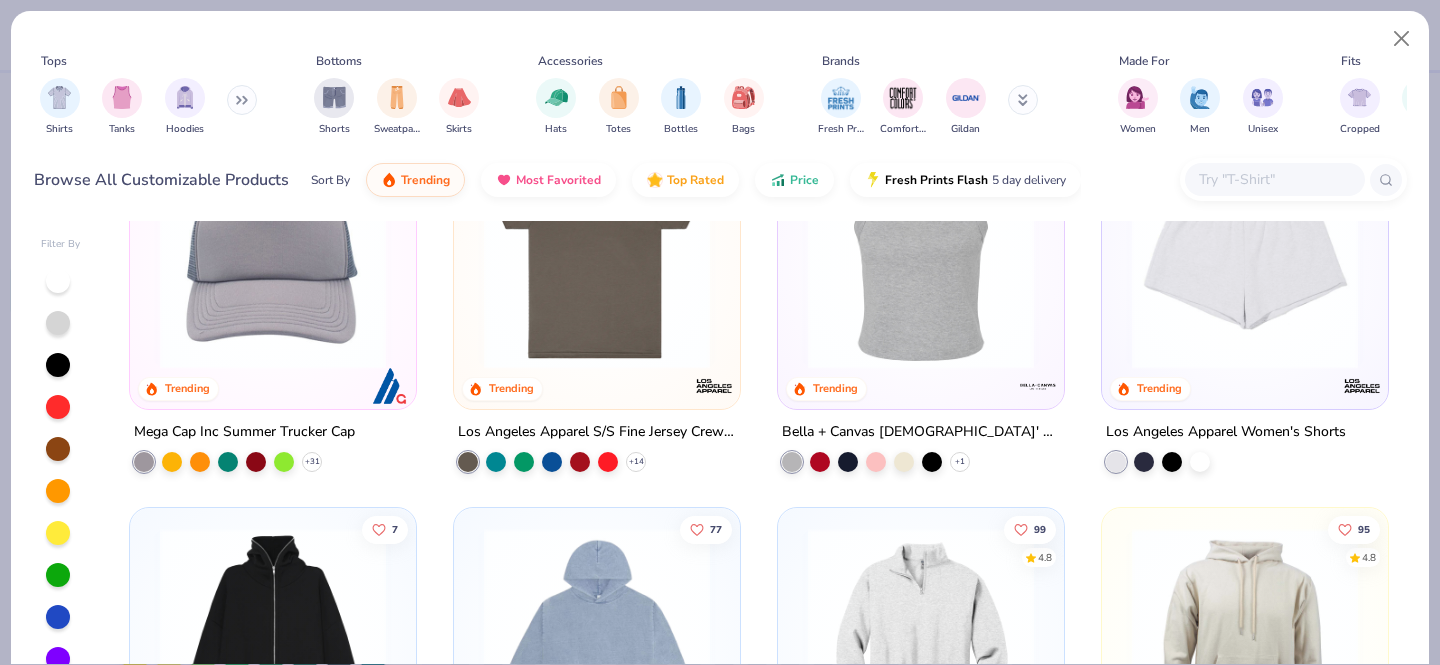 scroll, scrollTop: 2017, scrollLeft: 0, axis: vertical 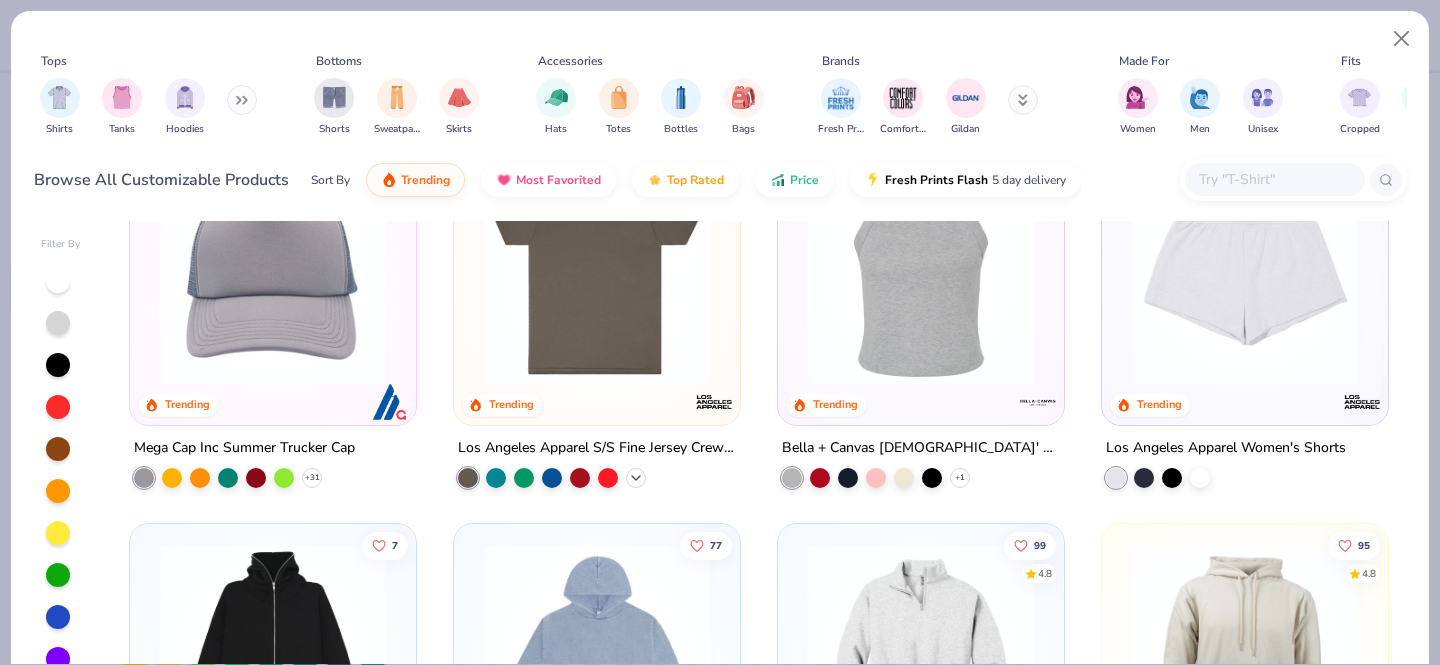 click 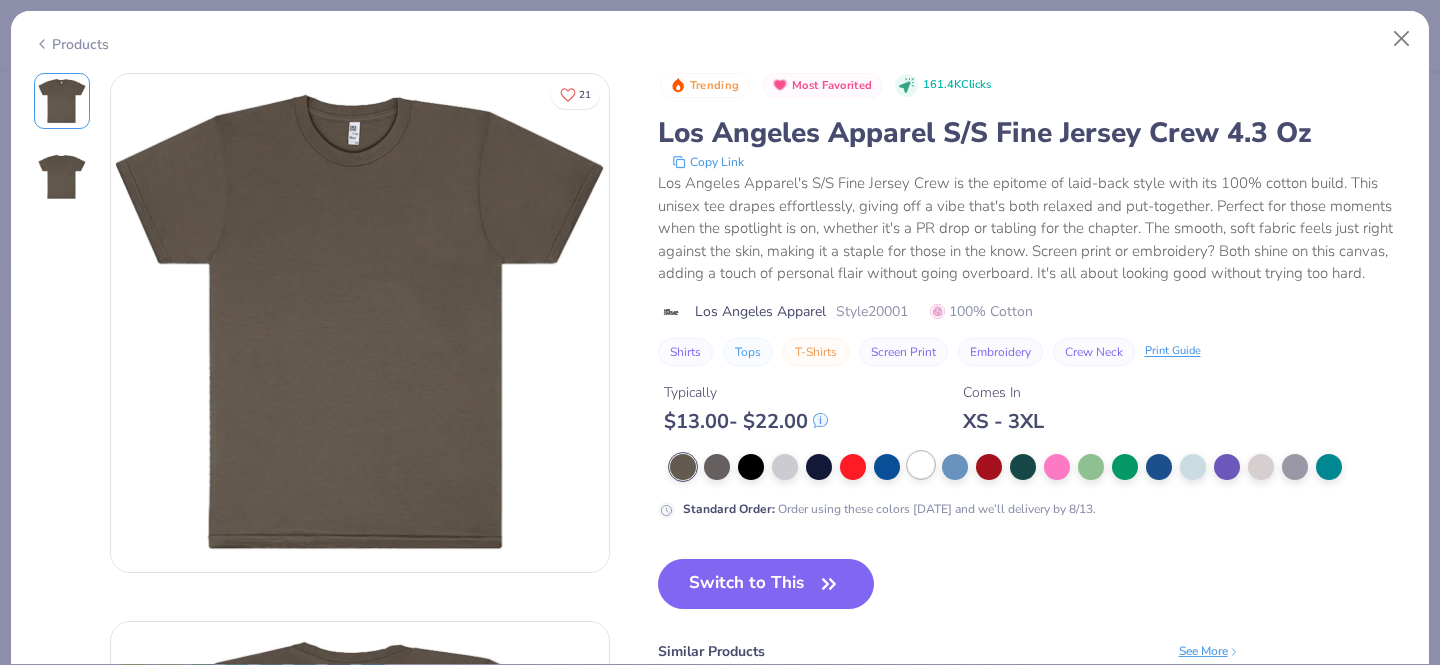 click at bounding box center (921, 465) 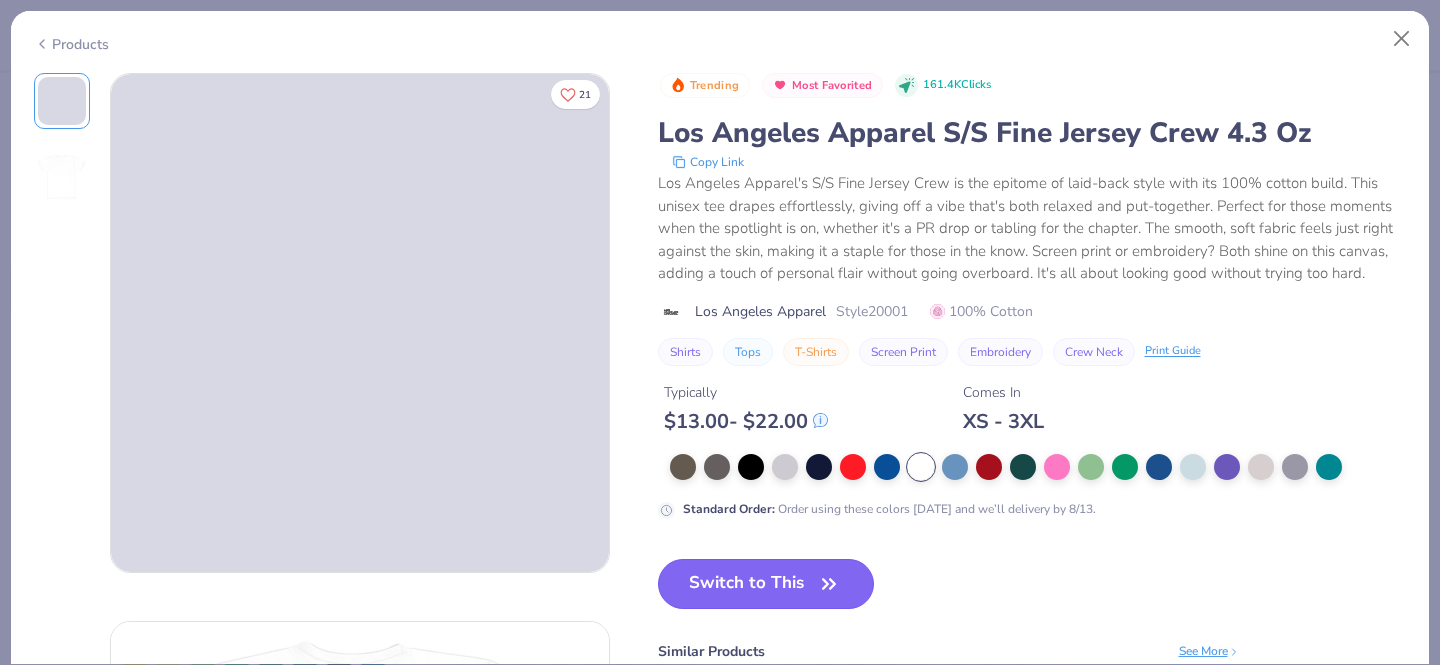 click on "Switch to This" at bounding box center (766, 584) 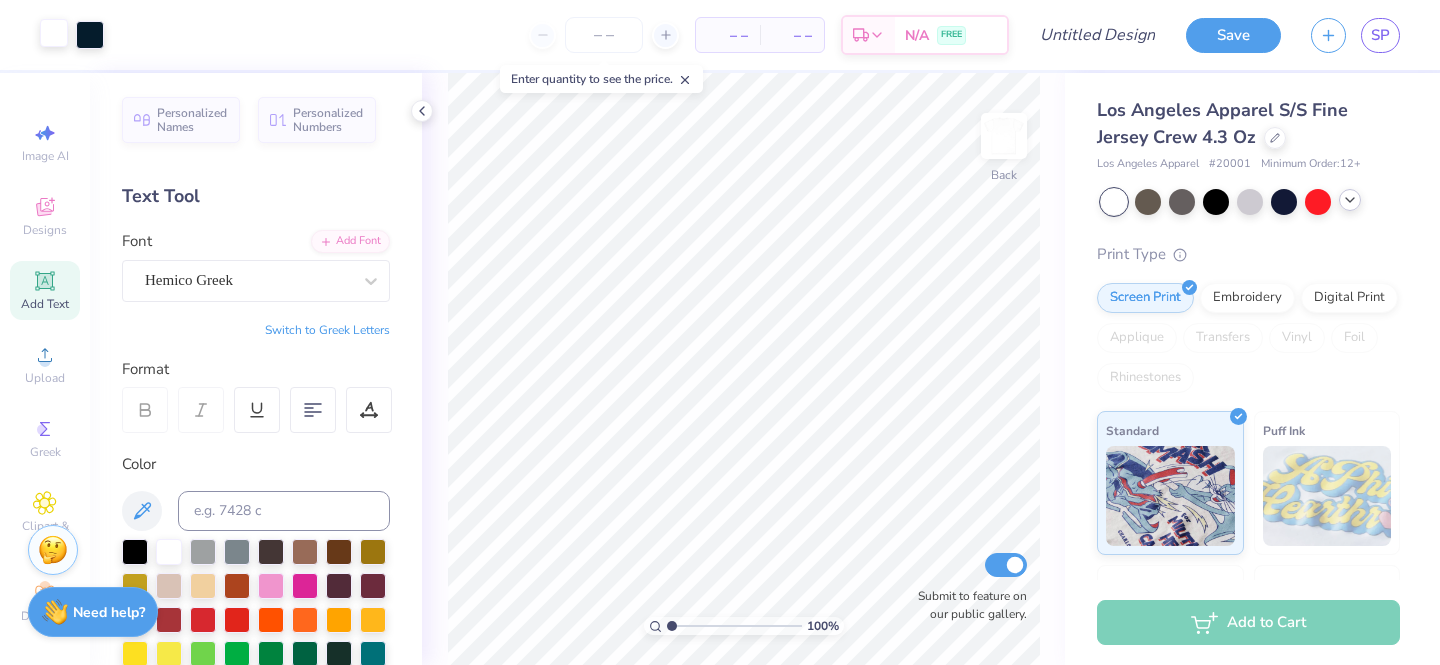 click at bounding box center [54, 33] 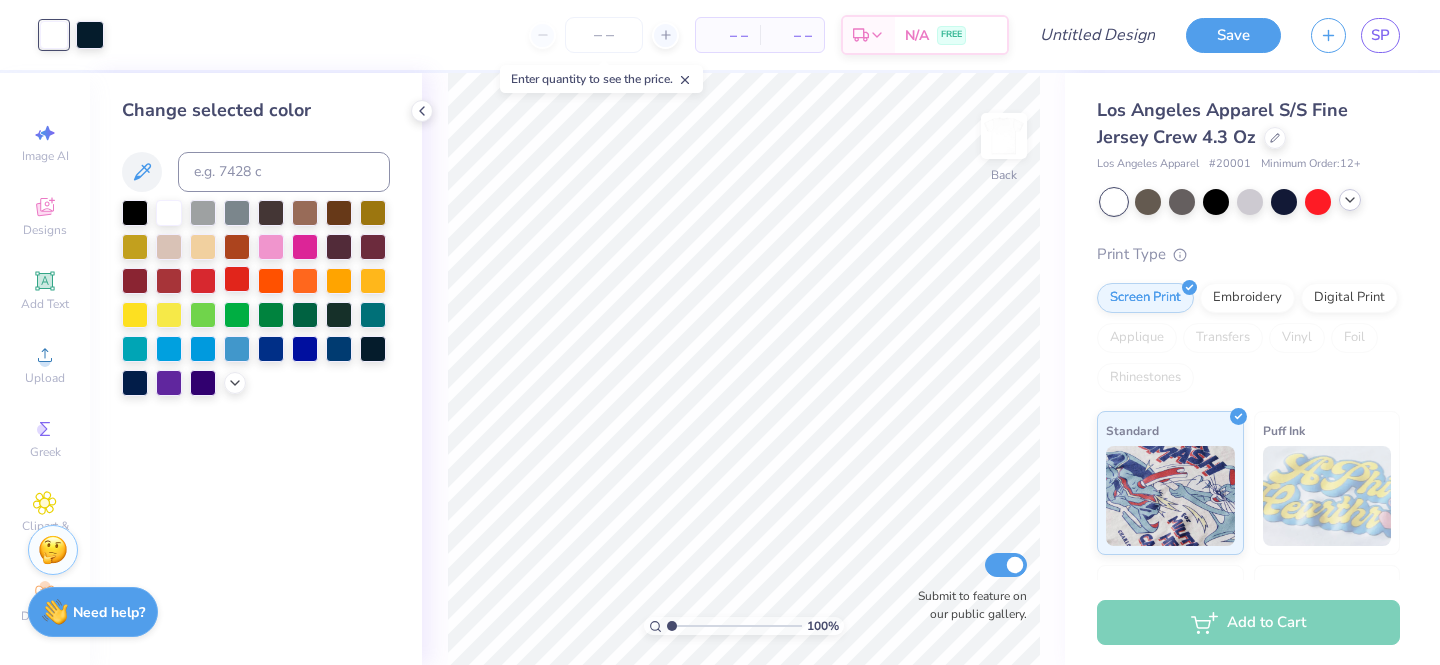 click at bounding box center (237, 279) 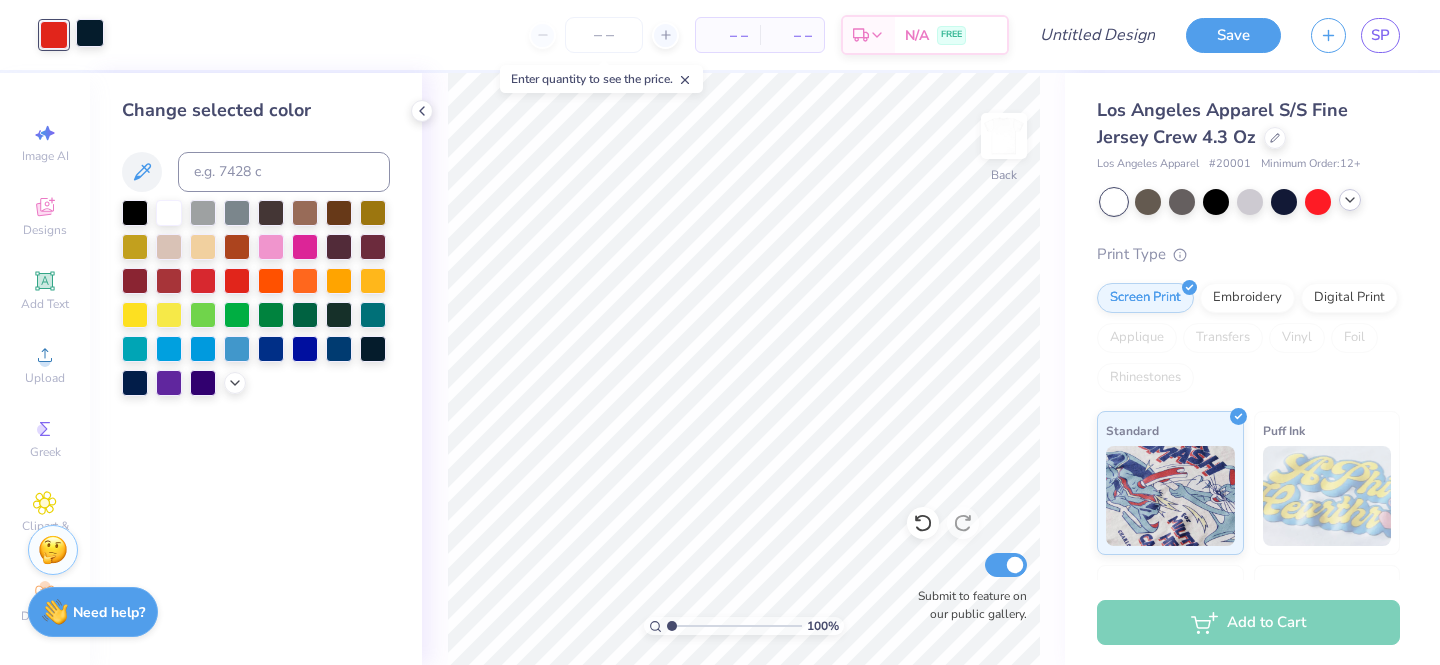 click at bounding box center [90, 33] 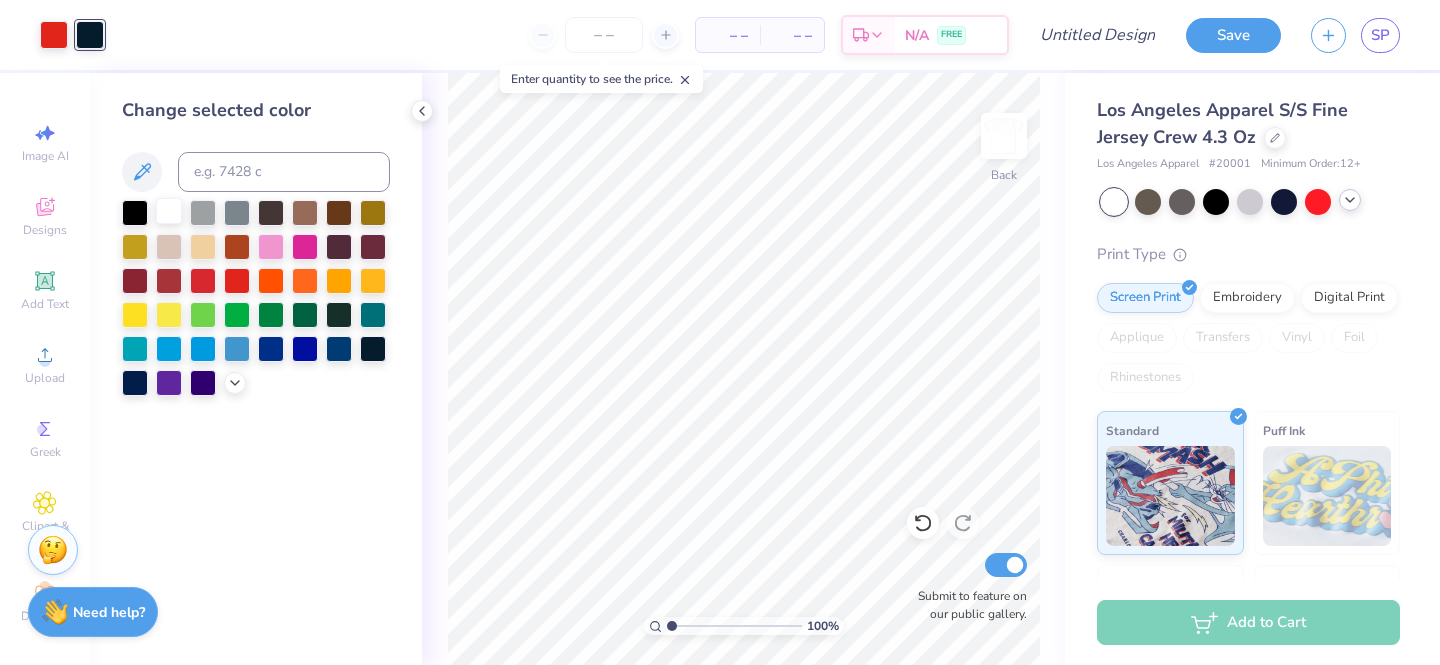 click at bounding box center [169, 211] 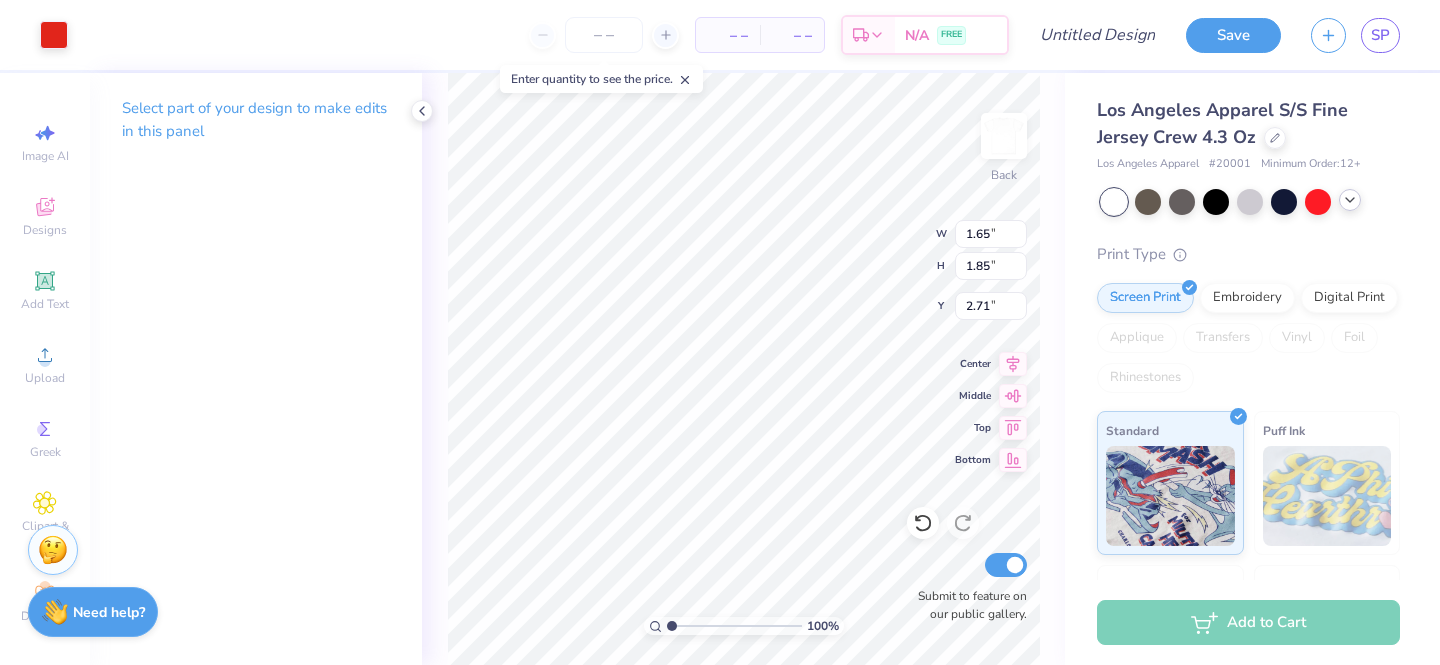 type on "1.84" 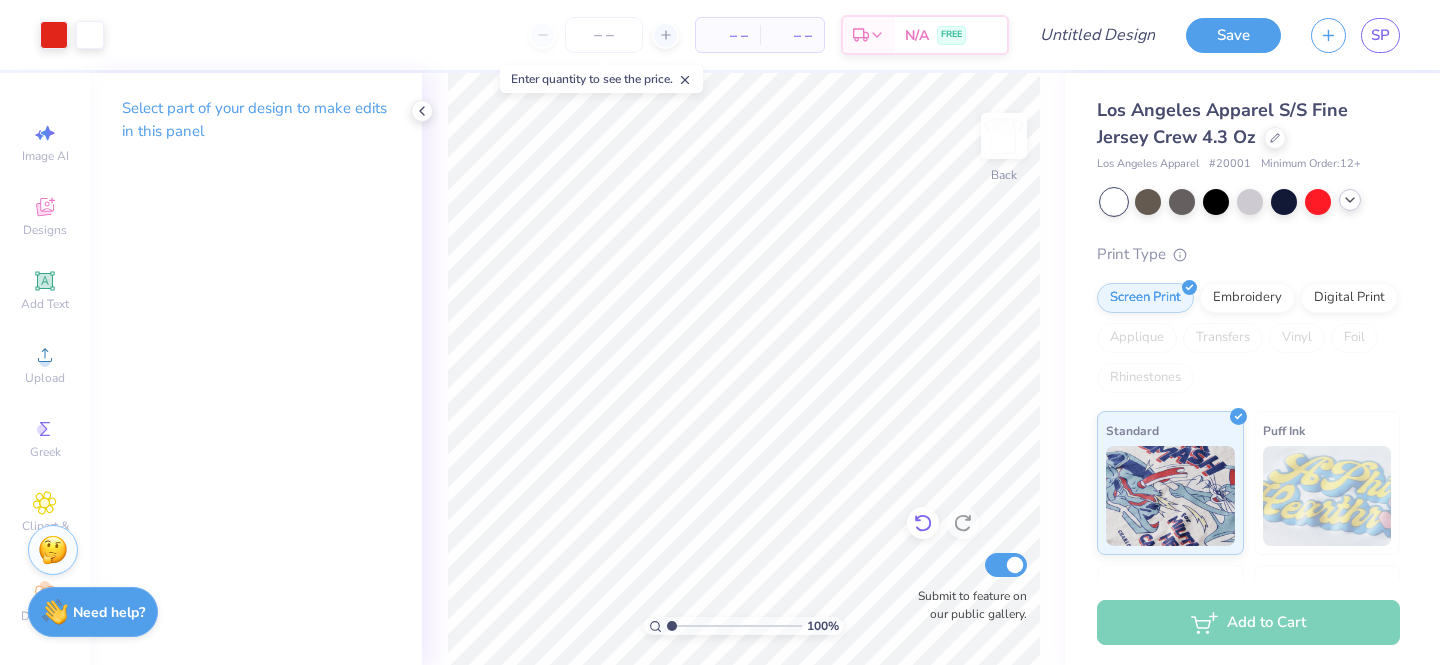 click 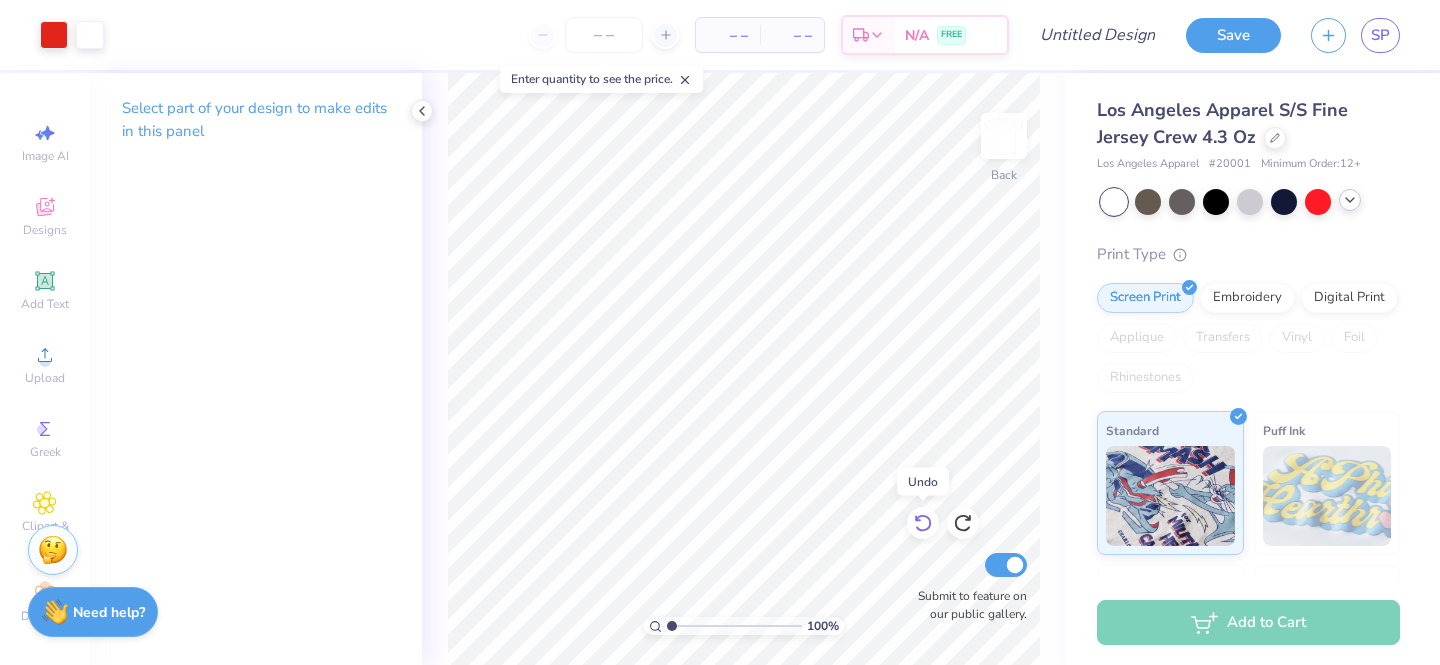 click 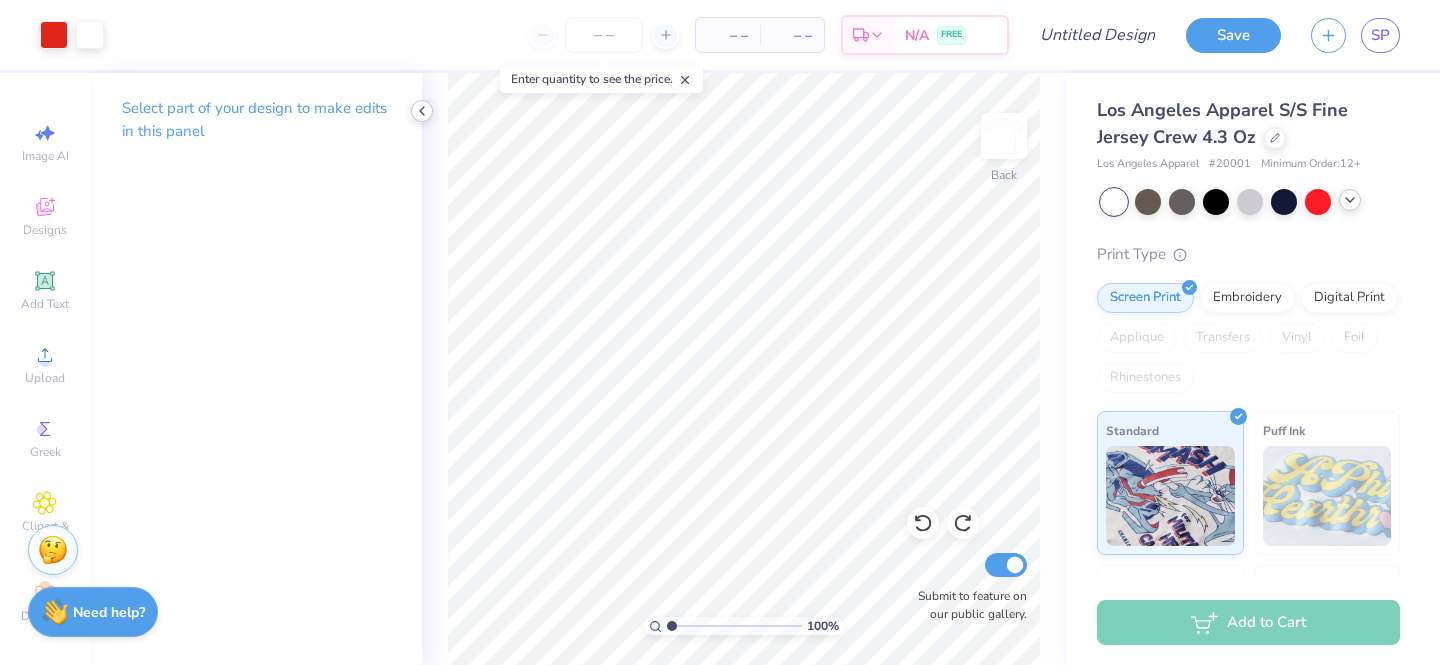 click 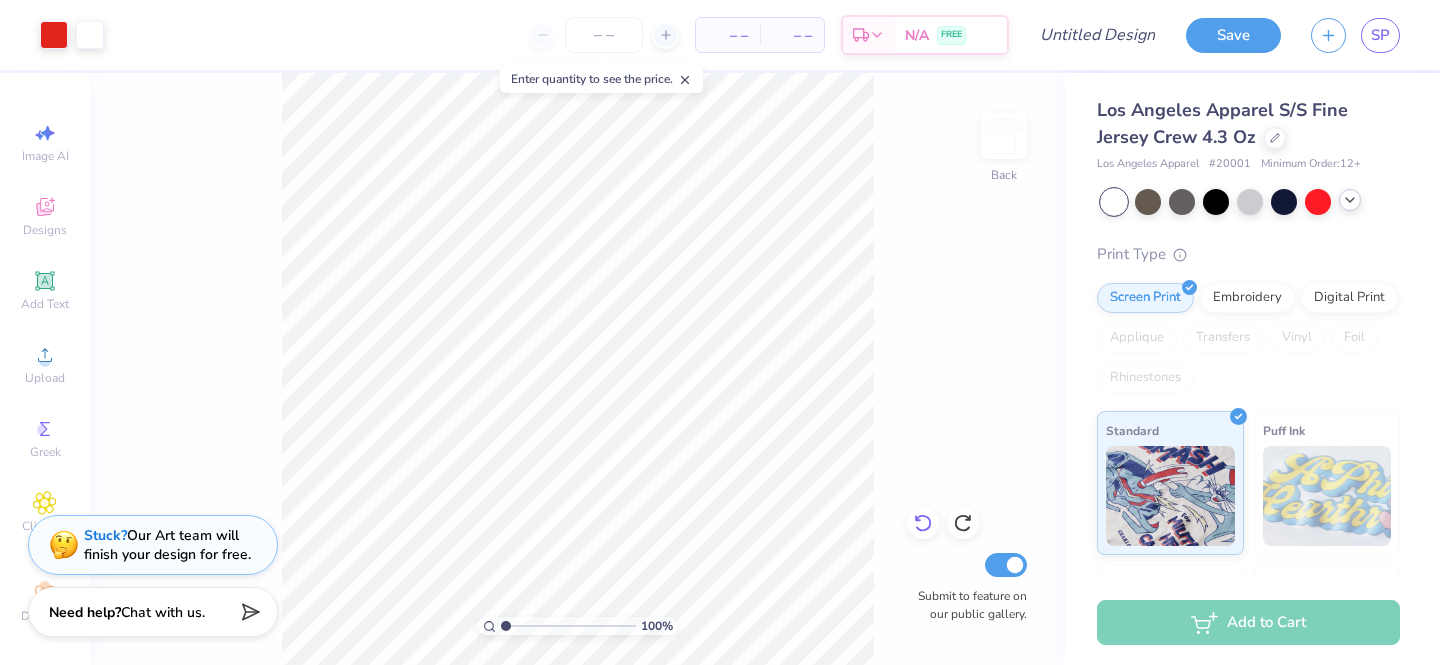click 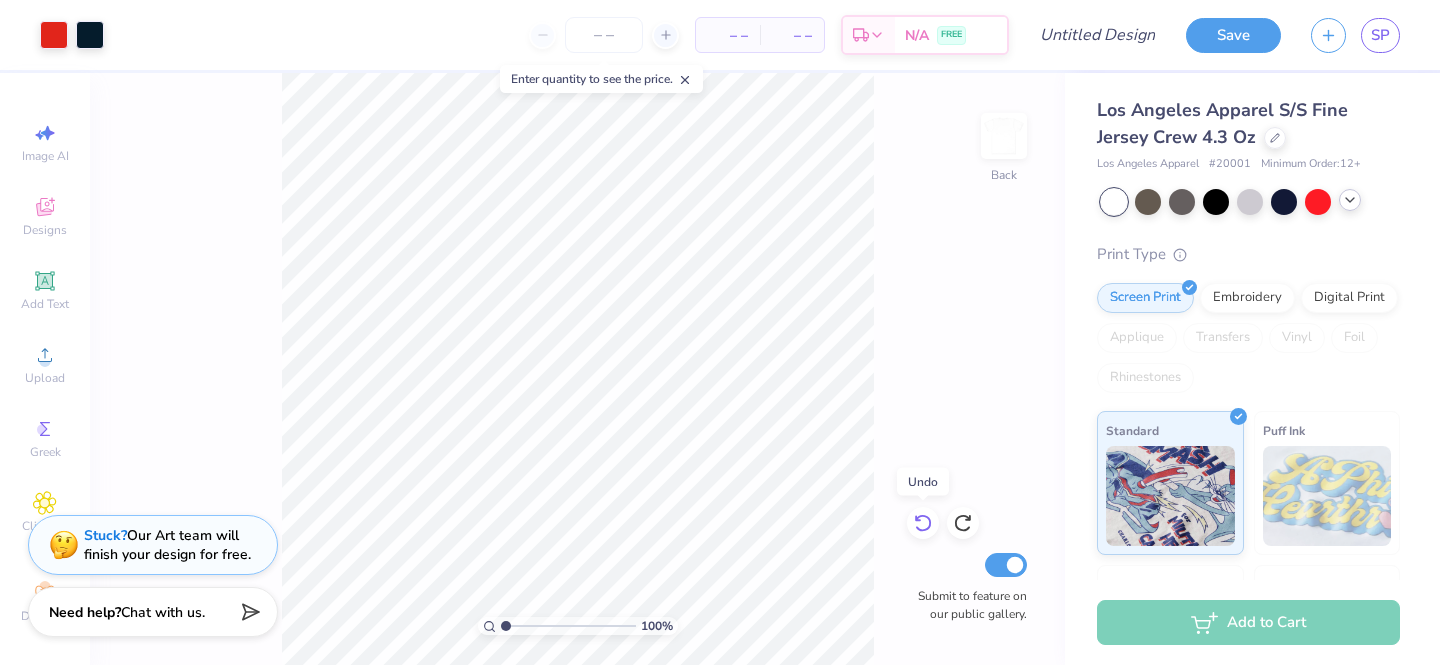 click 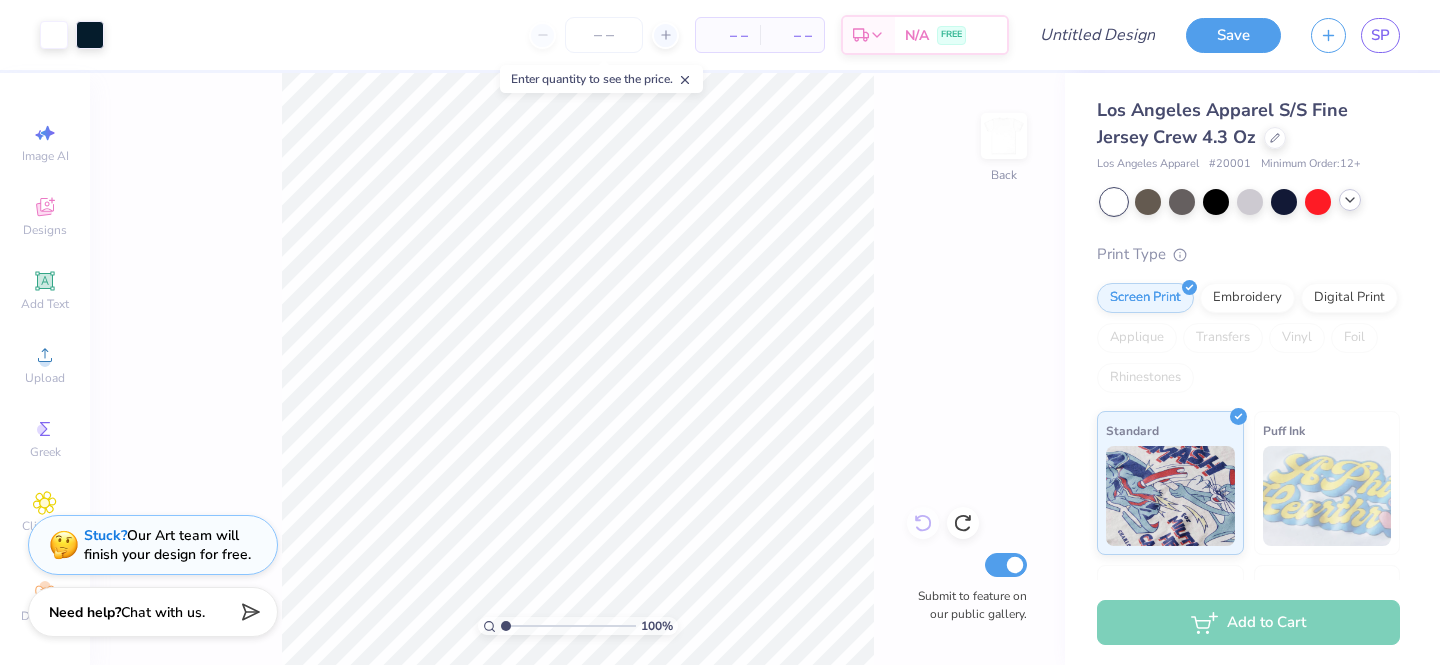 click on "100  % Back Submit to feature on our public gallery." at bounding box center [577, 369] 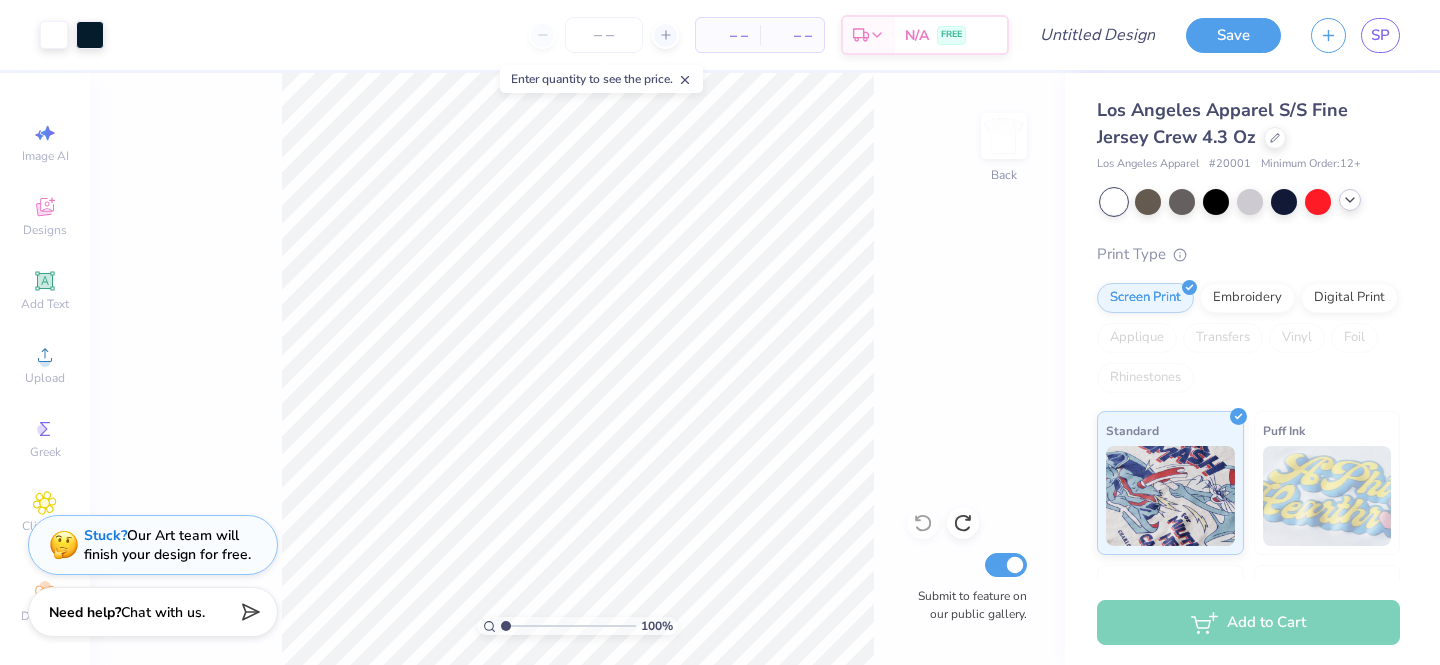 click on "100  % Back Submit to feature on our public gallery." at bounding box center [577, 369] 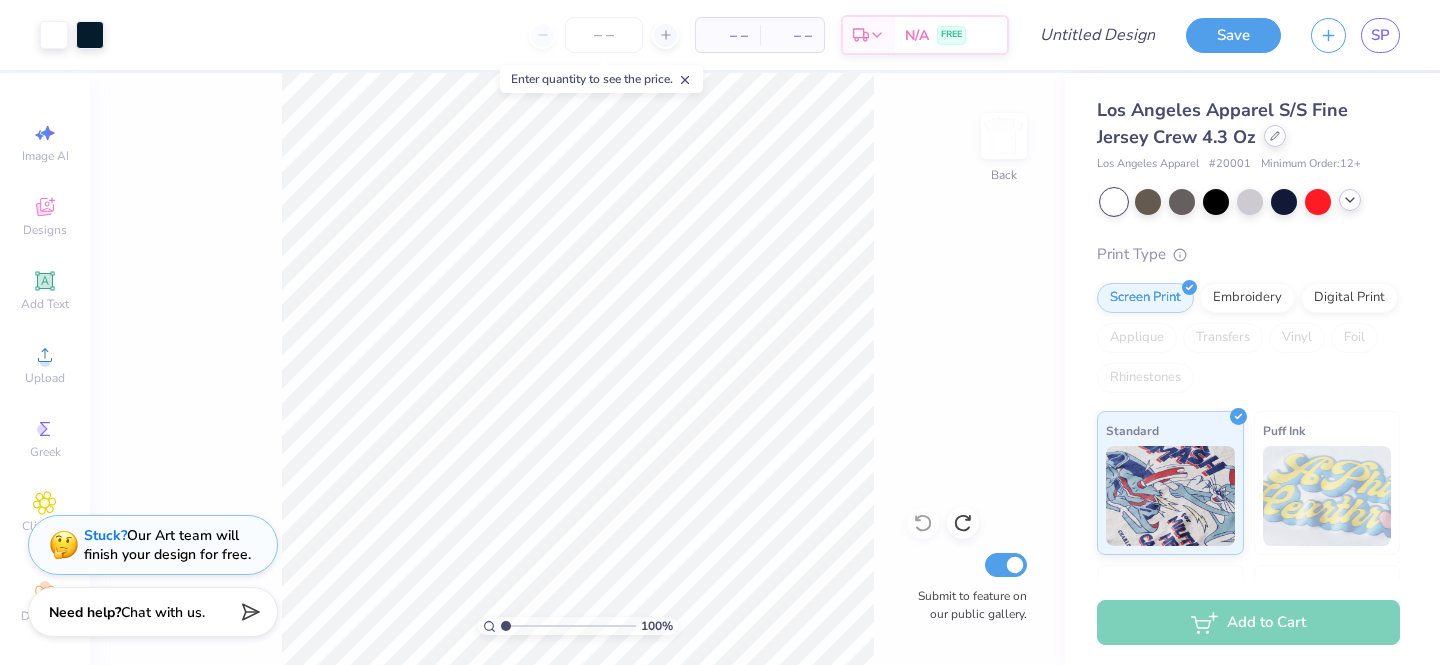 click at bounding box center [1275, 136] 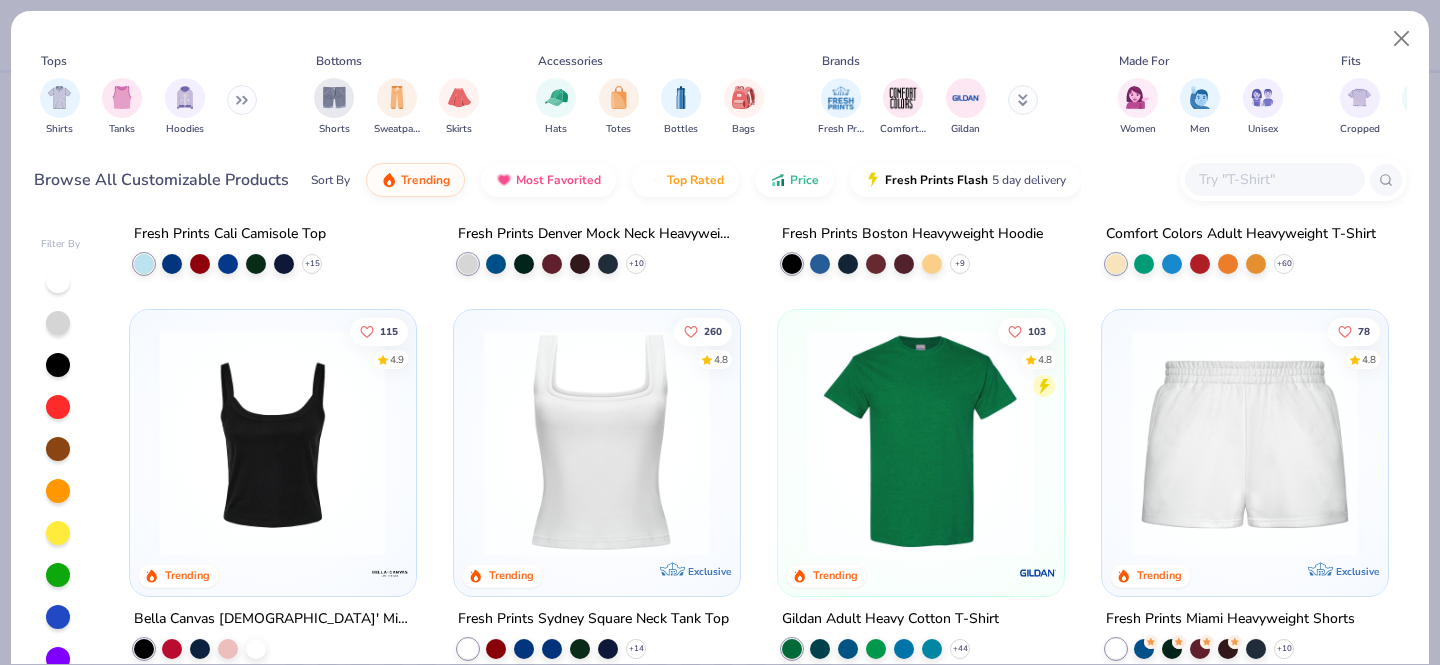 scroll, scrollTop: 213, scrollLeft: 0, axis: vertical 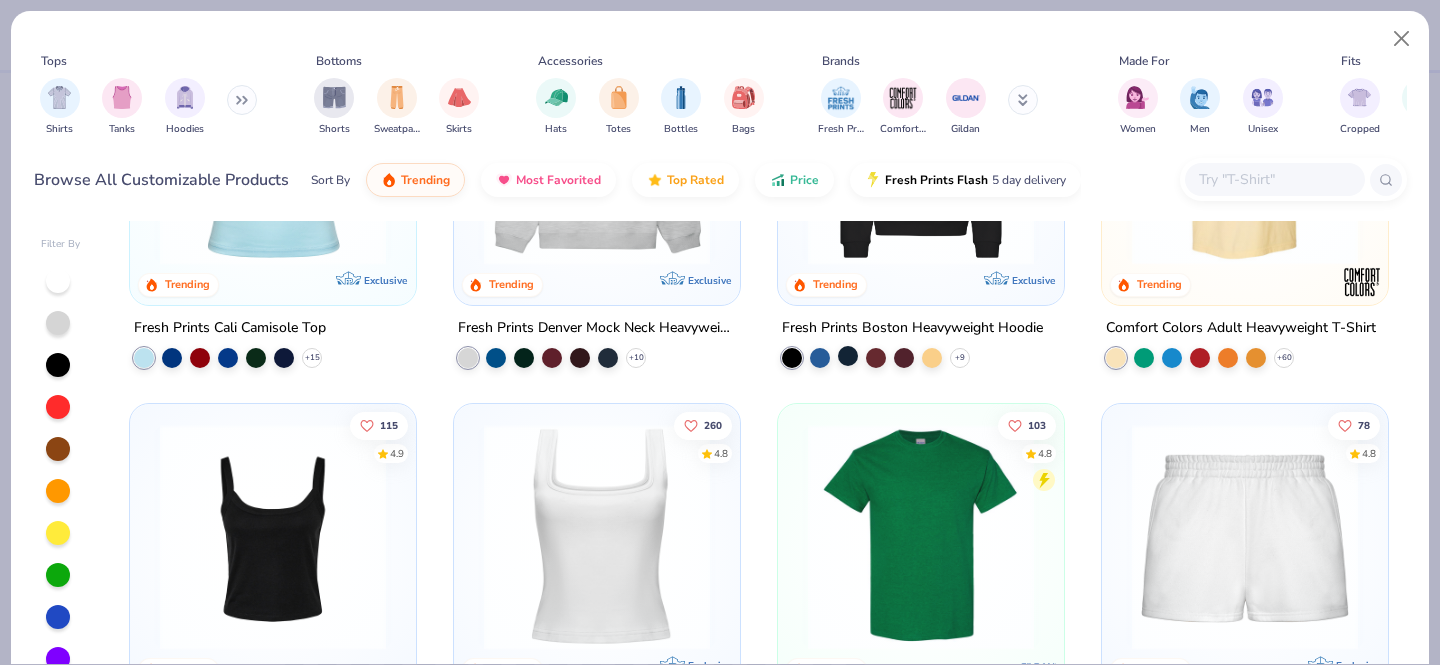 click at bounding box center [848, 356] 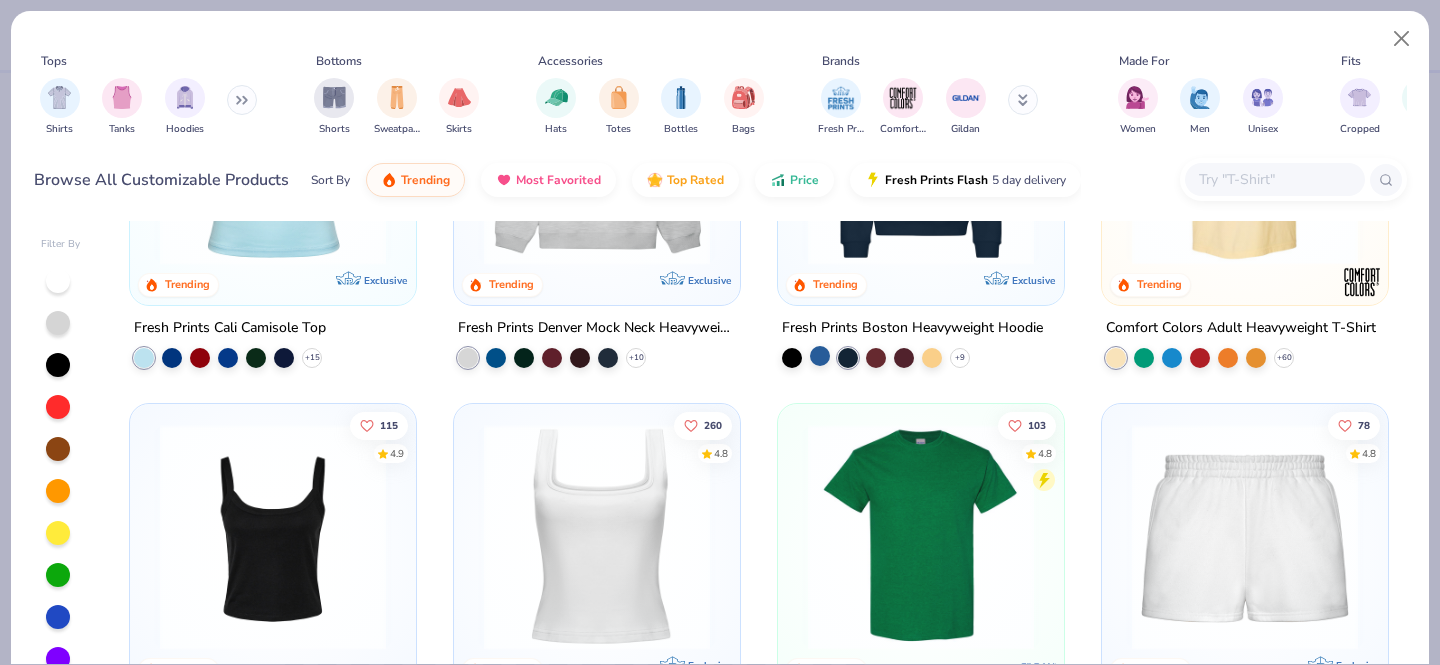 scroll, scrollTop: 0, scrollLeft: 0, axis: both 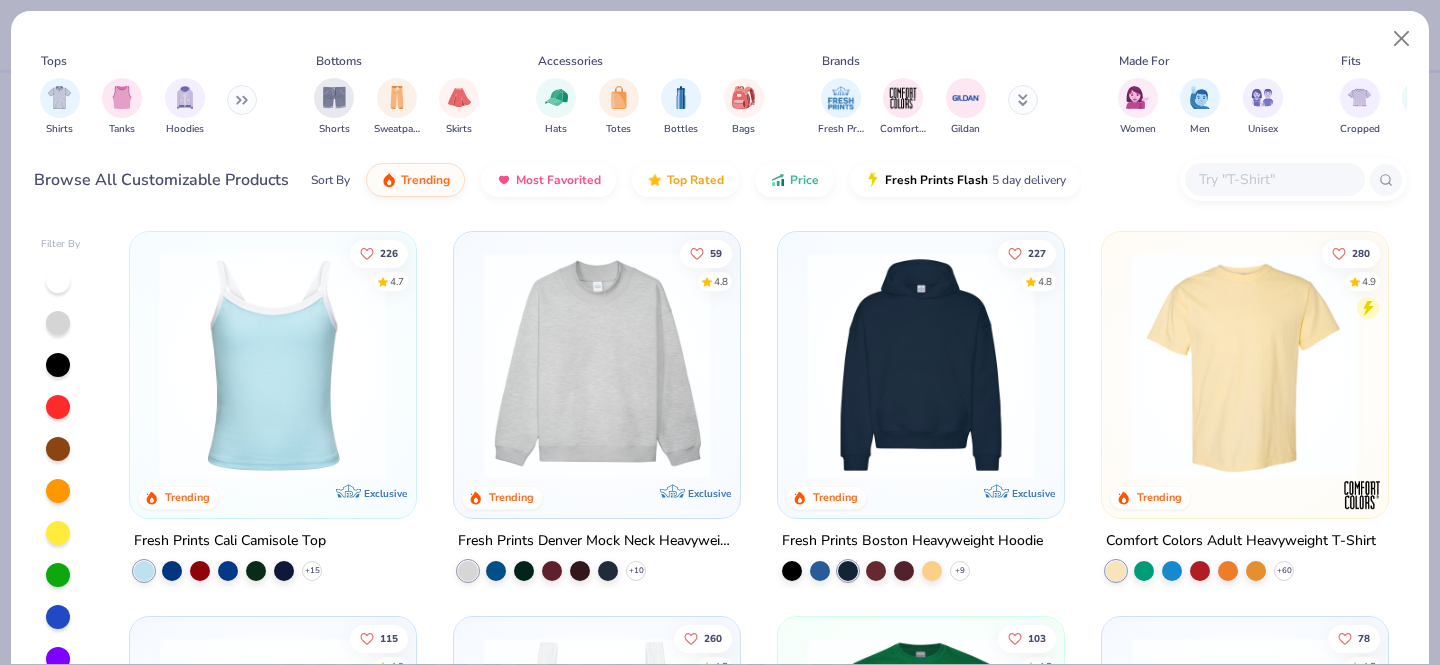 click at bounding box center (921, 365) 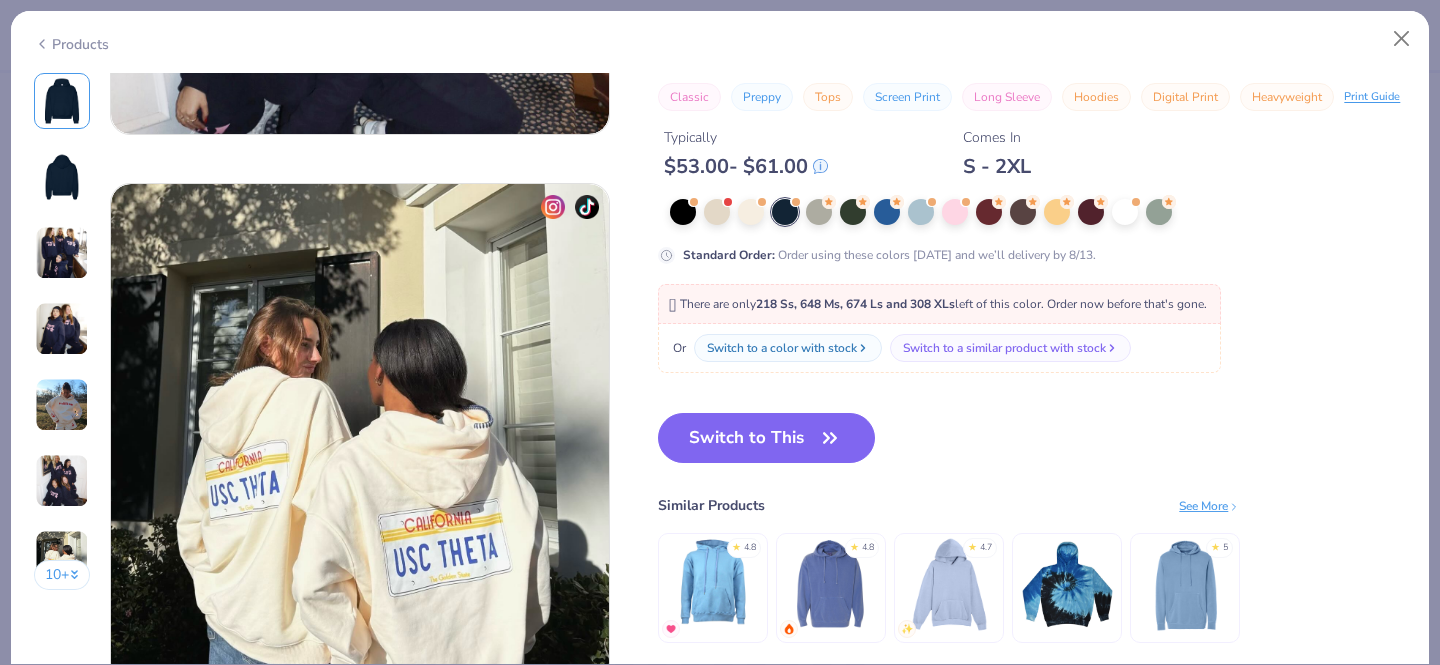 scroll, scrollTop: 3168, scrollLeft: 0, axis: vertical 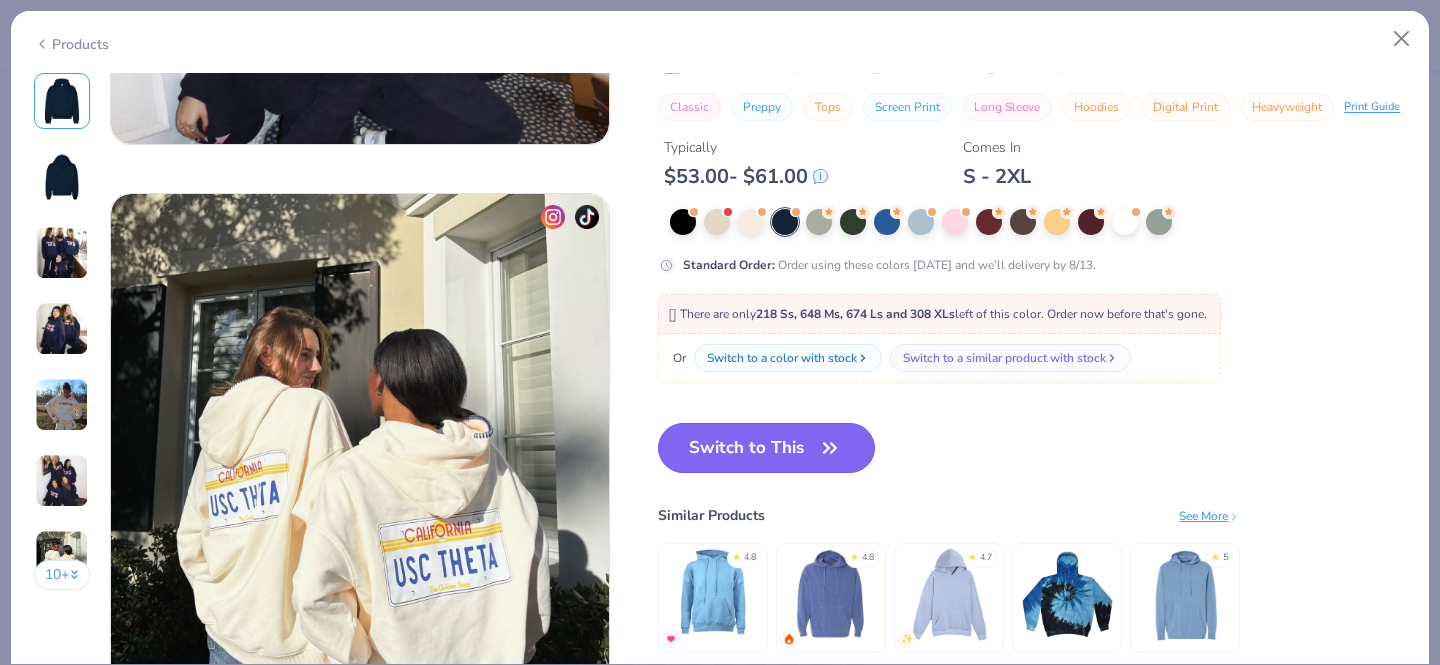 click on "Switch to This" at bounding box center (766, 448) 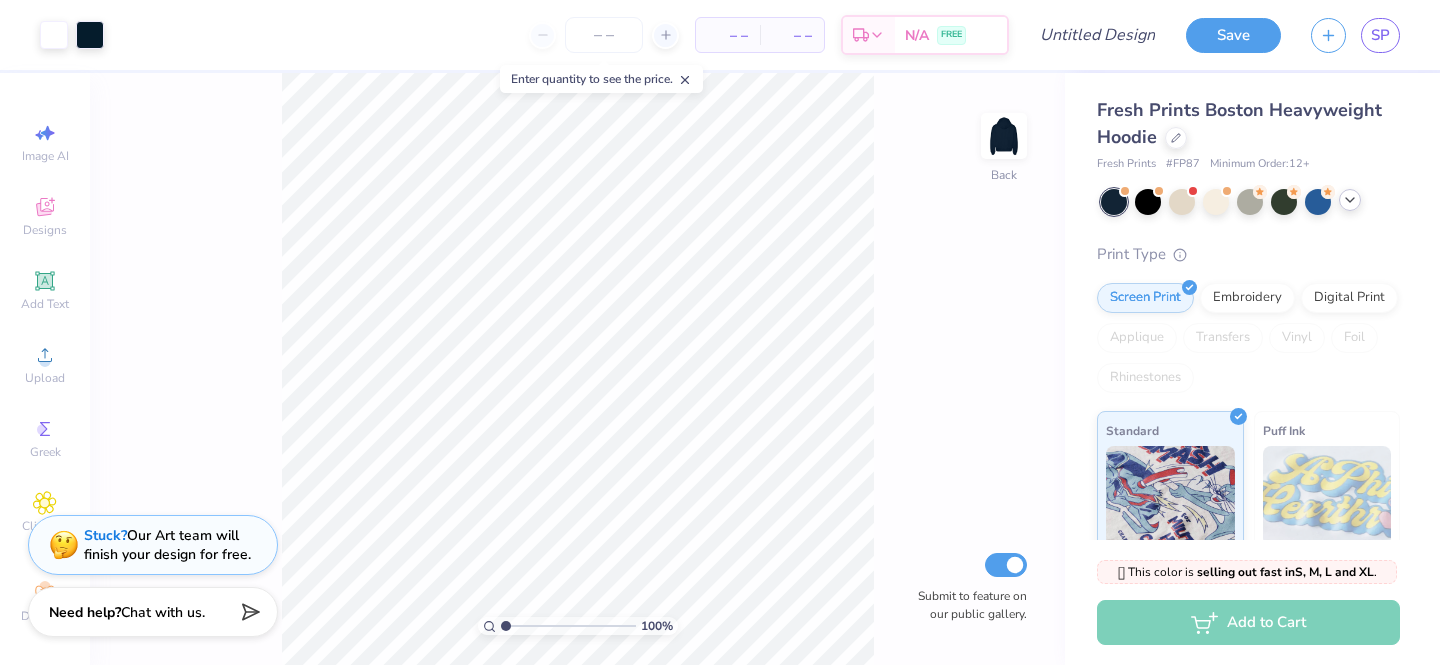 click 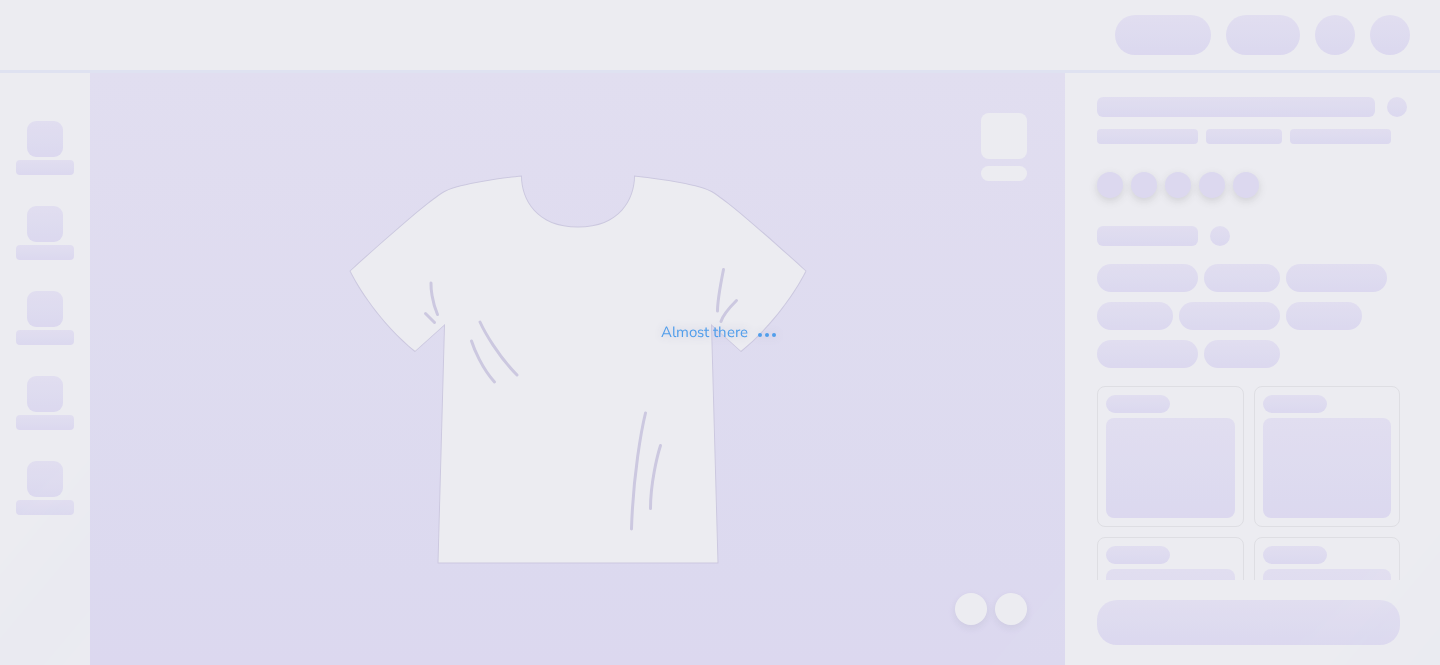 scroll, scrollTop: 0, scrollLeft: 0, axis: both 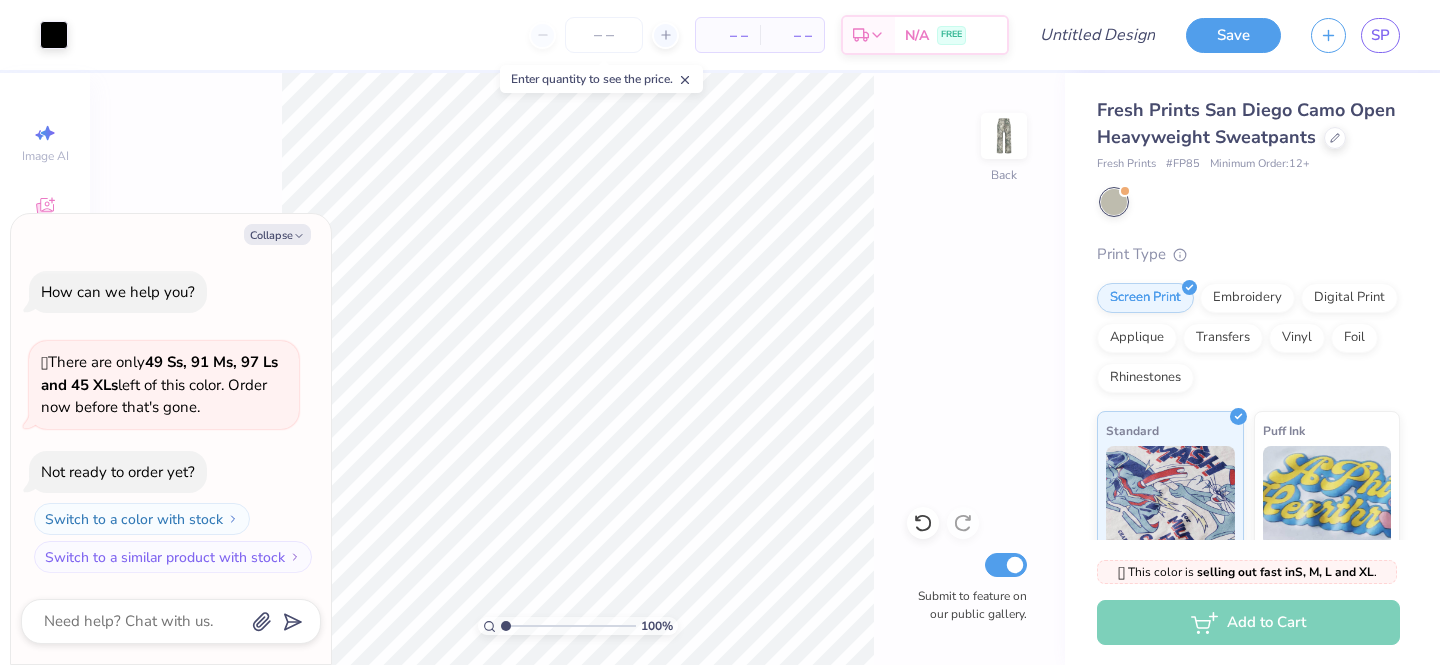 click on "100  % Back Submit to feature on our public gallery." at bounding box center (577, 369) 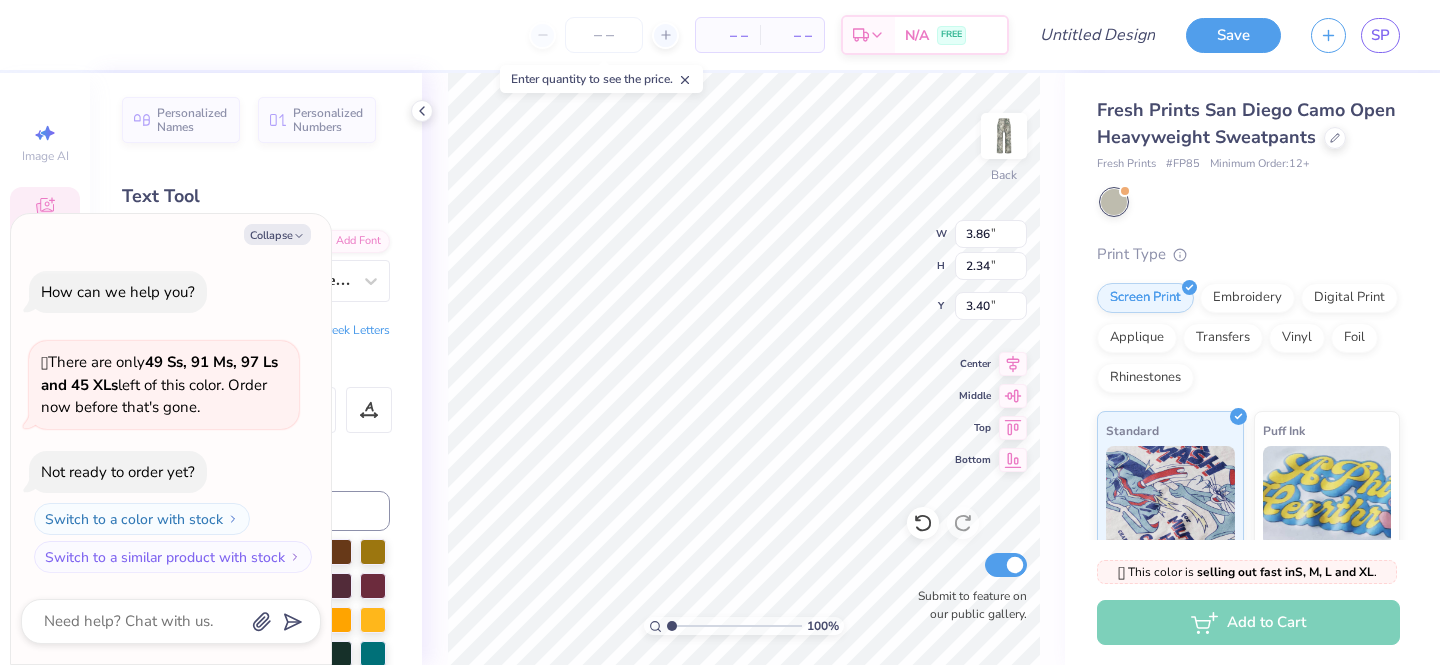 type on "x" 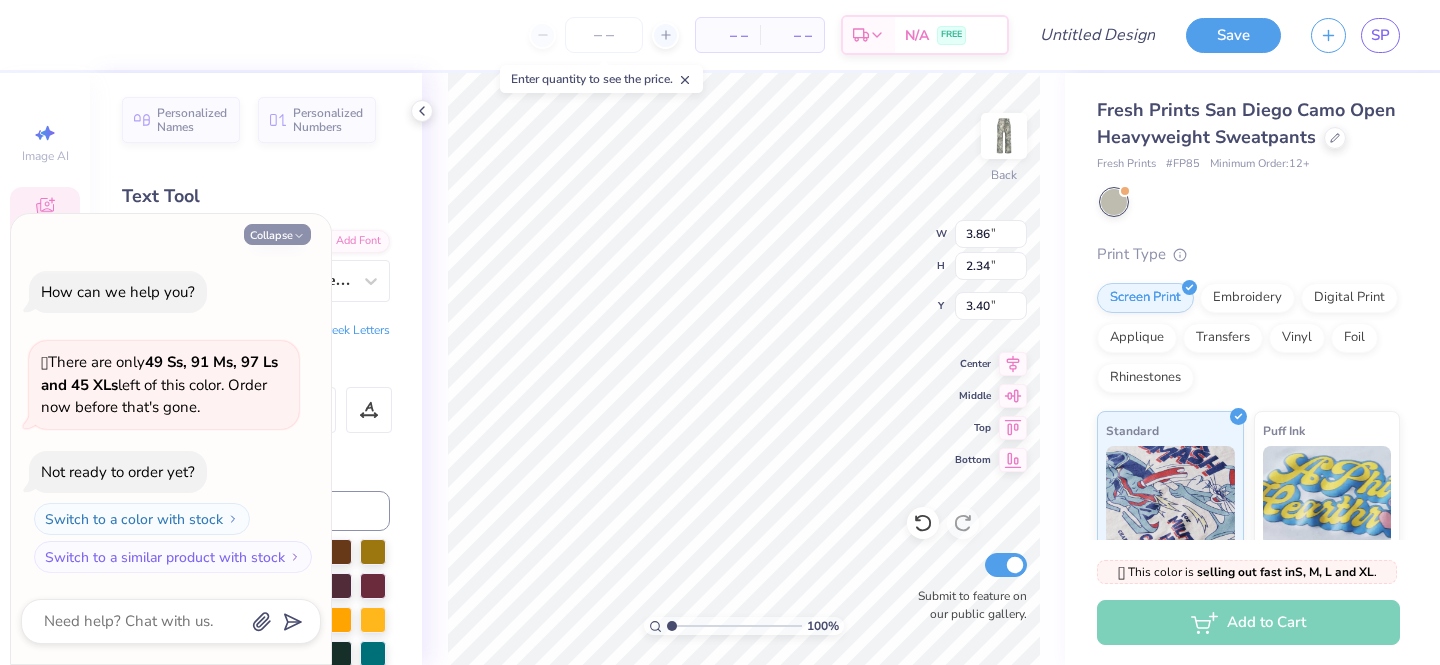 click on "Collapse" at bounding box center [277, 234] 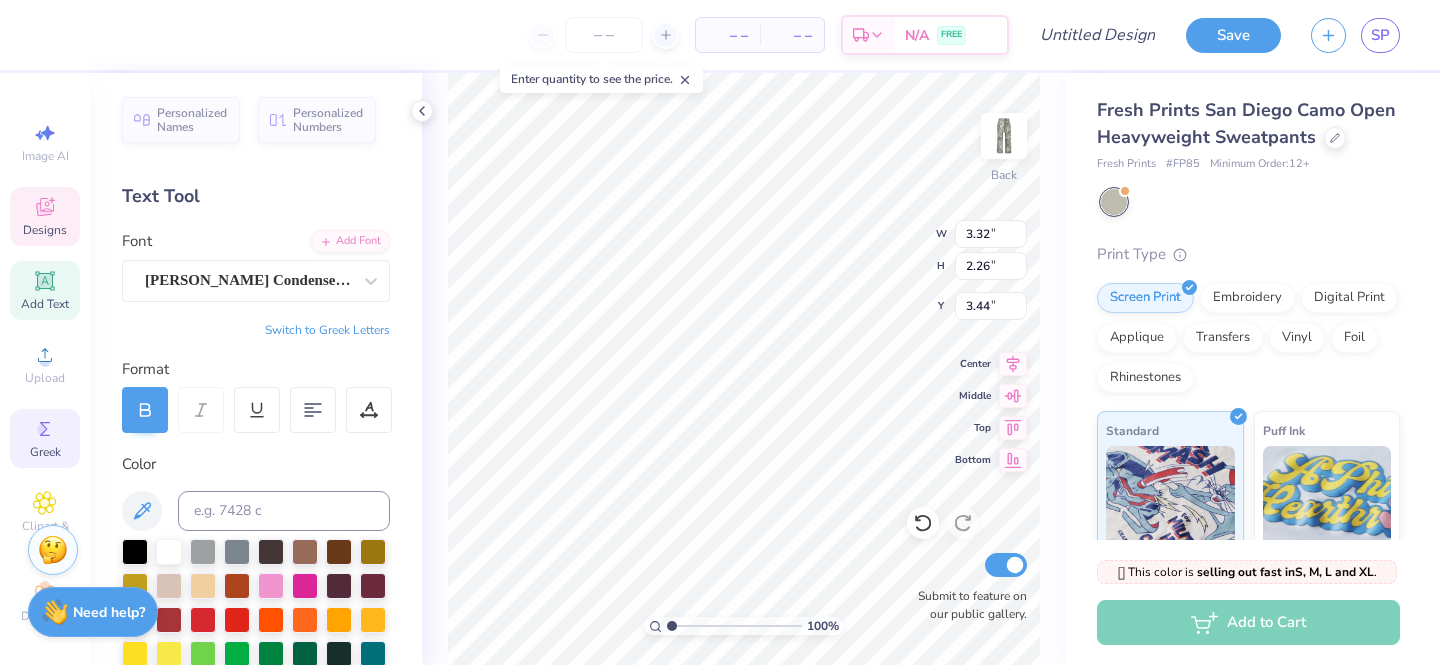 click on "Greek" at bounding box center (45, 438) 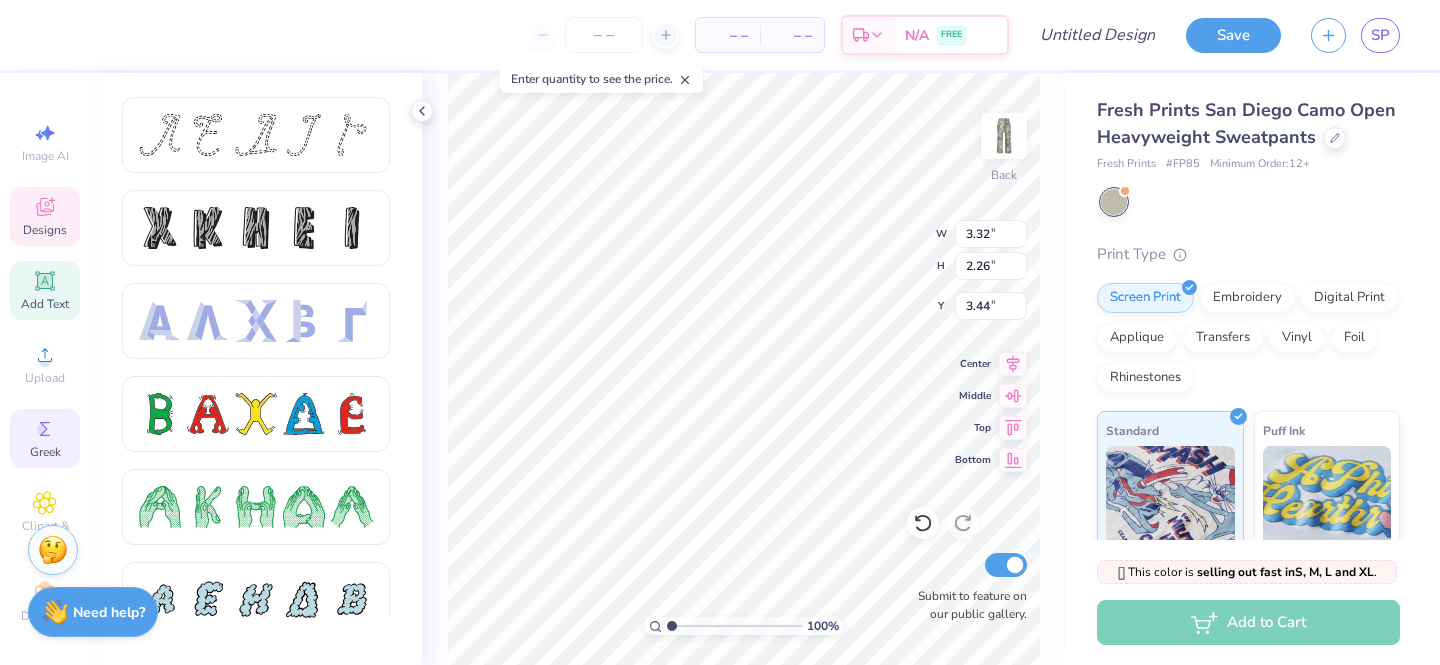 click on "Add Text" at bounding box center [45, 290] 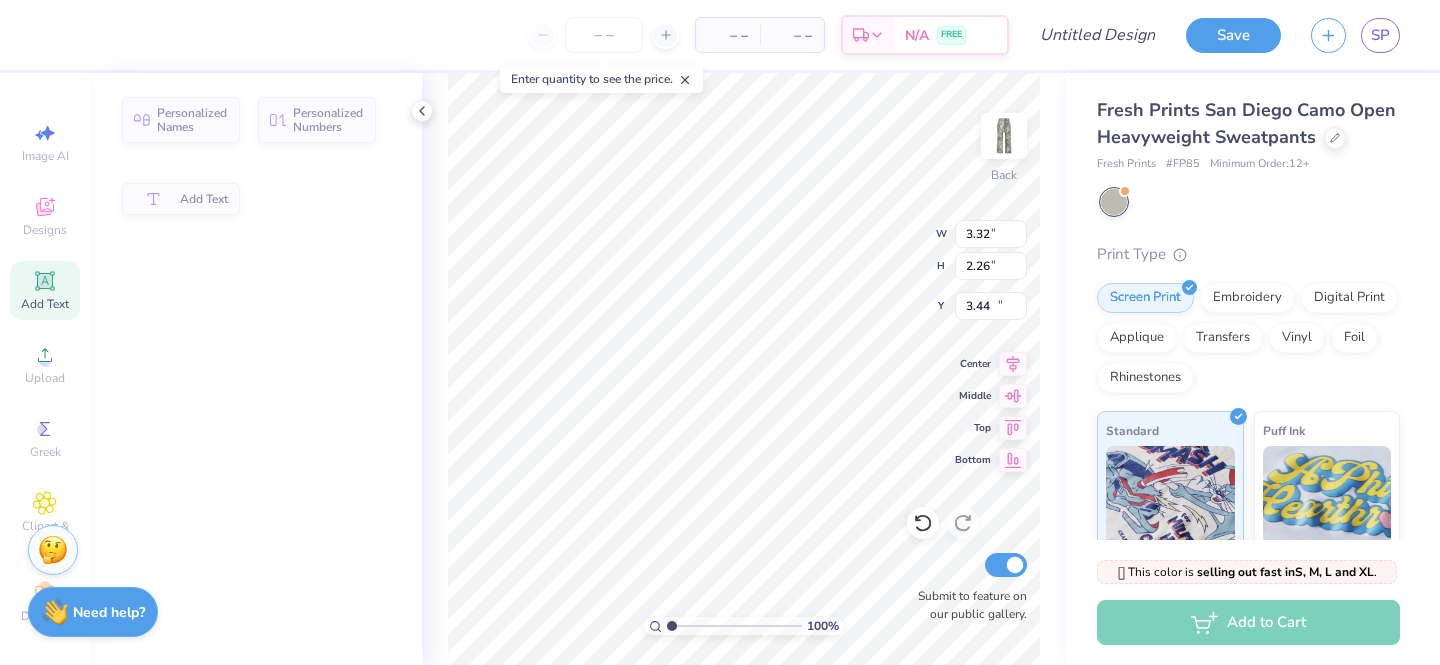type on "8.08" 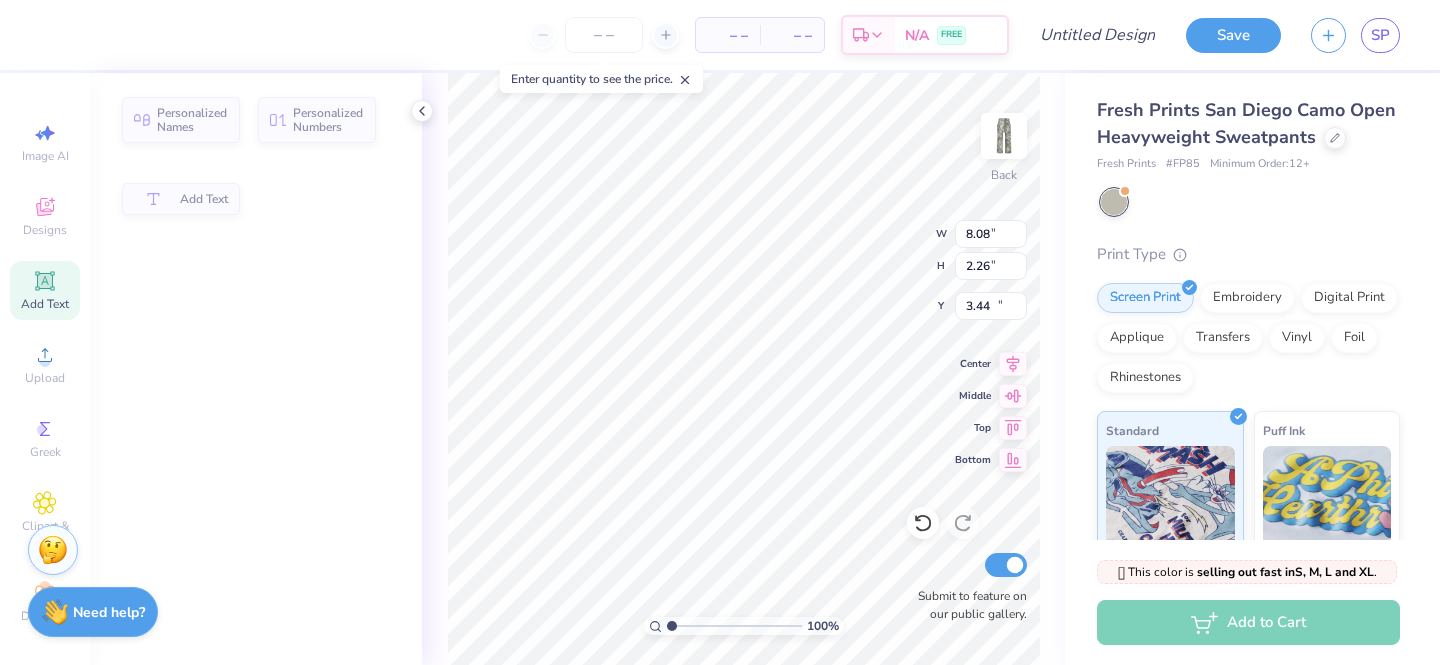 type on "2.34" 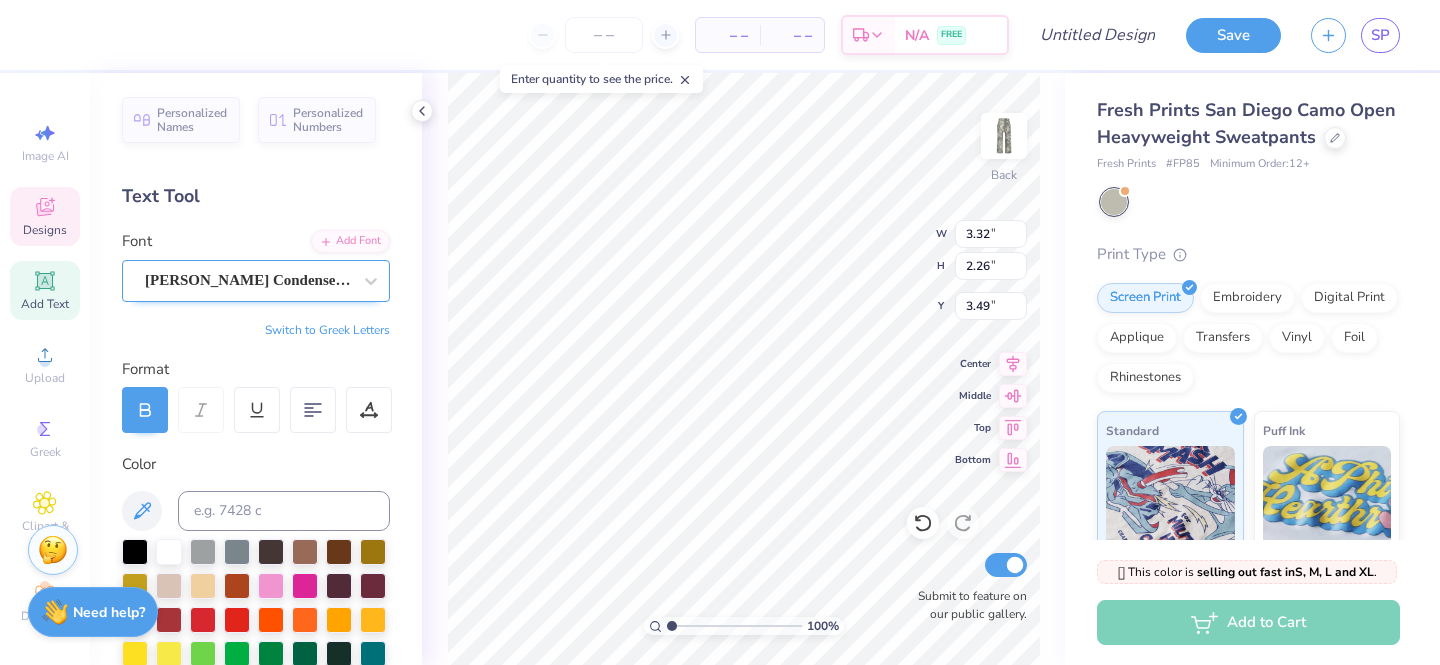 click on "[PERSON_NAME] Condensed Trial" at bounding box center (248, 280) 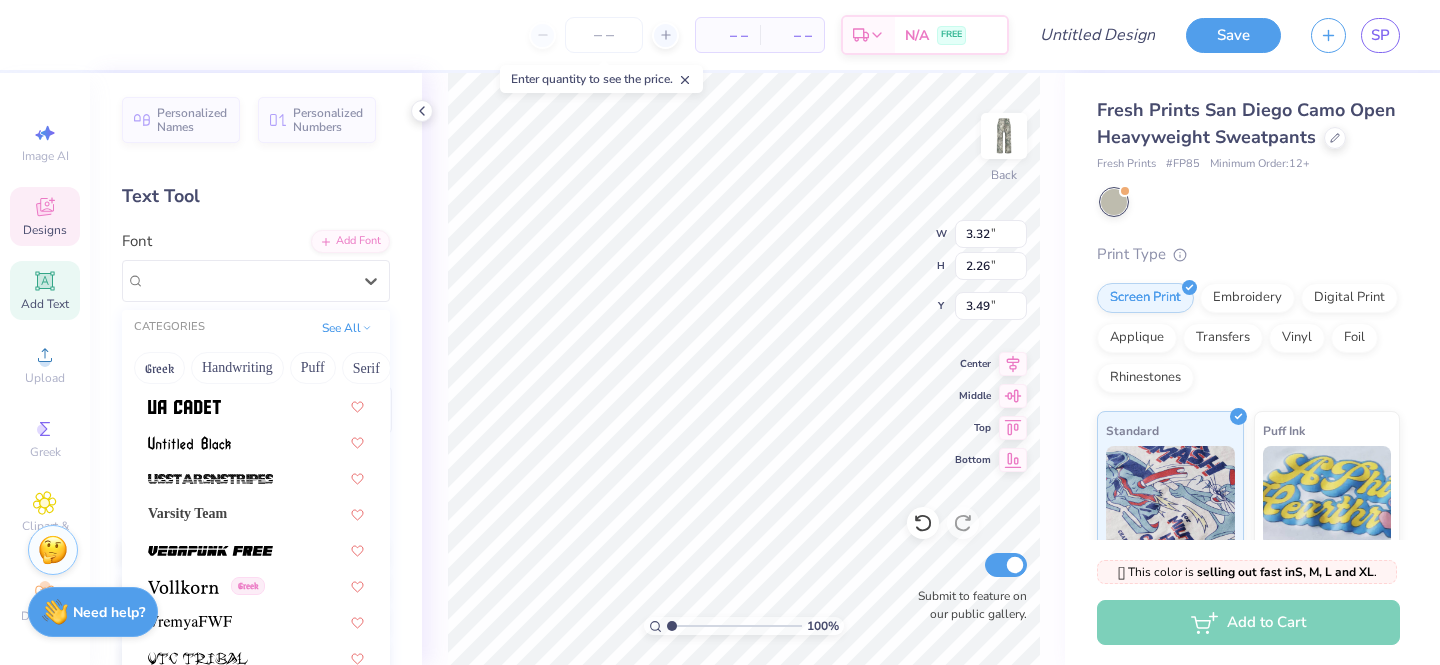 scroll, scrollTop: 10750, scrollLeft: 0, axis: vertical 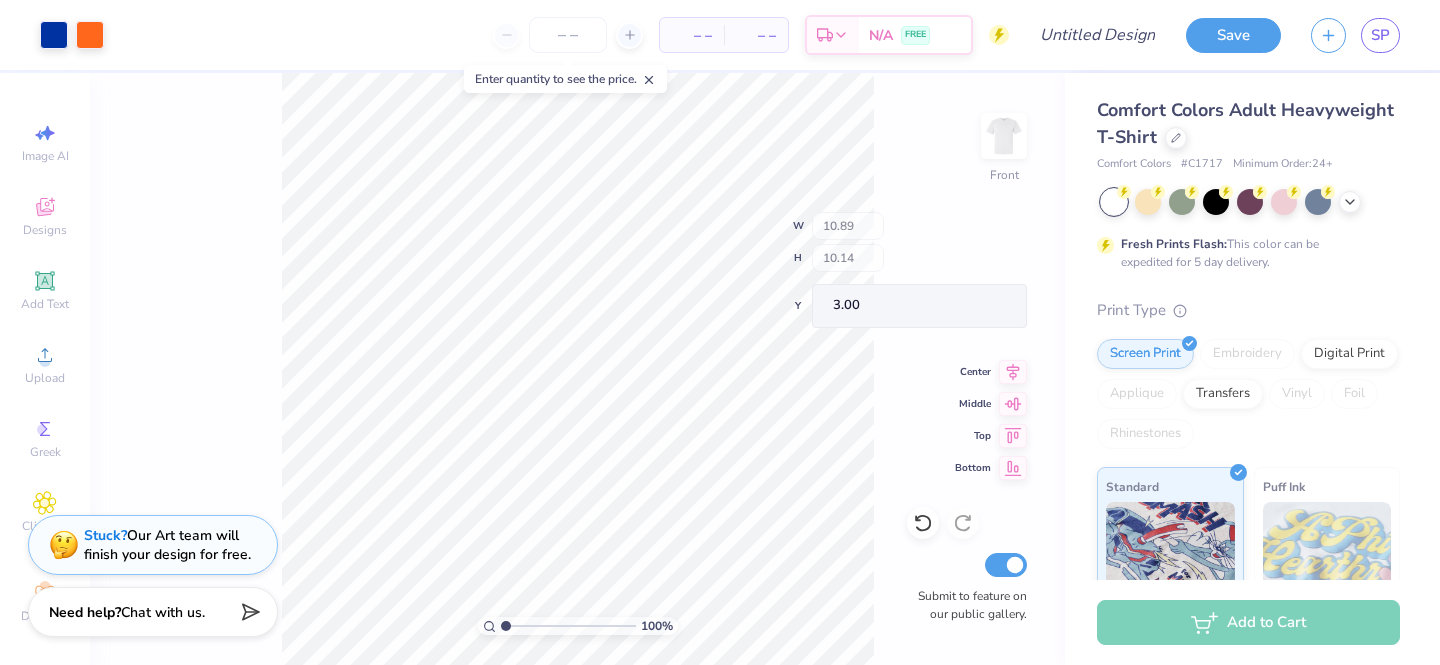 type on "10.84" 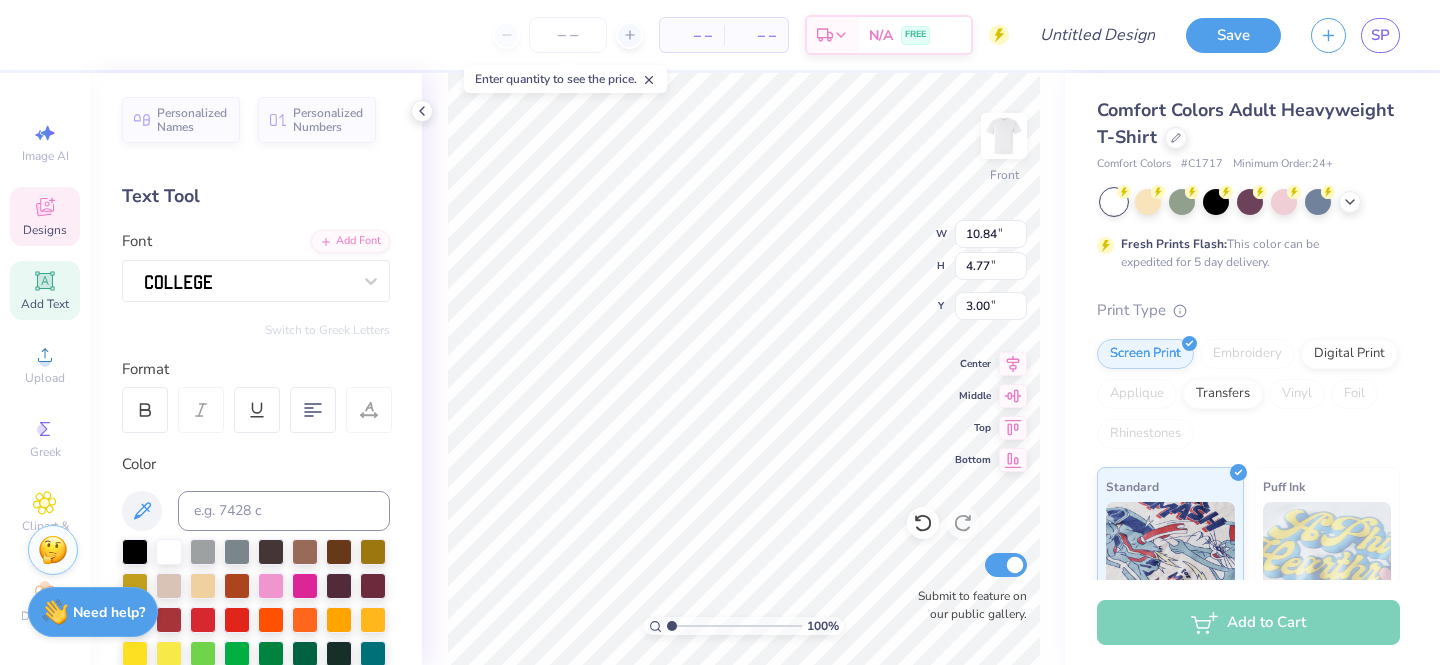 scroll, scrollTop: 0, scrollLeft: 0, axis: both 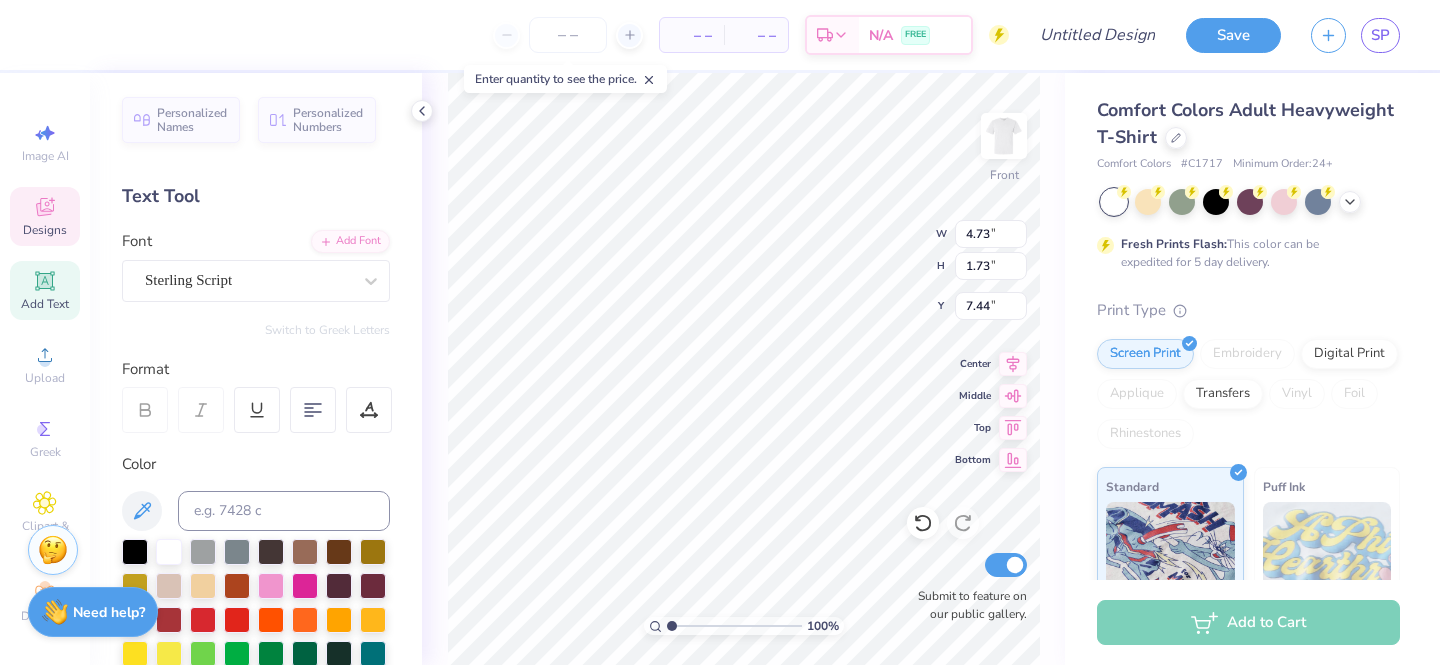 type on "4.73" 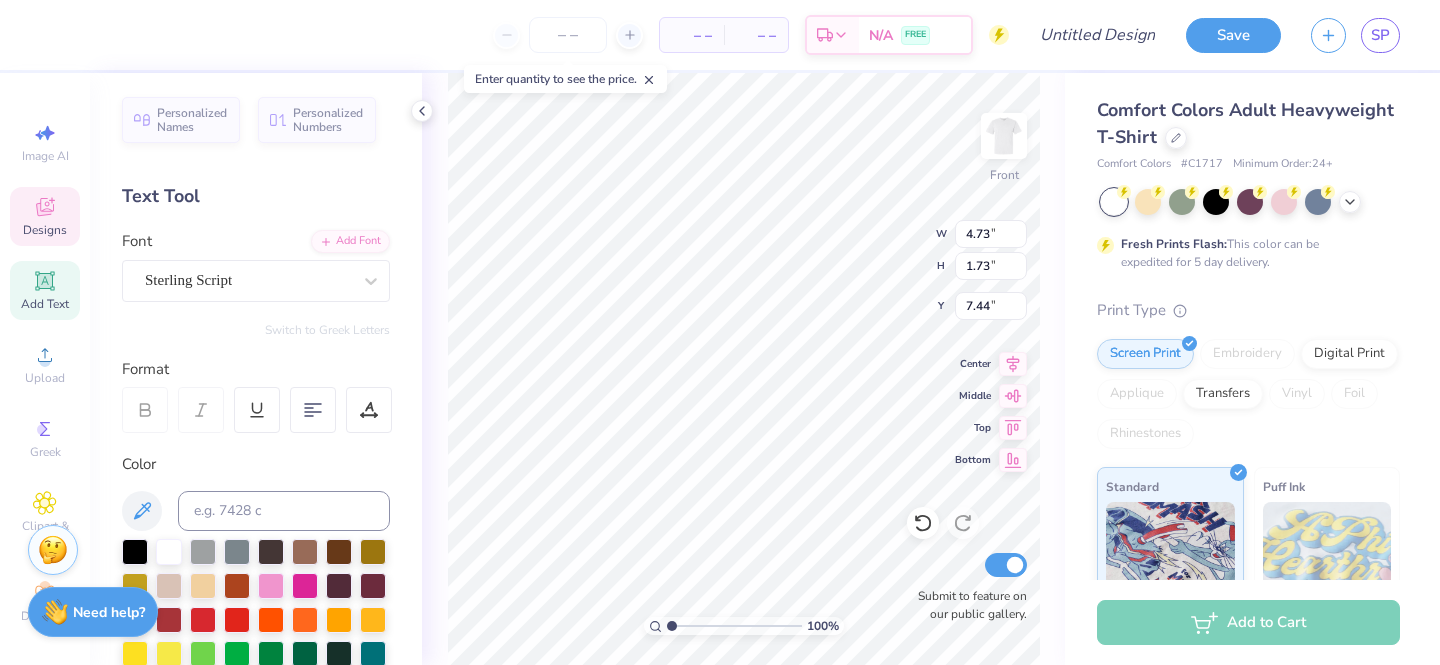 type on "Fall" 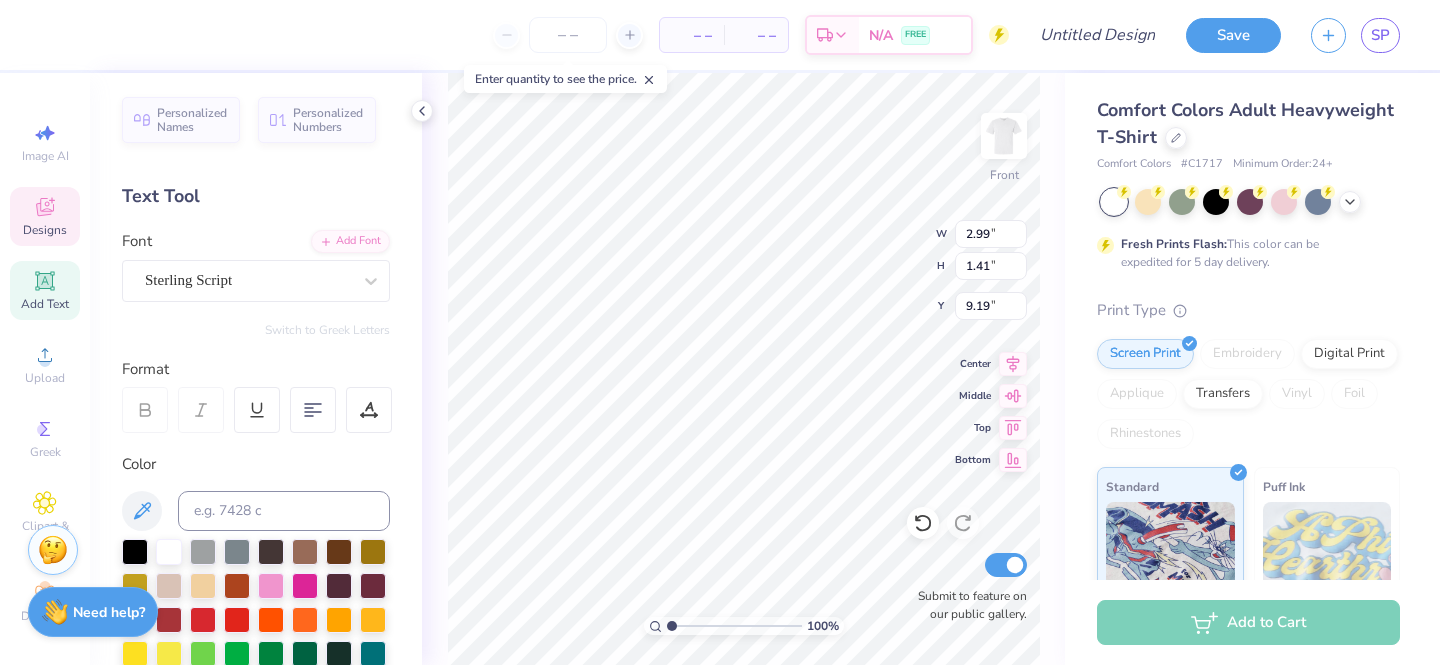 type on "Rush" 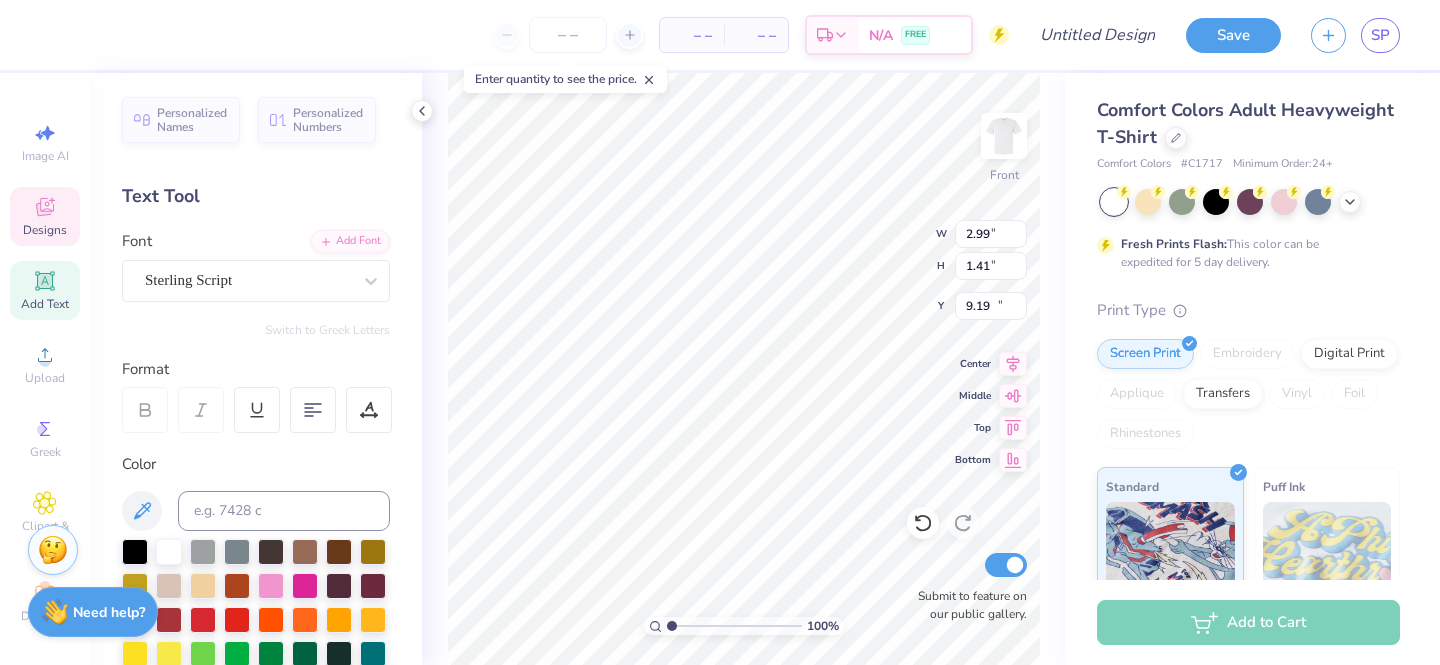 type on "4.09" 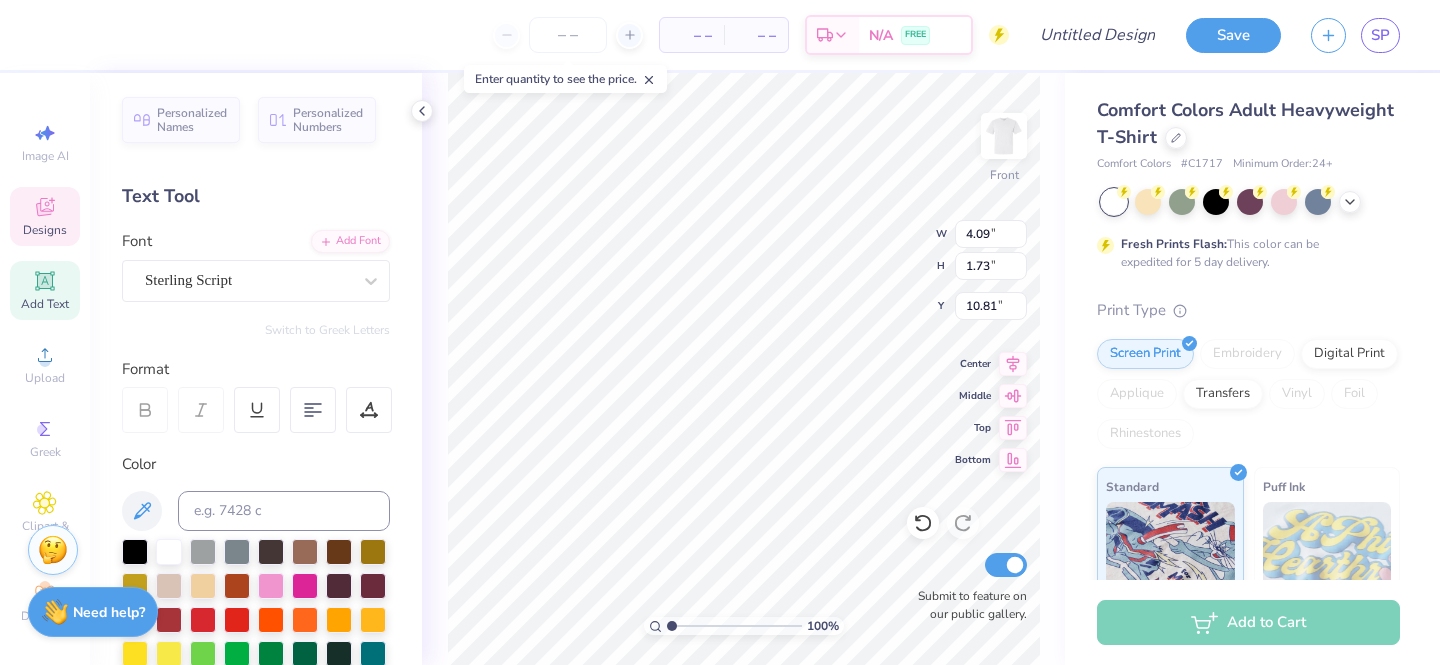 type on "2025" 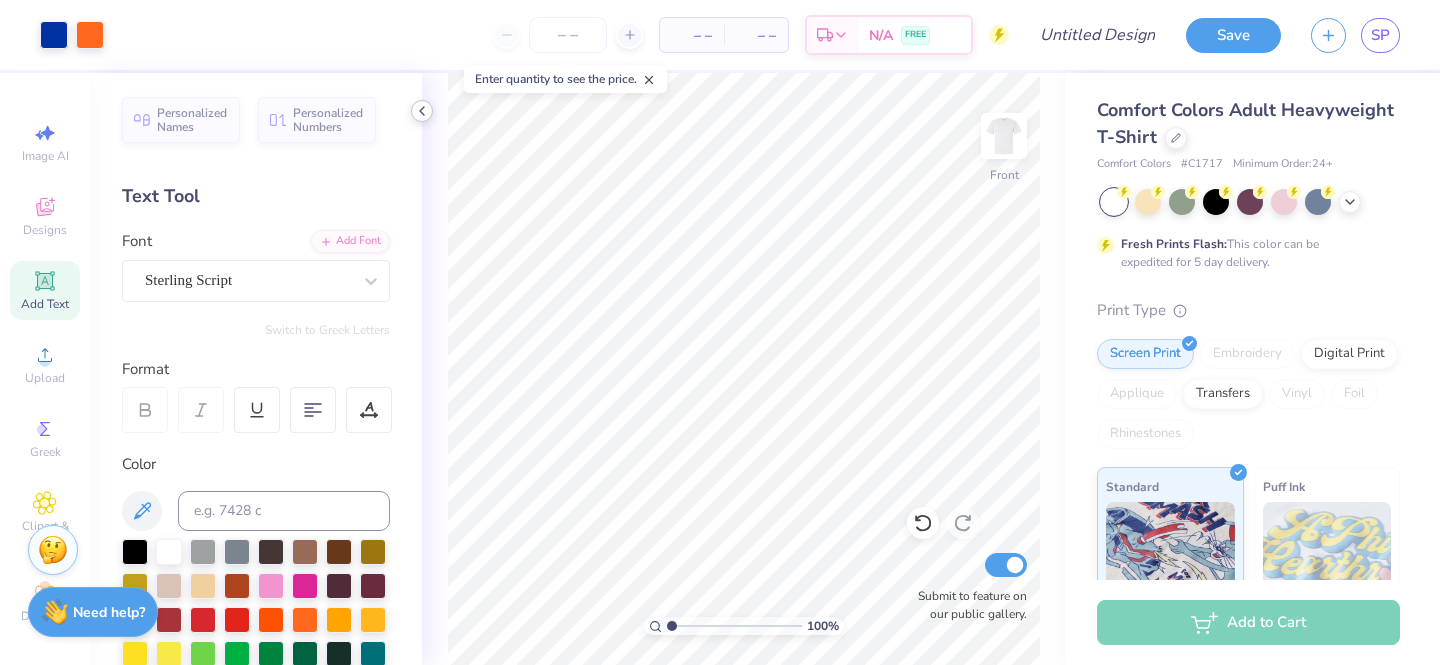 click 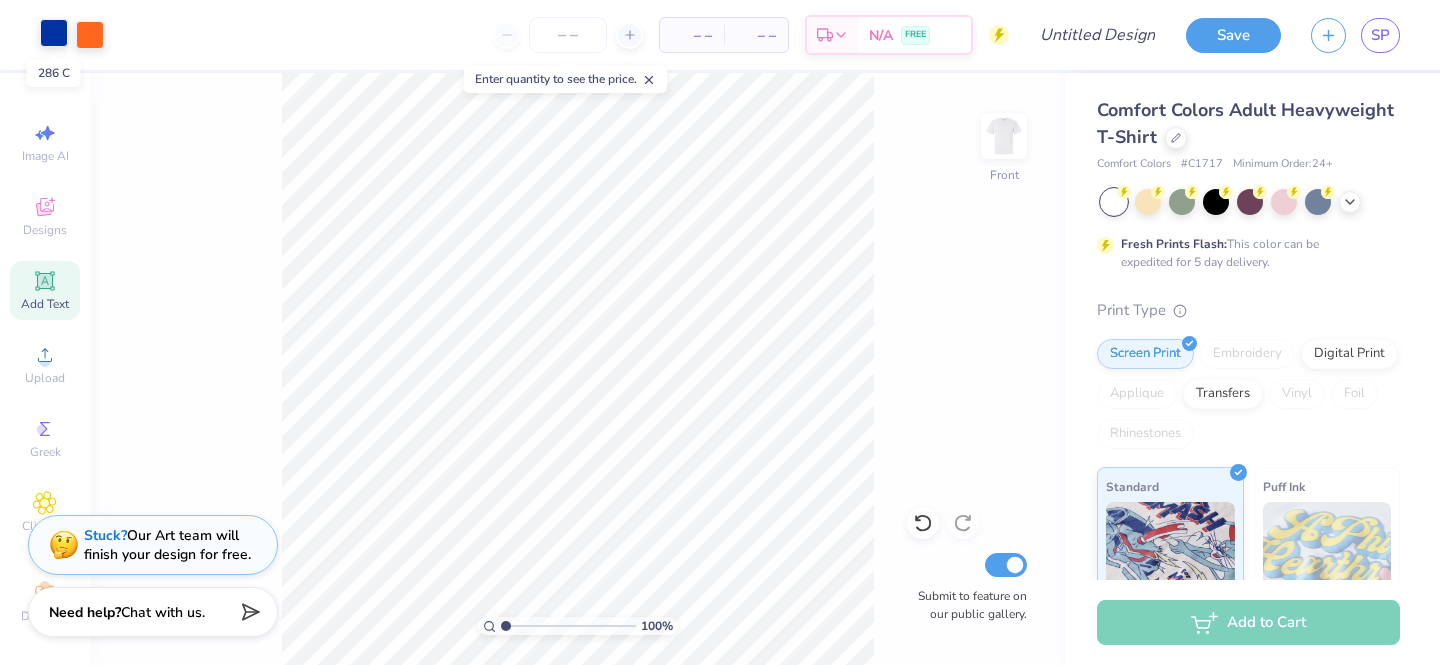 click at bounding box center [54, 33] 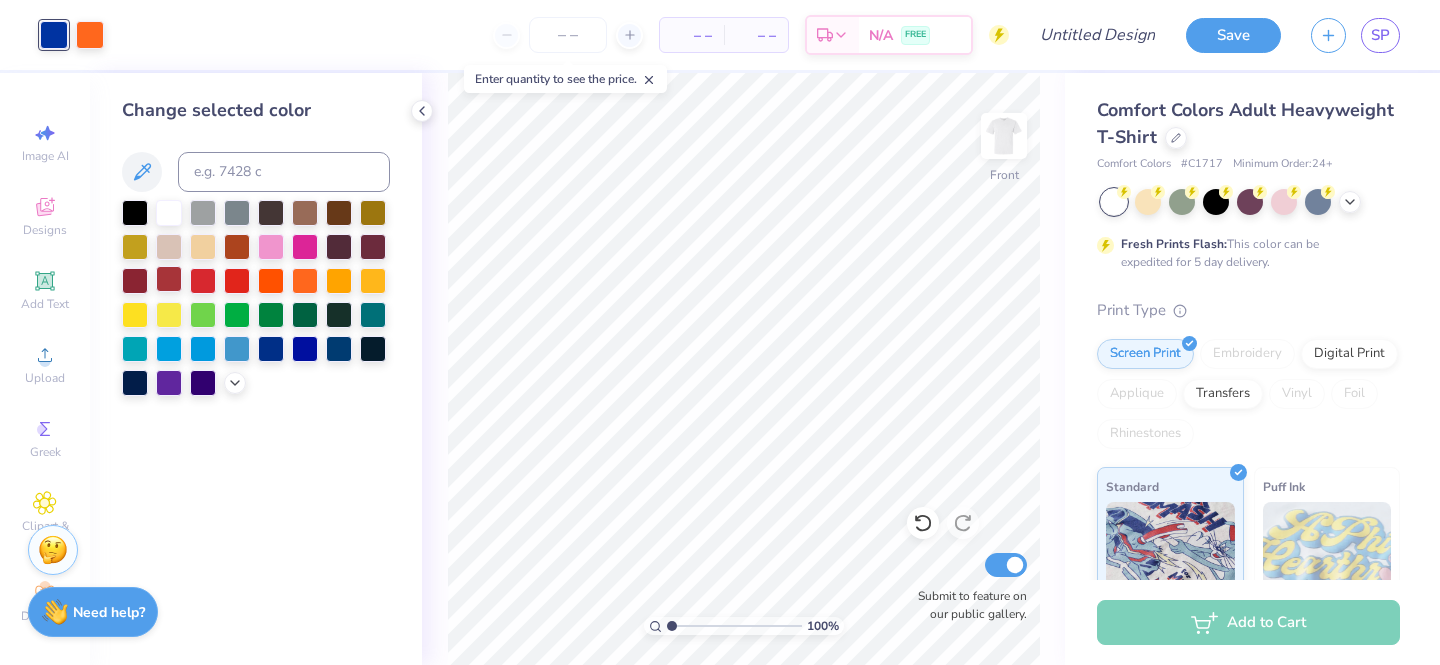click at bounding box center [169, 279] 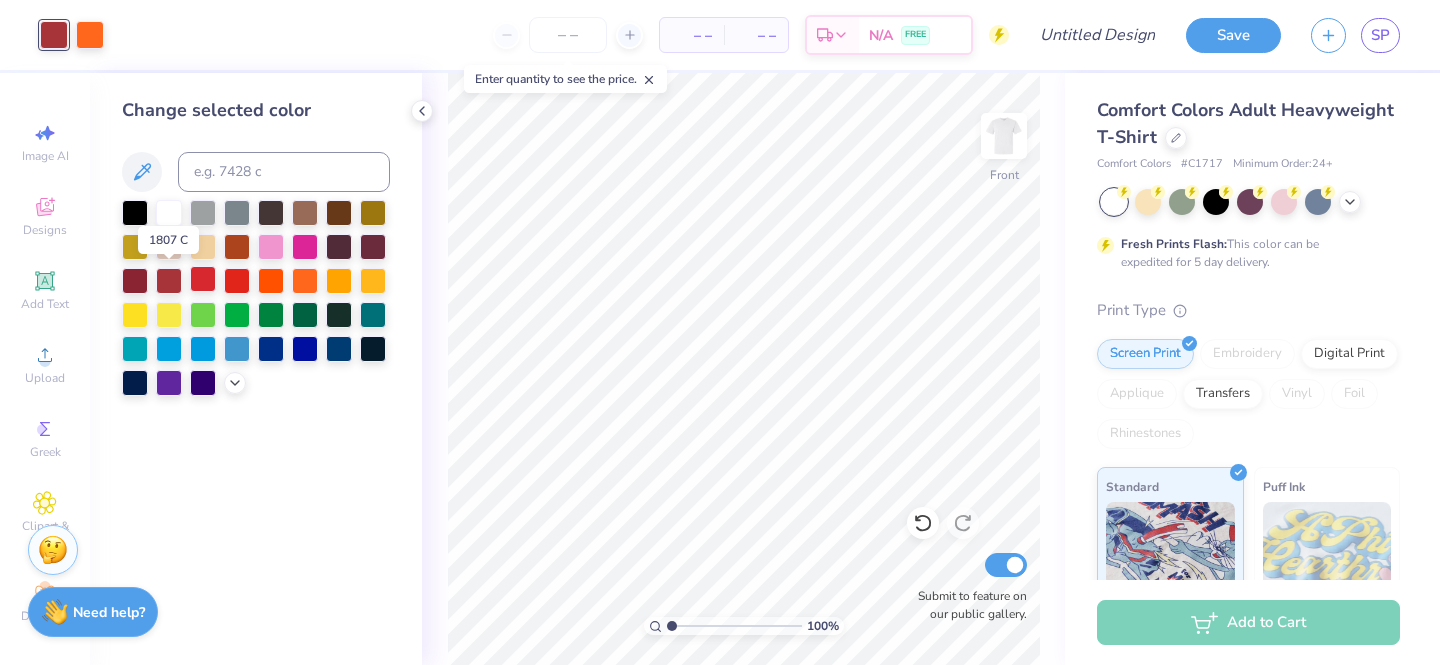 click at bounding box center [203, 279] 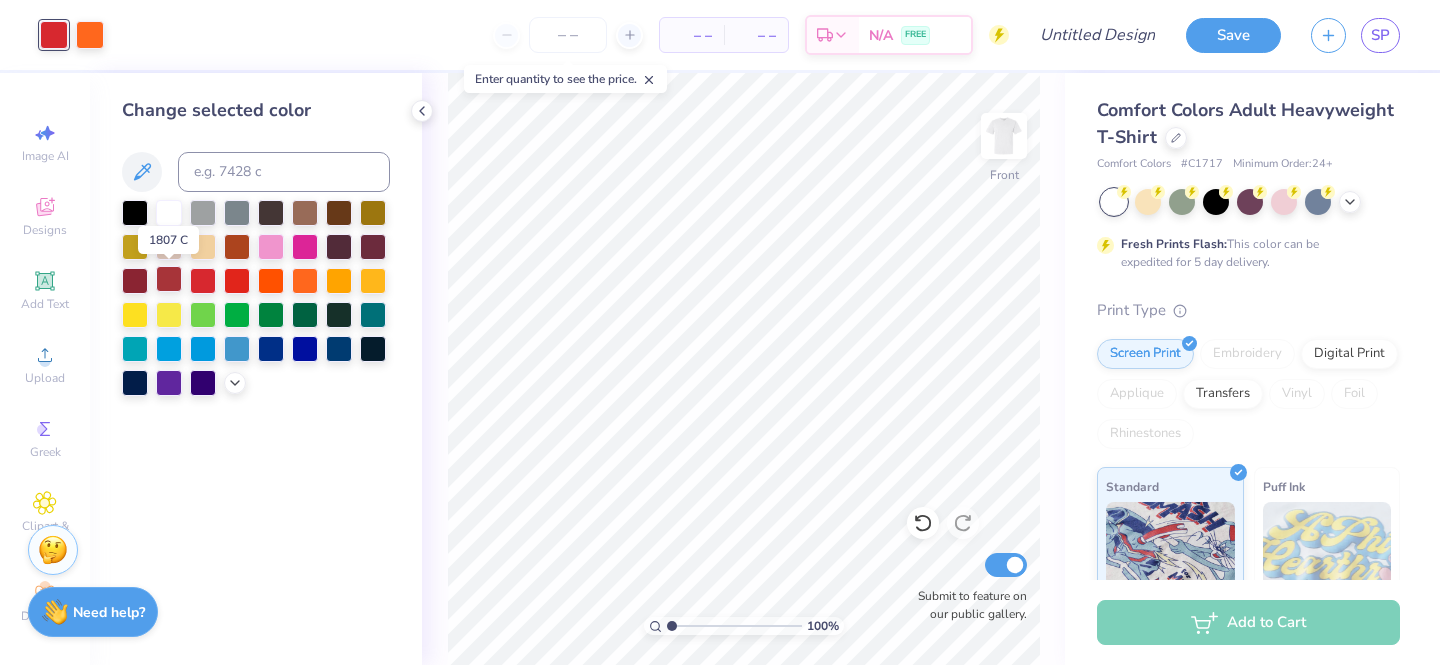 click at bounding box center [169, 279] 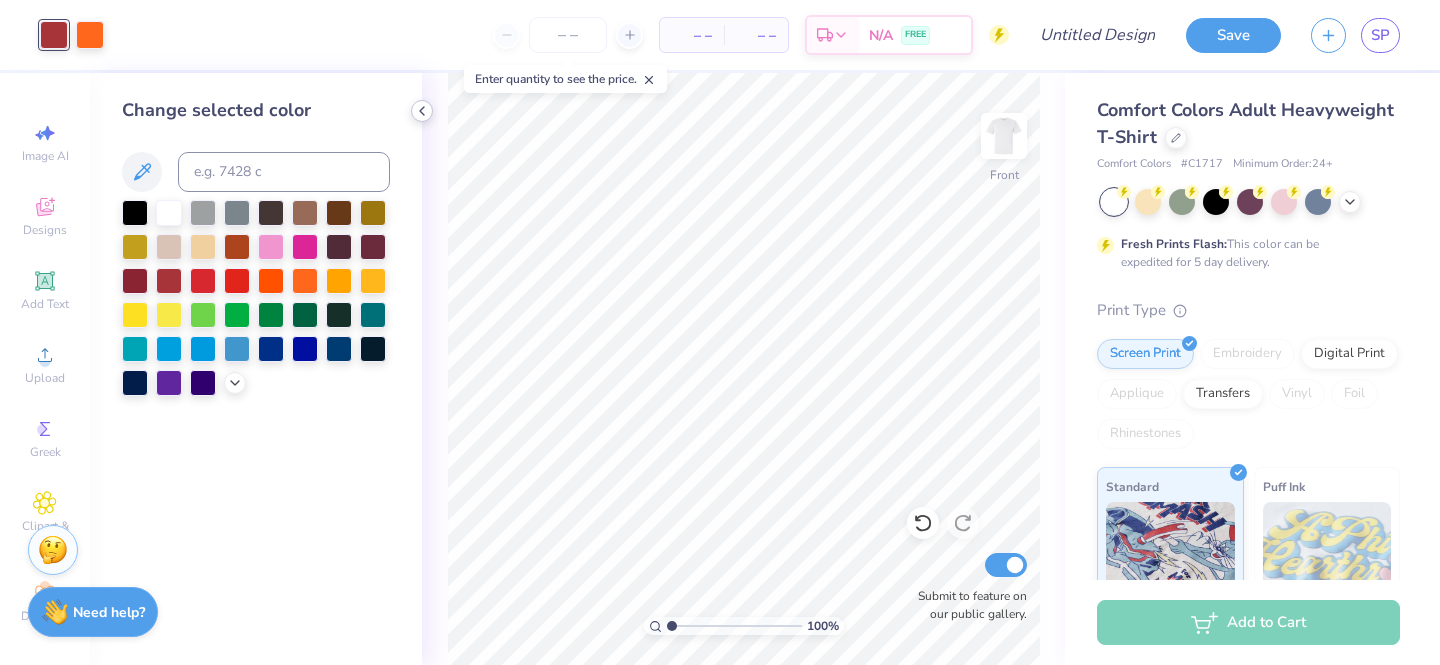 click 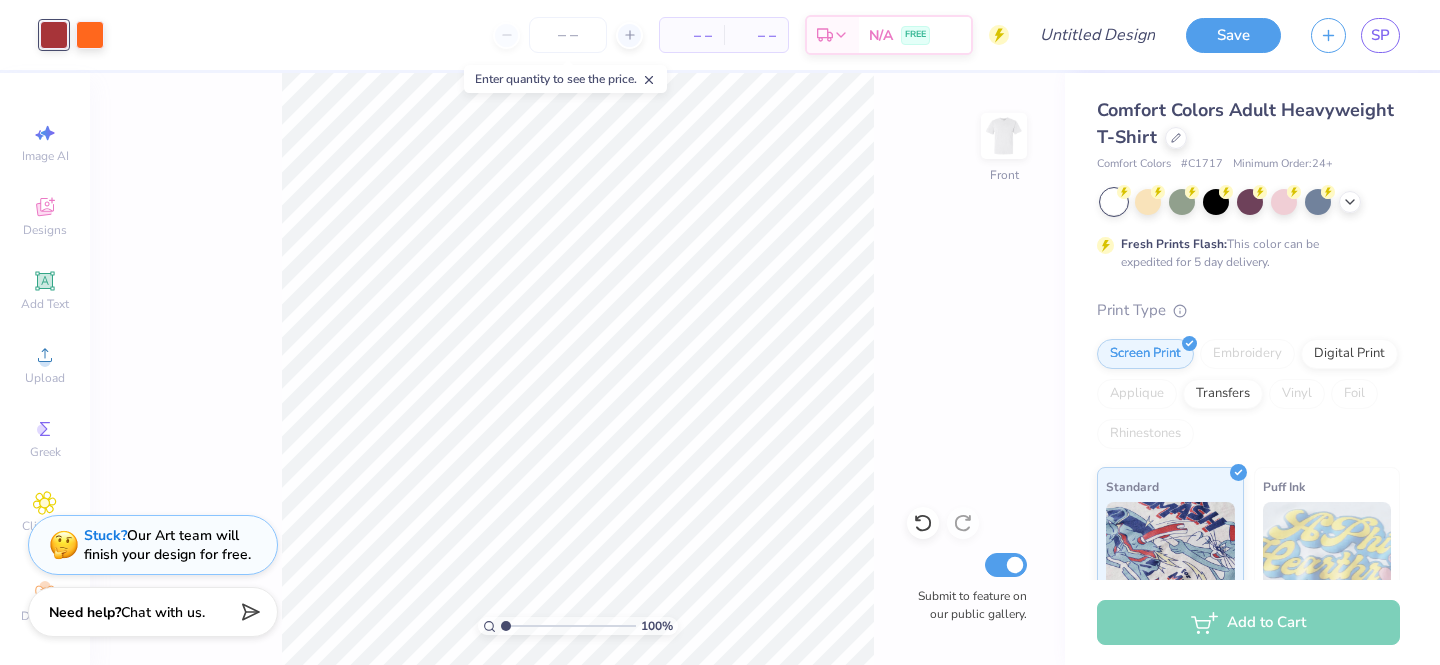 click 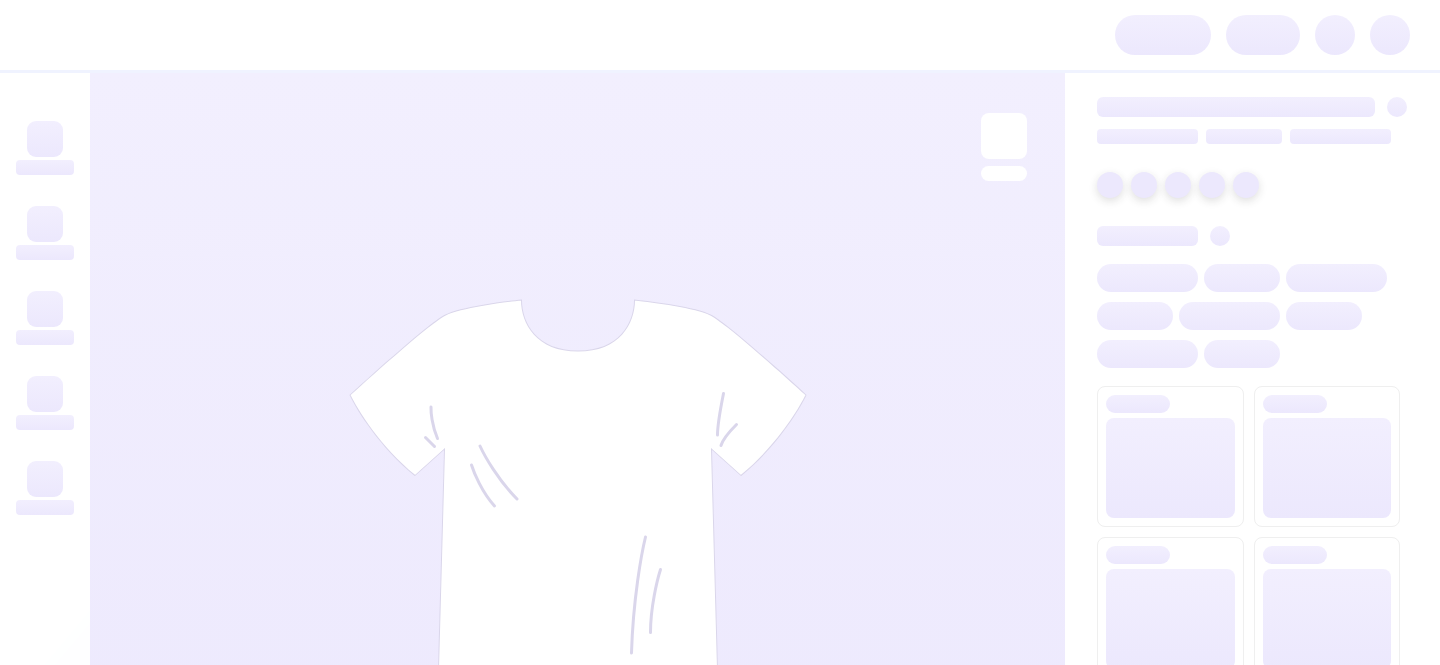 scroll, scrollTop: 0, scrollLeft: 0, axis: both 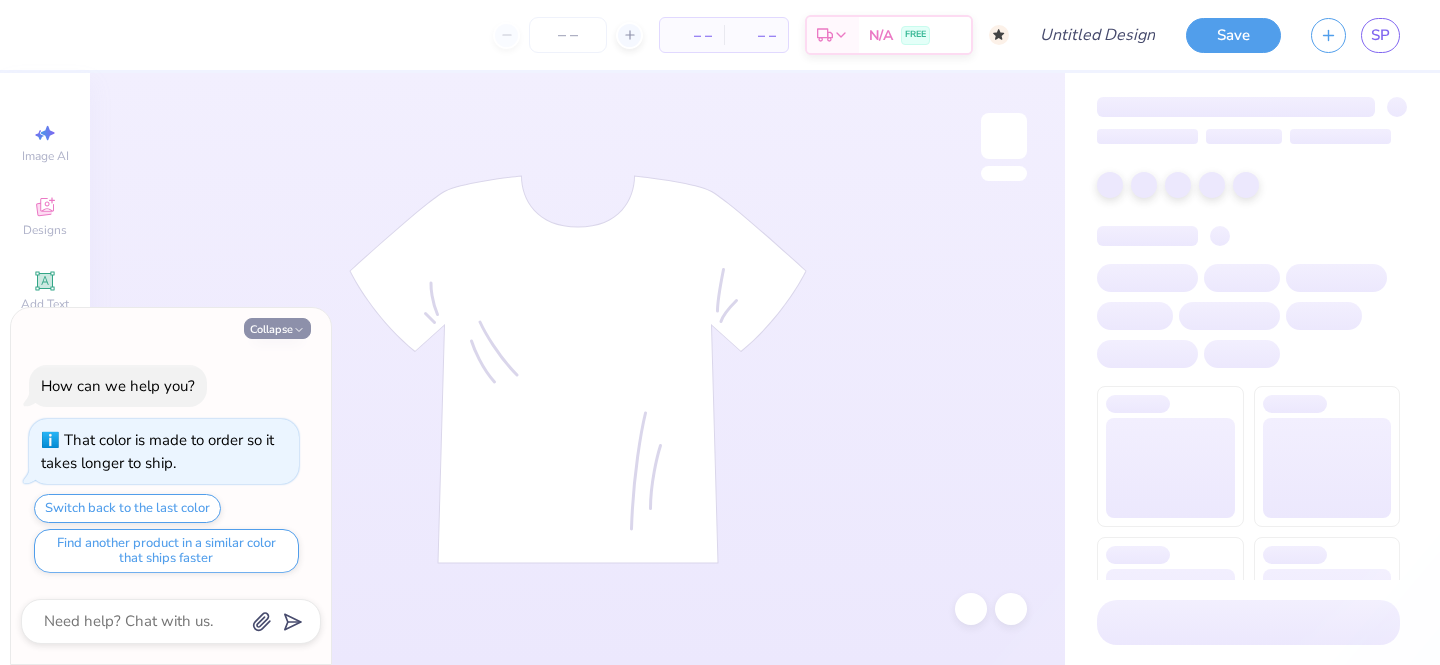 click 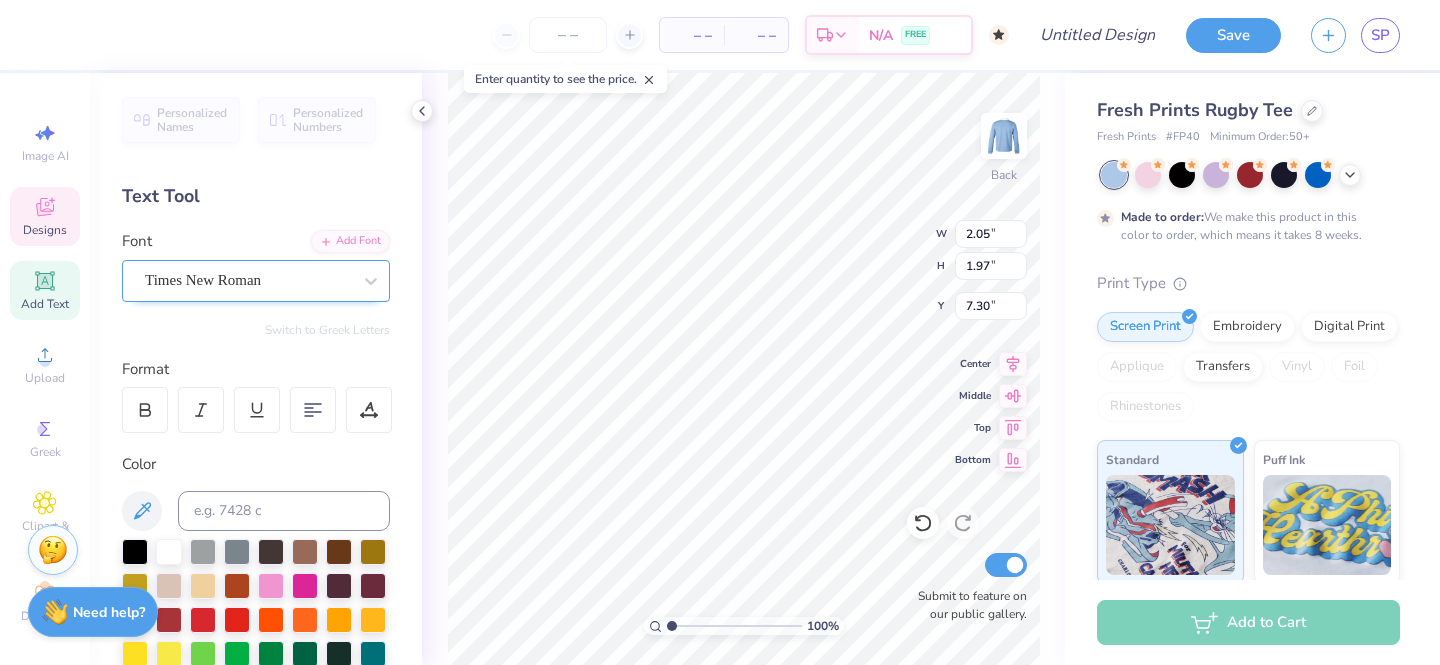 click on "Times New Roman" at bounding box center [248, 280] 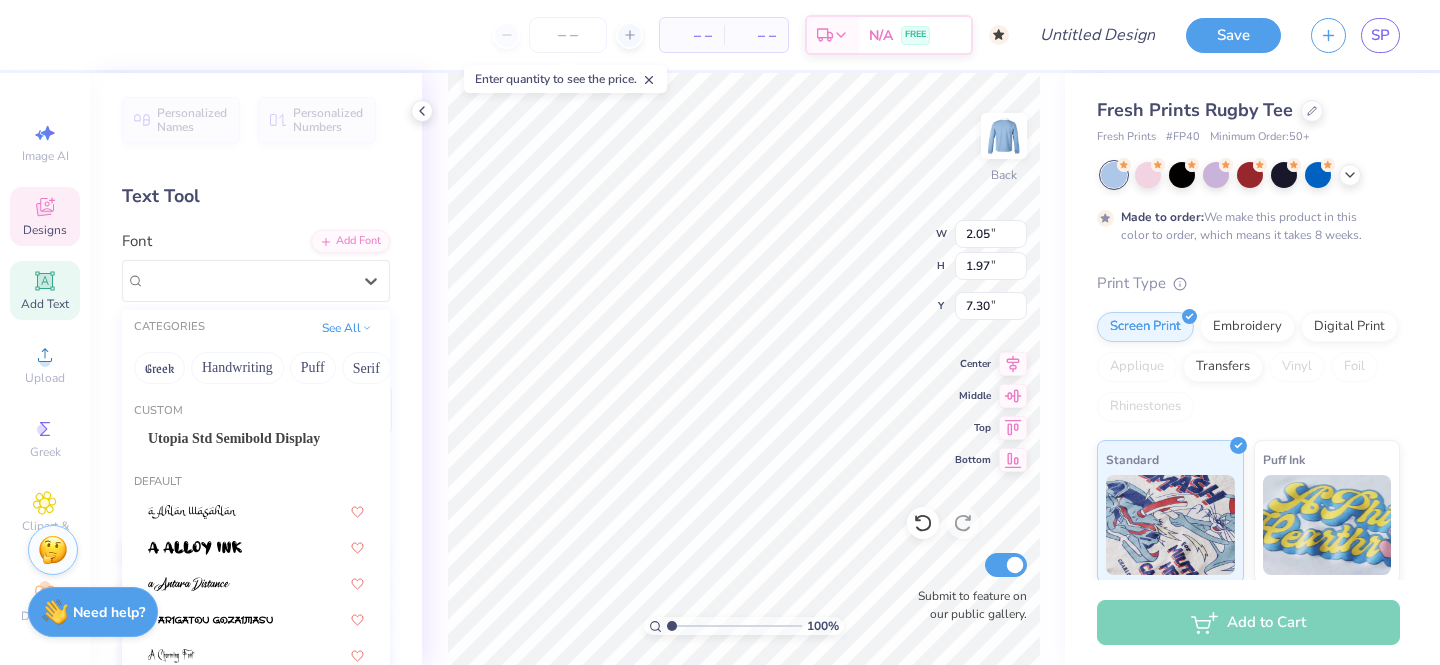 scroll, scrollTop: 29, scrollLeft: 0, axis: vertical 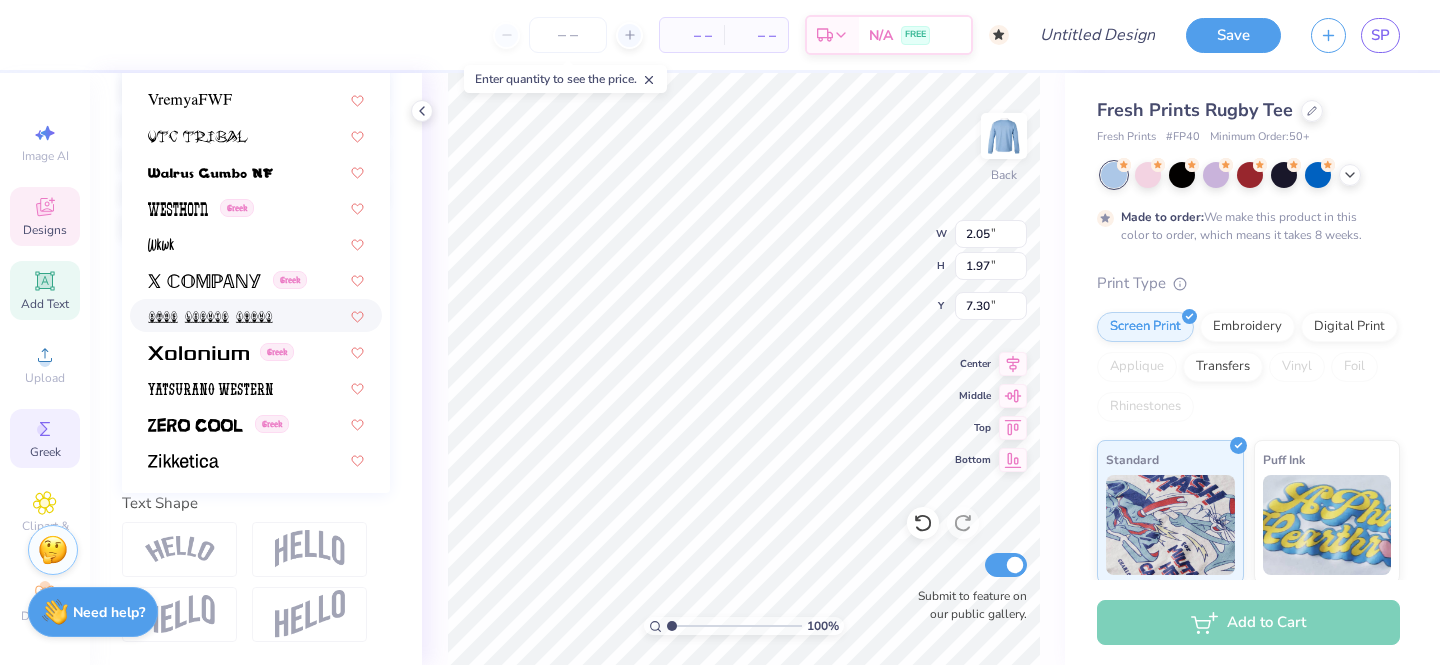 click on "Greek" at bounding box center (45, 438) 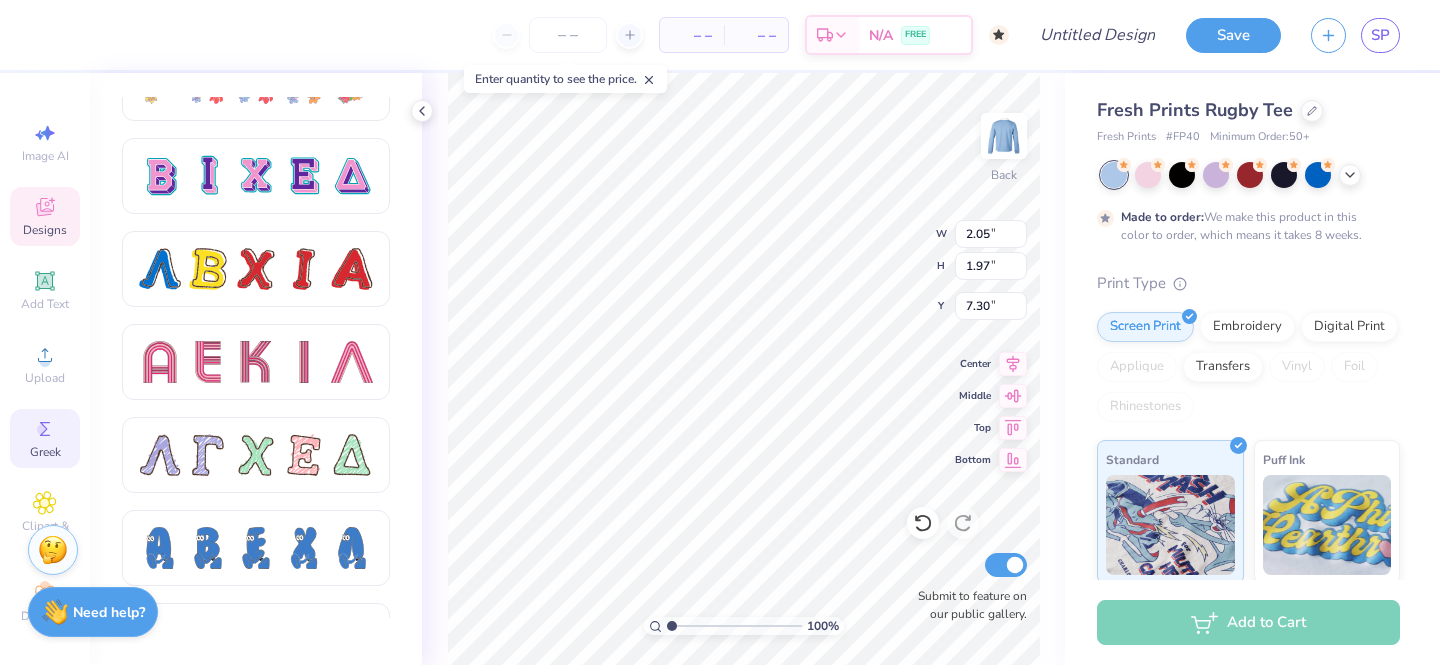 scroll, scrollTop: 1584, scrollLeft: 0, axis: vertical 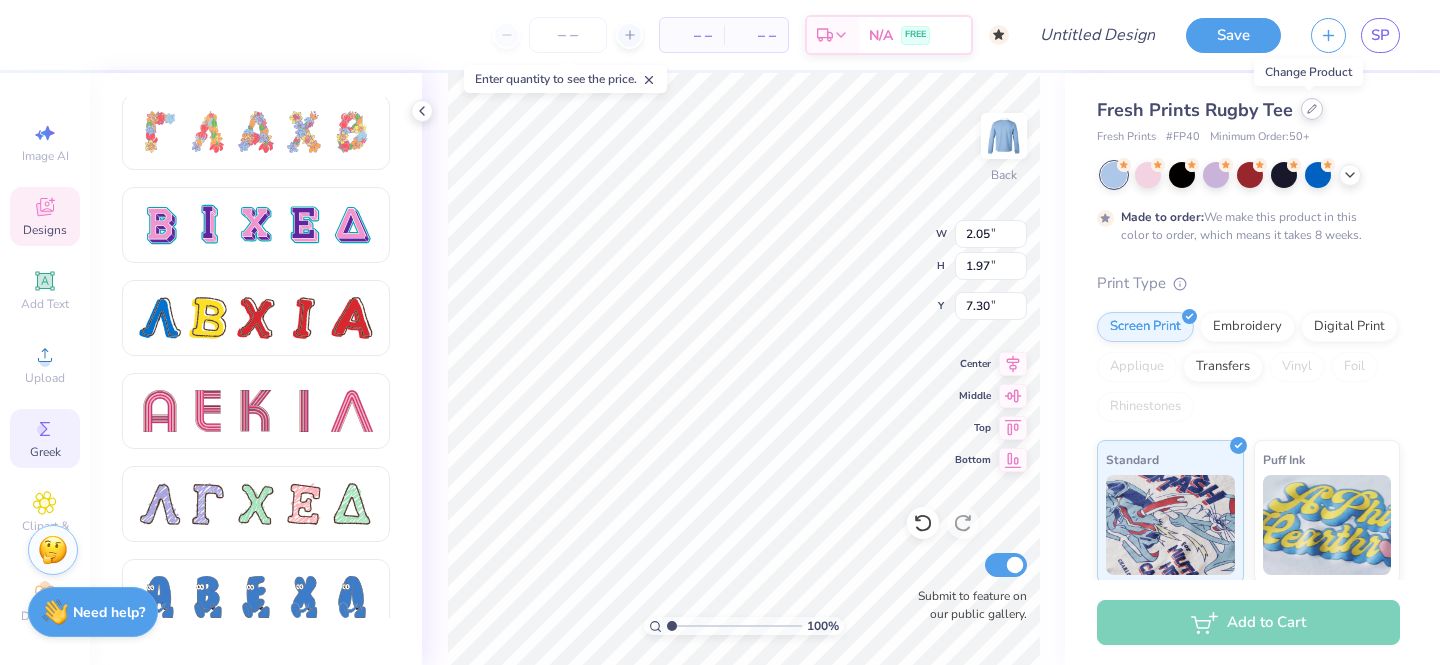 click 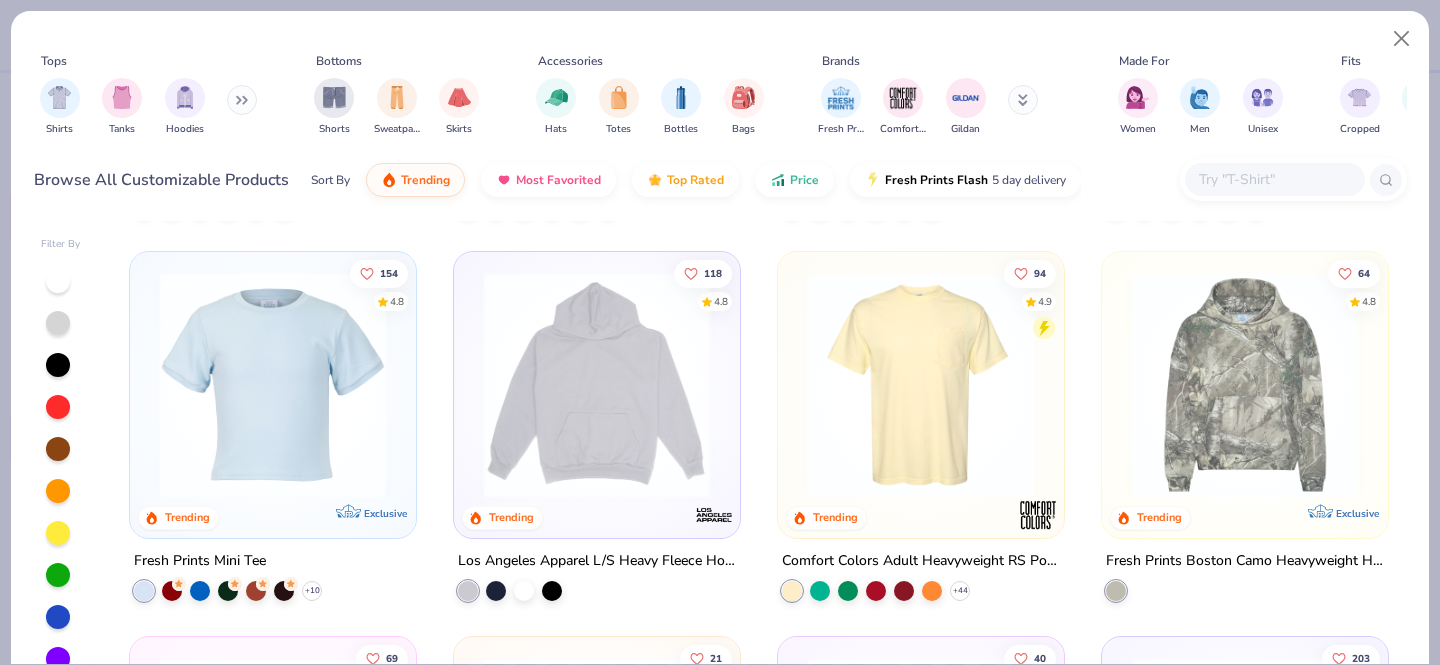 scroll, scrollTop: 1607, scrollLeft: 0, axis: vertical 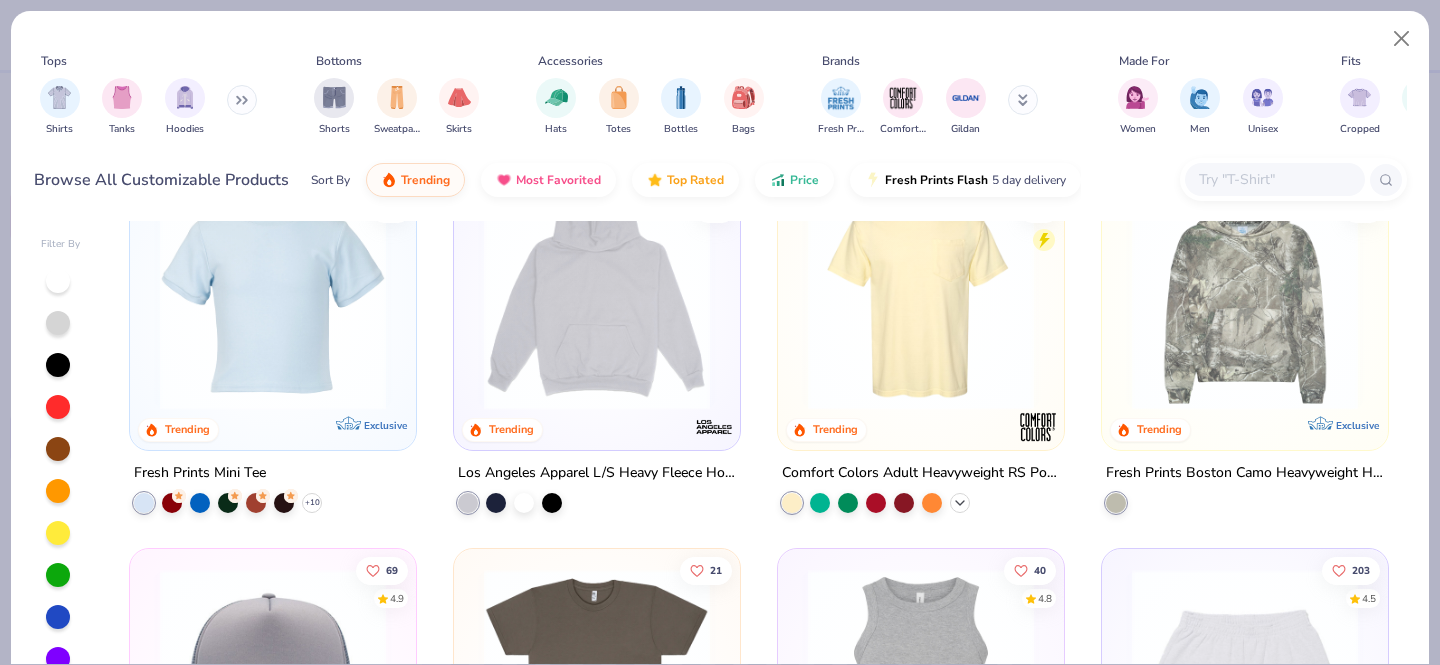 click 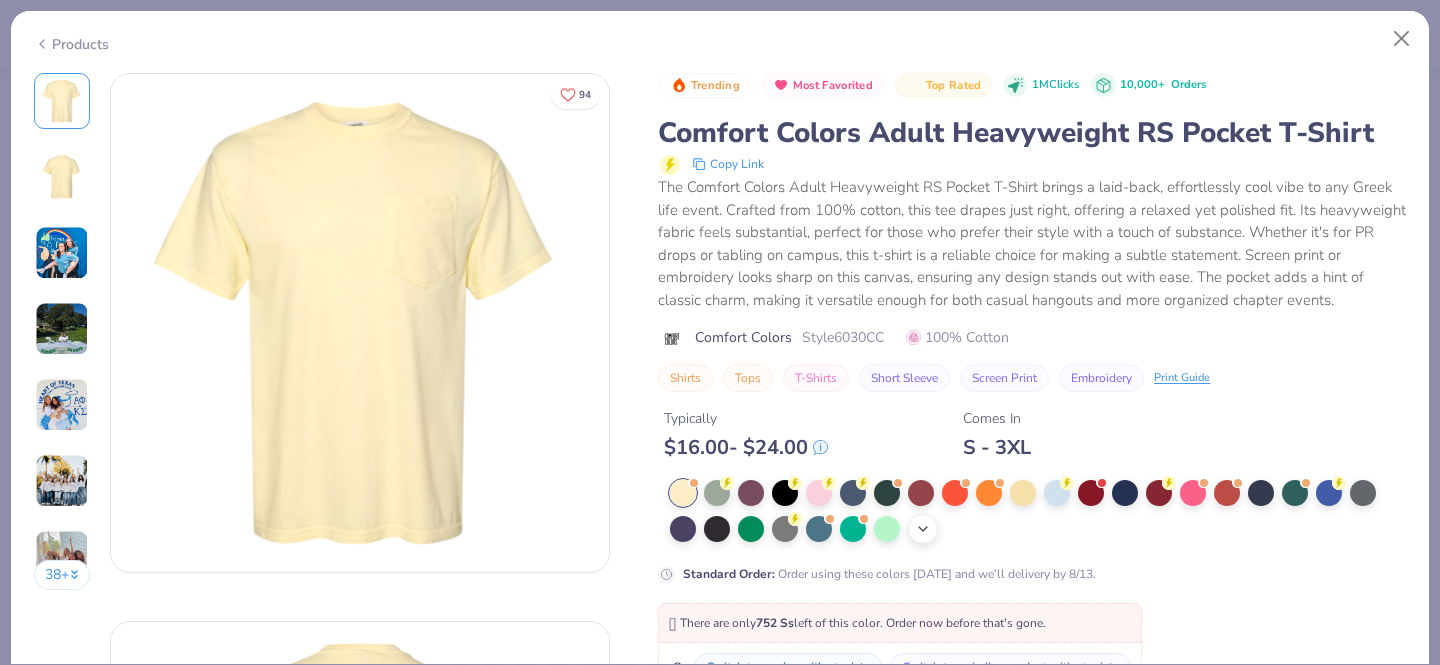 click on "+ 22" at bounding box center (923, 529) 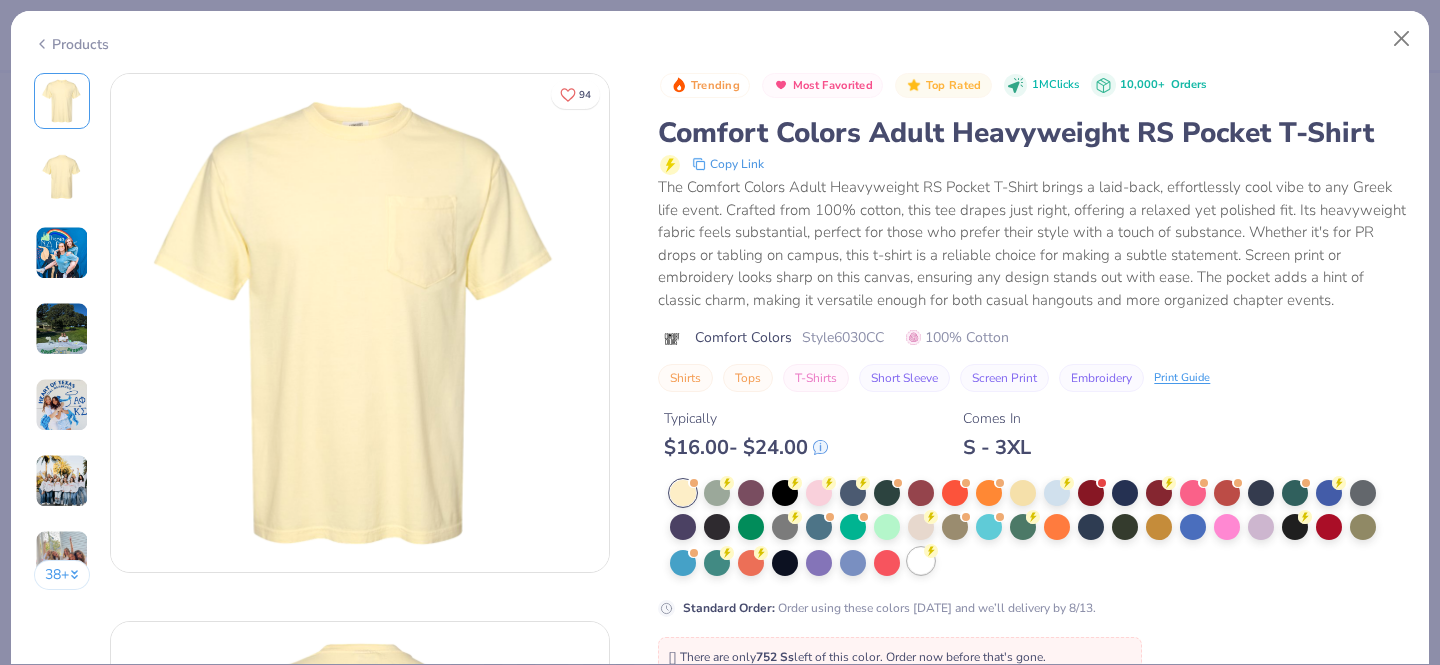 click at bounding box center (921, 561) 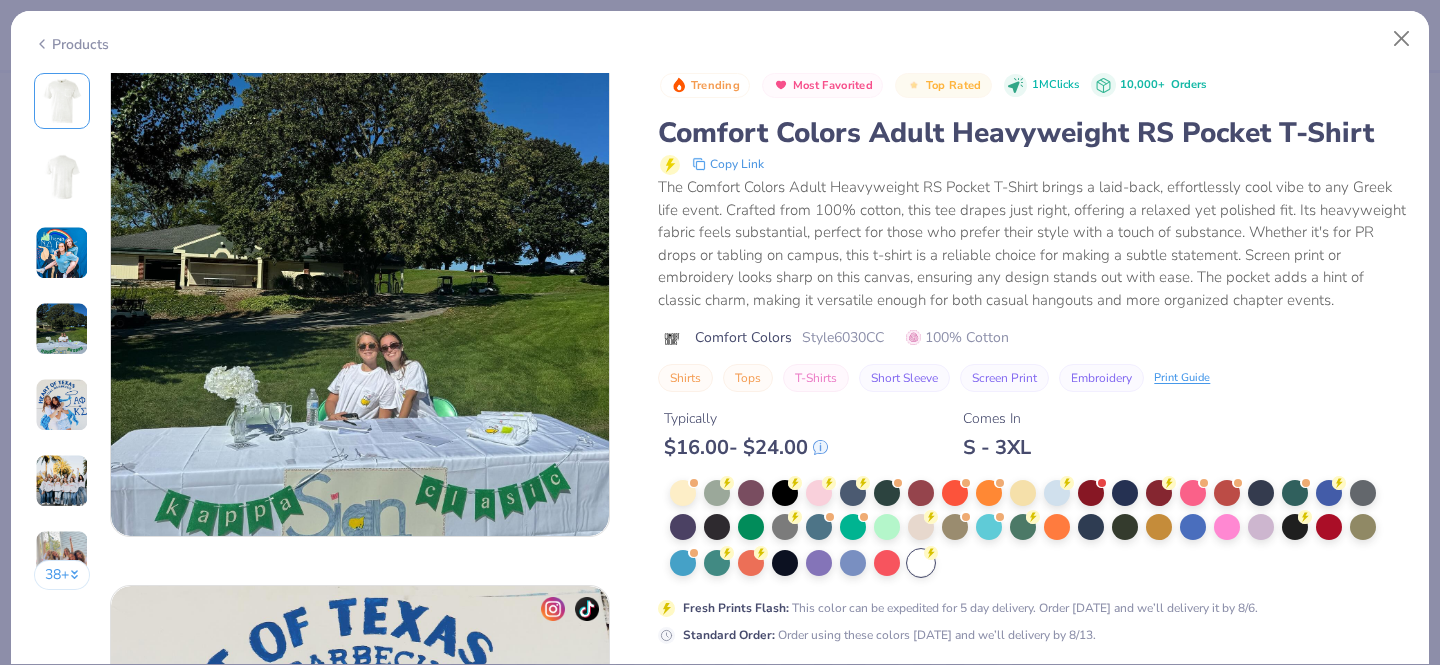 scroll, scrollTop: 1973, scrollLeft: 0, axis: vertical 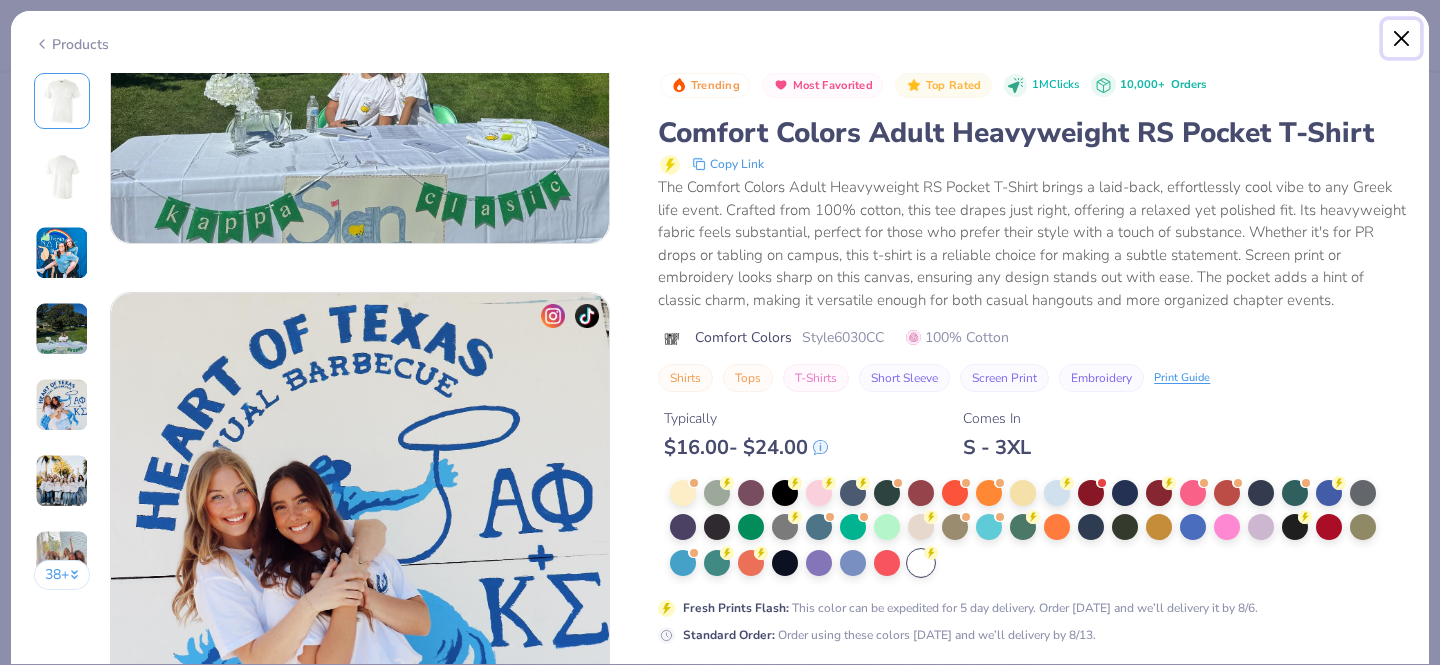 click at bounding box center [1402, 39] 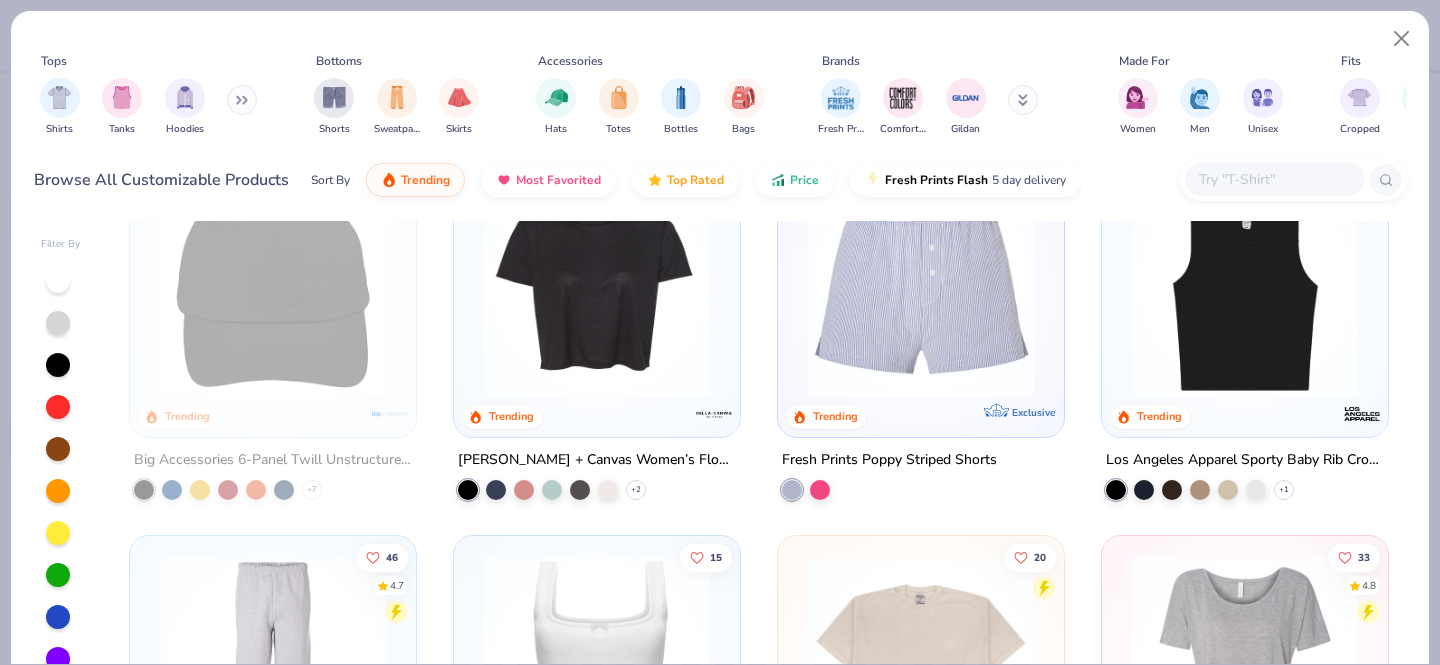scroll, scrollTop: 5050, scrollLeft: 0, axis: vertical 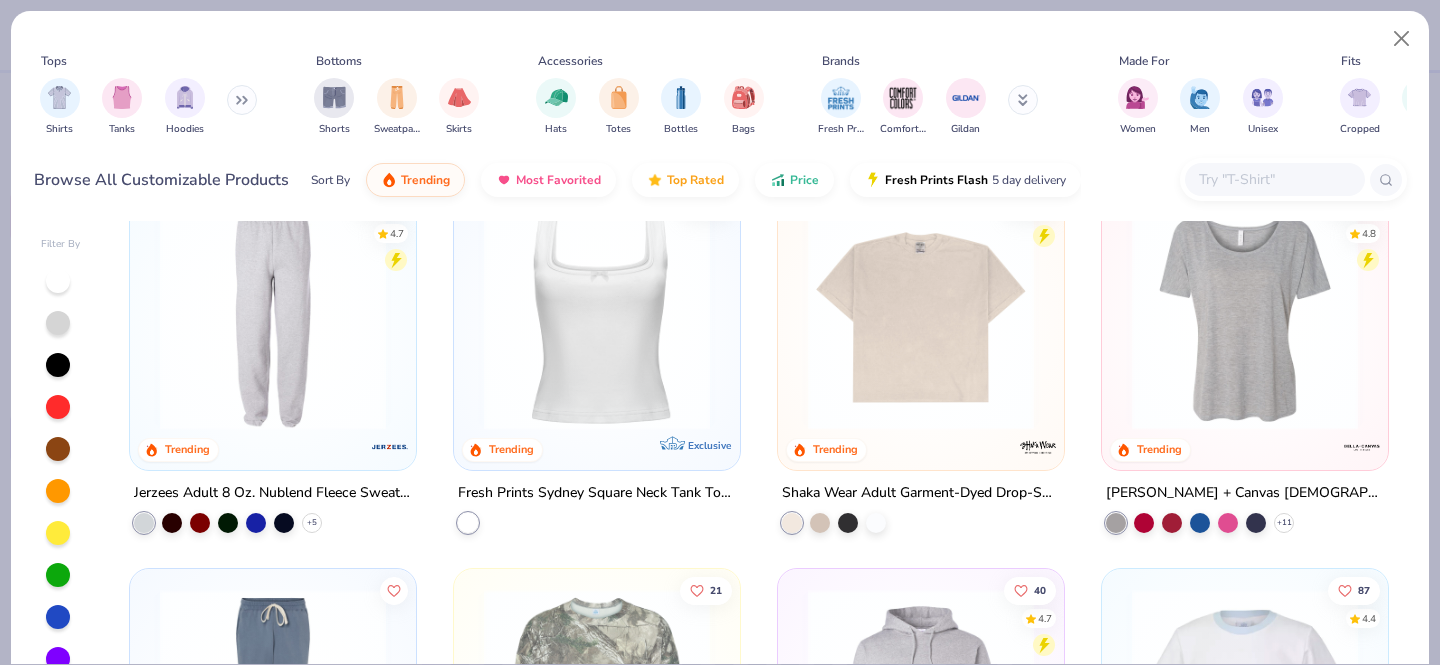 click on "Shirts Tanks Hoodies" at bounding box center (149, 107) 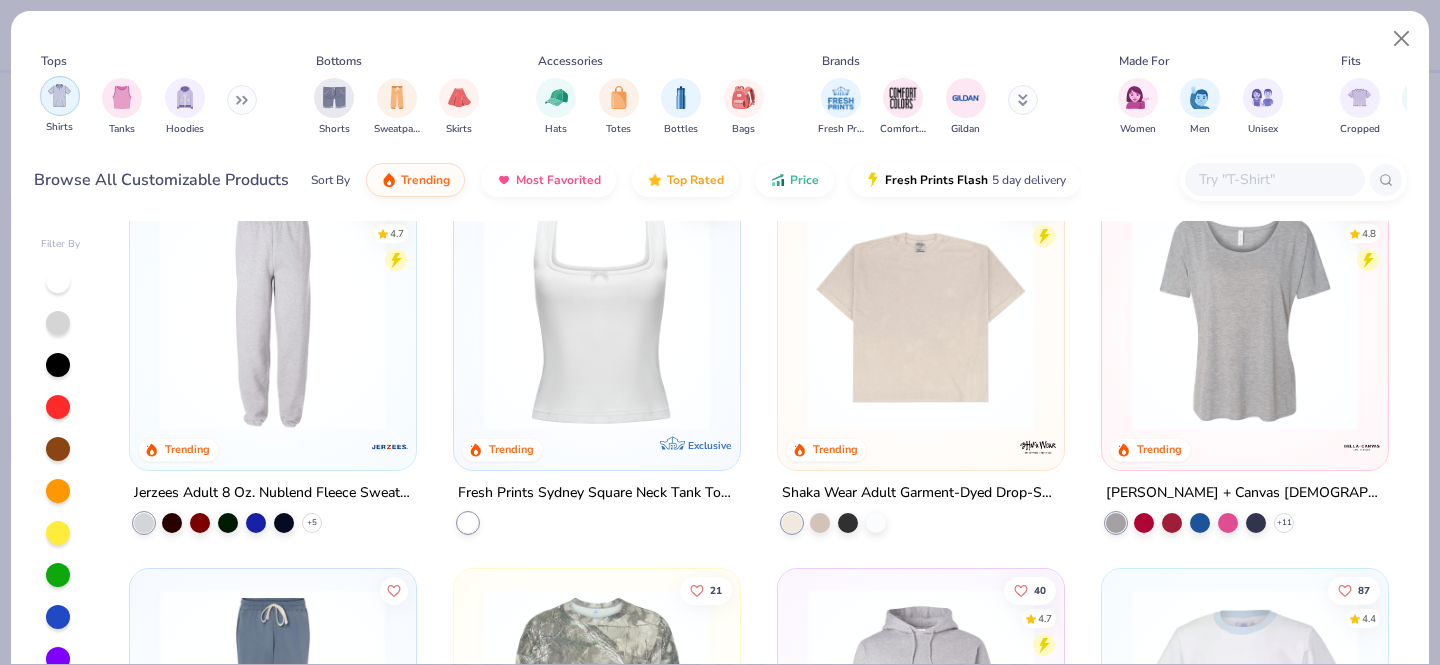 click at bounding box center [59, 95] 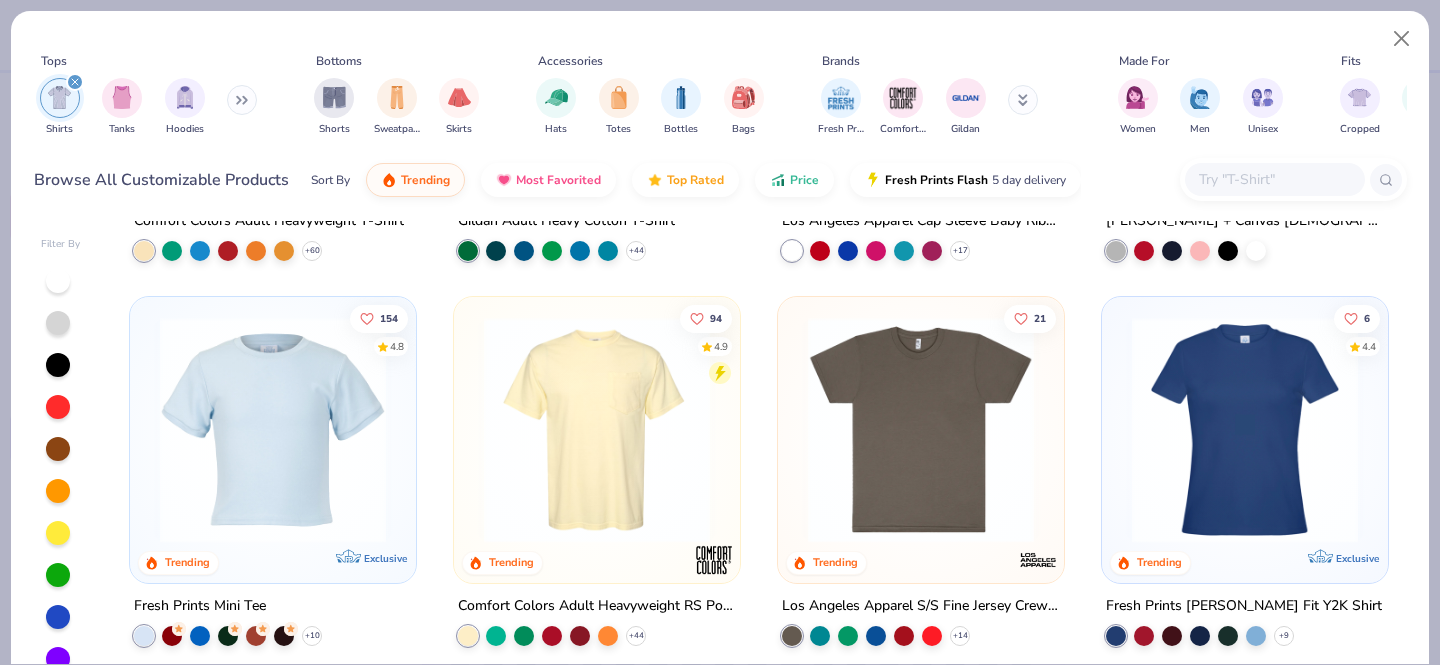 scroll, scrollTop: 422, scrollLeft: 0, axis: vertical 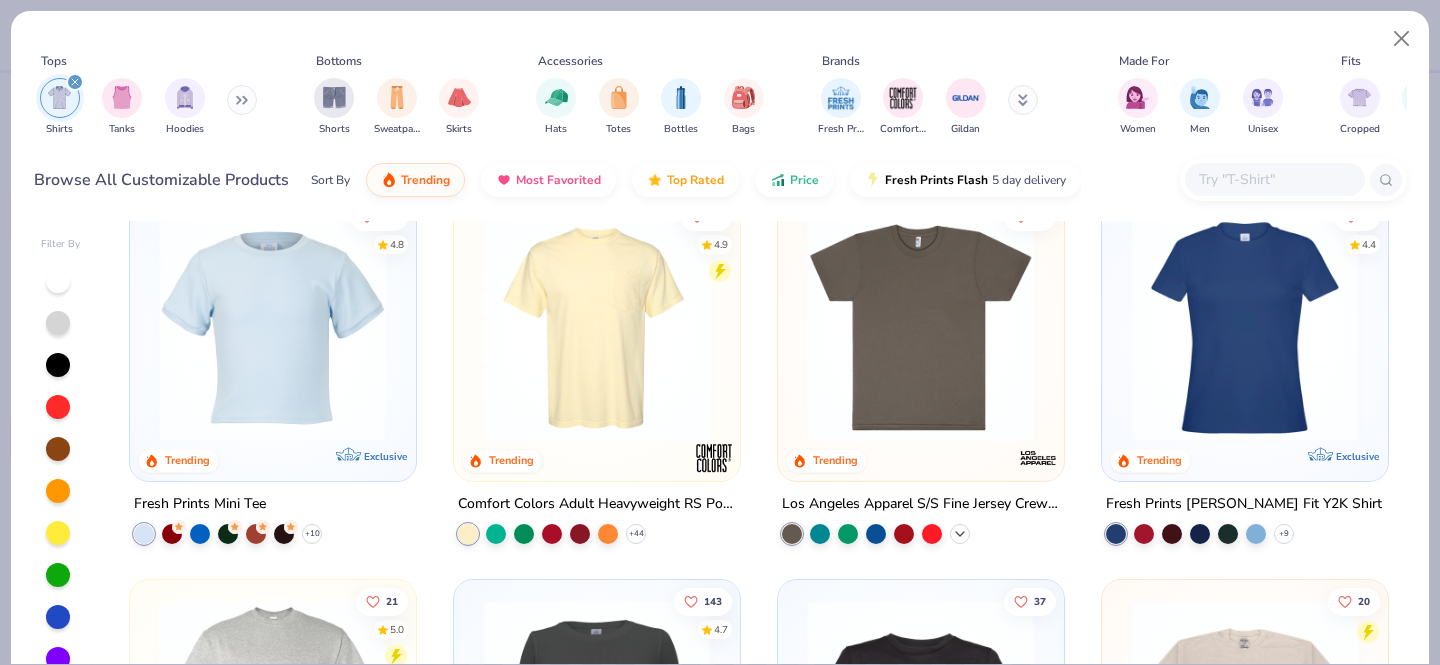 click 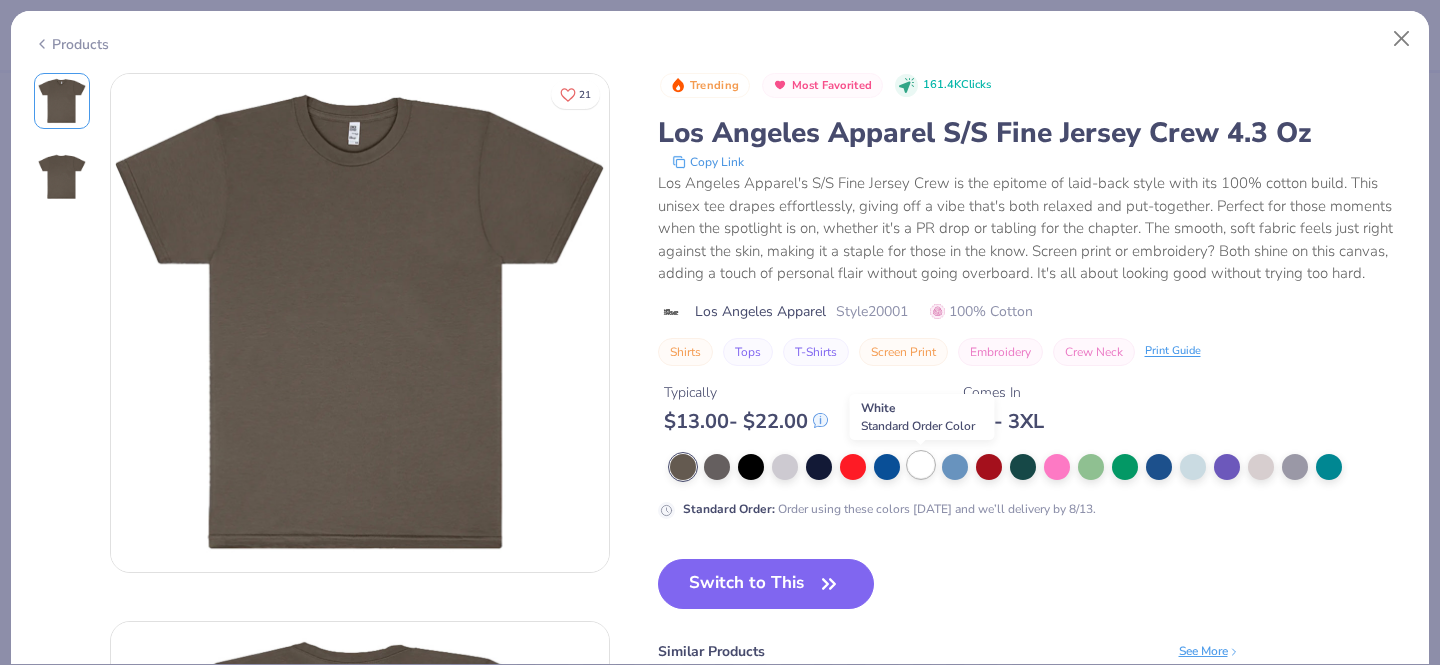 click at bounding box center (921, 465) 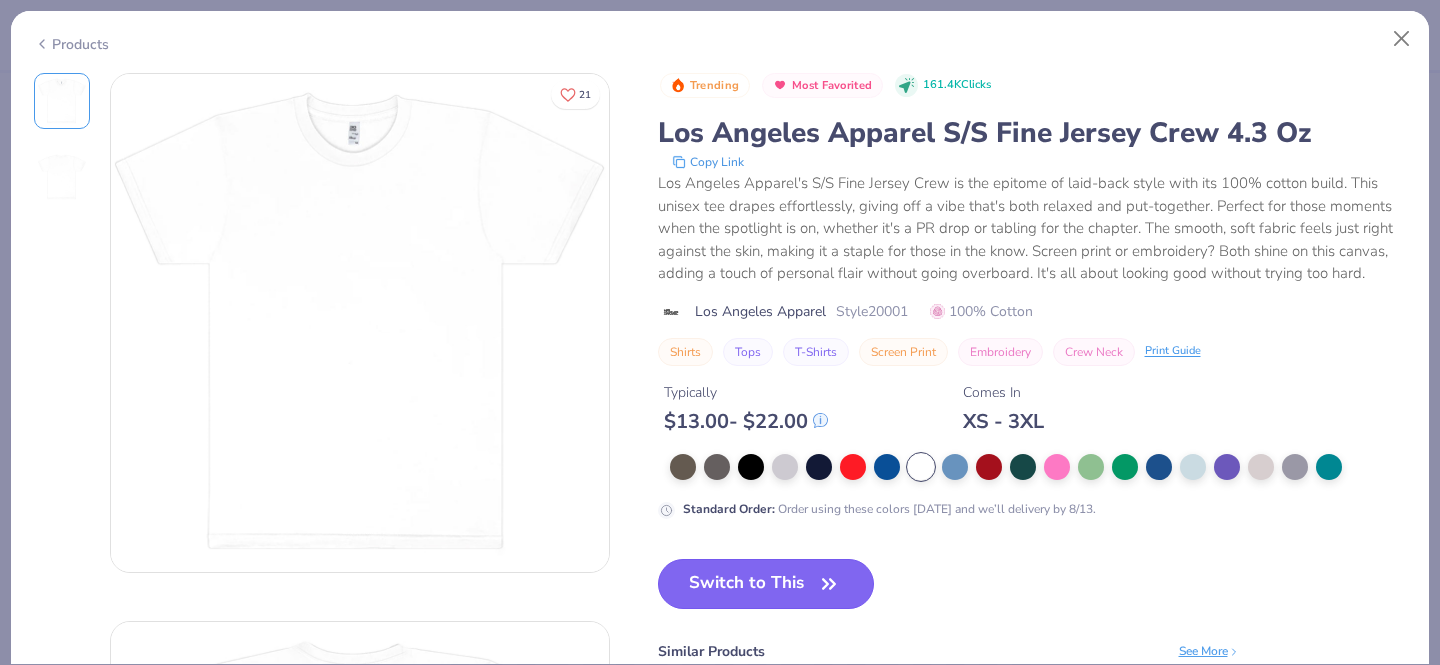 click on "Switch to This" at bounding box center (766, 584) 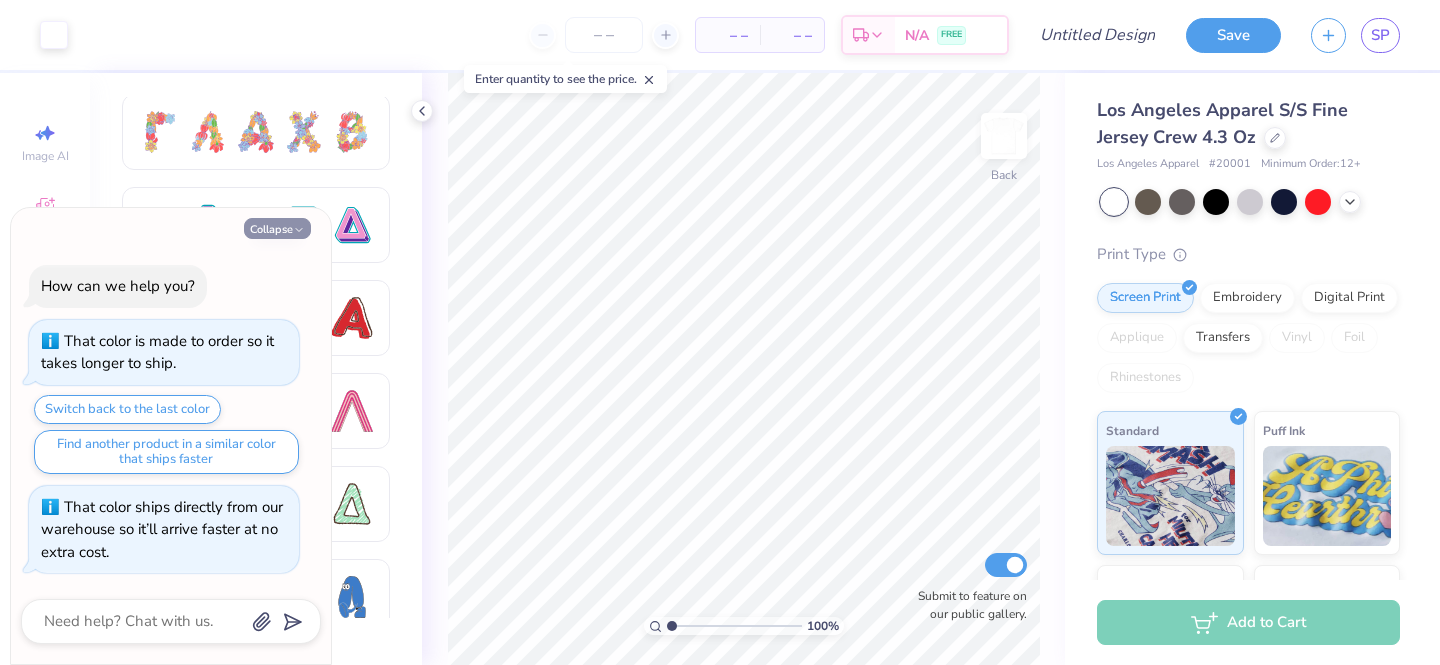 click 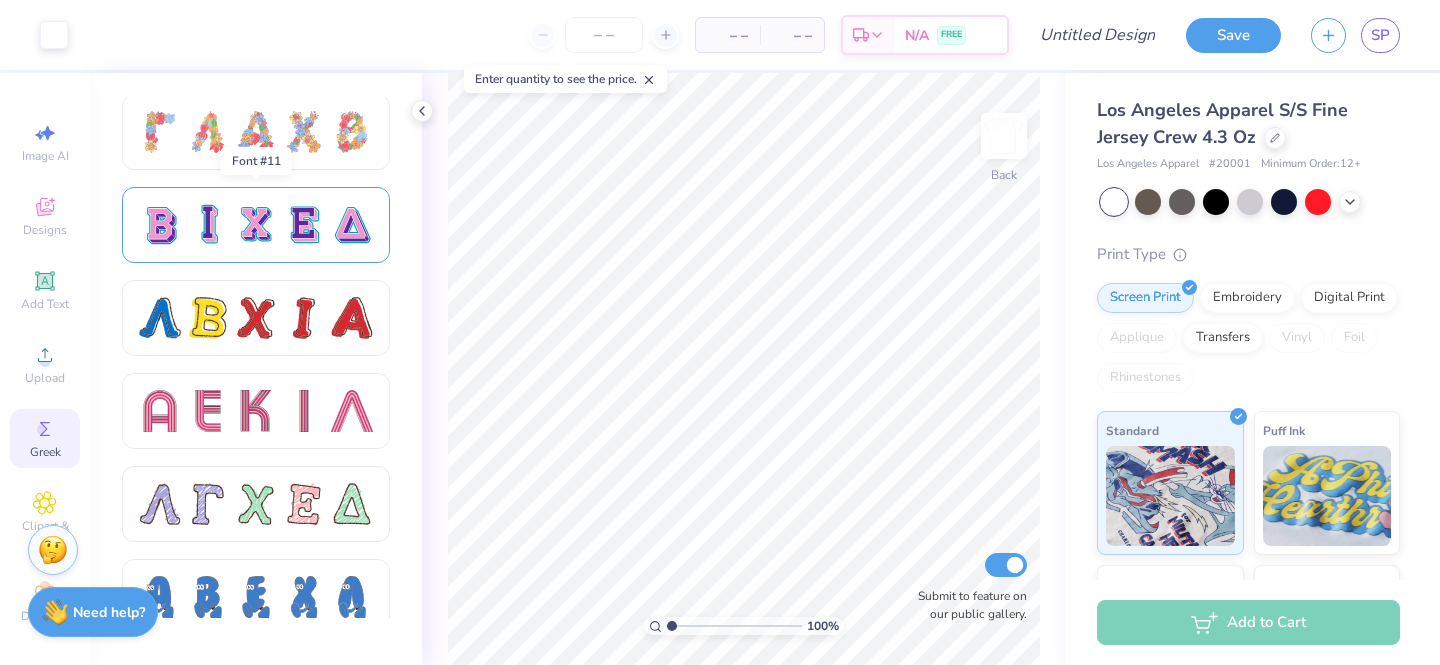 click at bounding box center [352, 225] 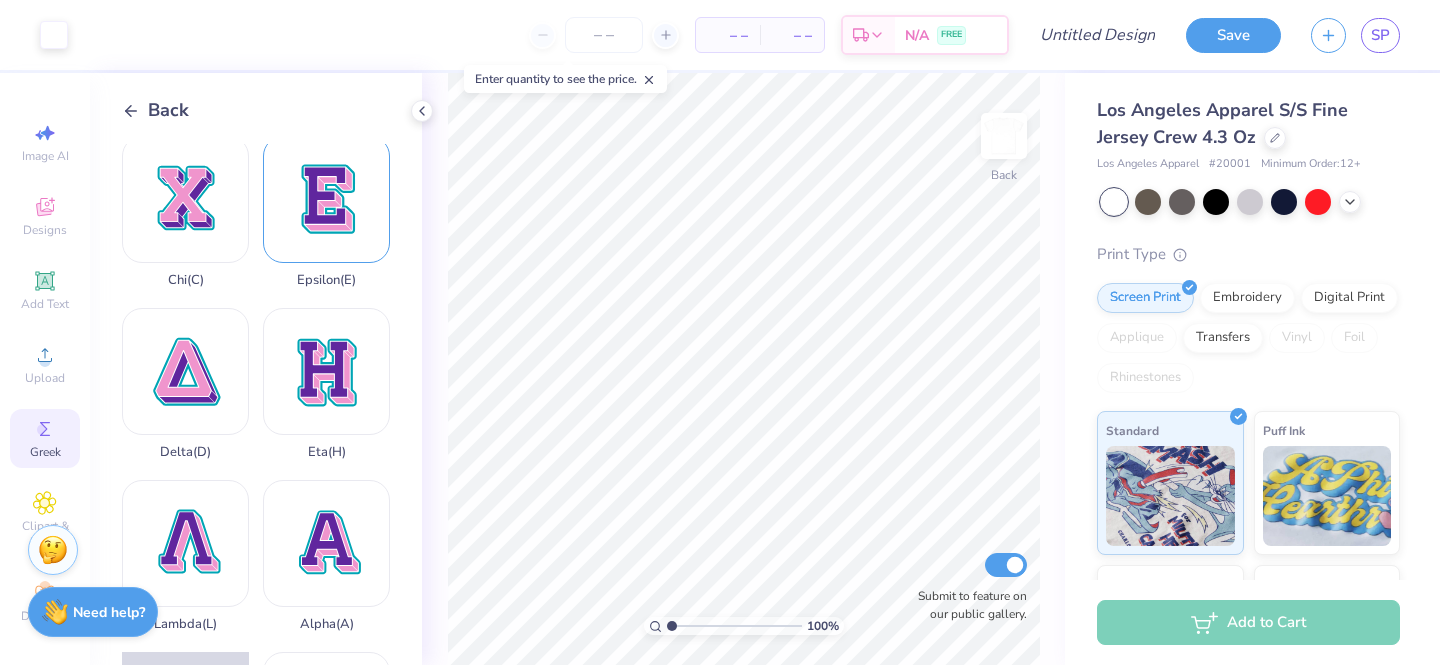 scroll, scrollTop: 196, scrollLeft: 0, axis: vertical 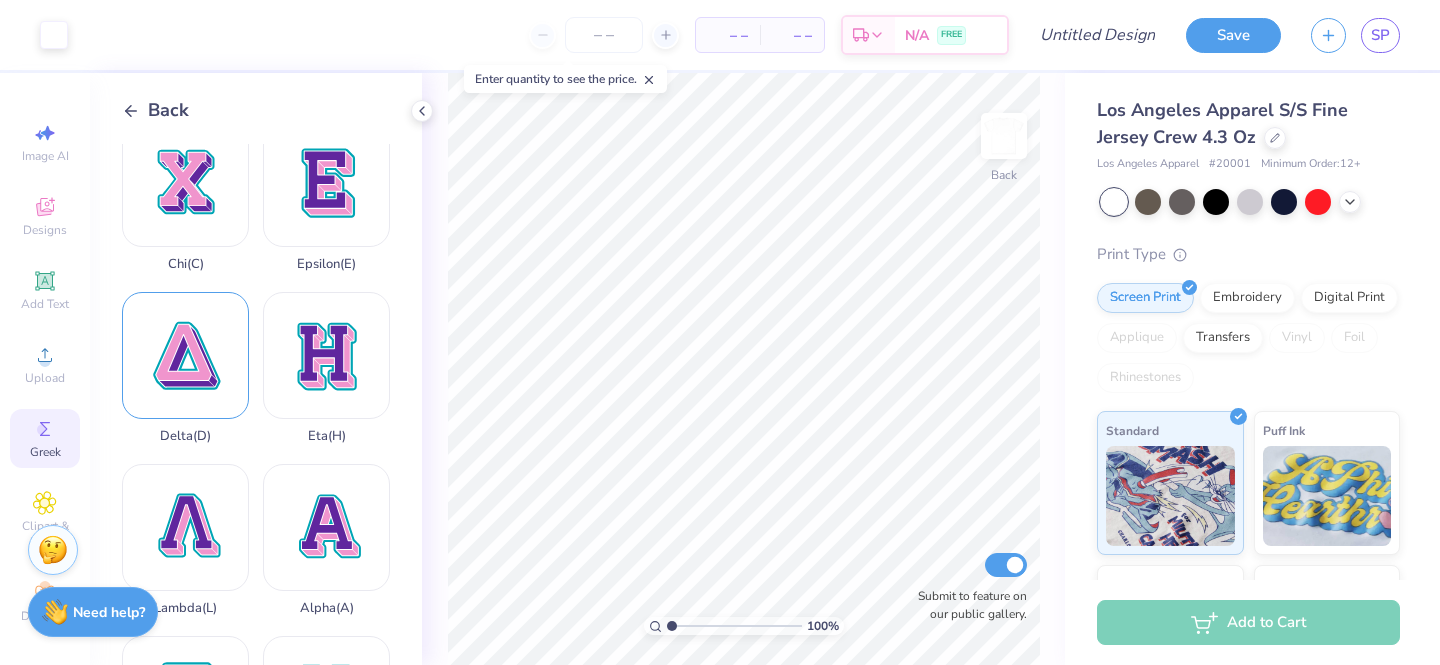 click on "Delta  ( D )" at bounding box center [185, 368] 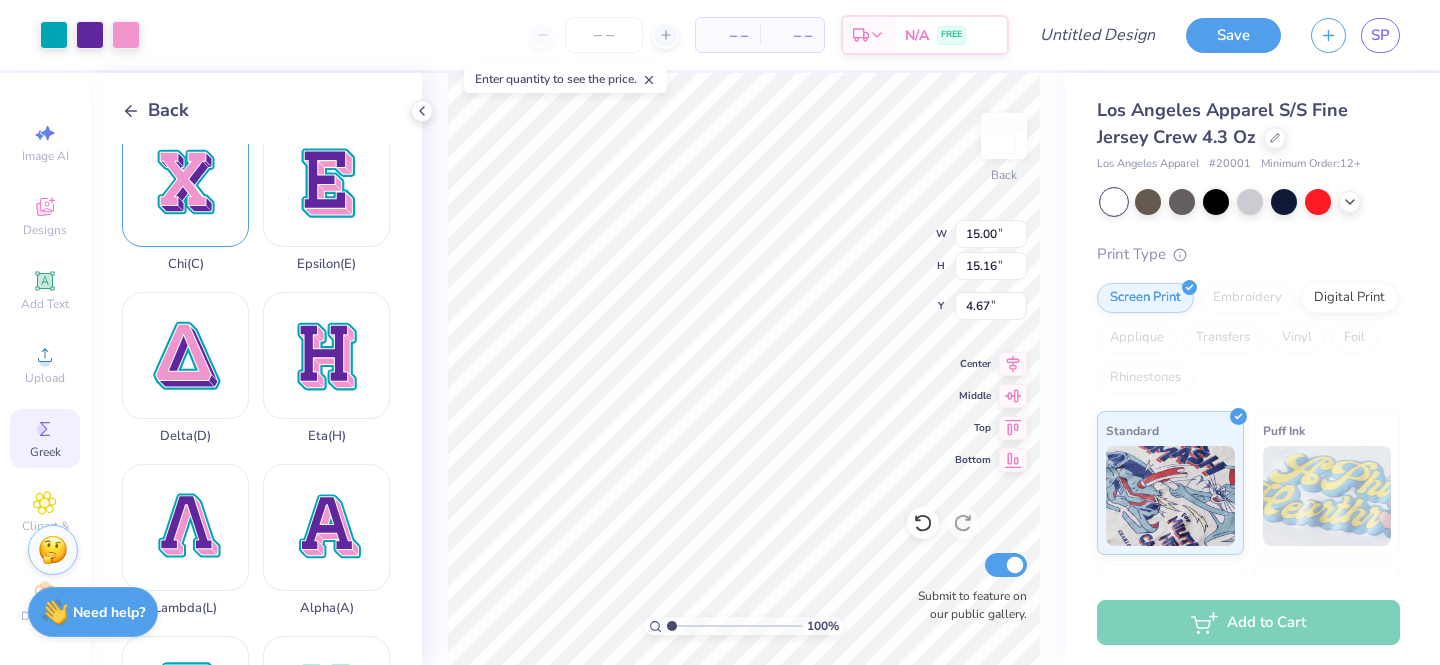 click on "Chi  ( C )" at bounding box center (185, 196) 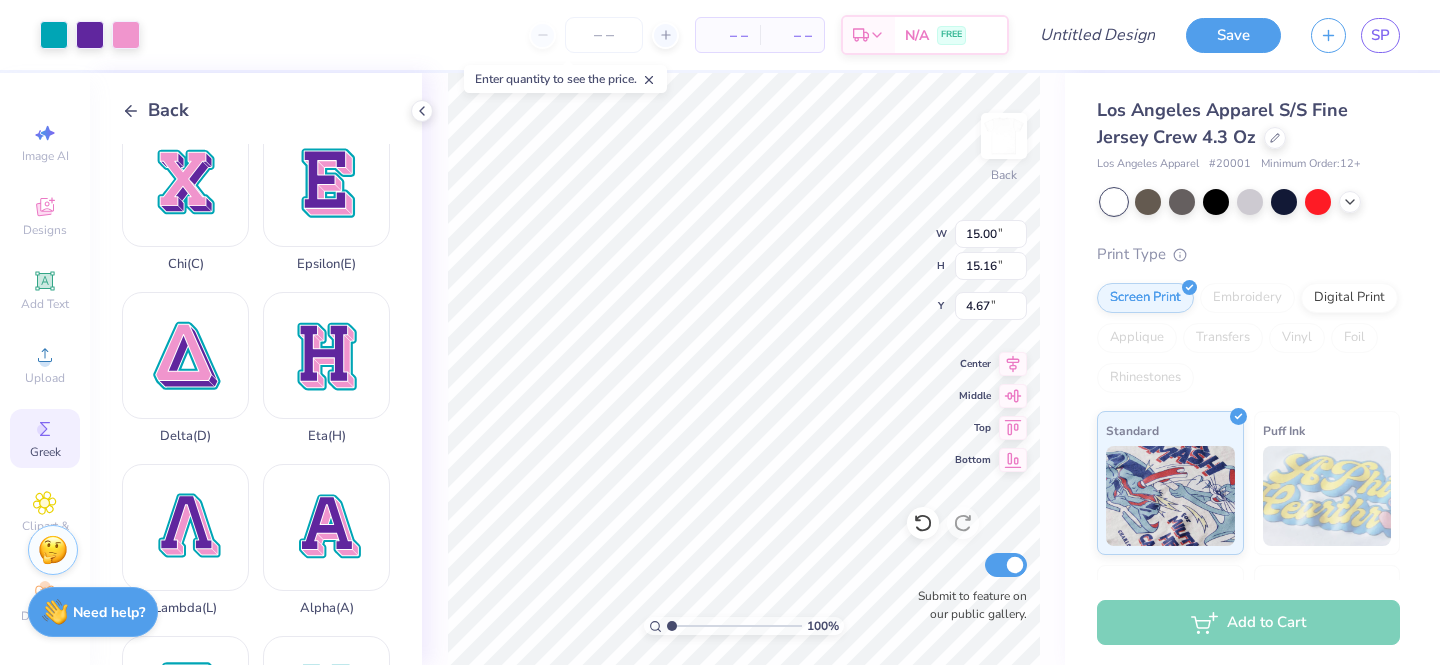 type on "16.94" 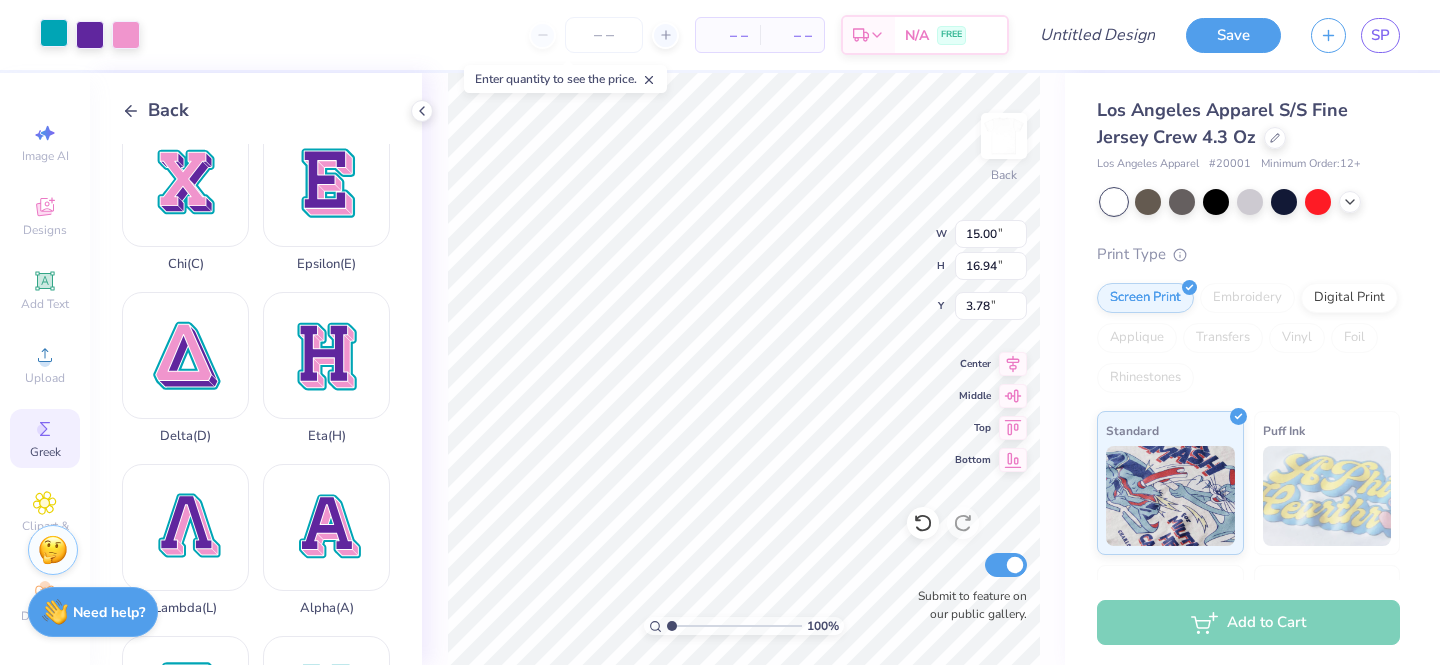 click at bounding box center [54, 33] 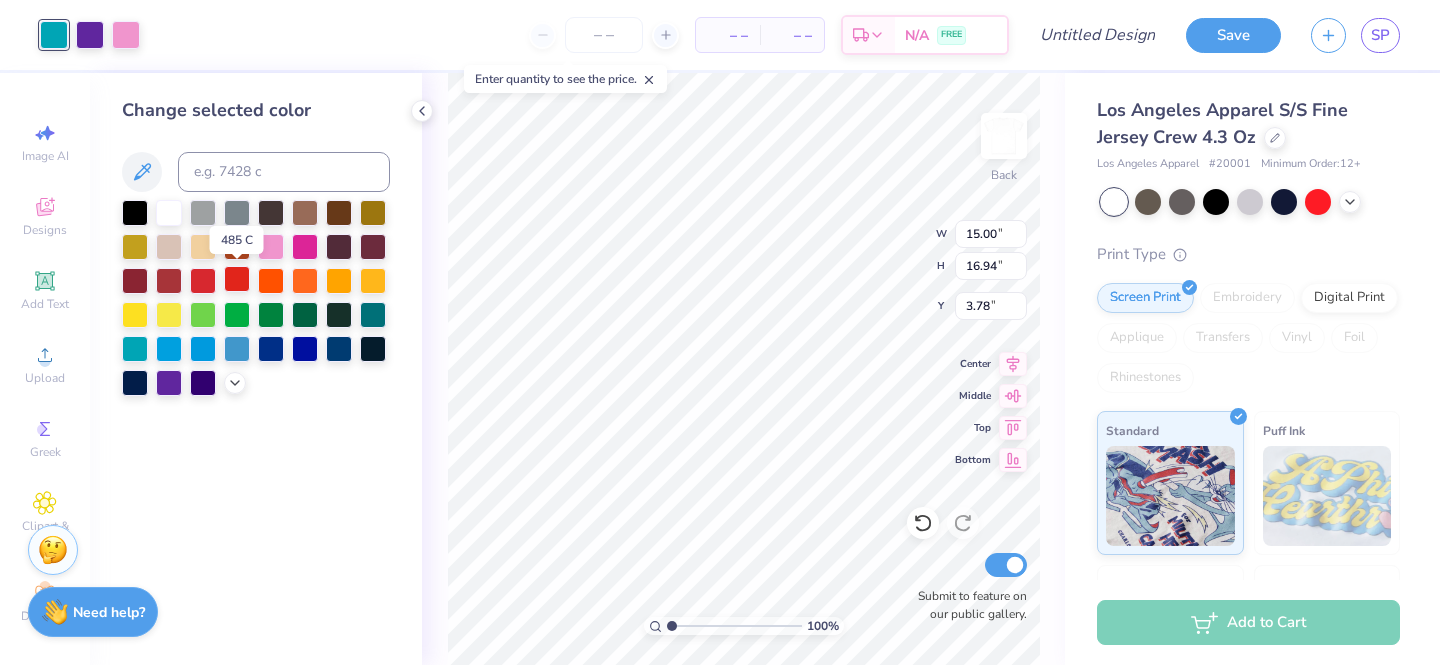 click at bounding box center [237, 279] 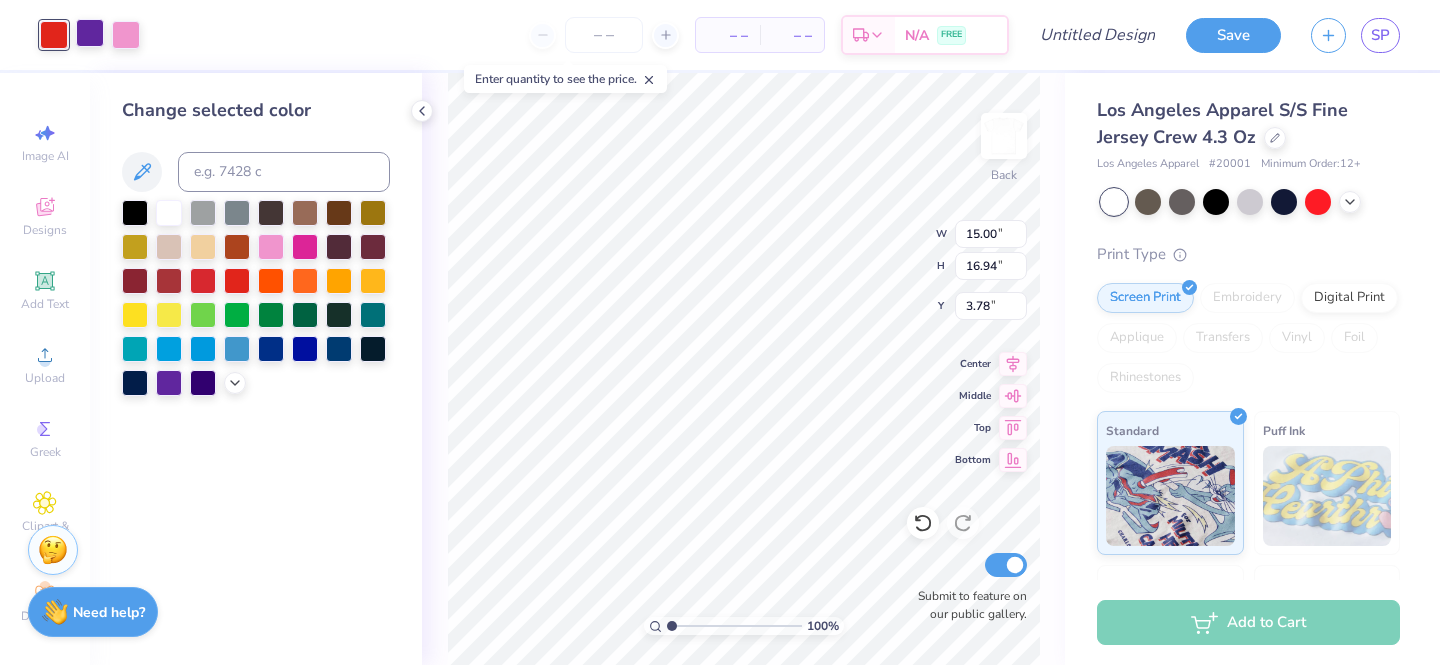 click at bounding box center [90, 33] 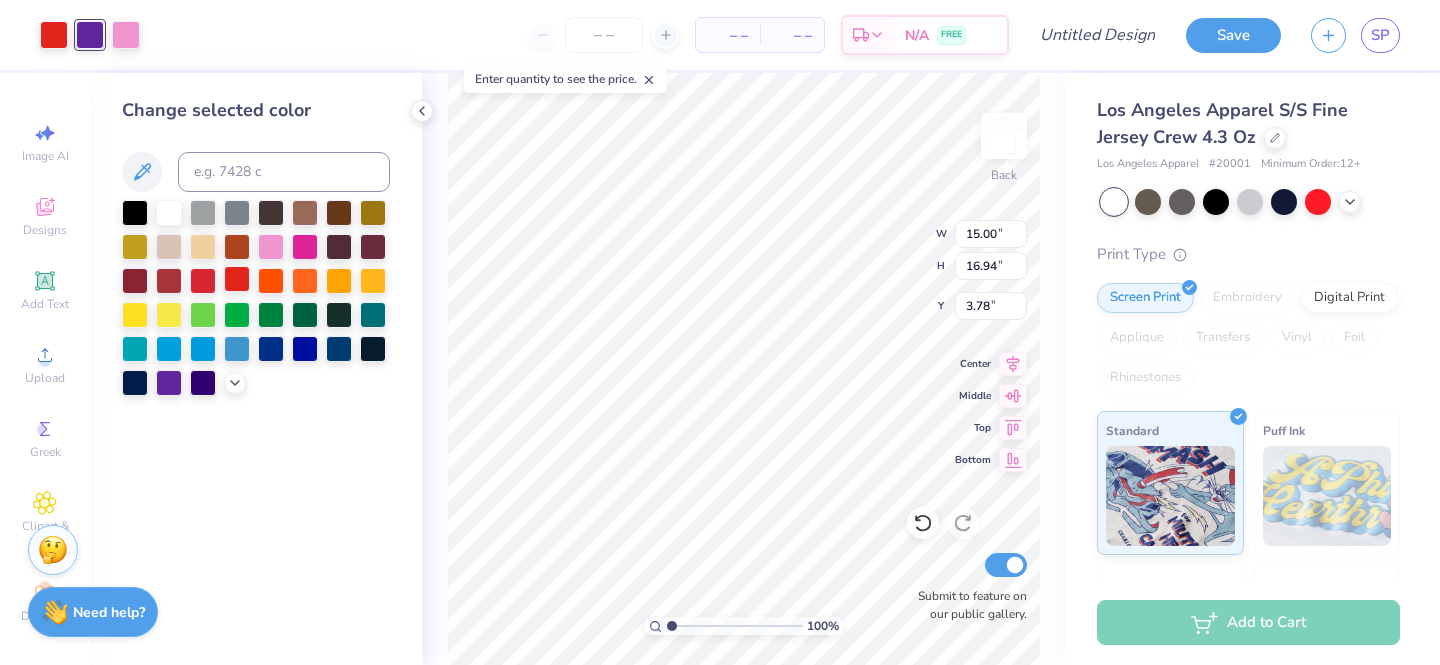 click at bounding box center [237, 279] 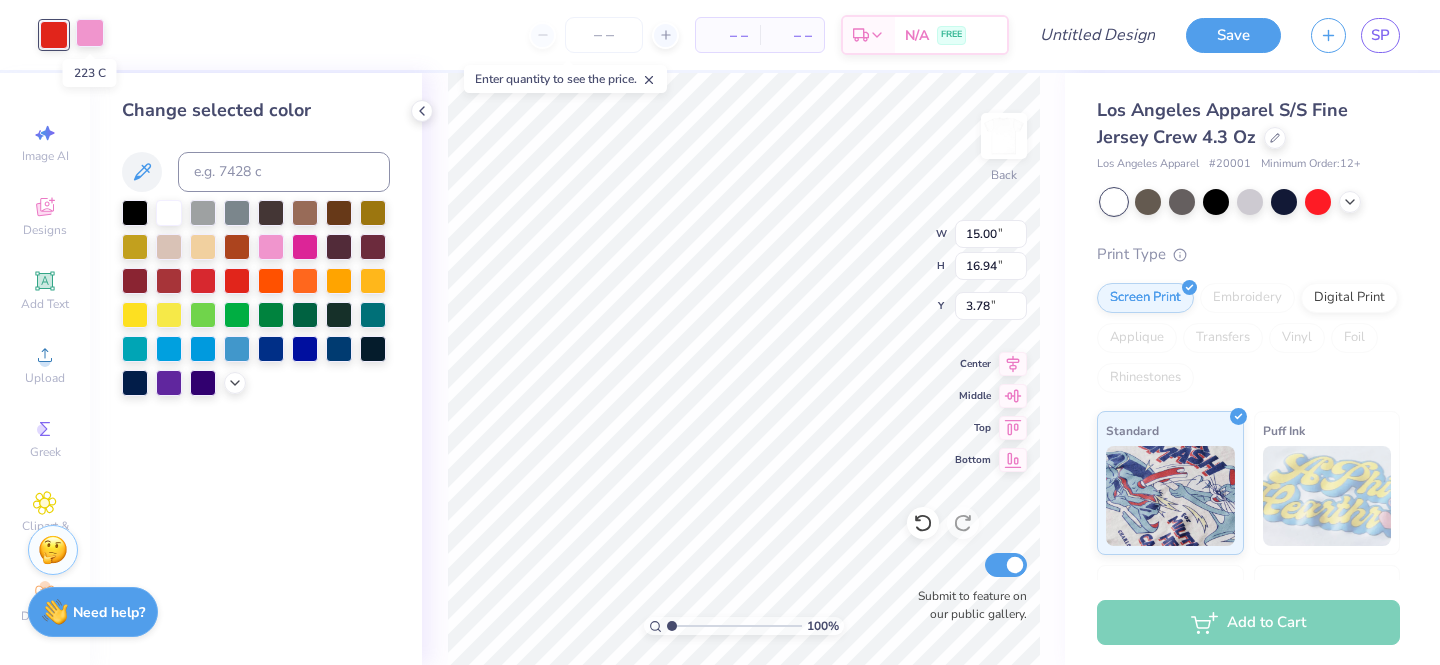 click at bounding box center (90, 33) 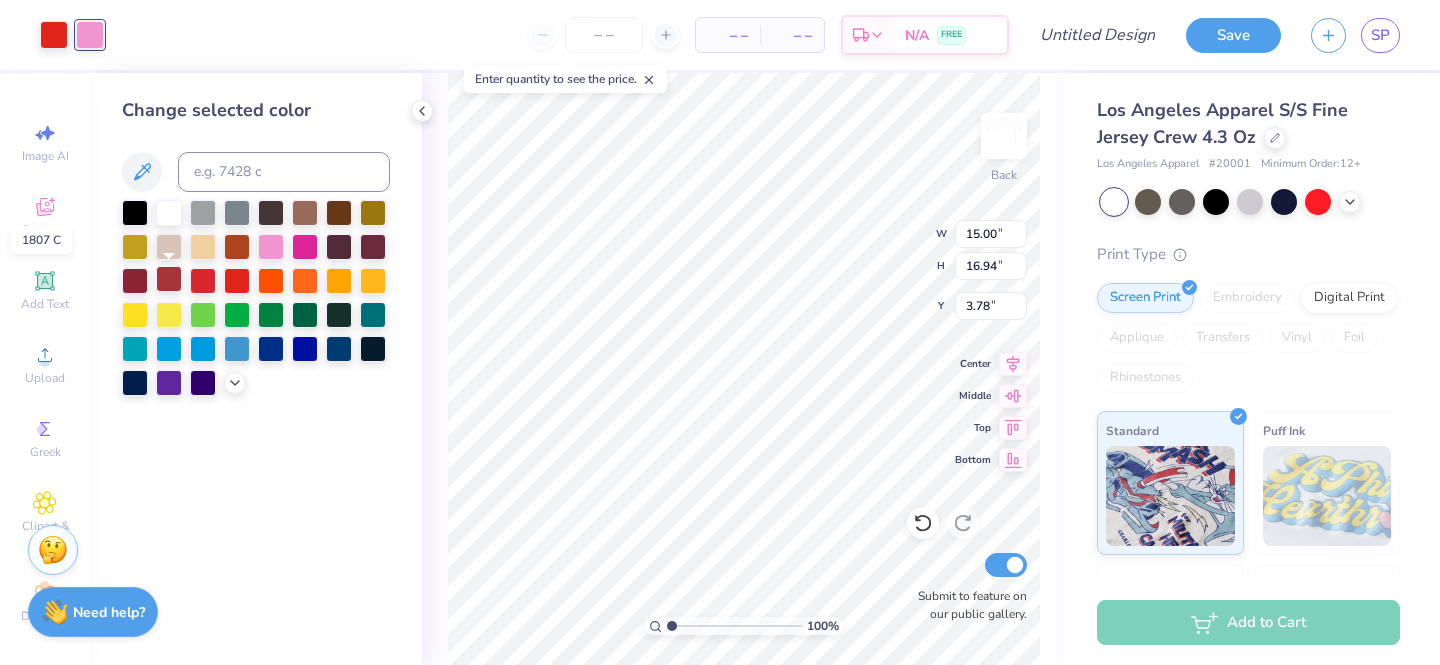 click at bounding box center (169, 279) 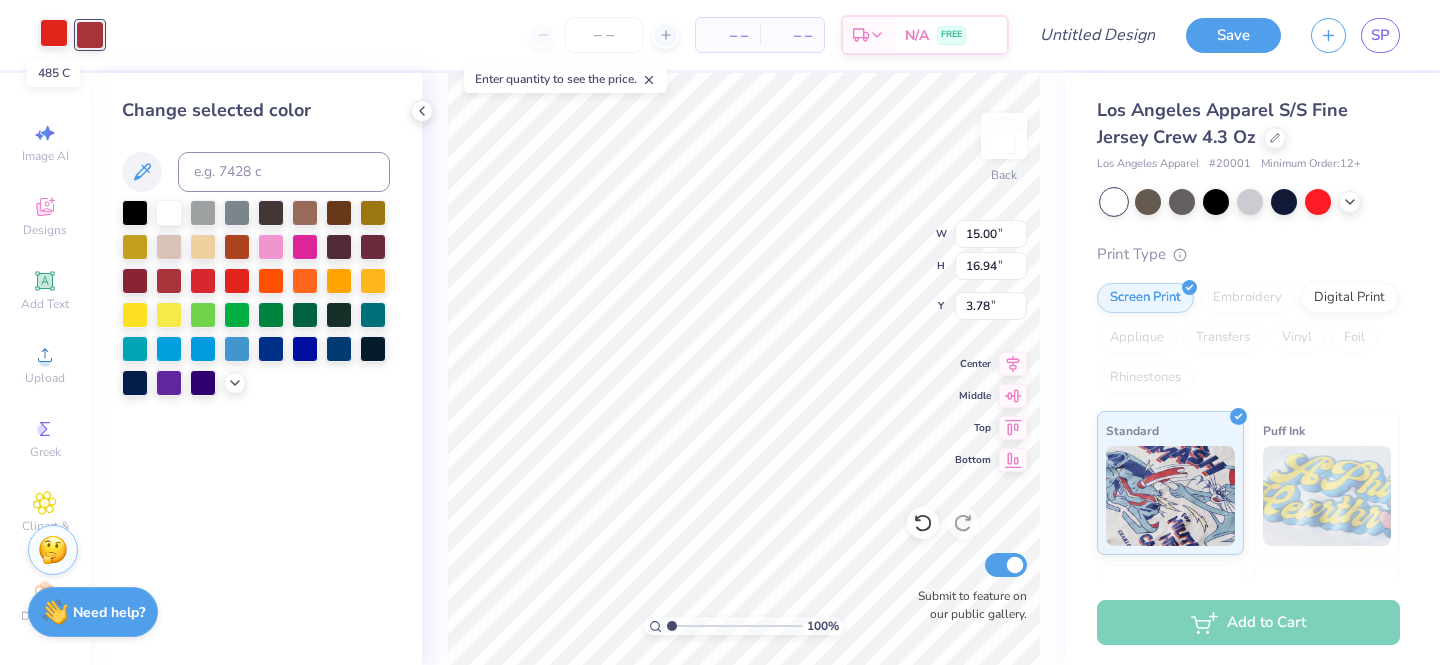 click at bounding box center [54, 33] 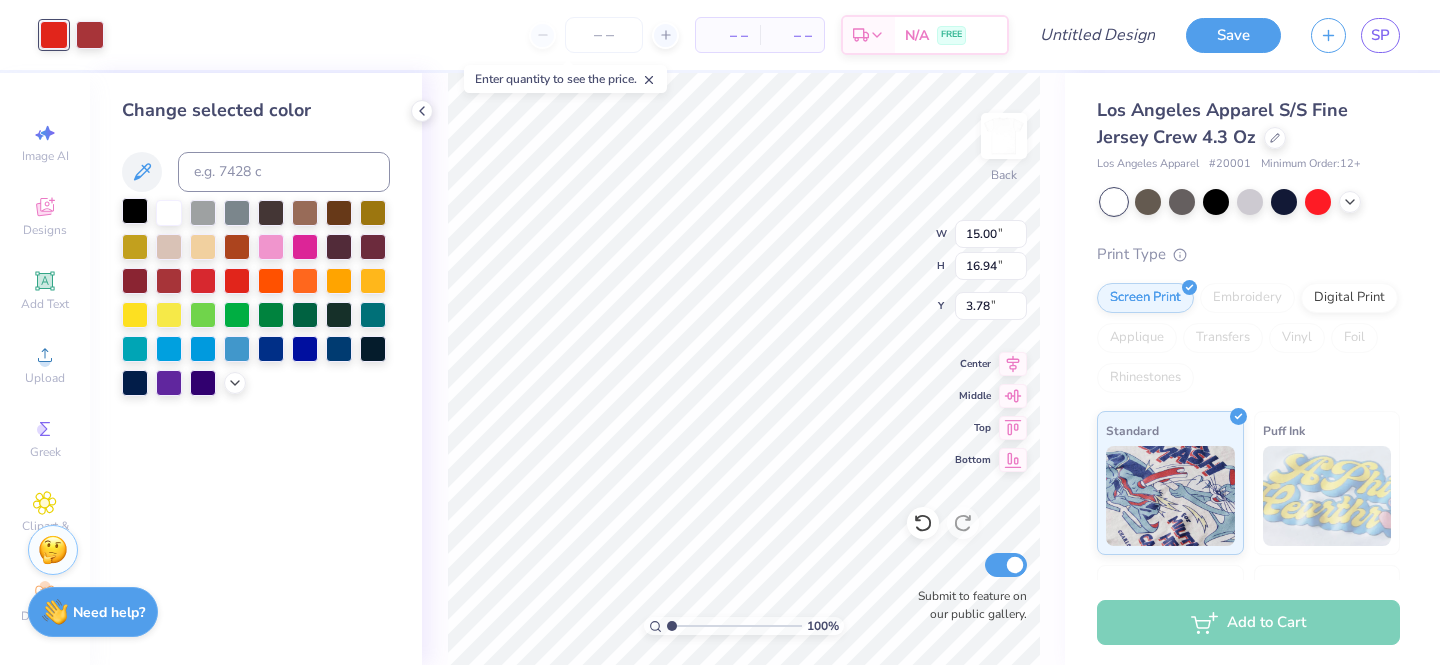 click at bounding box center [135, 211] 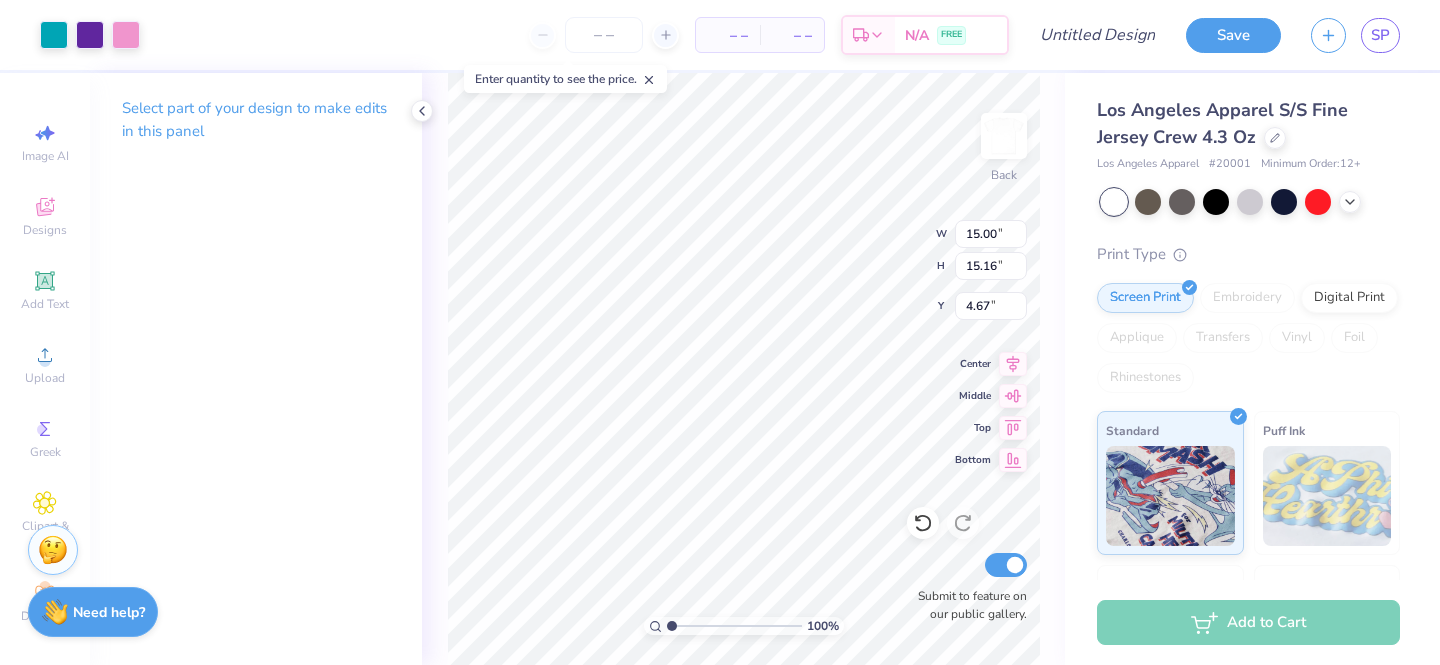 type on "15.16" 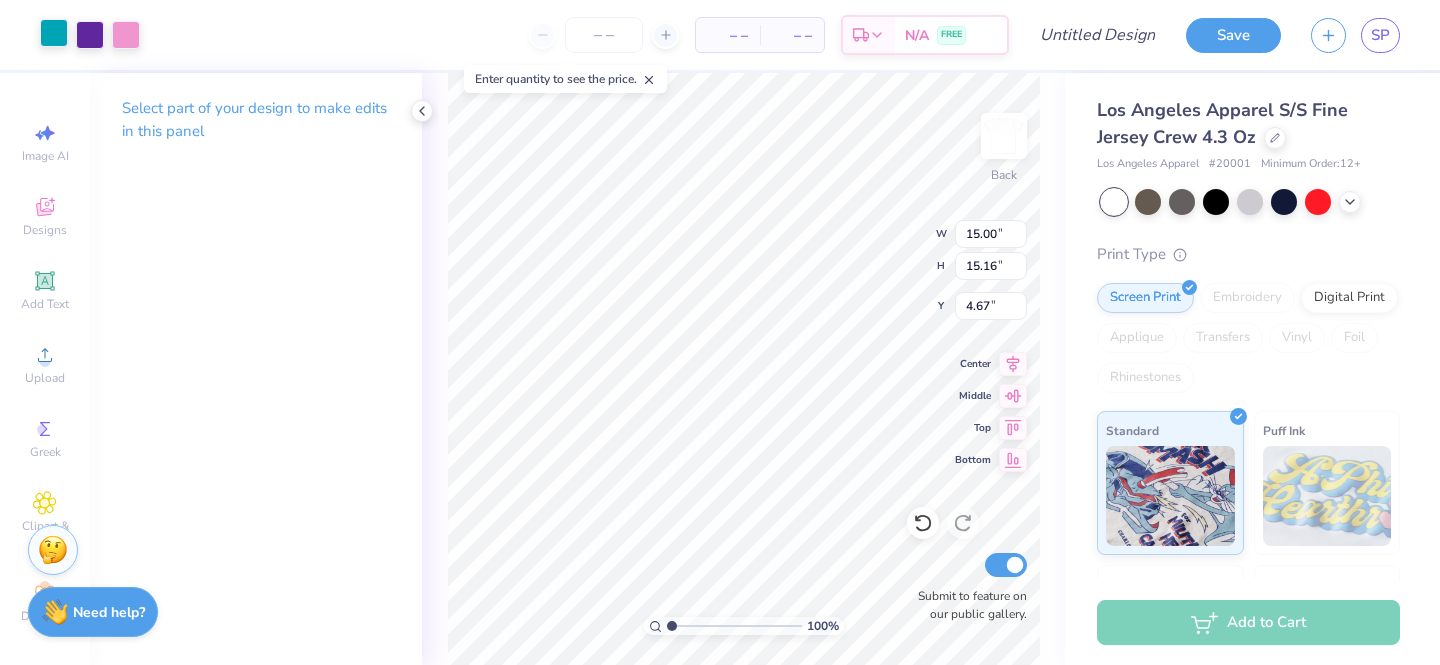 click at bounding box center (54, 33) 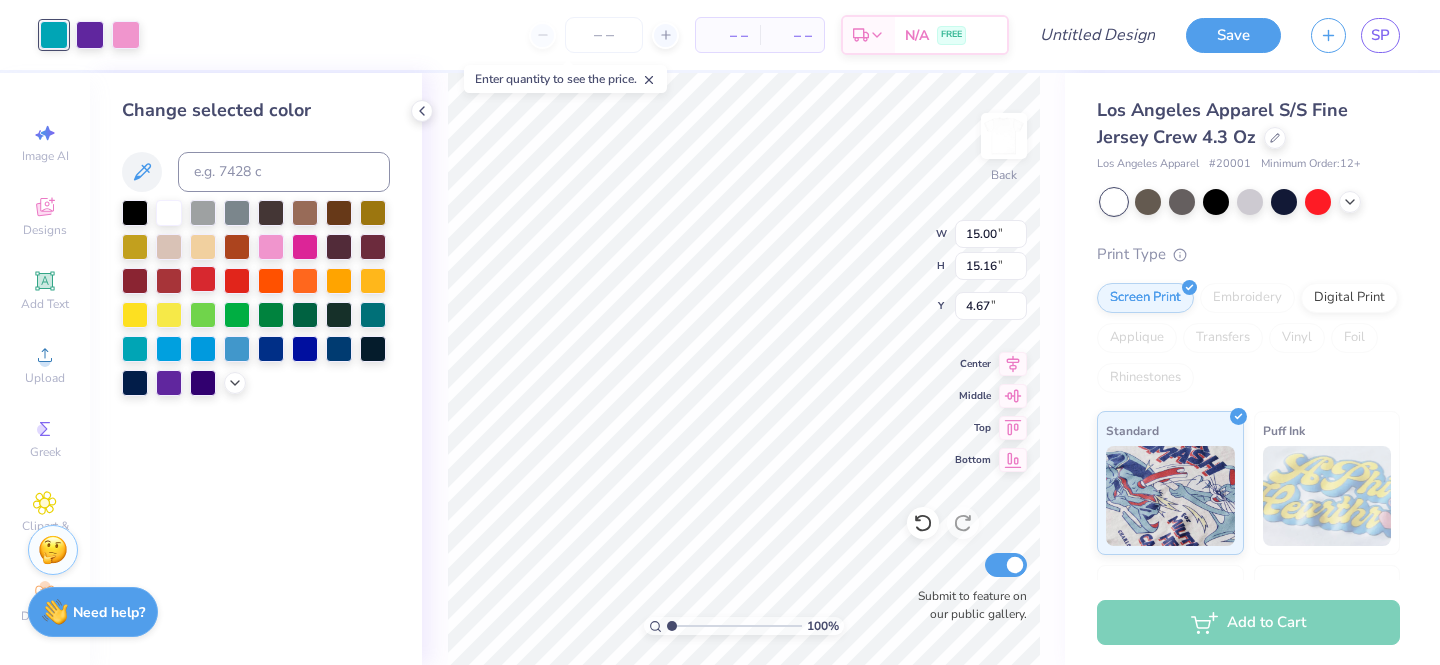 click at bounding box center (203, 279) 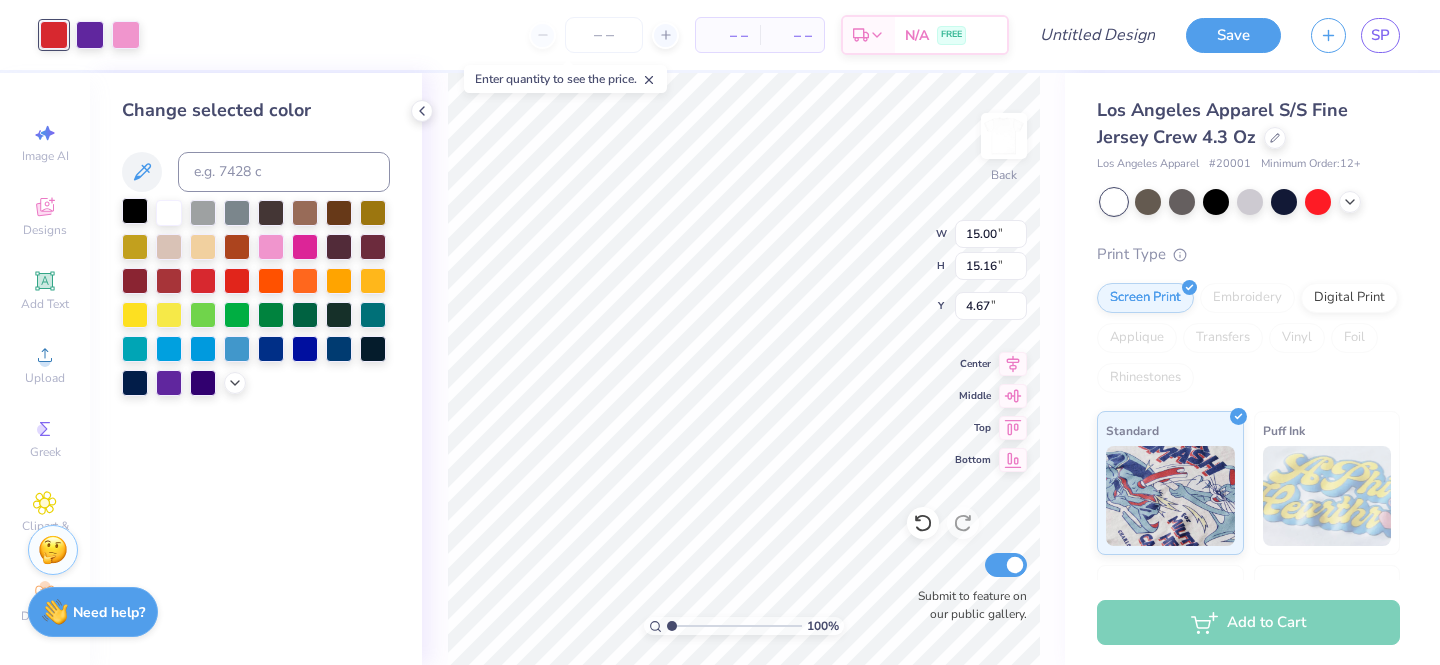click at bounding box center [135, 211] 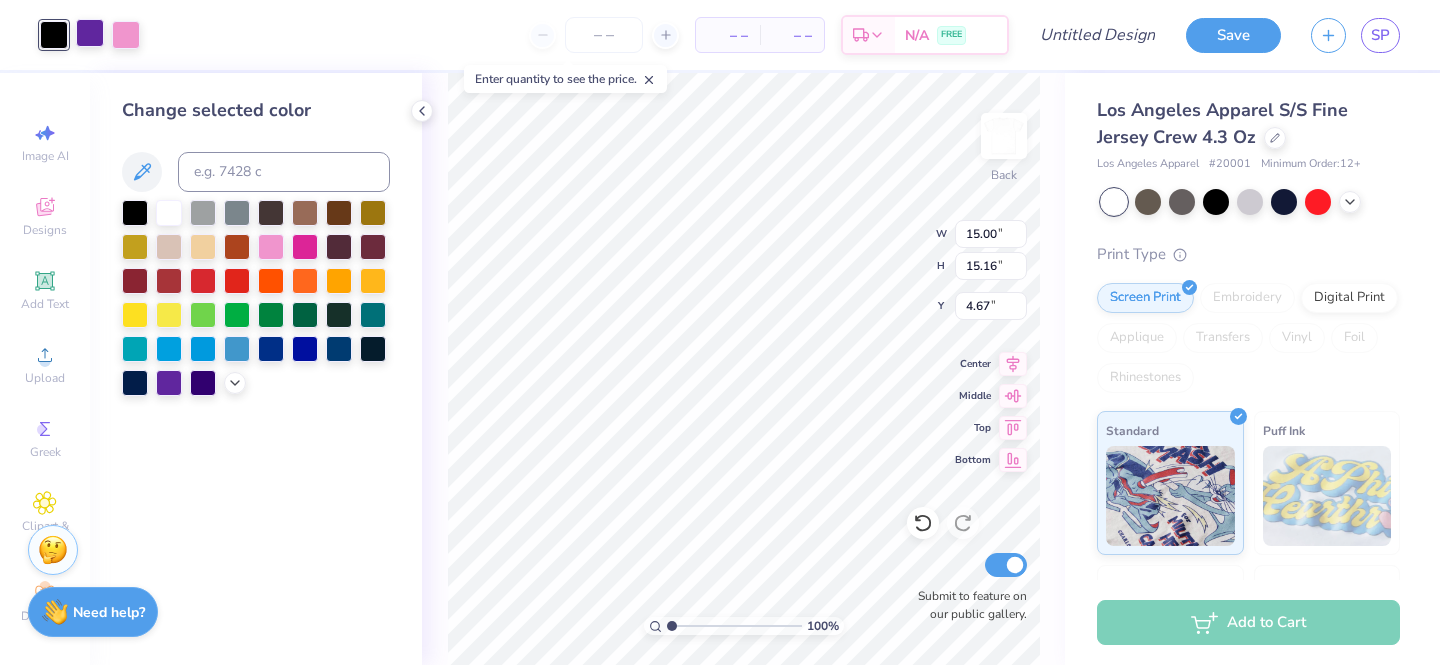 click at bounding box center (90, 33) 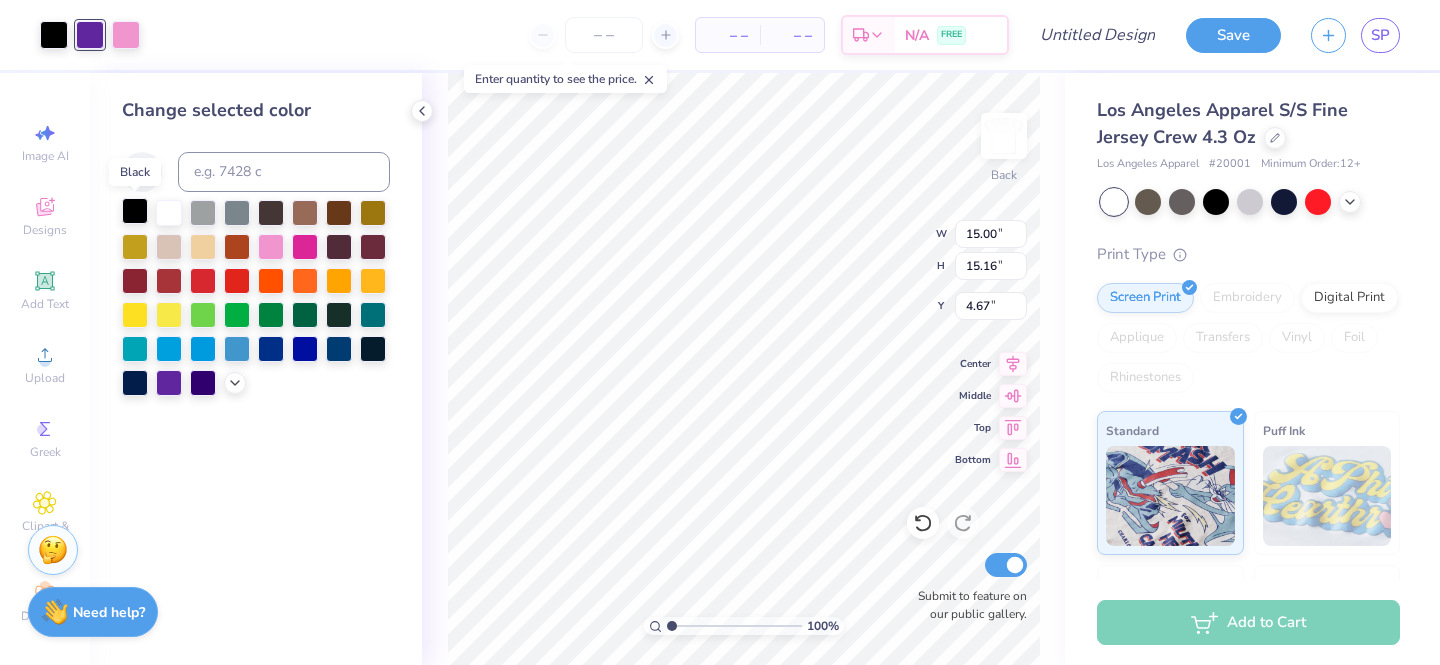 click at bounding box center (135, 211) 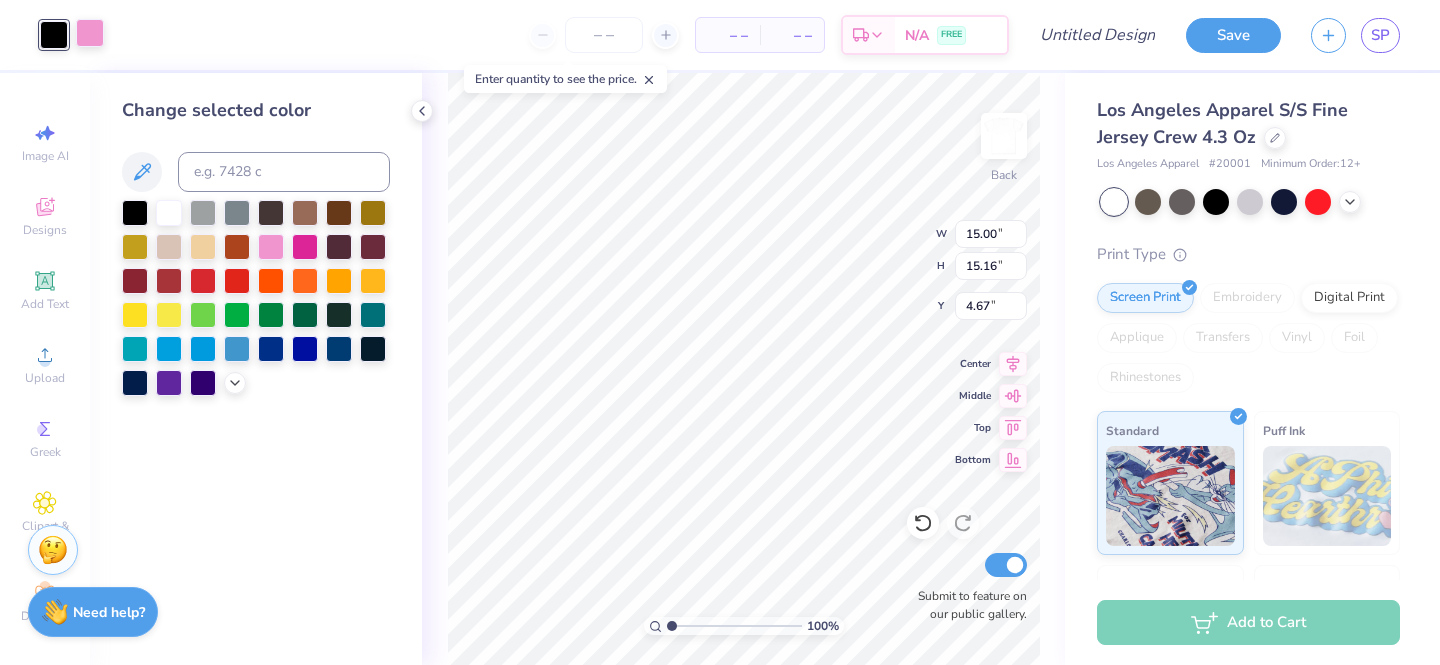 click at bounding box center (90, 33) 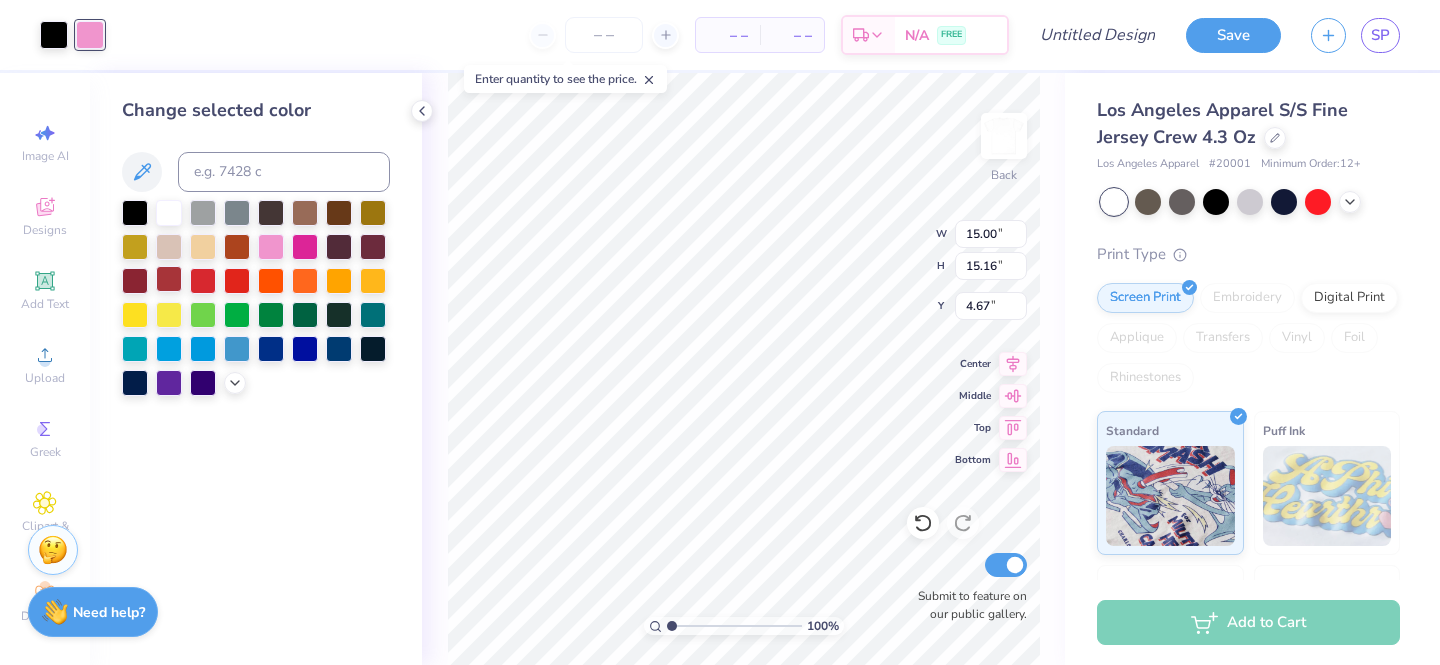 click at bounding box center (169, 279) 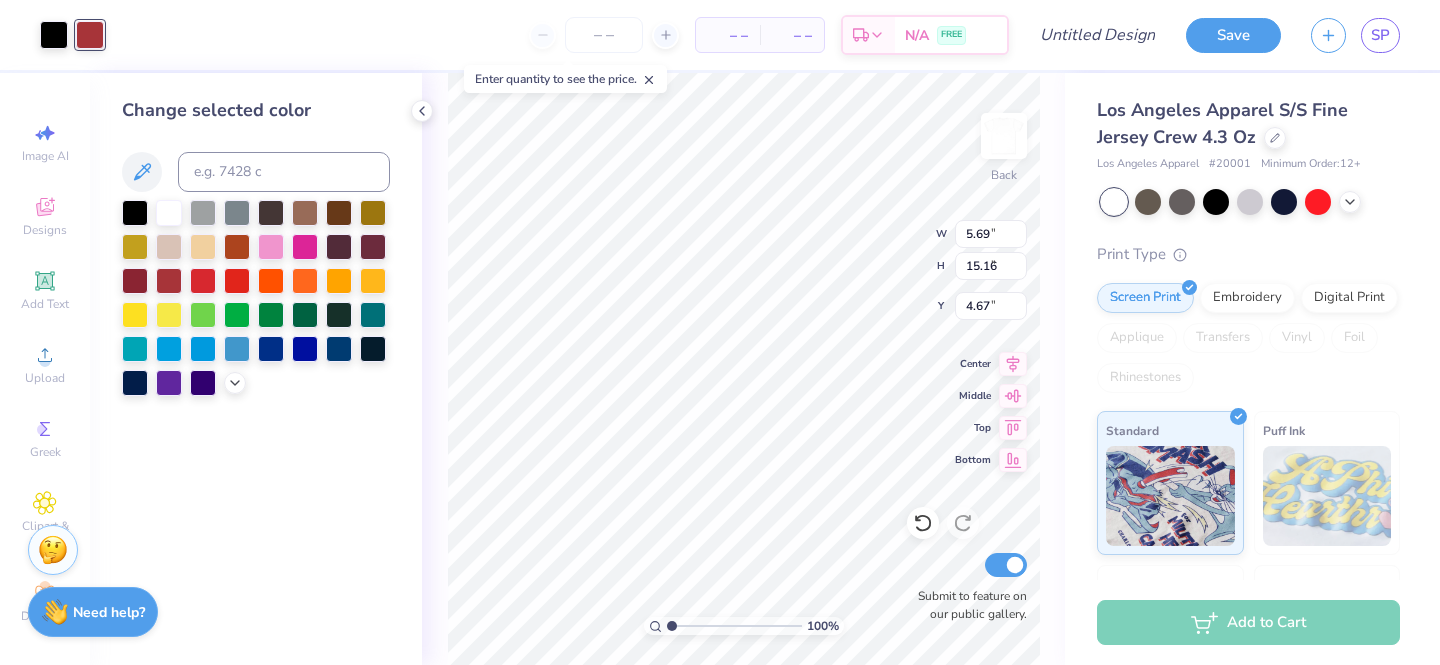 type on "5.69" 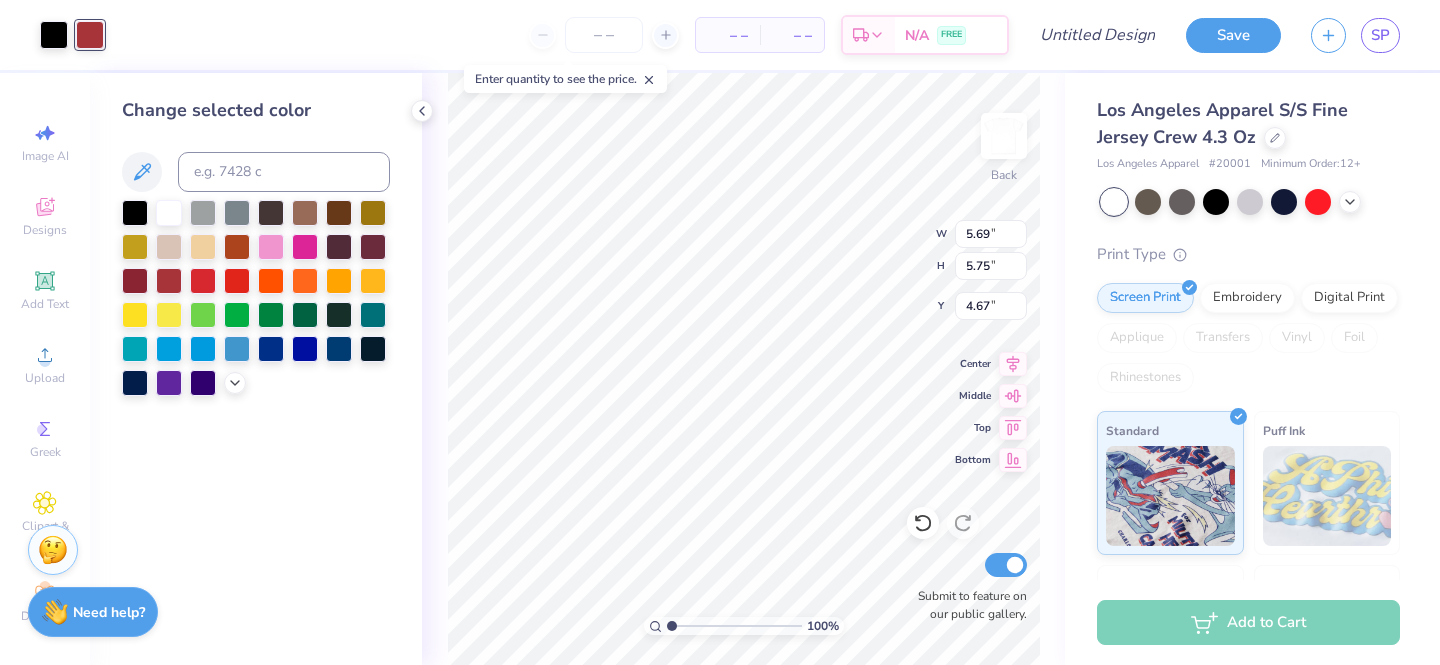 type on "3.34" 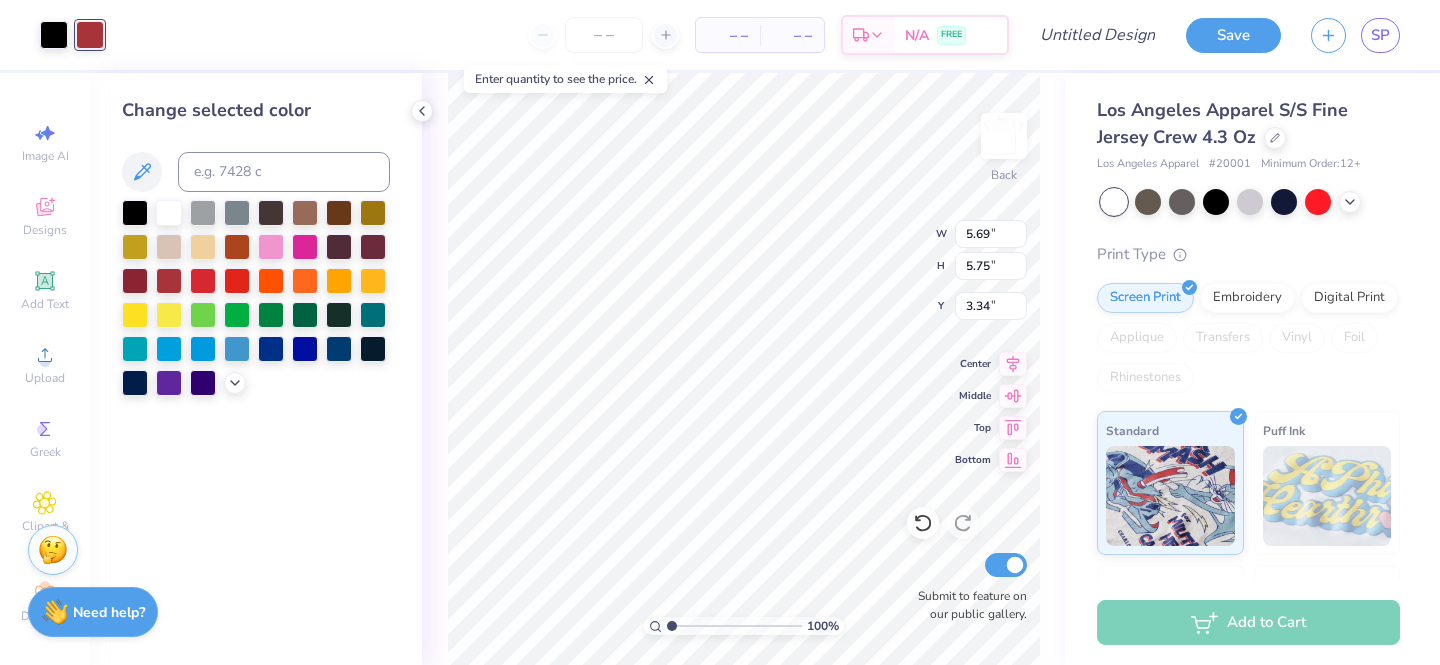 type on "3.64" 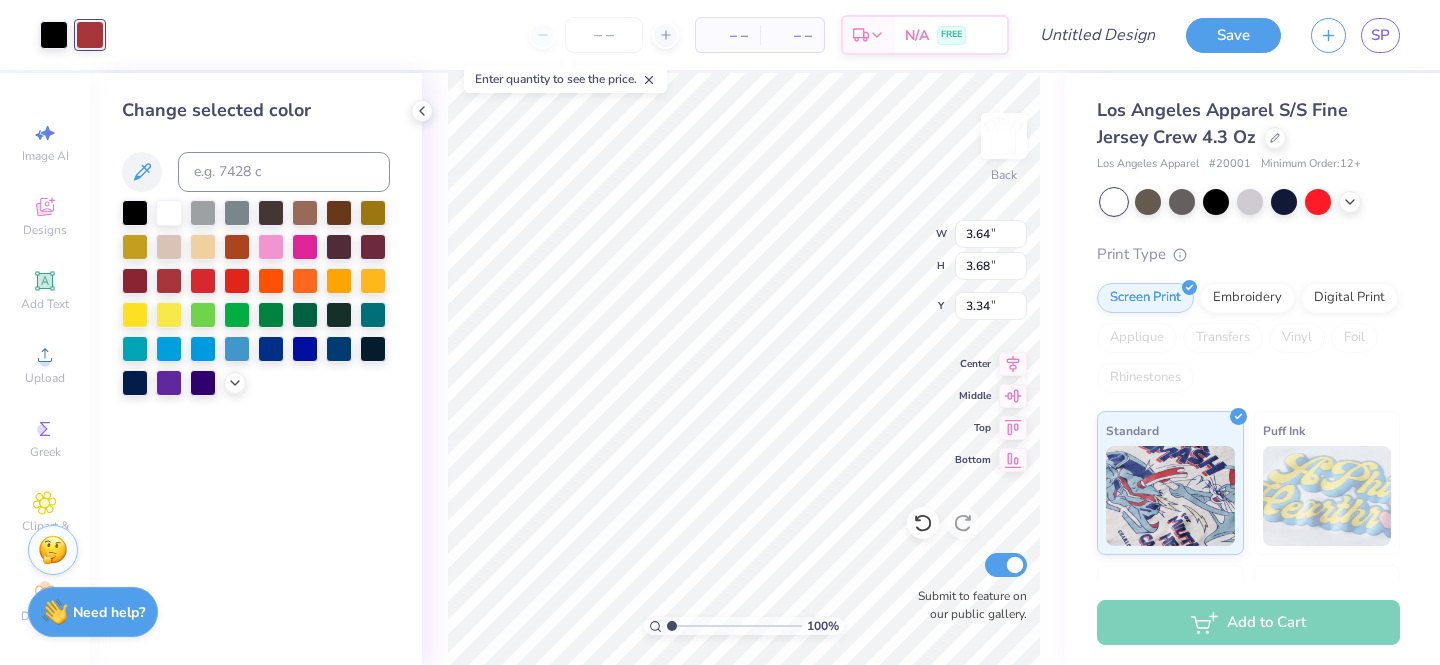 type on "3.78" 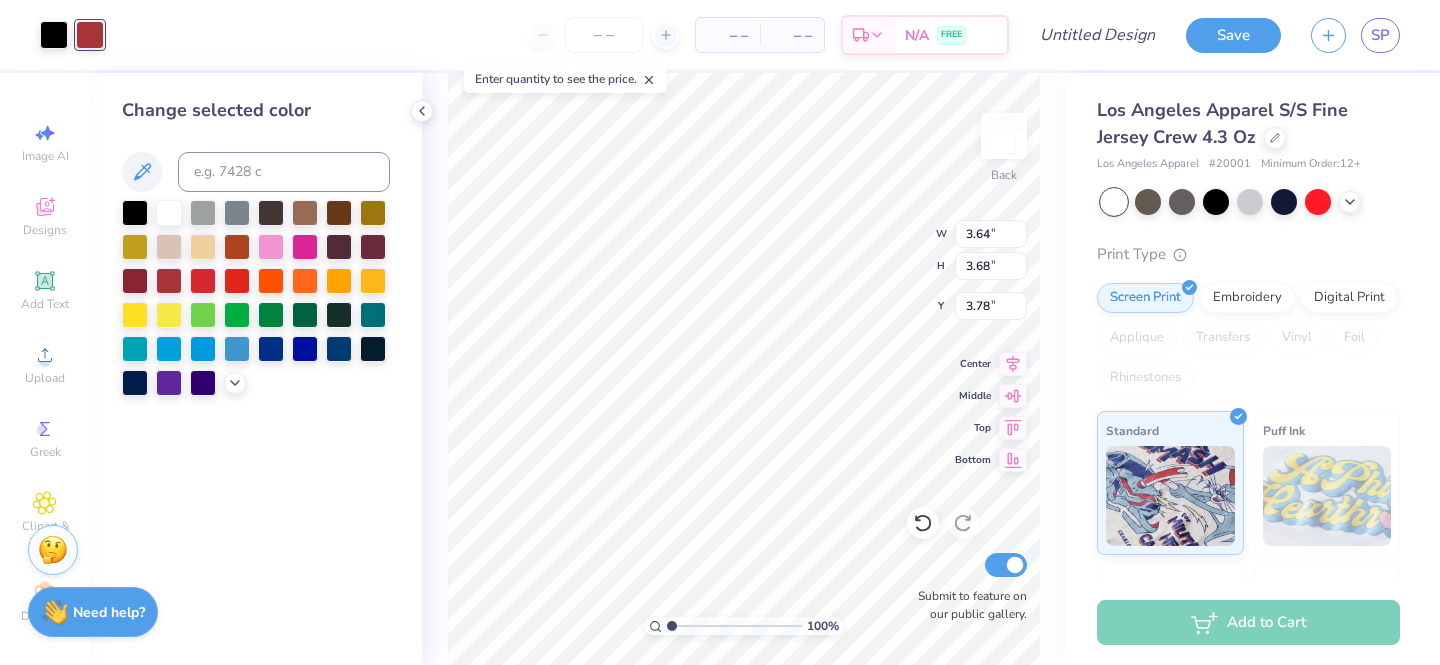 type on "4.31" 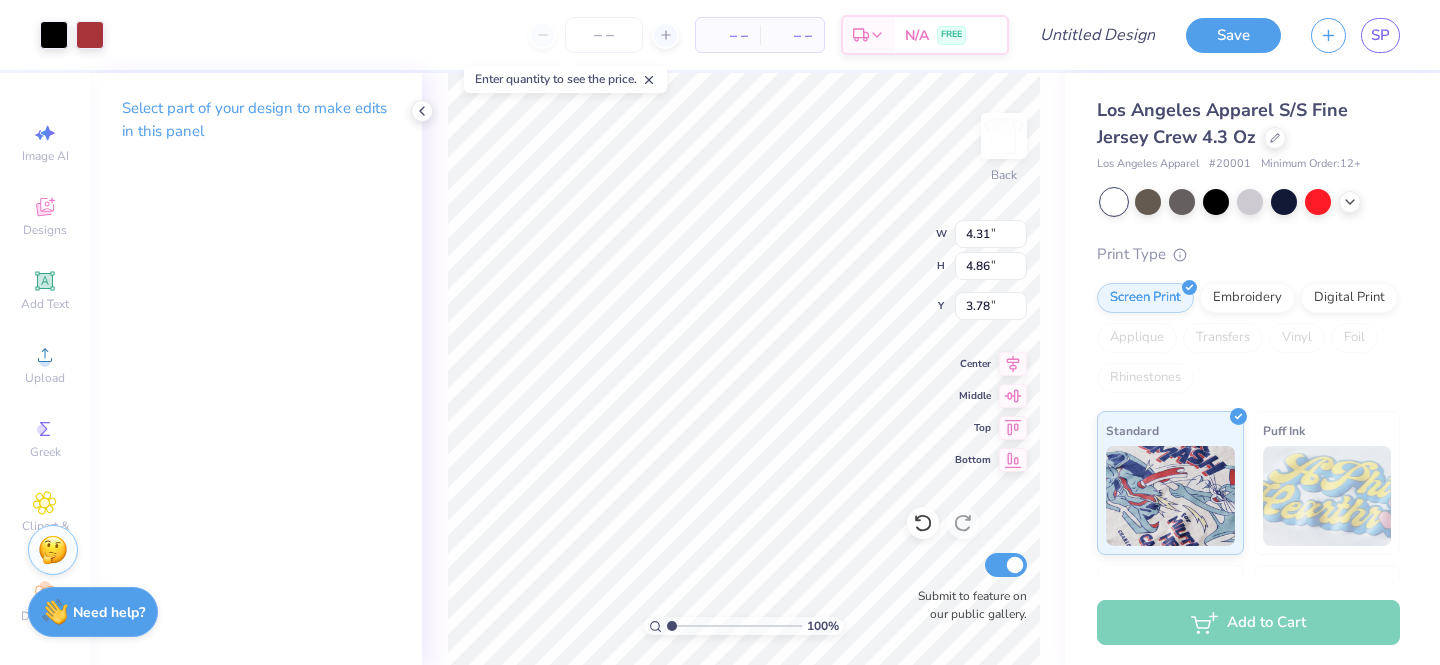 type on "3.23" 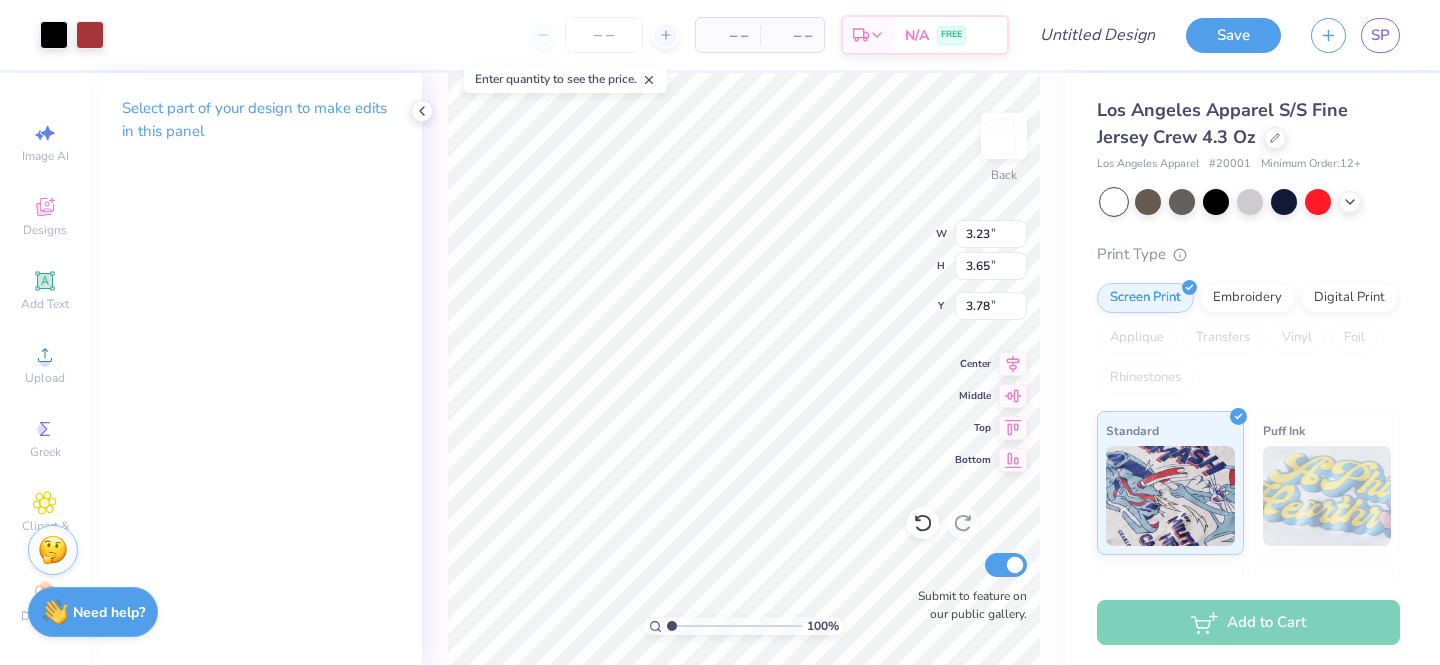 type on "3.82" 